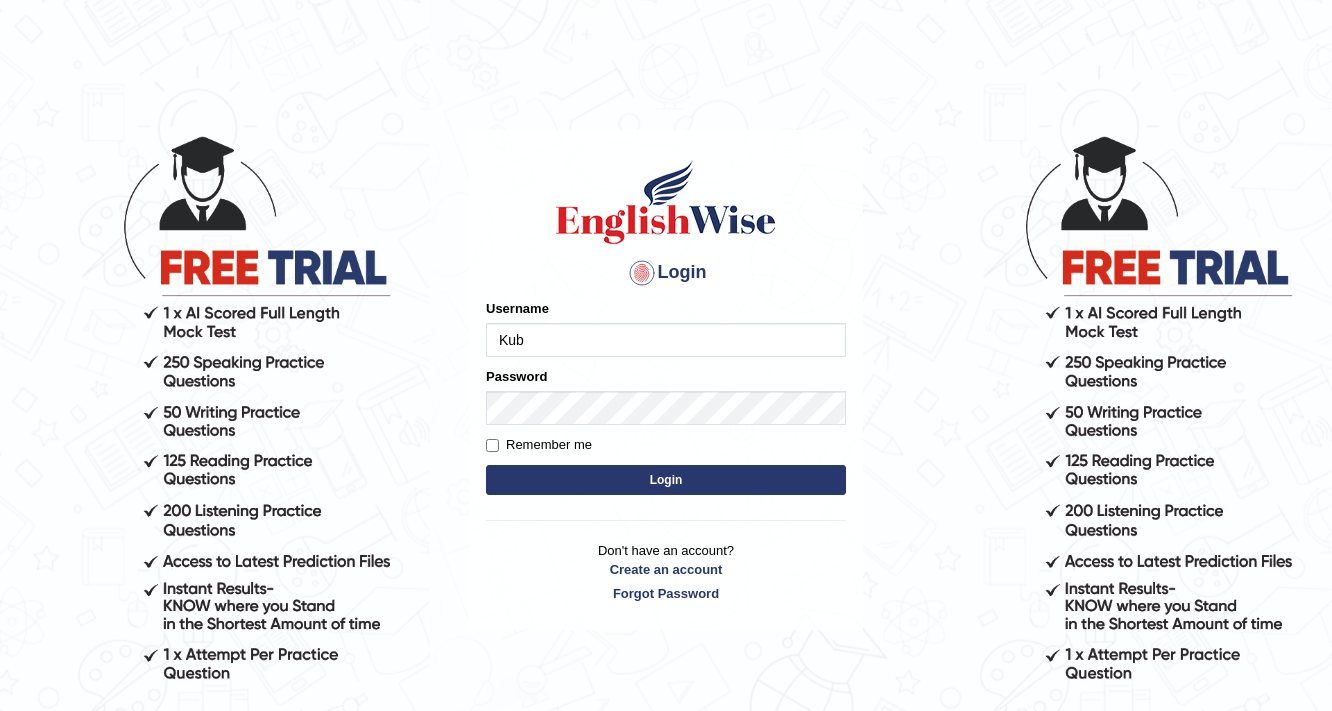 scroll, scrollTop: 0, scrollLeft: 0, axis: both 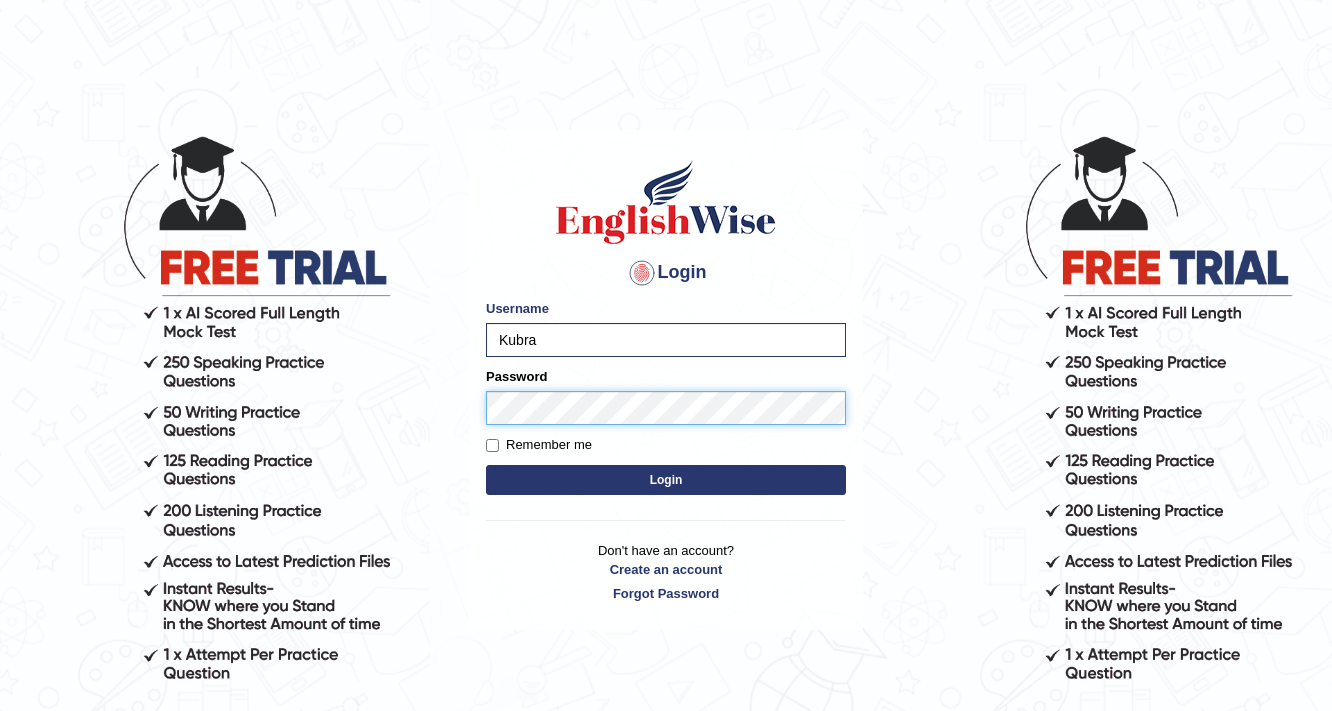 click on "Login" at bounding box center (666, 480) 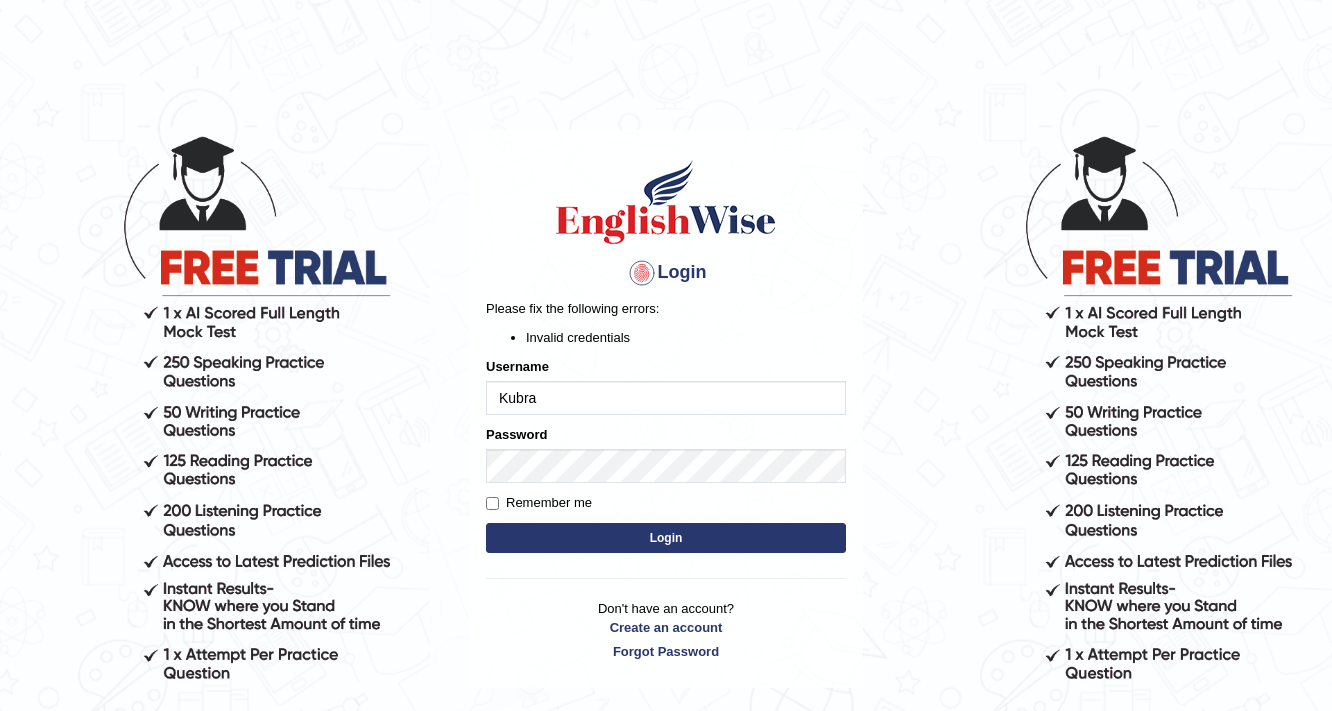 scroll, scrollTop: 0, scrollLeft: 0, axis: both 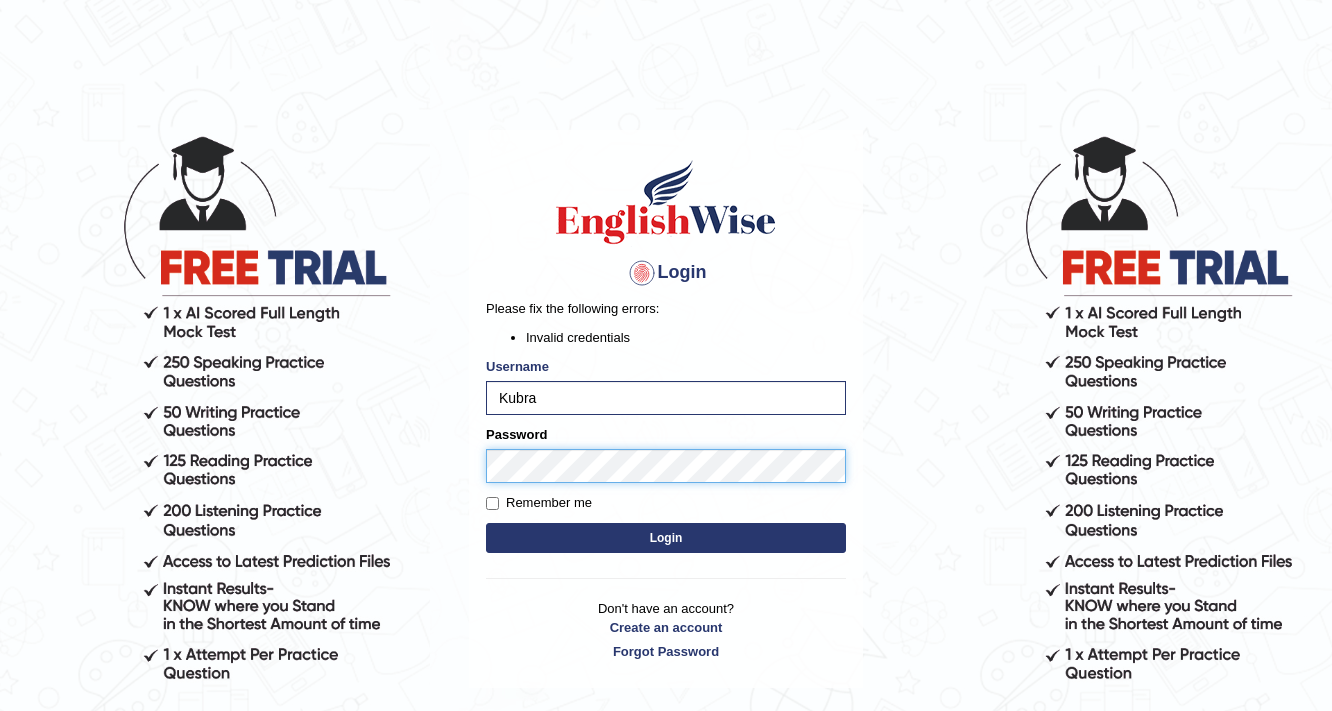 click on "Login
Please fix the following errors: Invalid credentials
Username
Kubra
Password
Remember me
Login
Don't have an account?
Create an account
Forgot Password
2025 ©  English Wise.  All Rights Reserved  Back to English Wise" at bounding box center (666, 422) 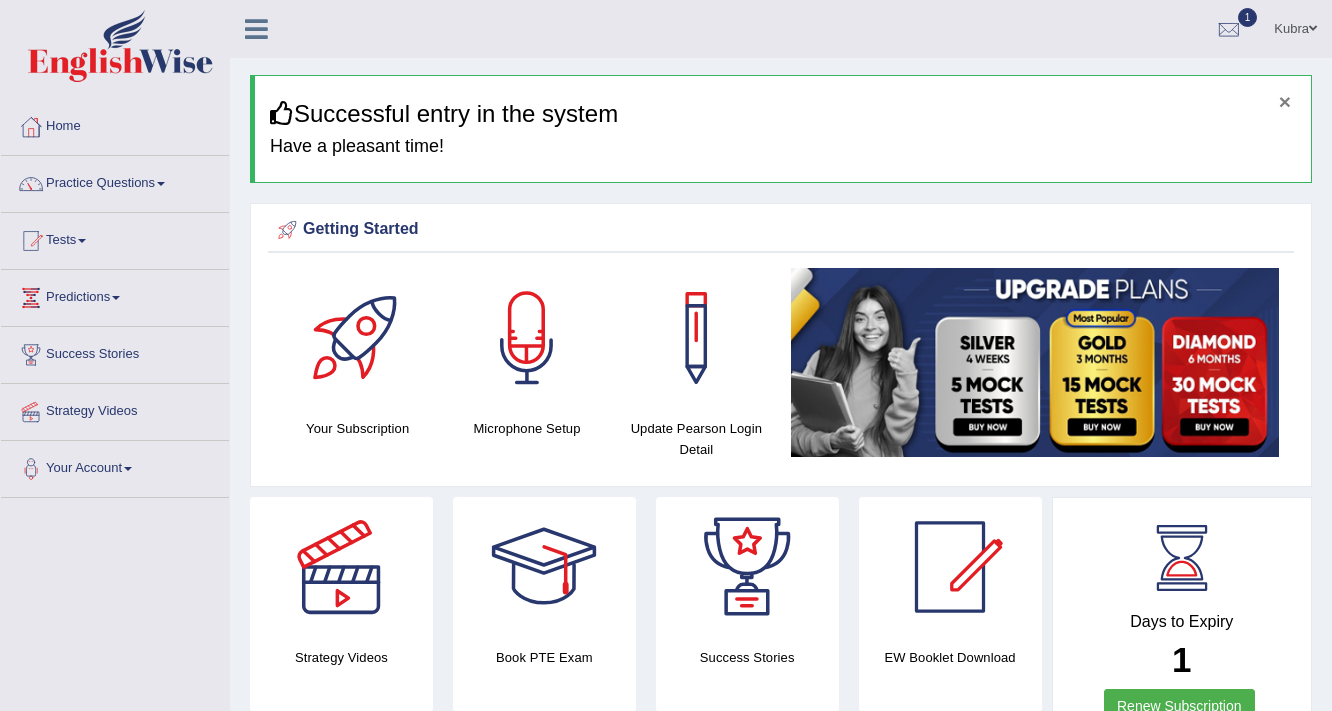 scroll, scrollTop: 0, scrollLeft: 0, axis: both 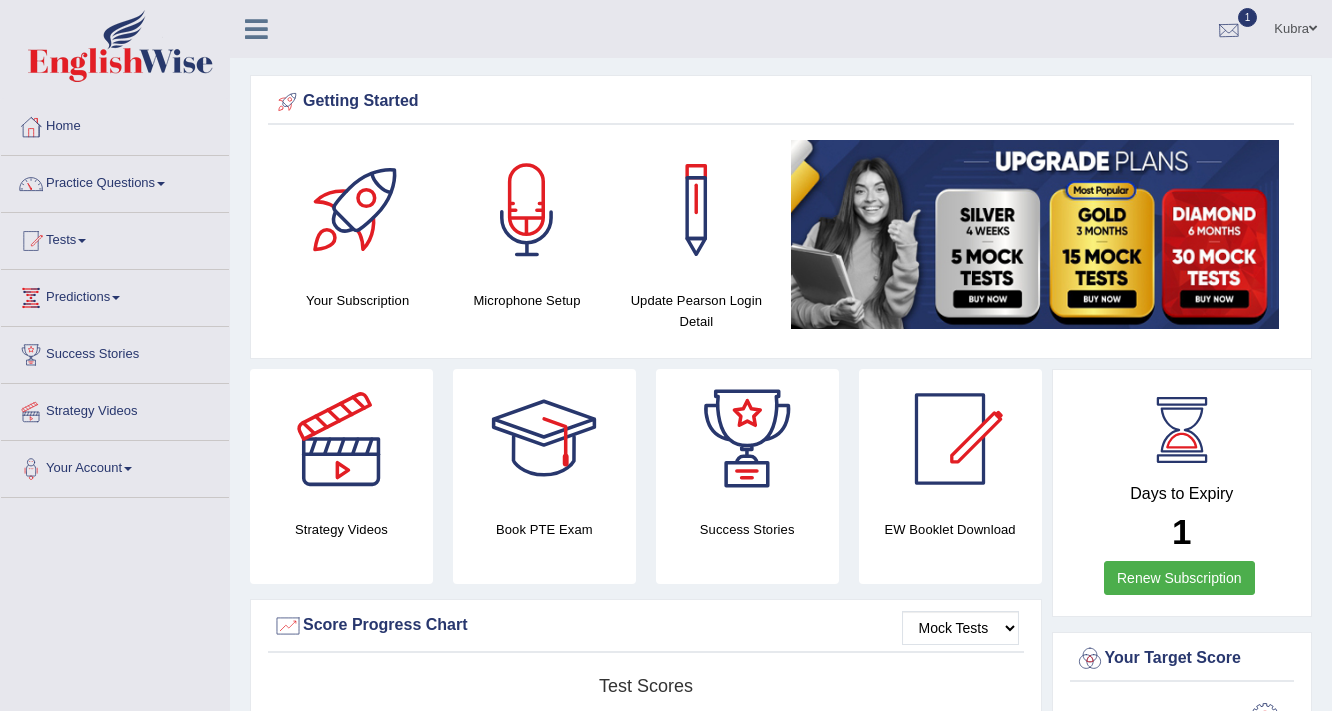 click at bounding box center (1229, 30) 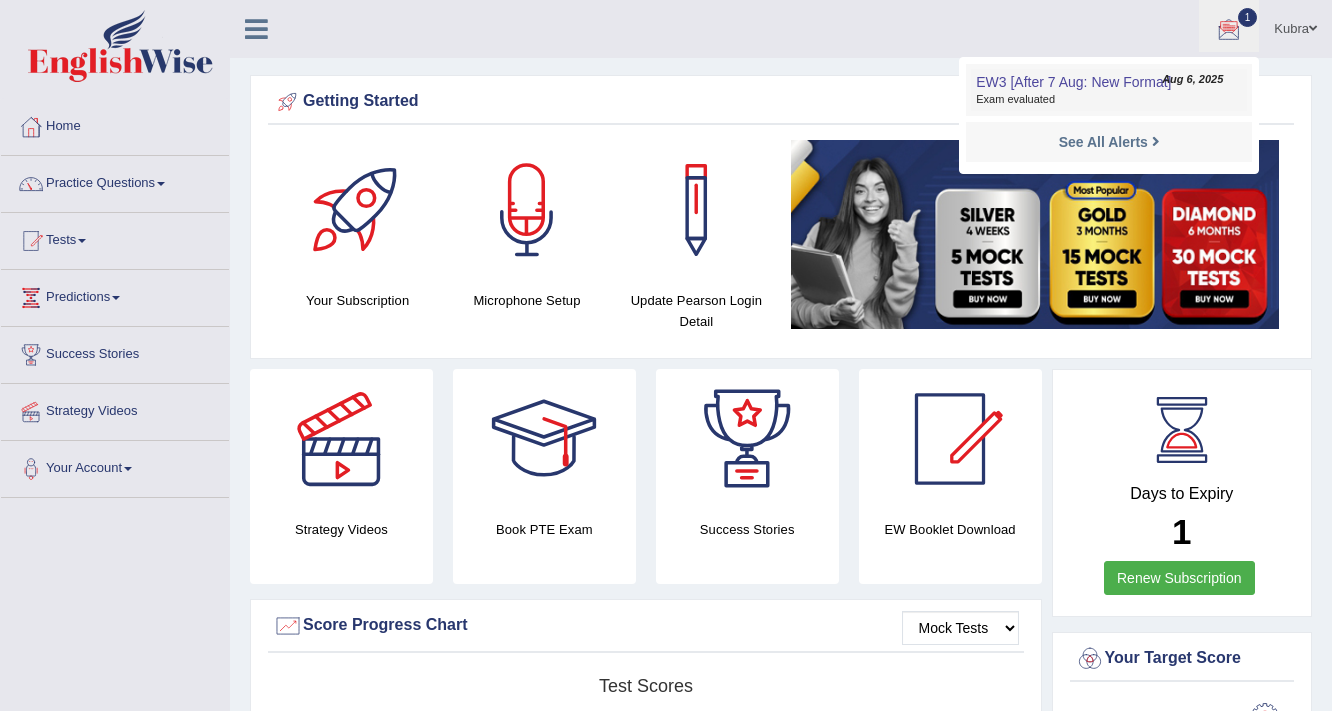 click on "EW3  [After 7 Aug: New Format]" at bounding box center [1073, 82] 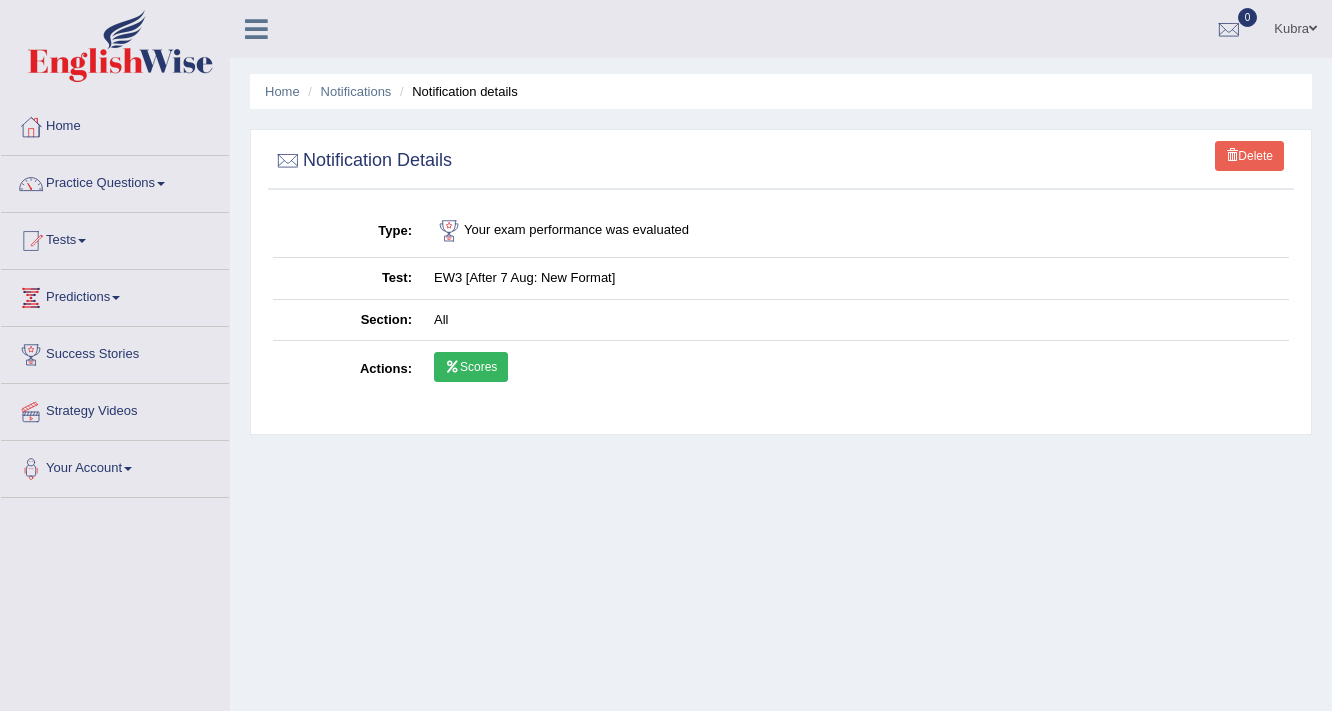 scroll, scrollTop: 0, scrollLeft: 0, axis: both 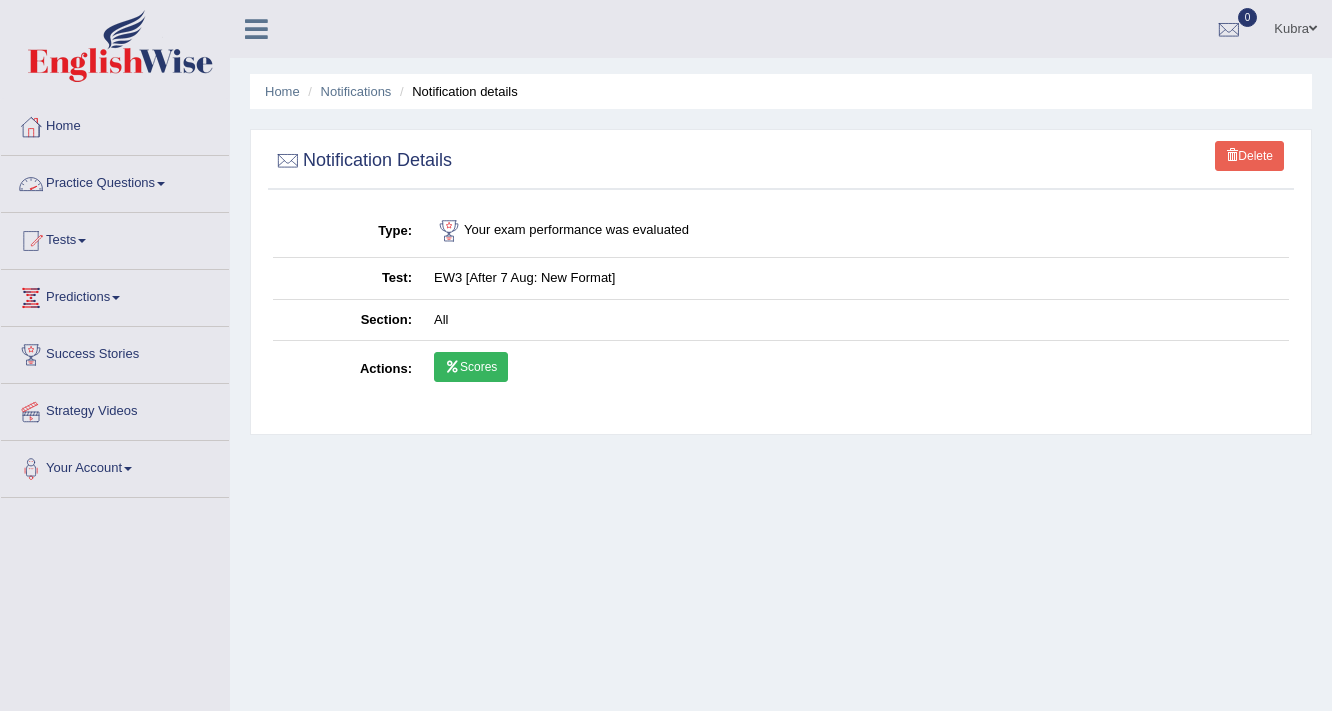 click on "Practice Questions" at bounding box center (115, 181) 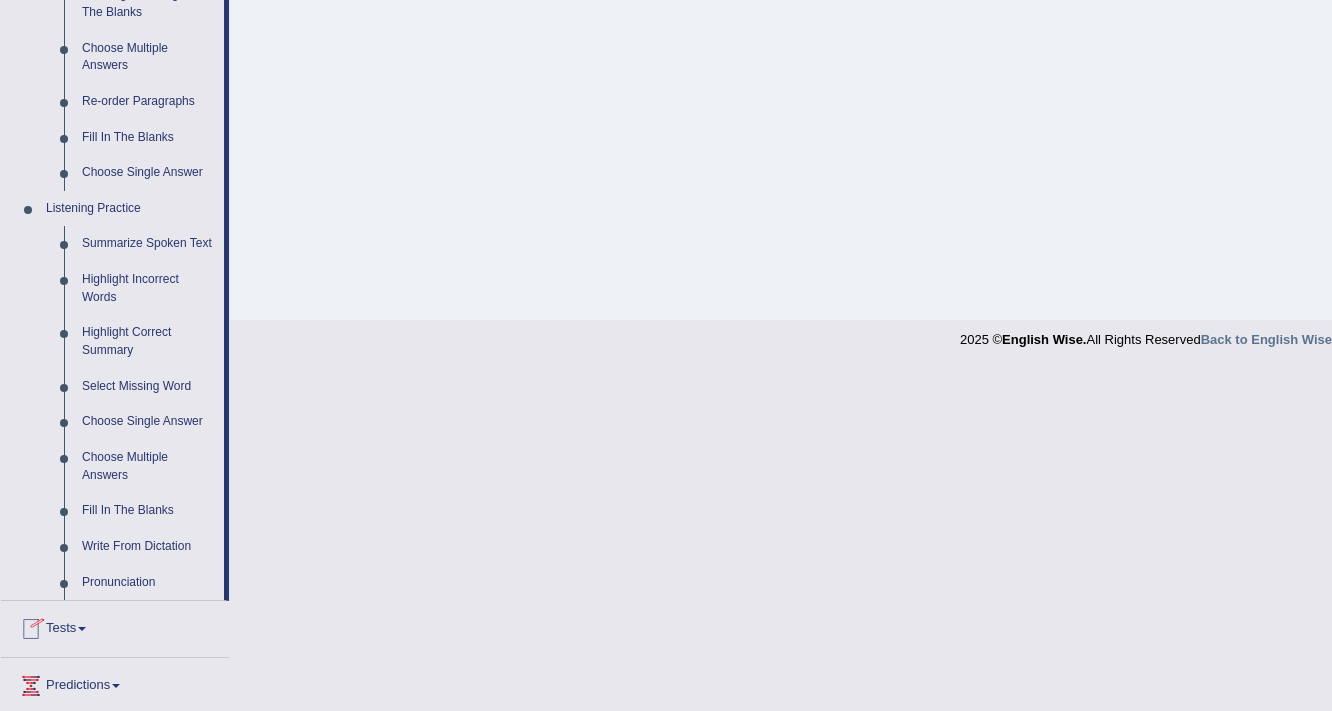 scroll, scrollTop: 720, scrollLeft: 0, axis: vertical 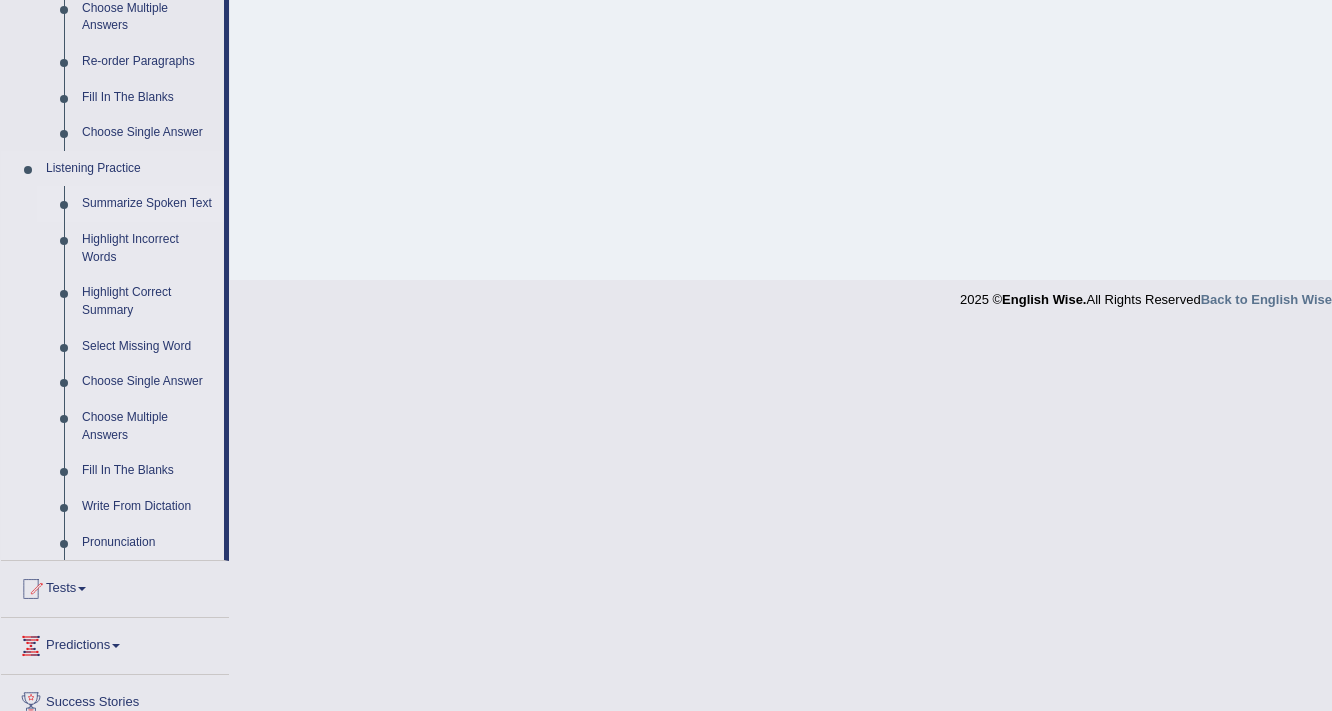 click on "Summarize Spoken Text" at bounding box center [148, 204] 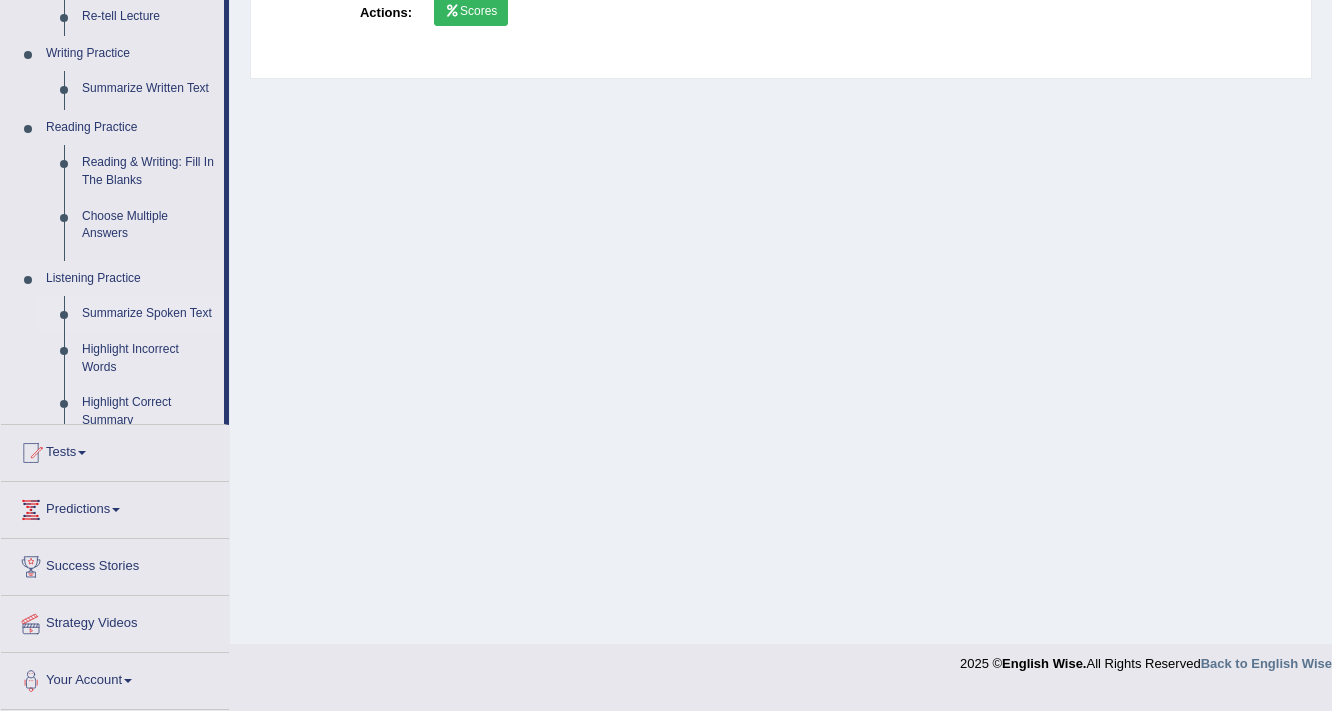 scroll, scrollTop: 339, scrollLeft: 0, axis: vertical 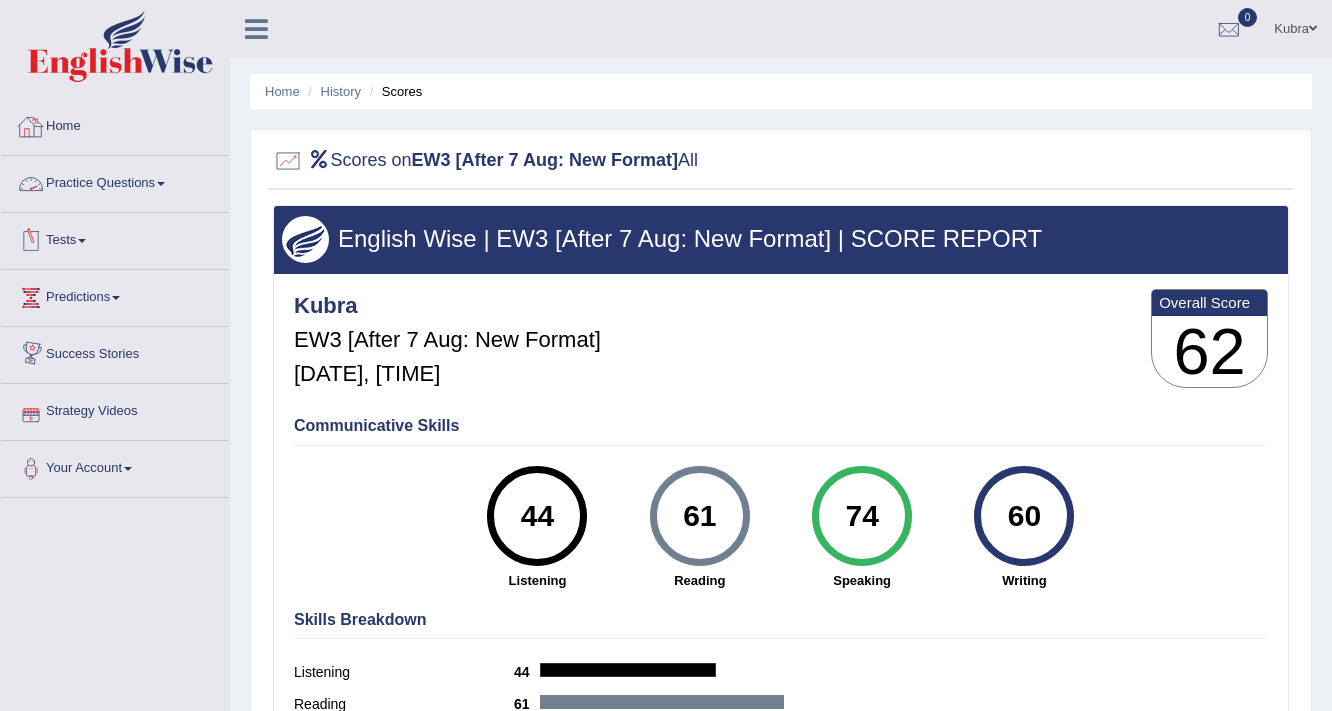 click on "Practice Questions" at bounding box center [115, 181] 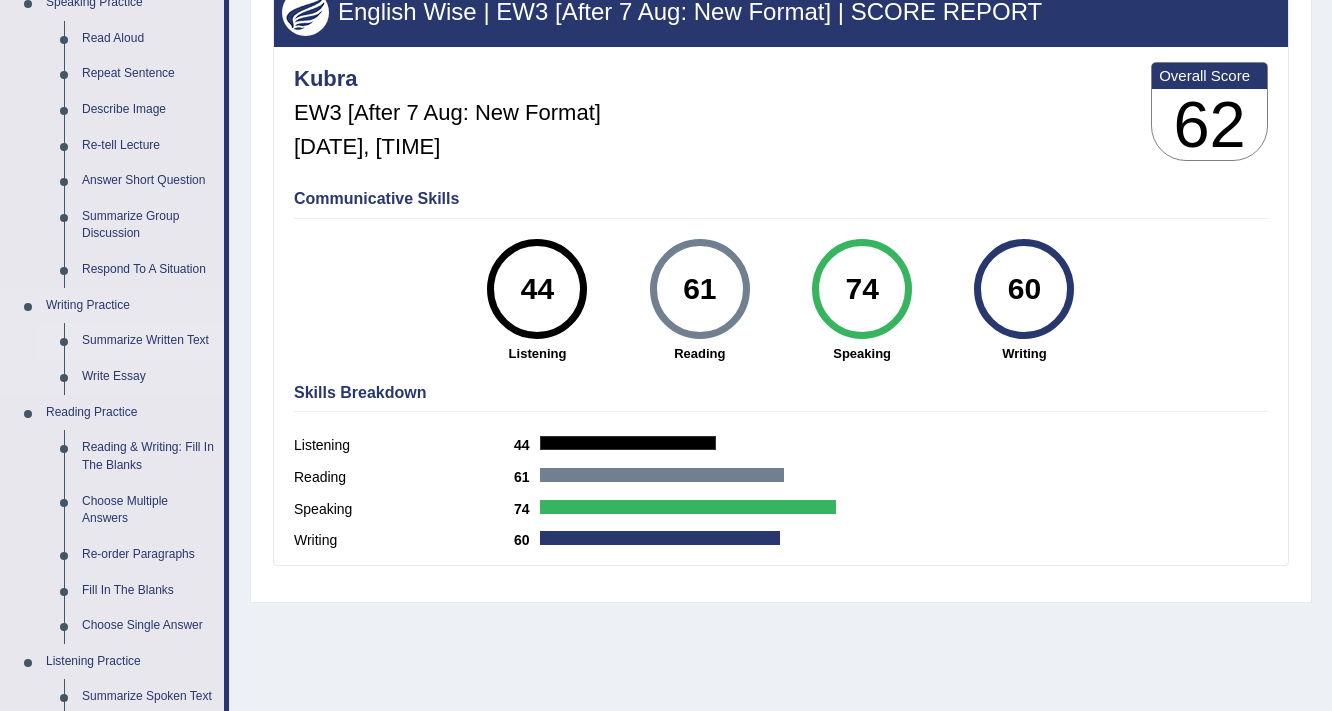 scroll, scrollTop: 240, scrollLeft: 0, axis: vertical 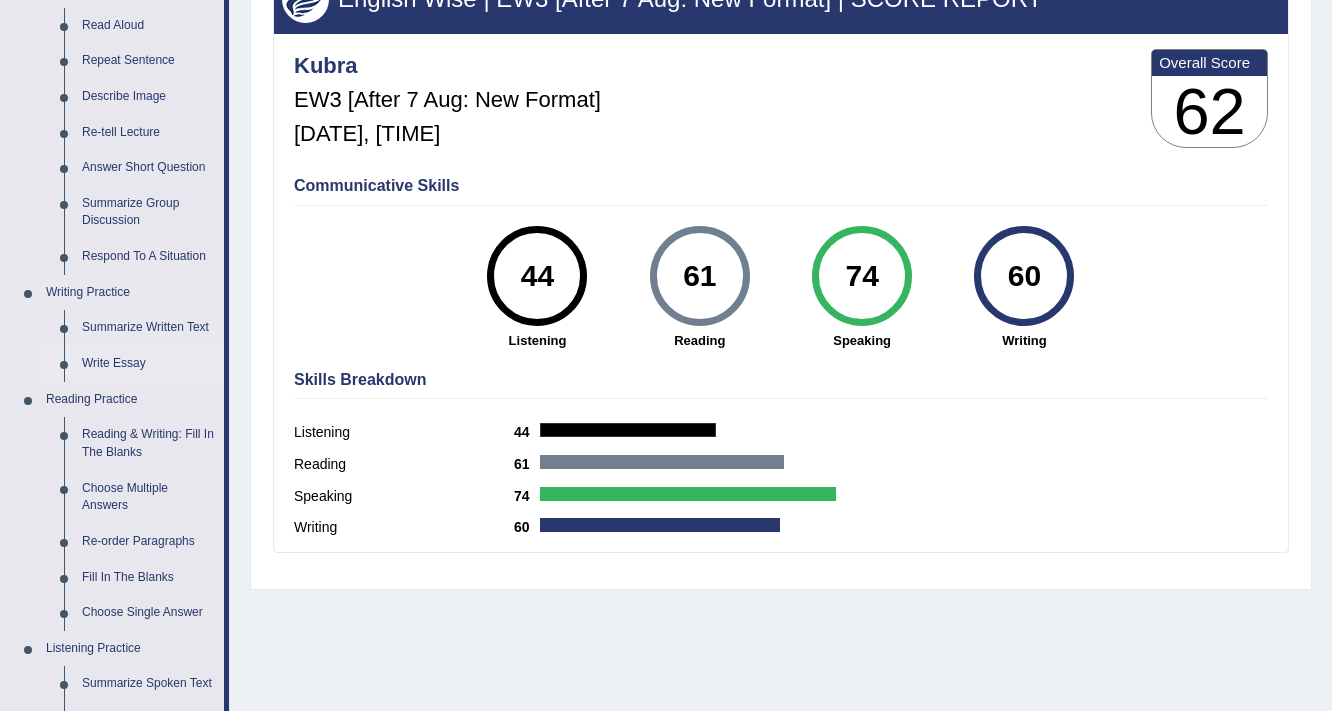 click on "Write Essay" at bounding box center [148, 364] 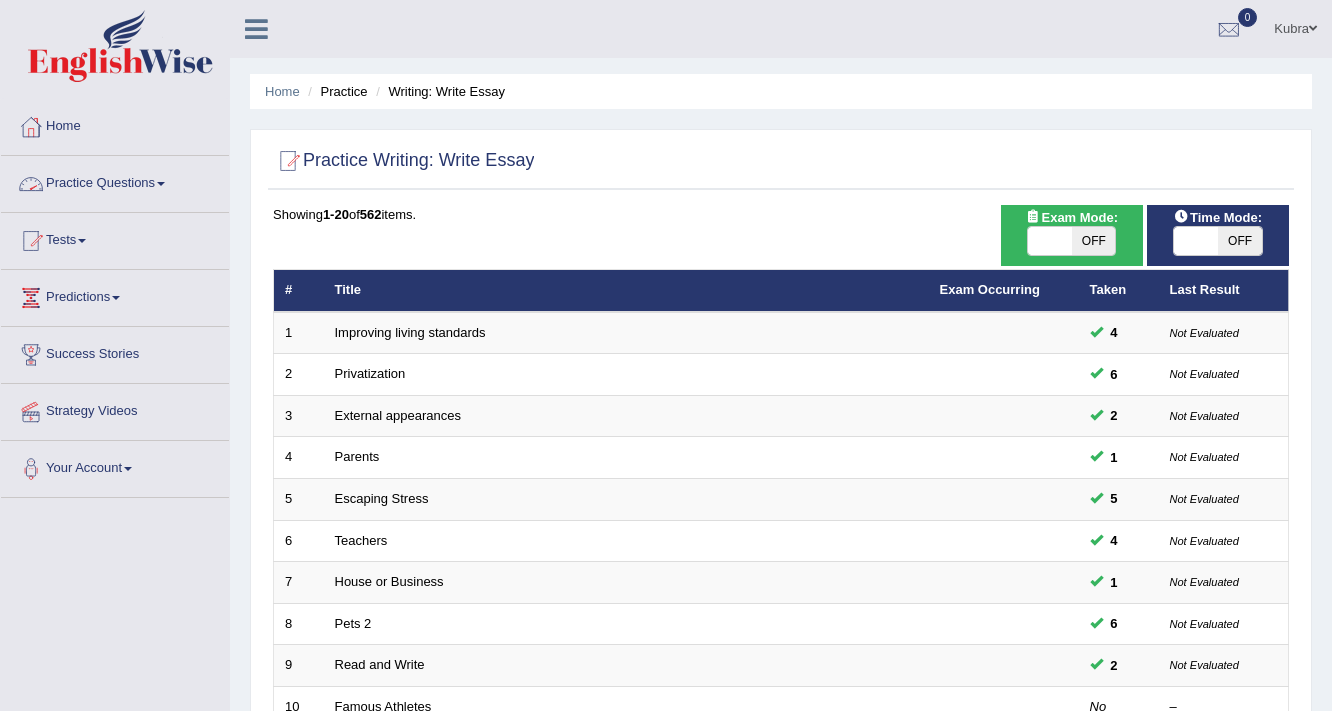 scroll, scrollTop: 0, scrollLeft: 0, axis: both 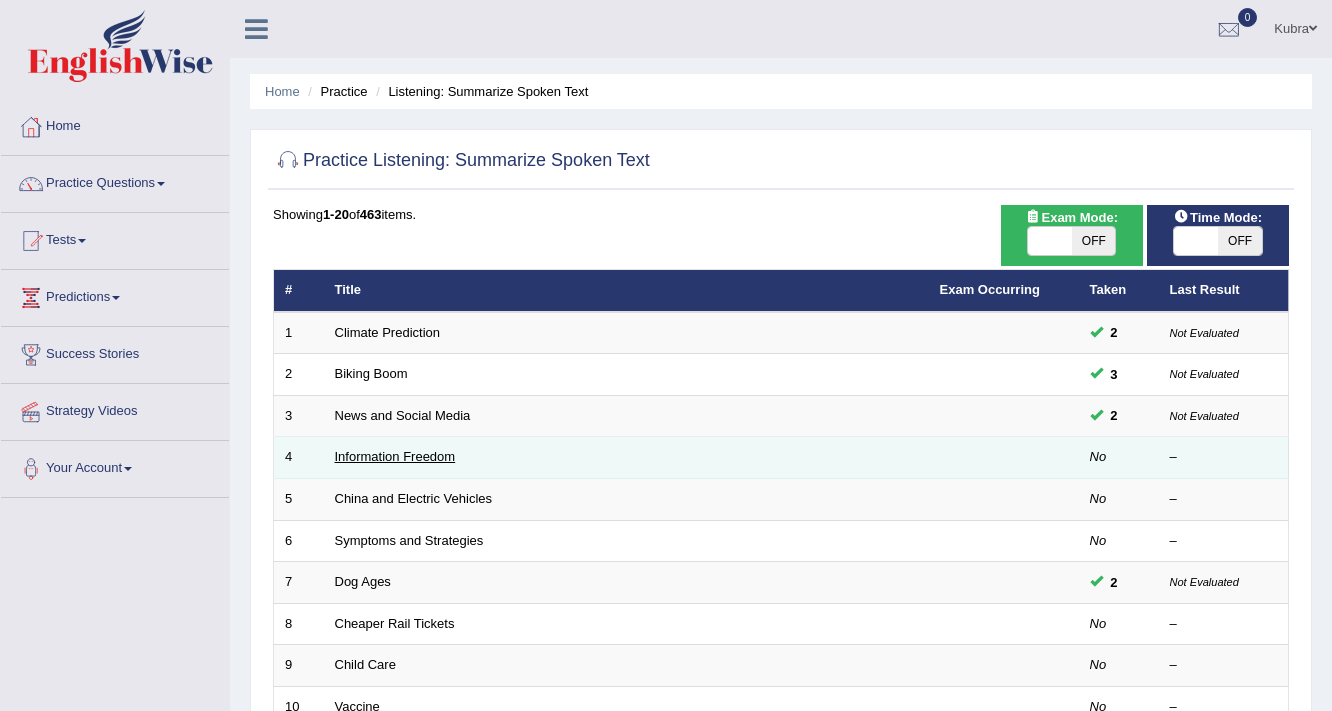 click on "Information Freedom" at bounding box center [395, 456] 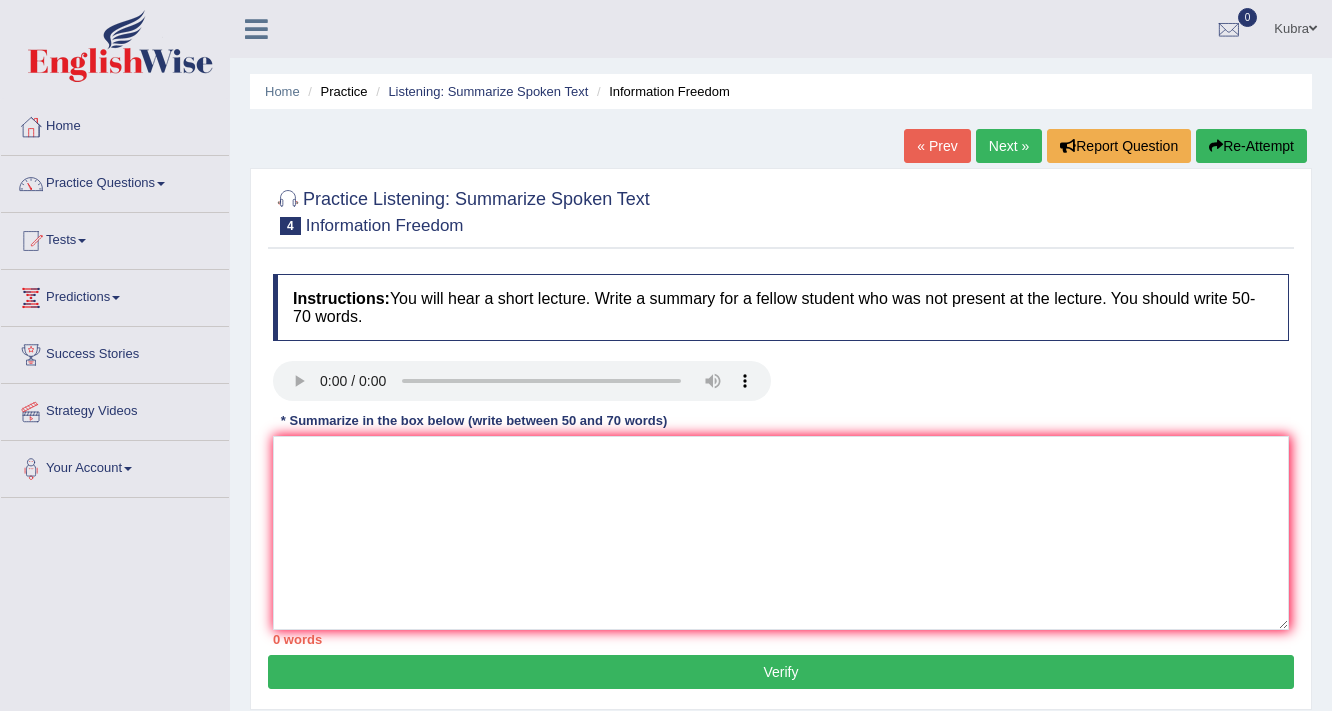 scroll, scrollTop: 0, scrollLeft: 0, axis: both 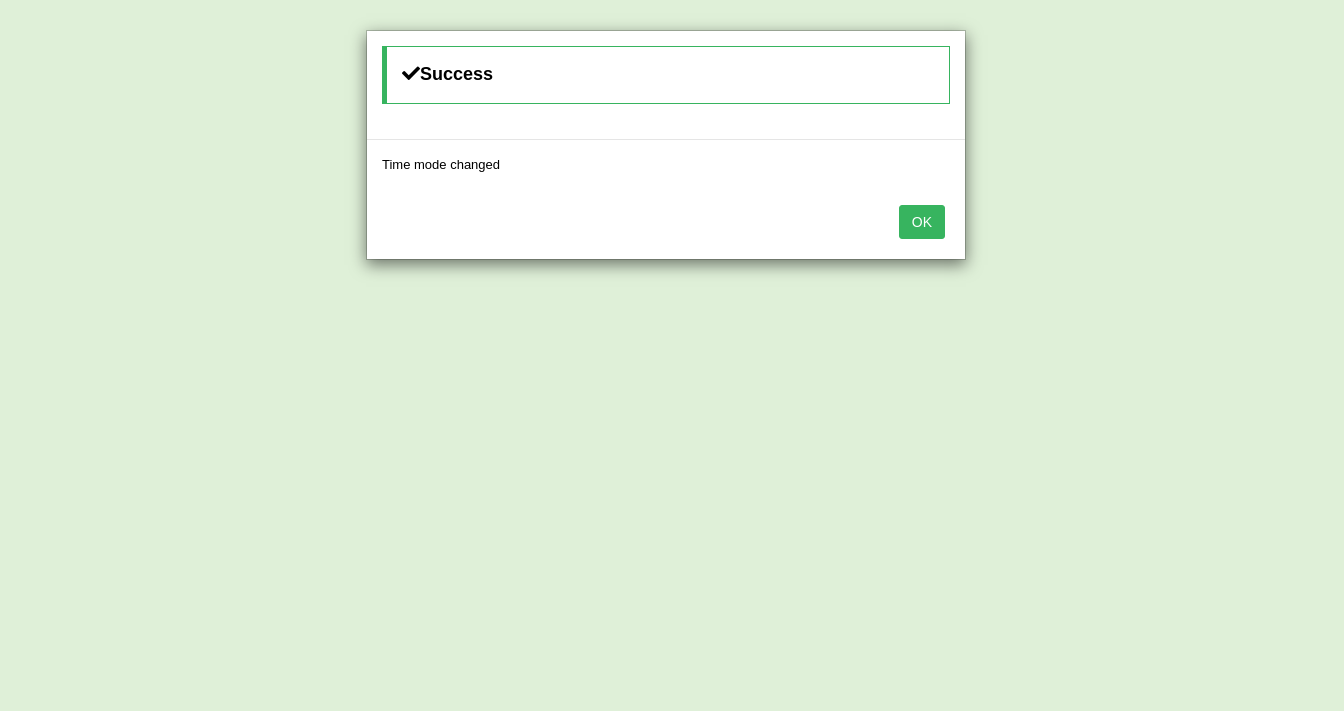 click on "OK" at bounding box center [922, 222] 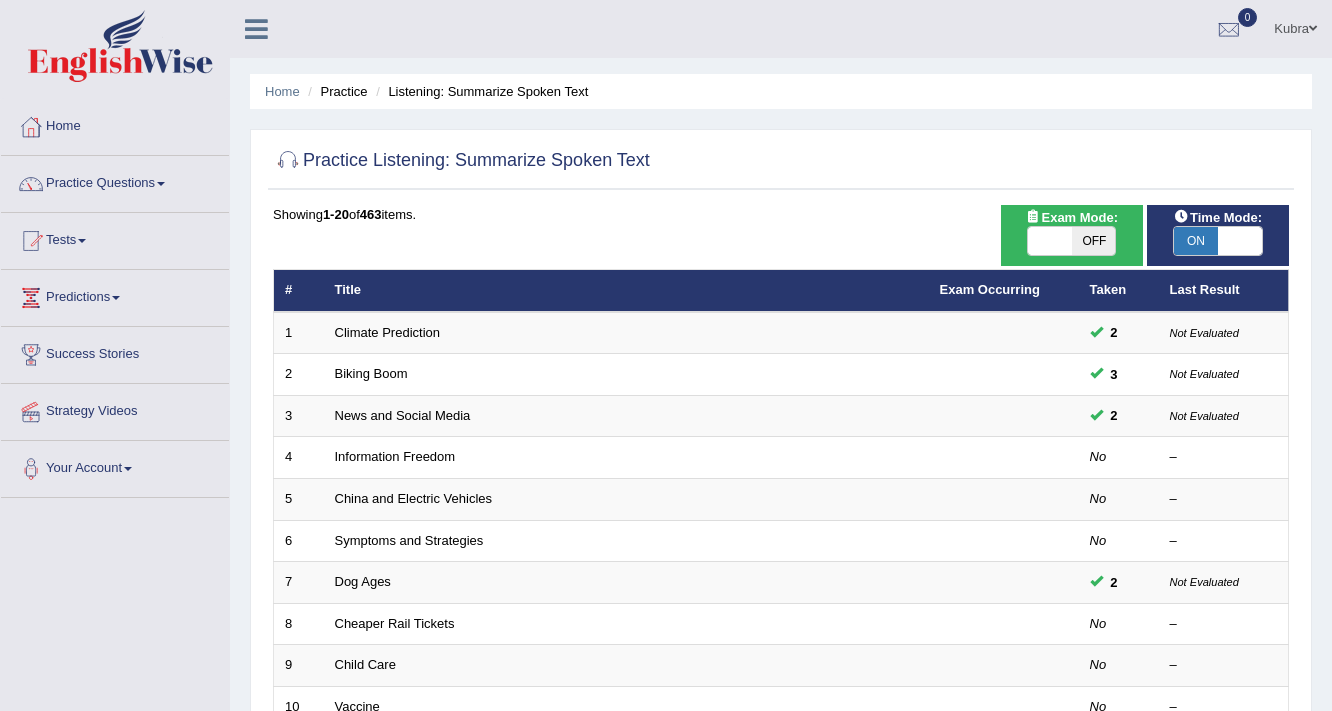 click at bounding box center (1050, 241) 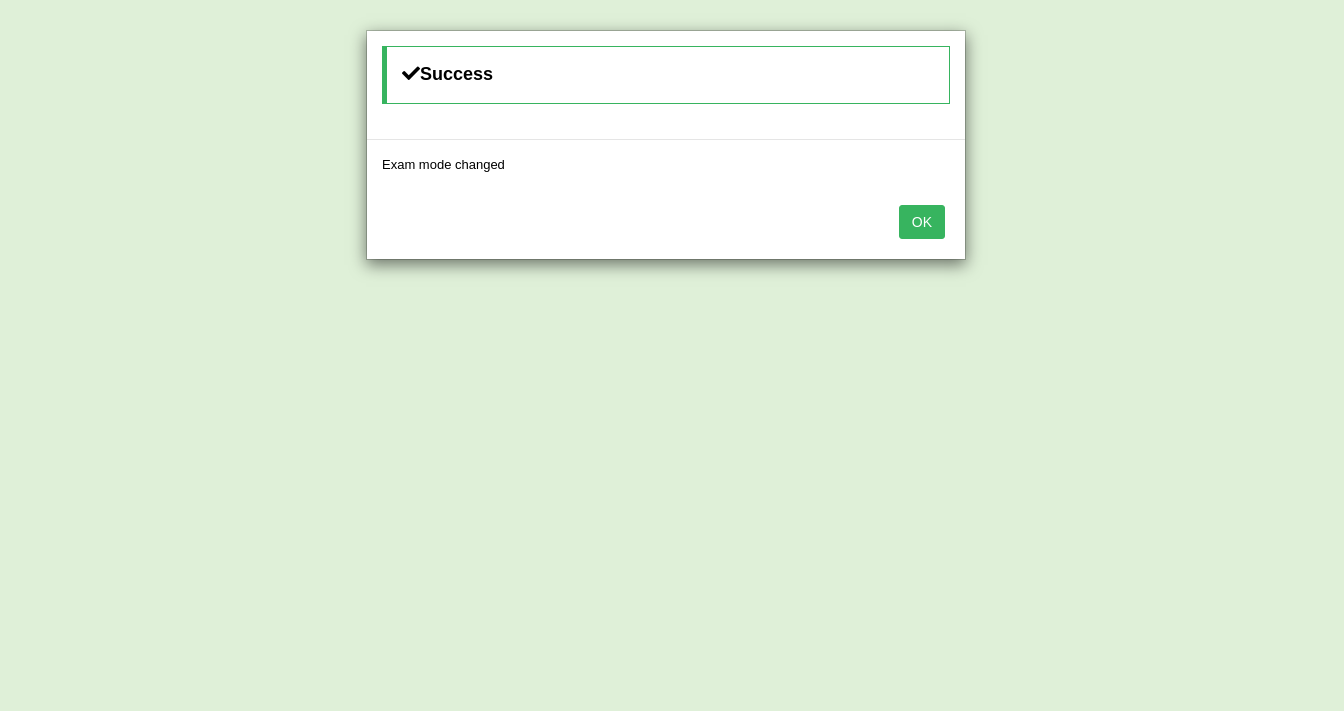 click on "OK" at bounding box center [922, 222] 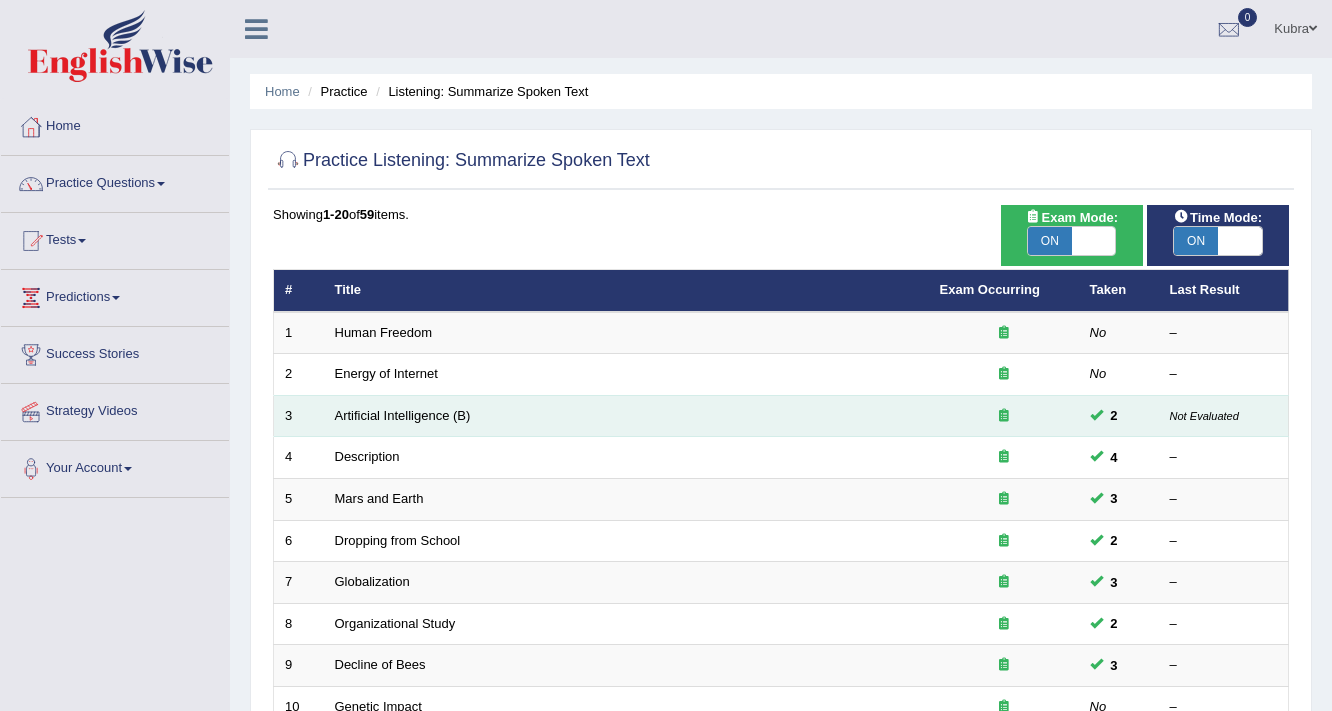 scroll, scrollTop: 0, scrollLeft: 0, axis: both 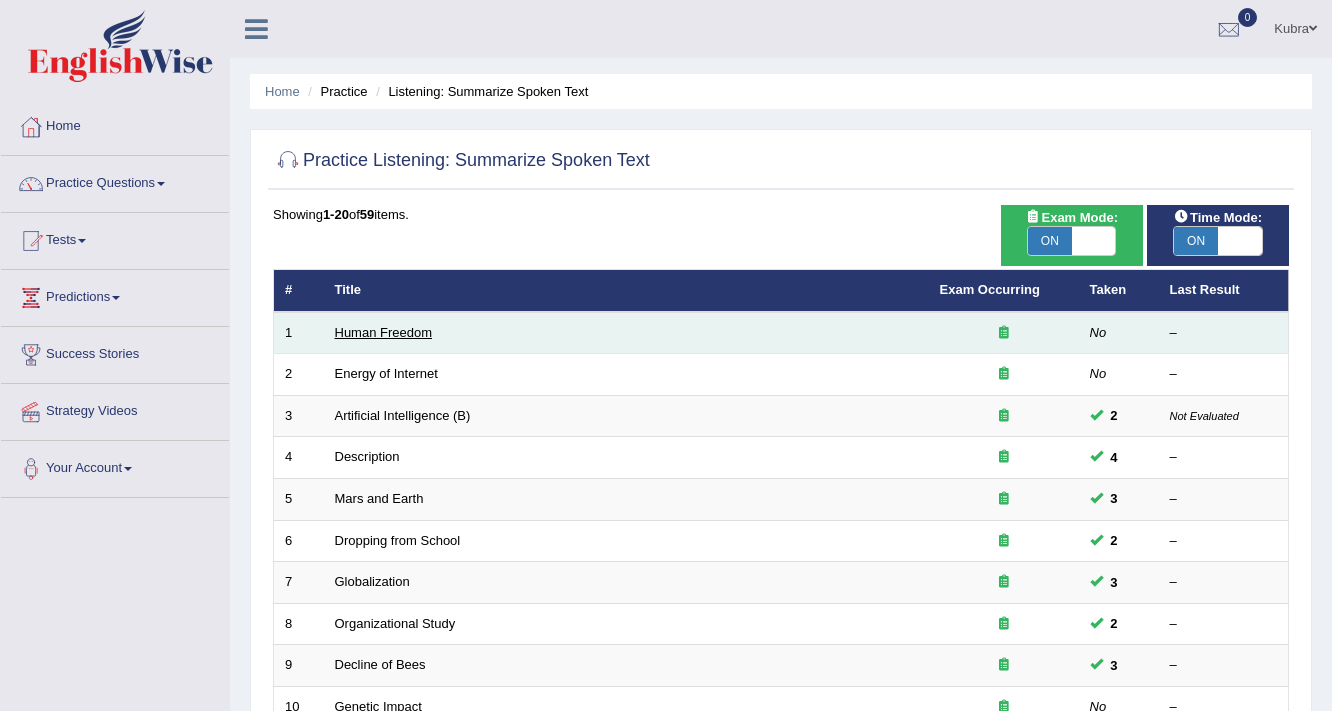 click on "Human Freedom" at bounding box center (384, 332) 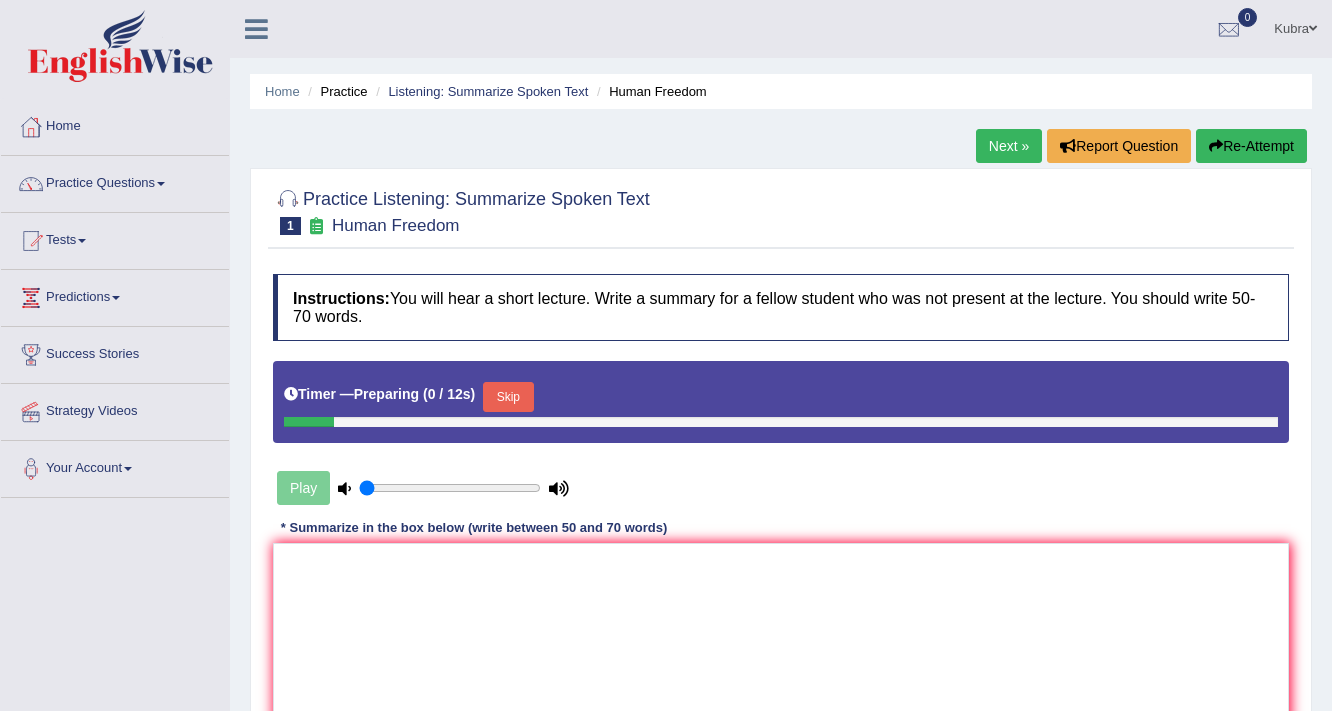scroll, scrollTop: 0, scrollLeft: 0, axis: both 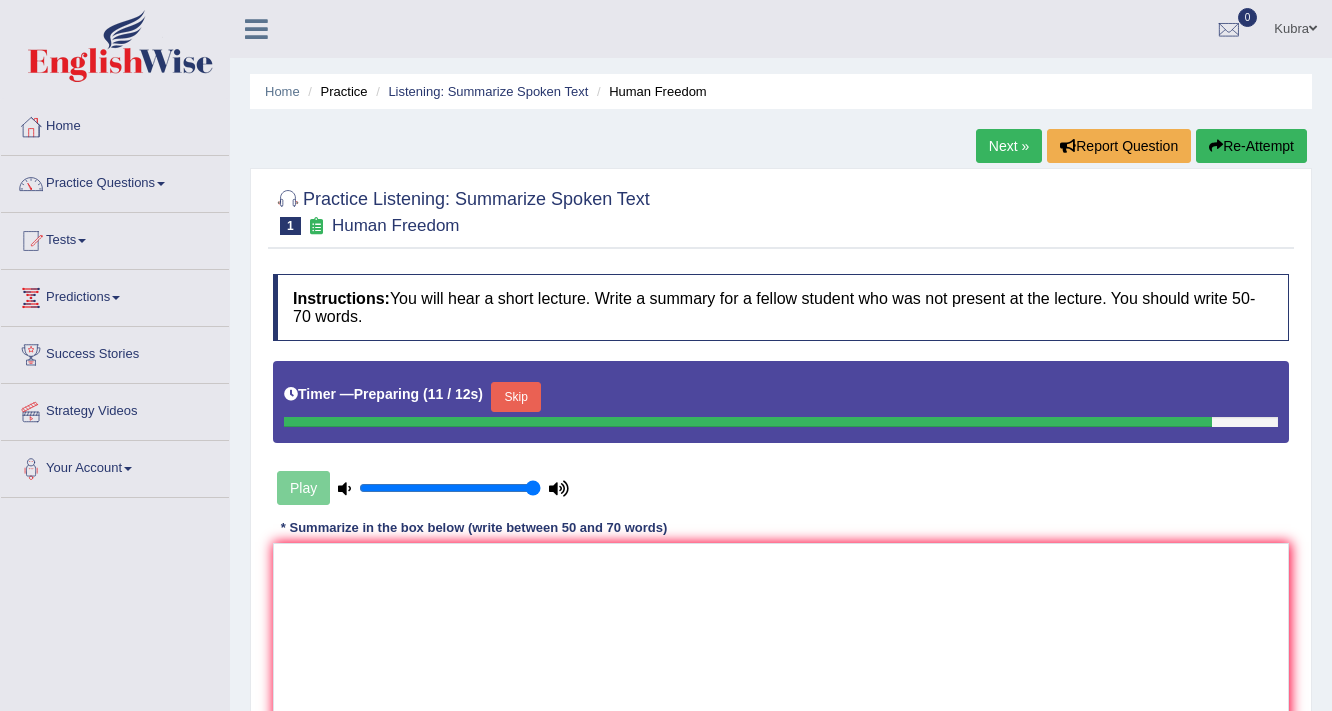 type on "1" 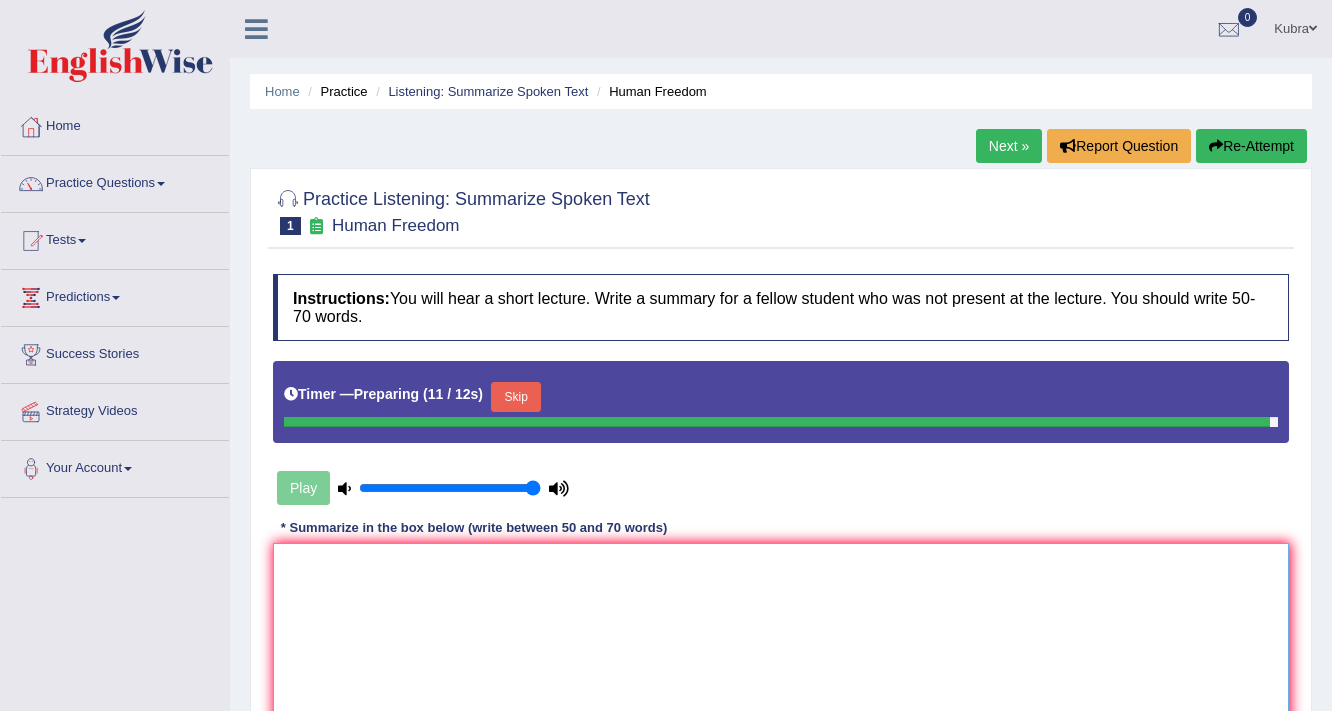 click at bounding box center (781, 640) 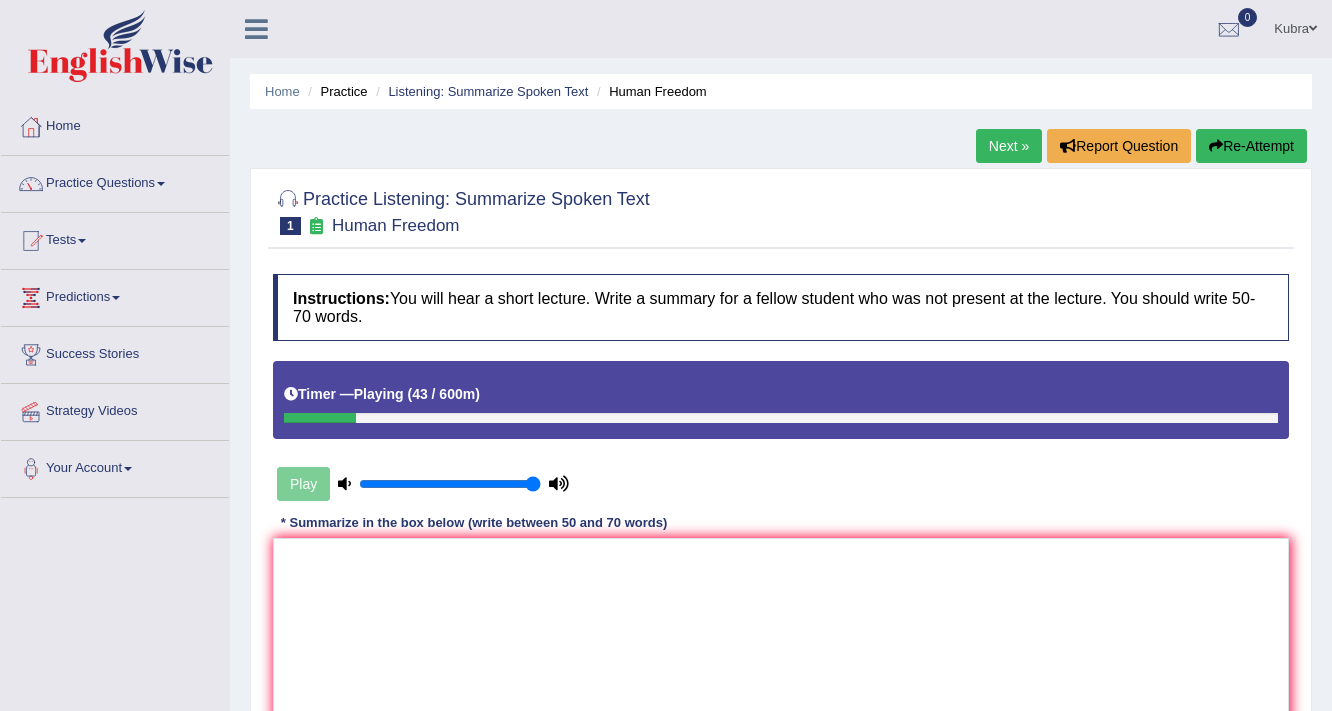 click on "Re-Attempt" at bounding box center (1251, 146) 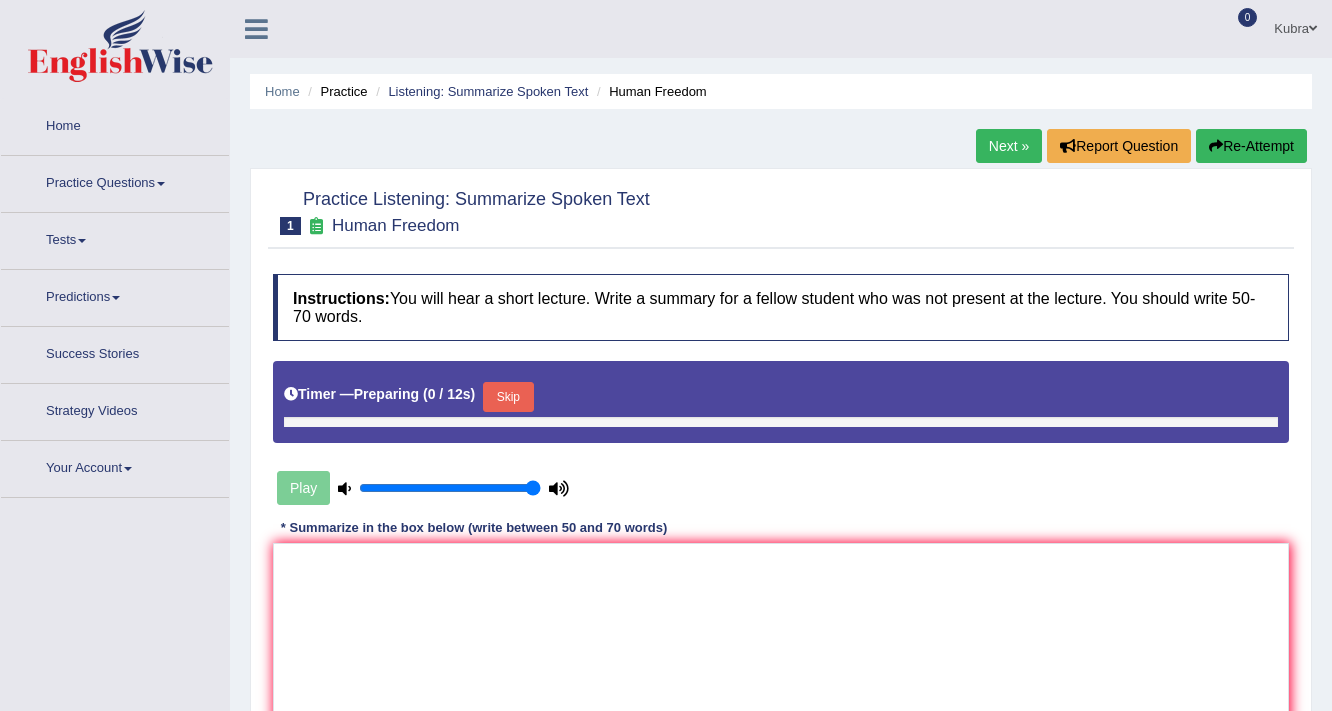 scroll, scrollTop: 0, scrollLeft: 0, axis: both 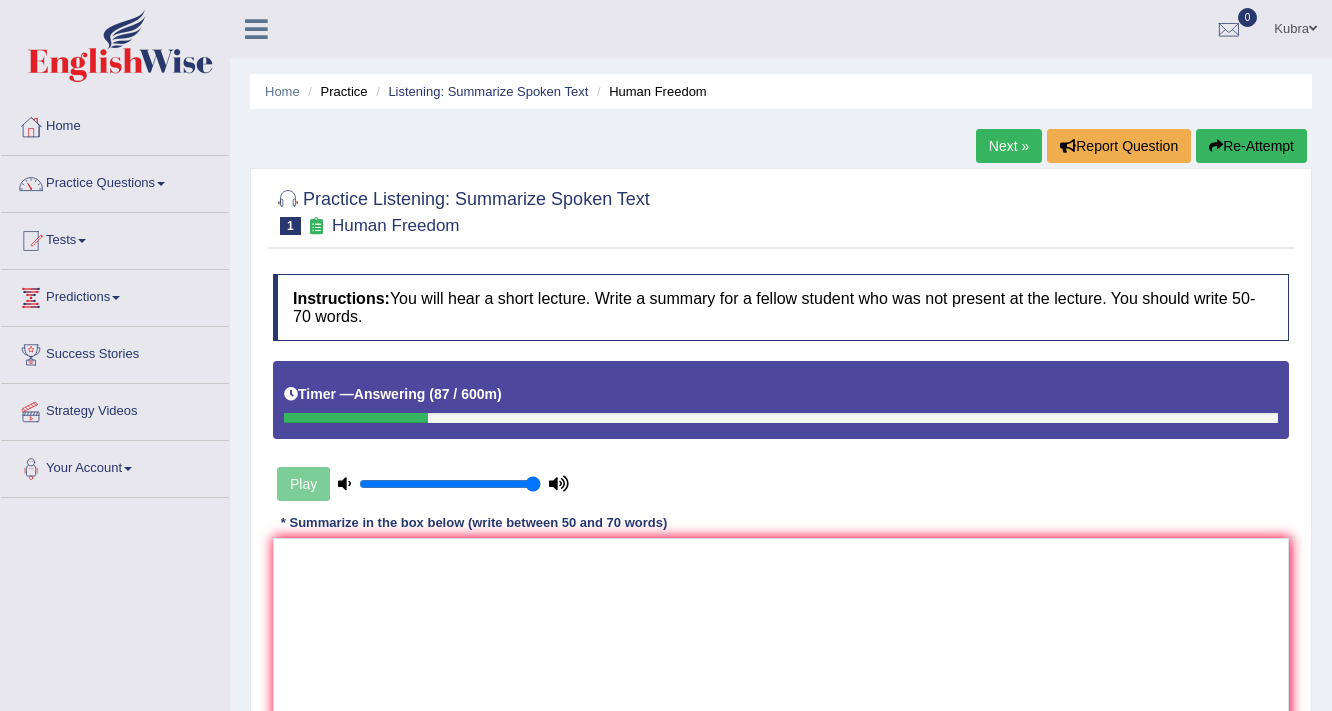 click on "Re-Attempt" at bounding box center [1251, 146] 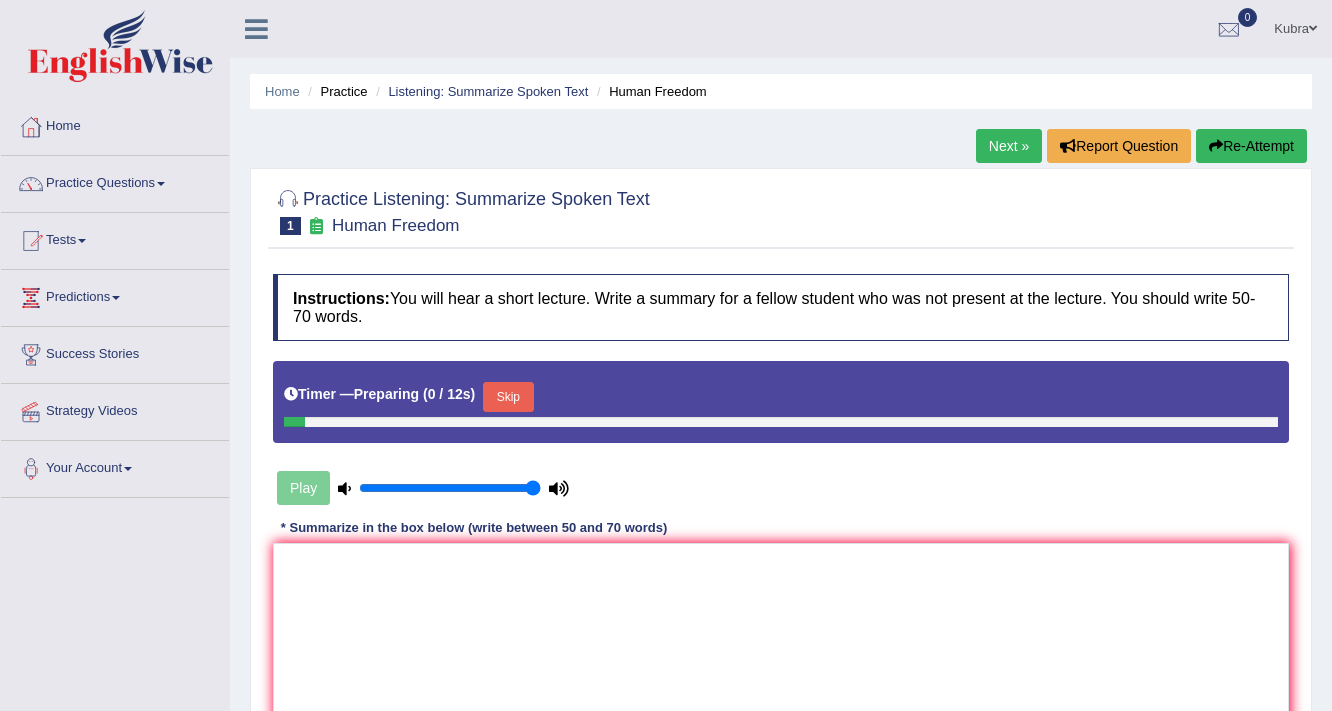 scroll, scrollTop: 0, scrollLeft: 0, axis: both 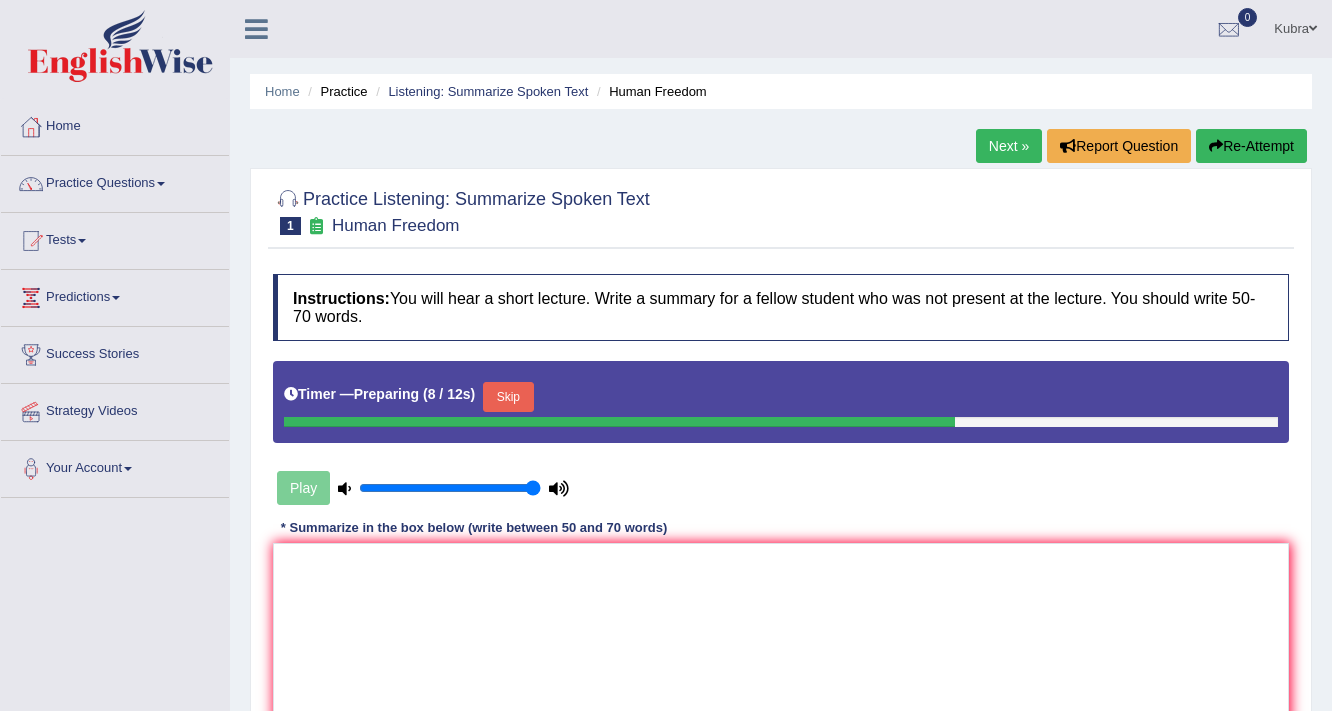 click on "Skip" at bounding box center (508, 397) 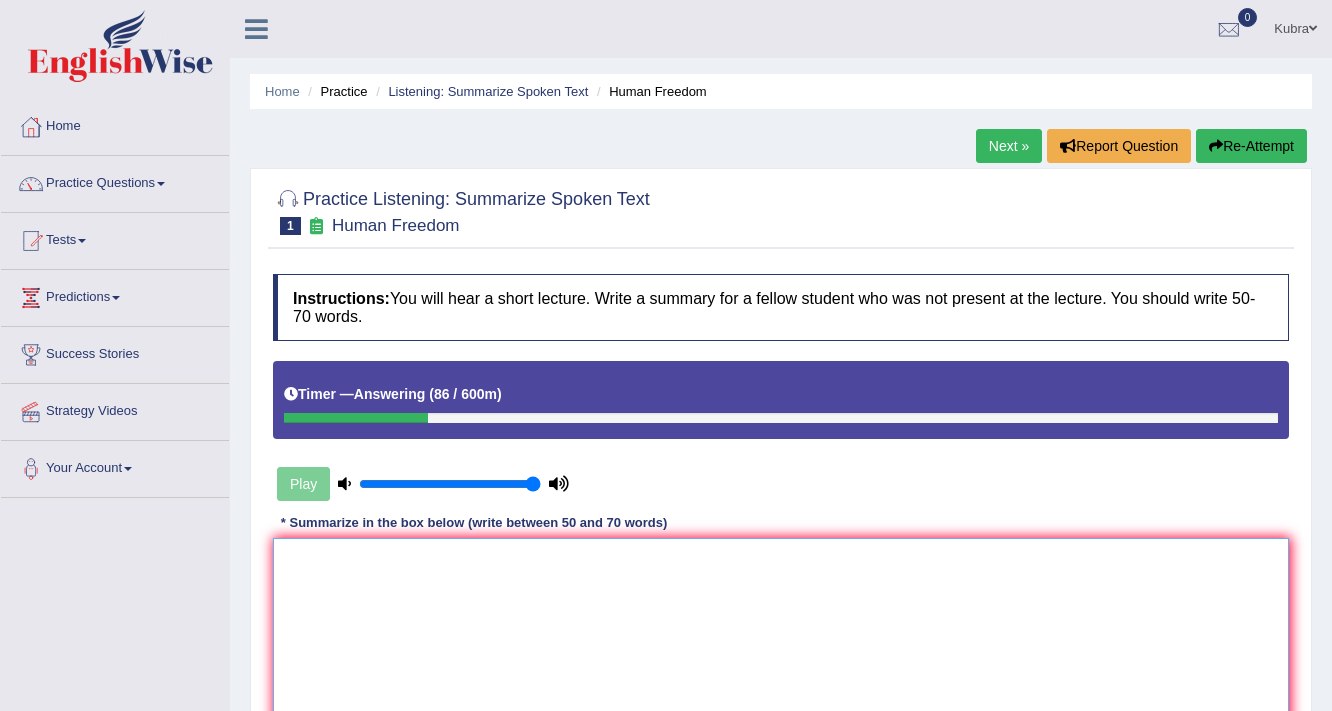 click at bounding box center [781, 635] 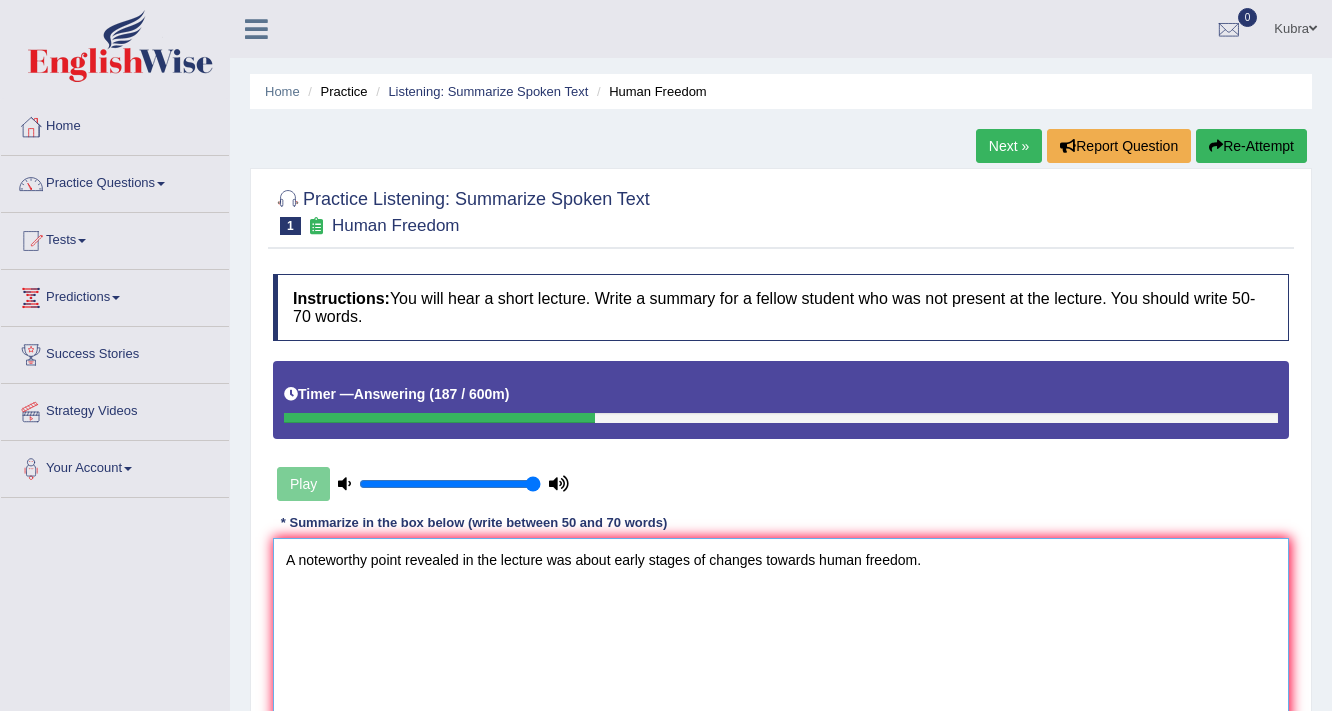 drag, startPoint x: 688, startPoint y: 564, endPoint x: 650, endPoint y: 568, distance: 38.209946 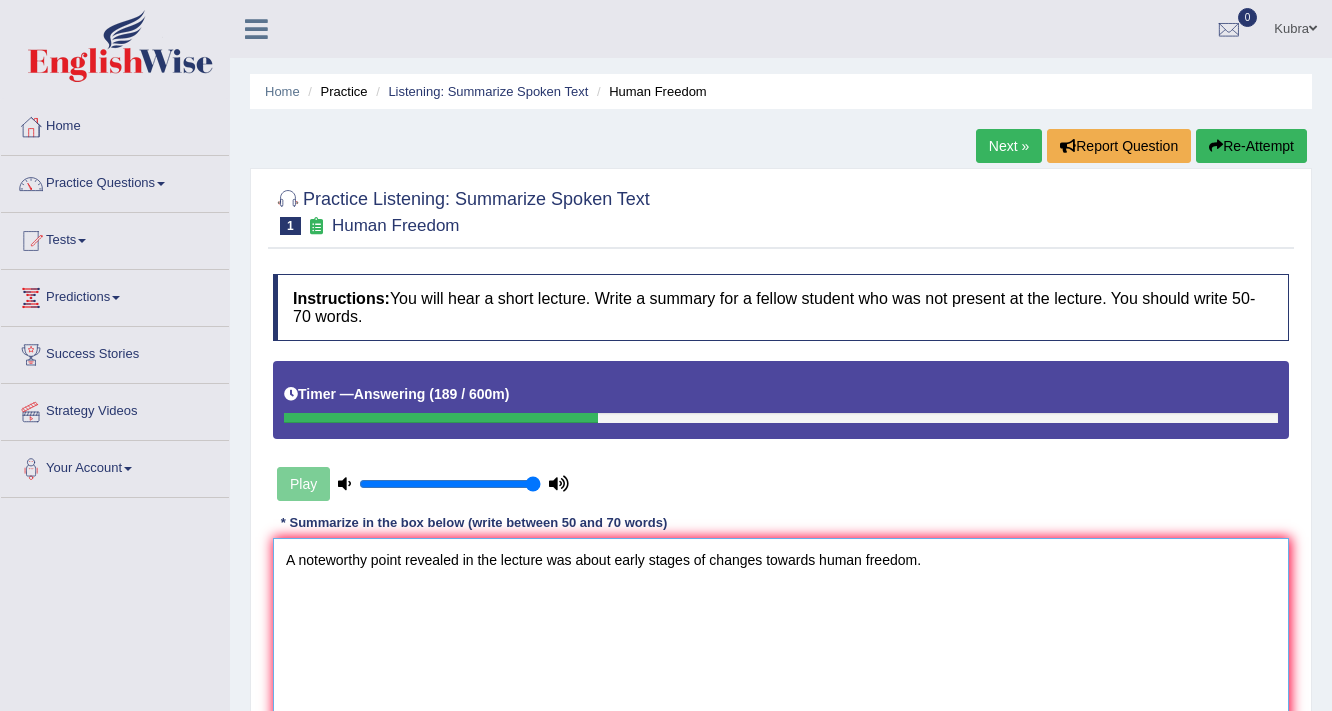 paste on "rategi" 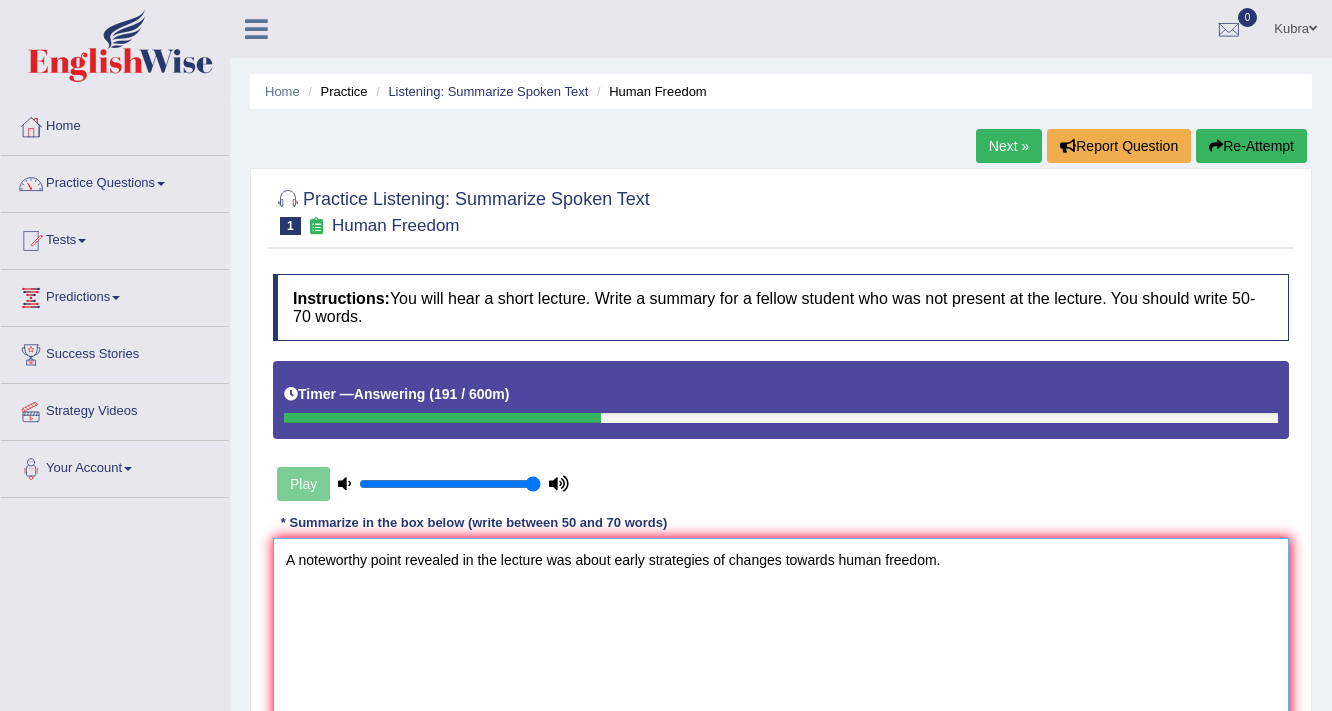 click on "A noteworthy point revealed in the lecture was about early strategies of changes towards human freedom." at bounding box center [781, 635] 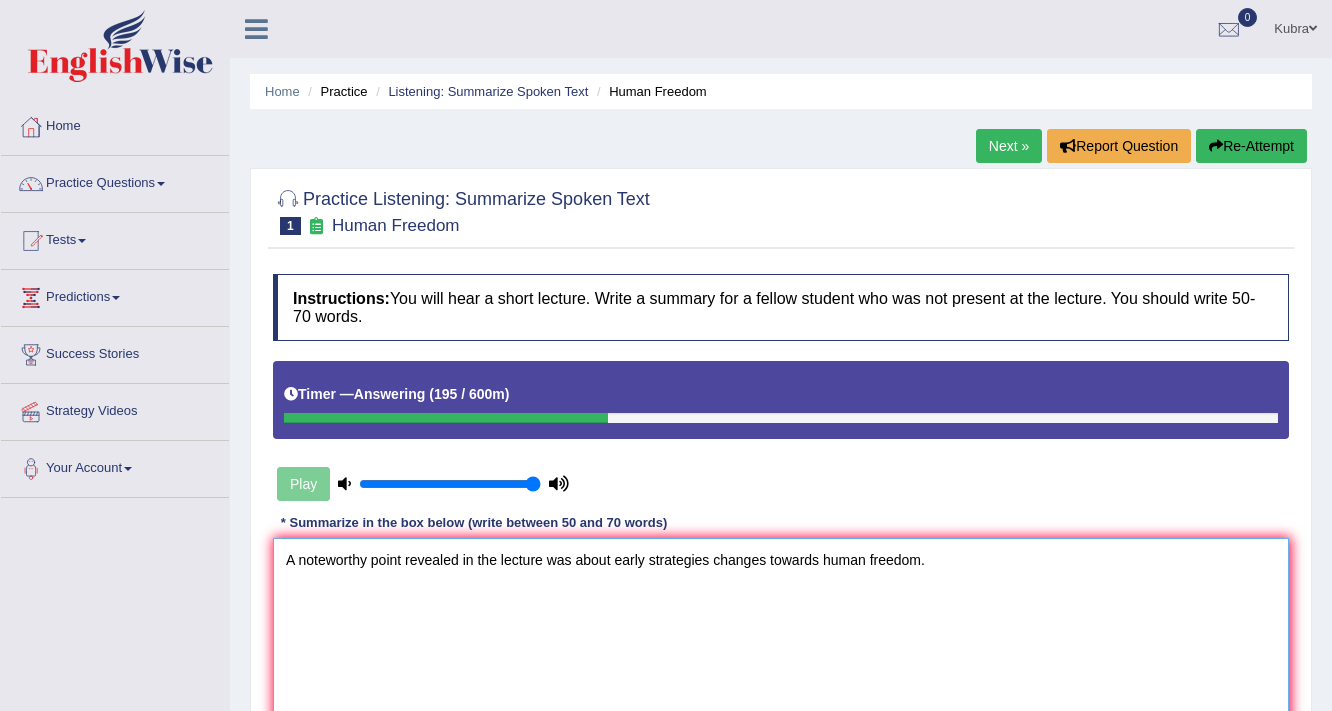click on "A noteworthy point revealed in the lecture was about early strategies changes towards human freedom." at bounding box center [781, 635] 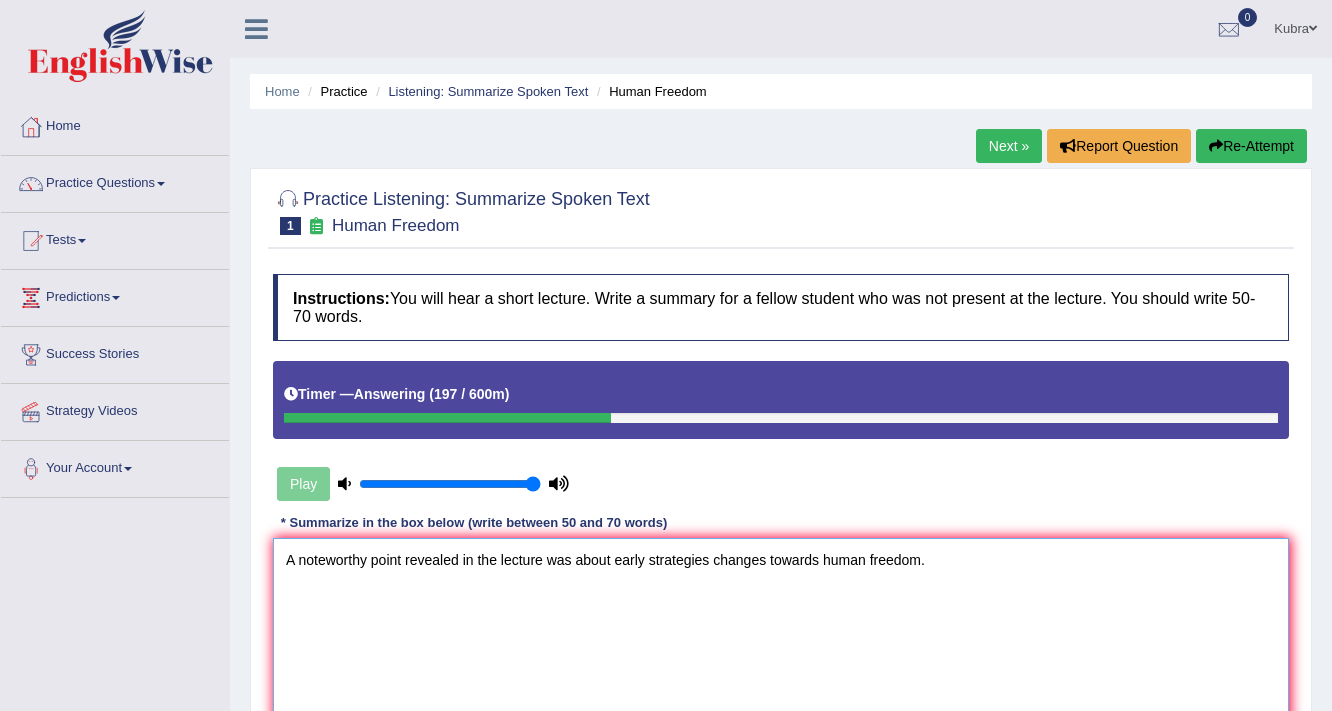 drag, startPoint x: 1096, startPoint y: 559, endPoint x: 0, endPoint y: 568, distance: 1096.037 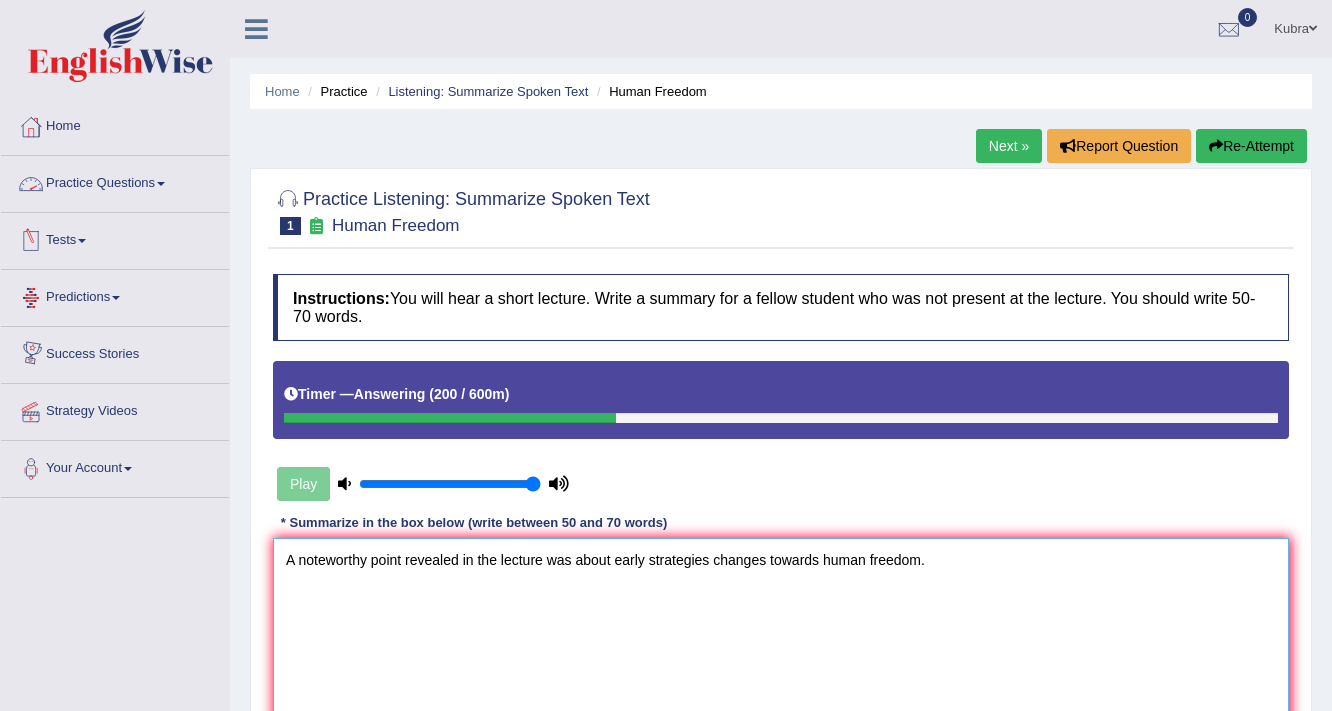 type on "A noteworthy point revealed in the lecture was about early strategies changes towards human freedom." 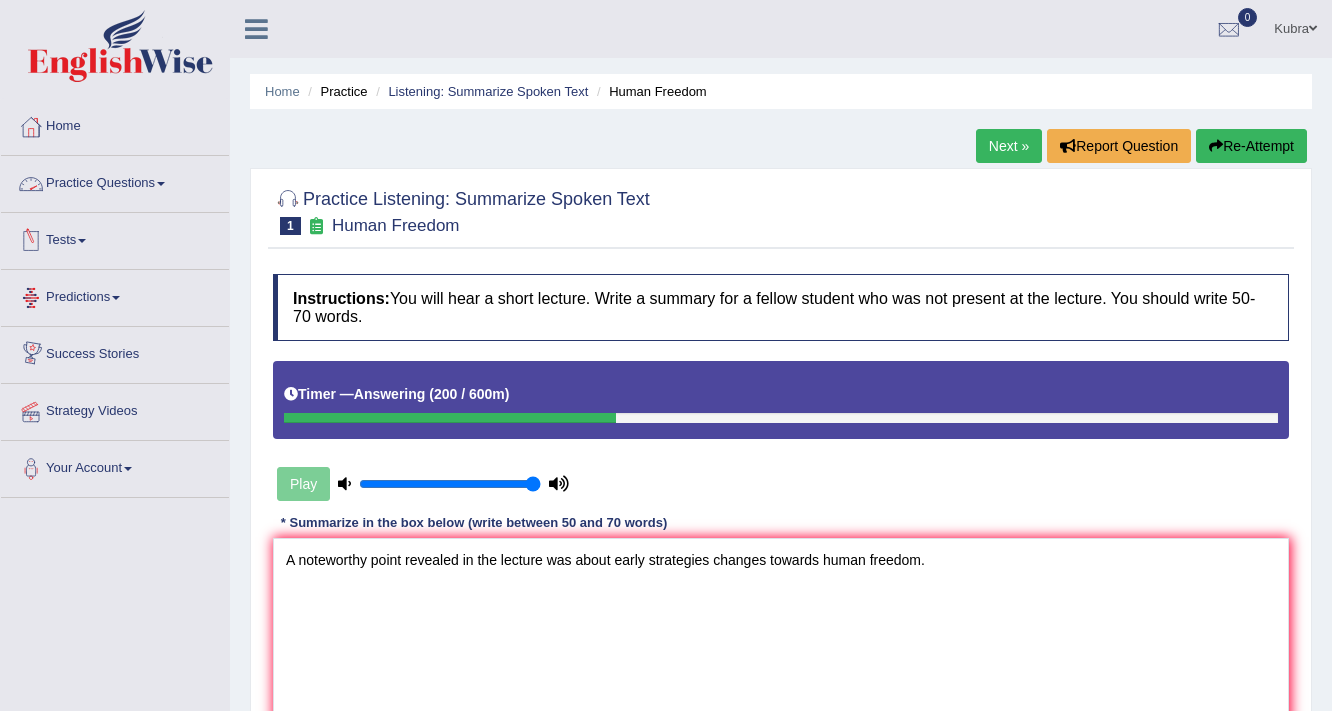 click on "Next »" at bounding box center [1009, 146] 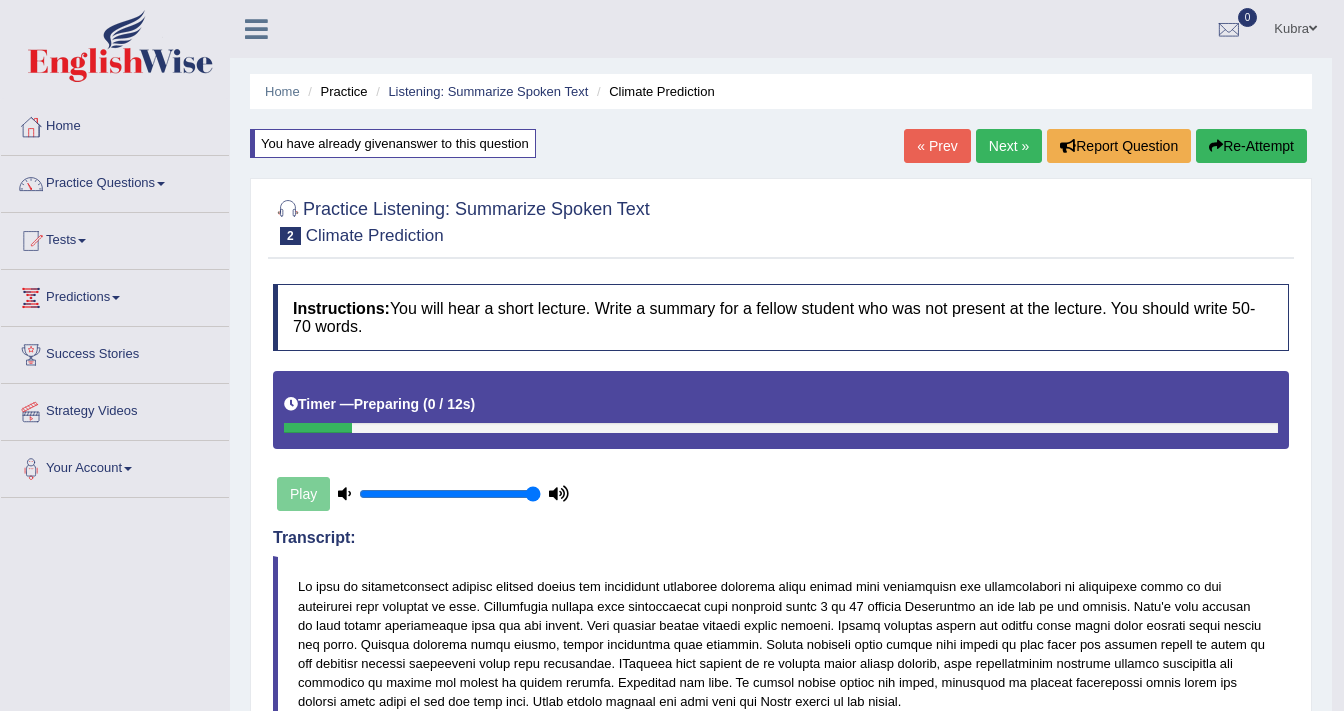 scroll, scrollTop: 0, scrollLeft: 0, axis: both 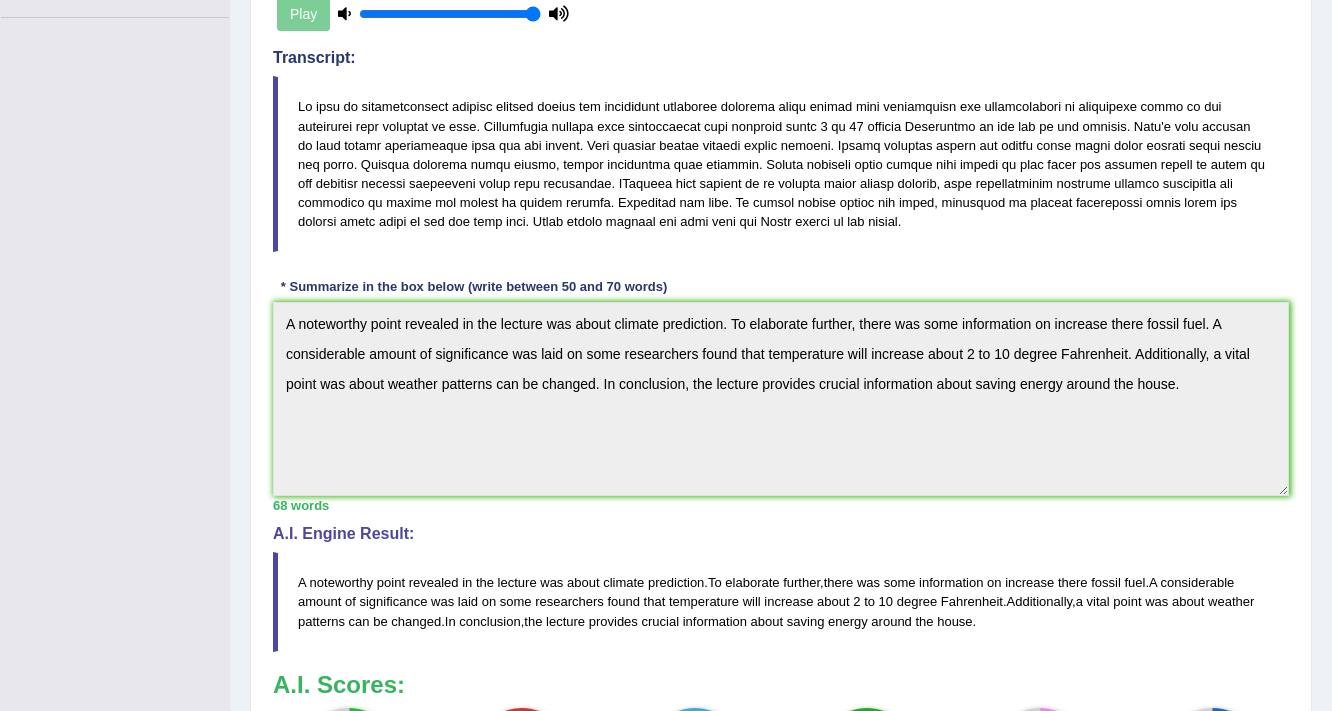 click on "Toggle navigation
Home
Practice Questions   Speaking Practice Read Aloud
Repeat Sentence
Describe Image
Re-tell Lecture
Answer Short Question
Summarize Group Discussion
Respond To A Situation
Writing Practice  Summarize Written Text
Write Essay
Reading Practice  Reading & Writing: Fill In The Blanks
Choose Multiple Answers
Re-order Paragraphs
Fill In The Blanks
Choose Single Answer
Listening Practice  Summarize Spoken Text
Highlight Incorrect Words
Highlight Correct Summary
Select Missing Word
Choose Single Answer
Choose Multiple Answers
Fill In The Blanks
Write From Dictation
Pronunciation
Tests
Take Mock Test" at bounding box center (666, -125) 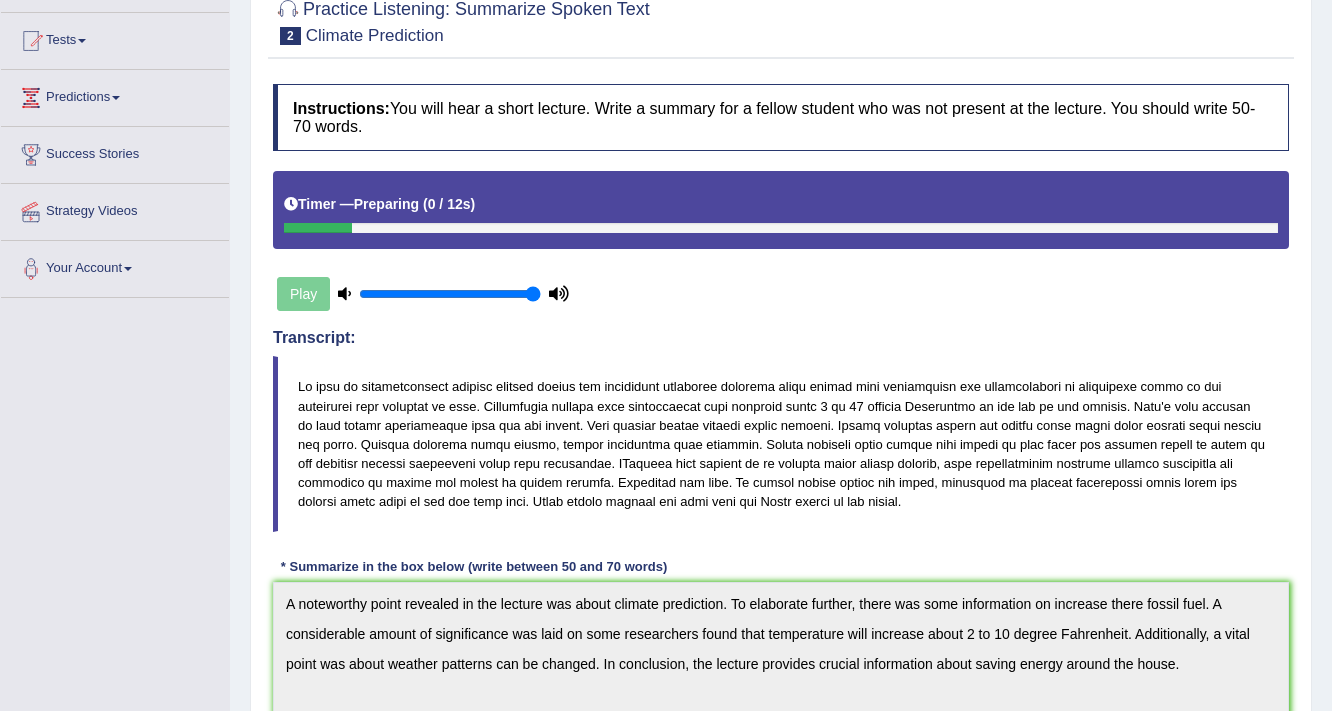 scroll, scrollTop: 0, scrollLeft: 0, axis: both 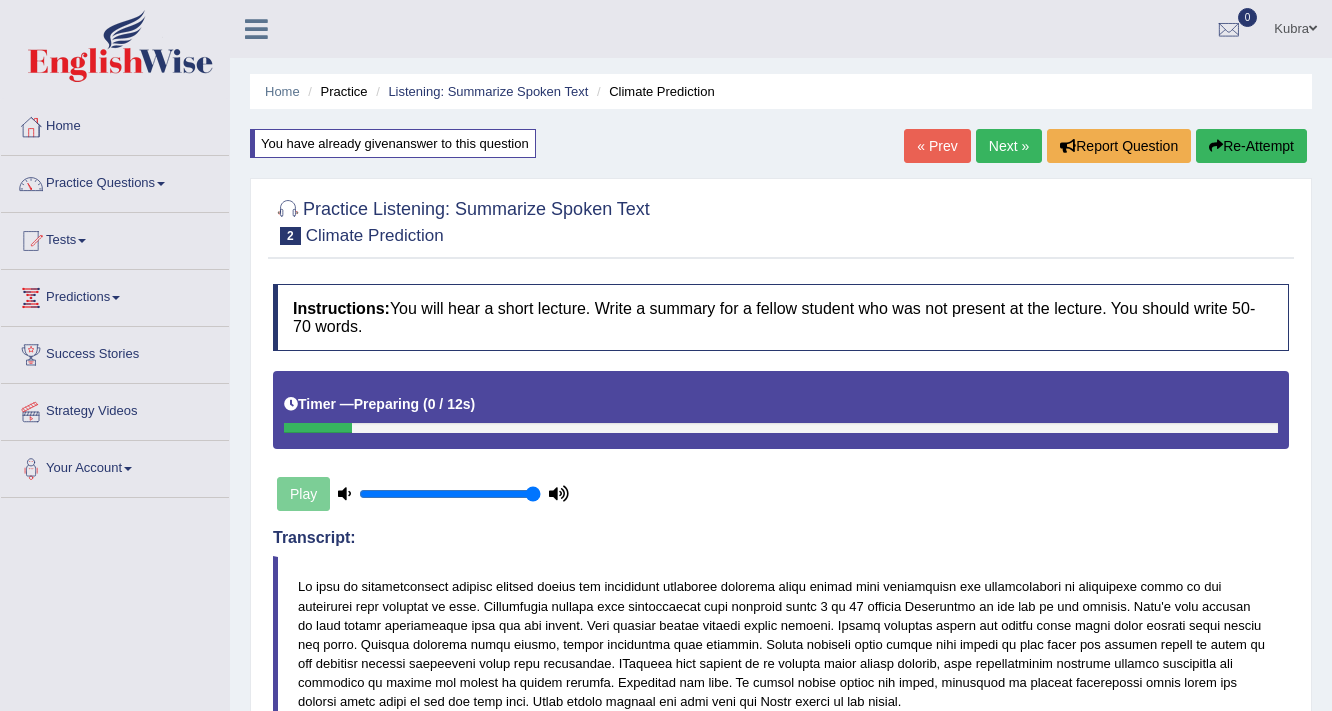 click on "« Prev" at bounding box center [937, 146] 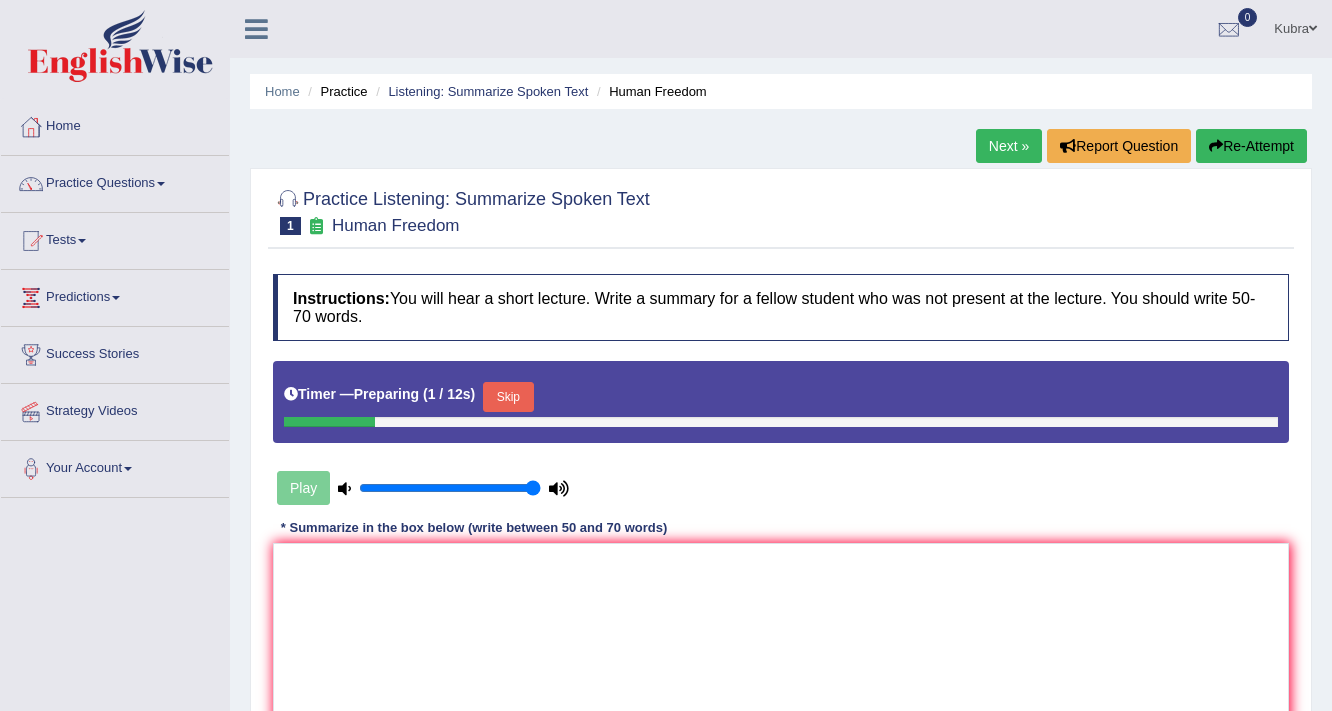 scroll, scrollTop: 0, scrollLeft: 0, axis: both 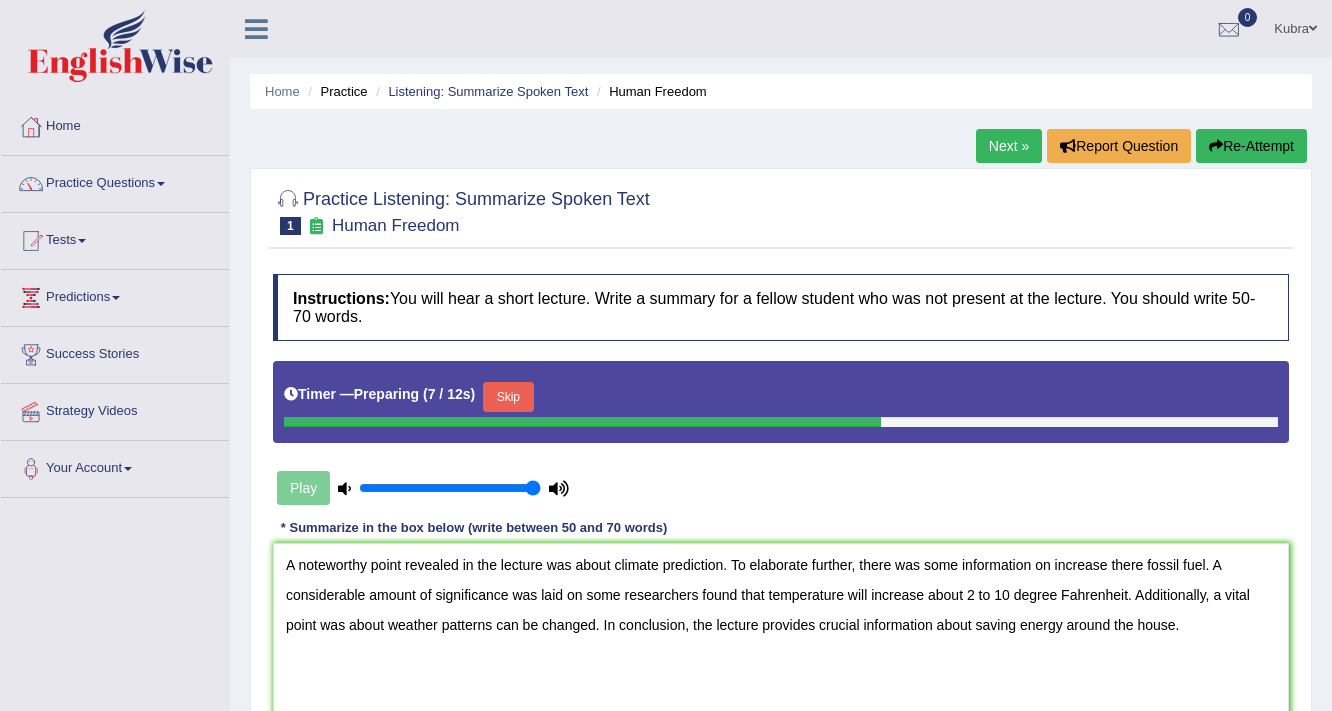 drag, startPoint x: 288, startPoint y: 561, endPoint x: 720, endPoint y: 568, distance: 432.0567 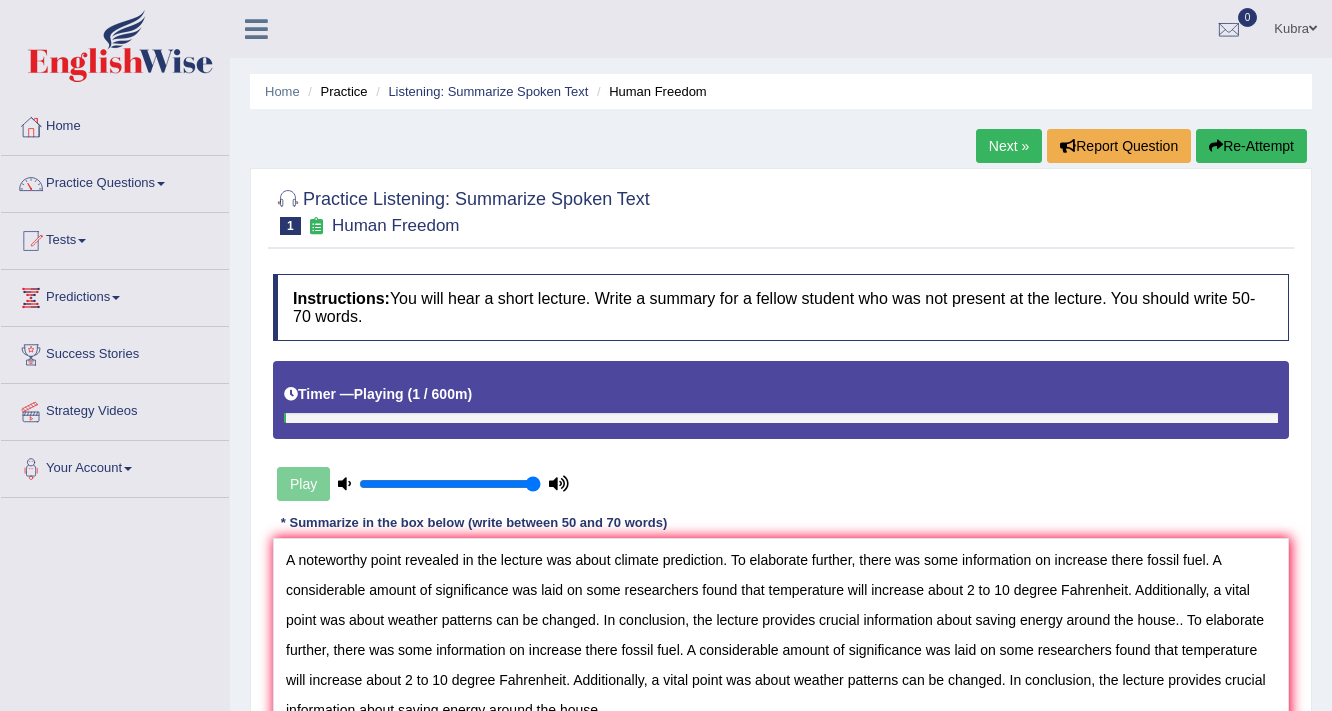 type on "A noteworthy point revealed in the lecture was about climate prediction. To elaborate further, there was some information on increase there fossil fuel. A considerable amount of significance was laid on some researchers found that temperature will increase about 2 to 10 degree Fahrenheit. Additionally, a vital point was about weather patterns can be changed. In conclusion, the lecture provides crucial information about saving energy around the house.. To elaborate further, there was some information on increase there fossil fuel. A considerable amount of significance was laid on some researchers found that temperature will increase about 2 to 10 degree Fahrenheit. Additionally, a vital point was about weather patterns can be changed. In conclusion, the lecture provides crucial information about saving energy around the house." 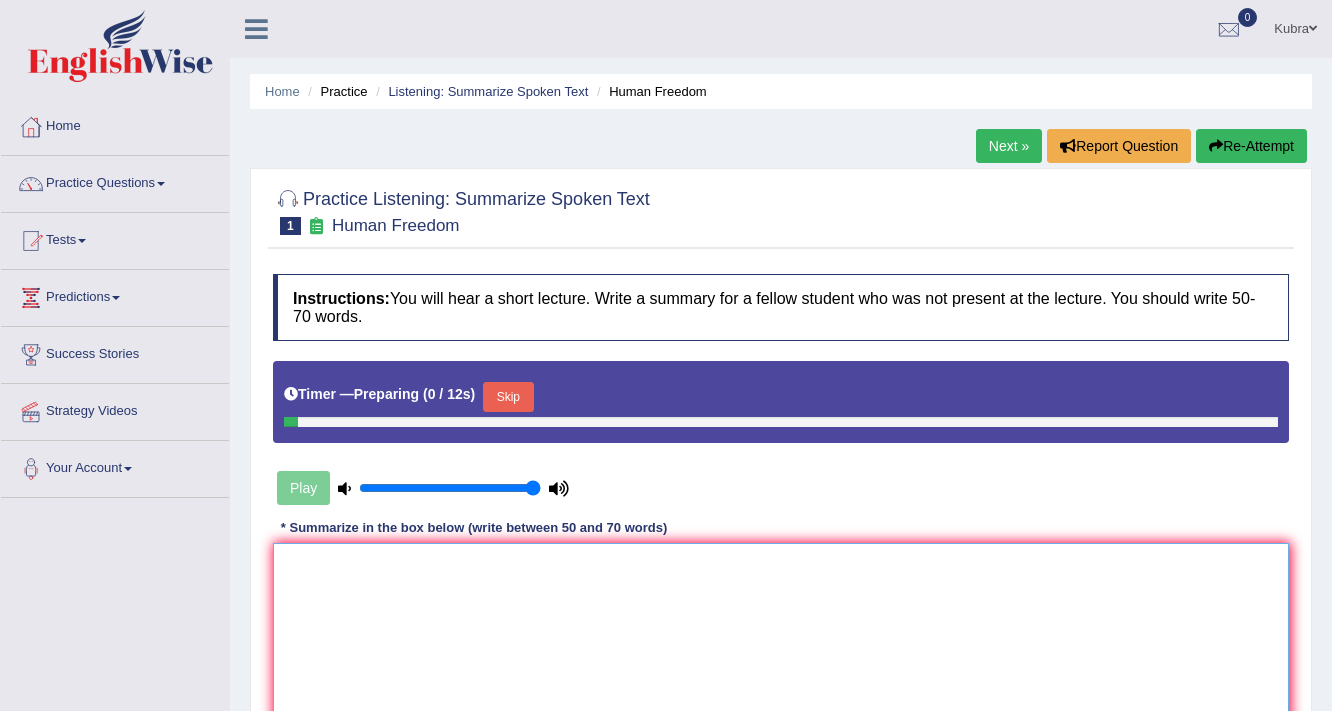 click at bounding box center [781, 640] 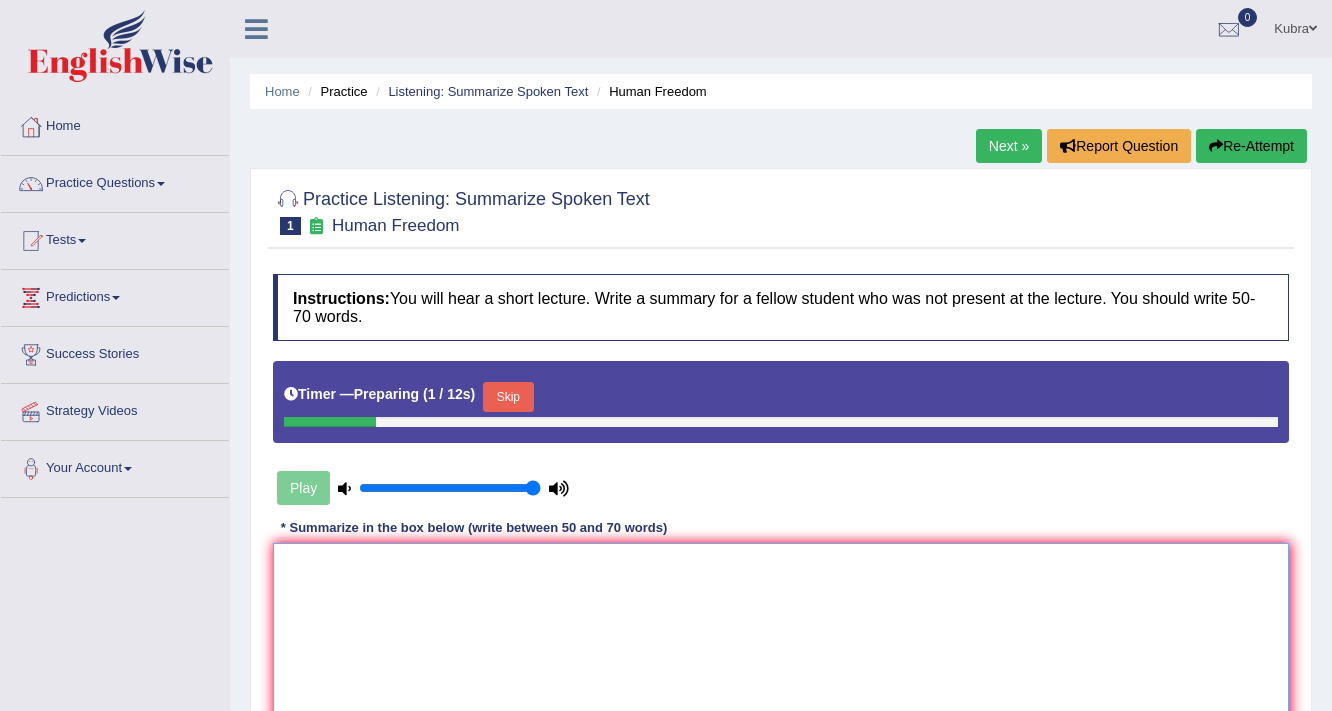 paste on "A noteworthy point revealed in the lecture was about climate prediction. To elaborate further, there was some information on increase there fossil fuel. A considerable amount of significance was laid on some researchers found that temperature will increase about 2 to 10 degree Fahrenheit. Additionally, a vital point was about weather patterns can be changed. In conclusion, the lecture provides crucial information about saving energy around the house." 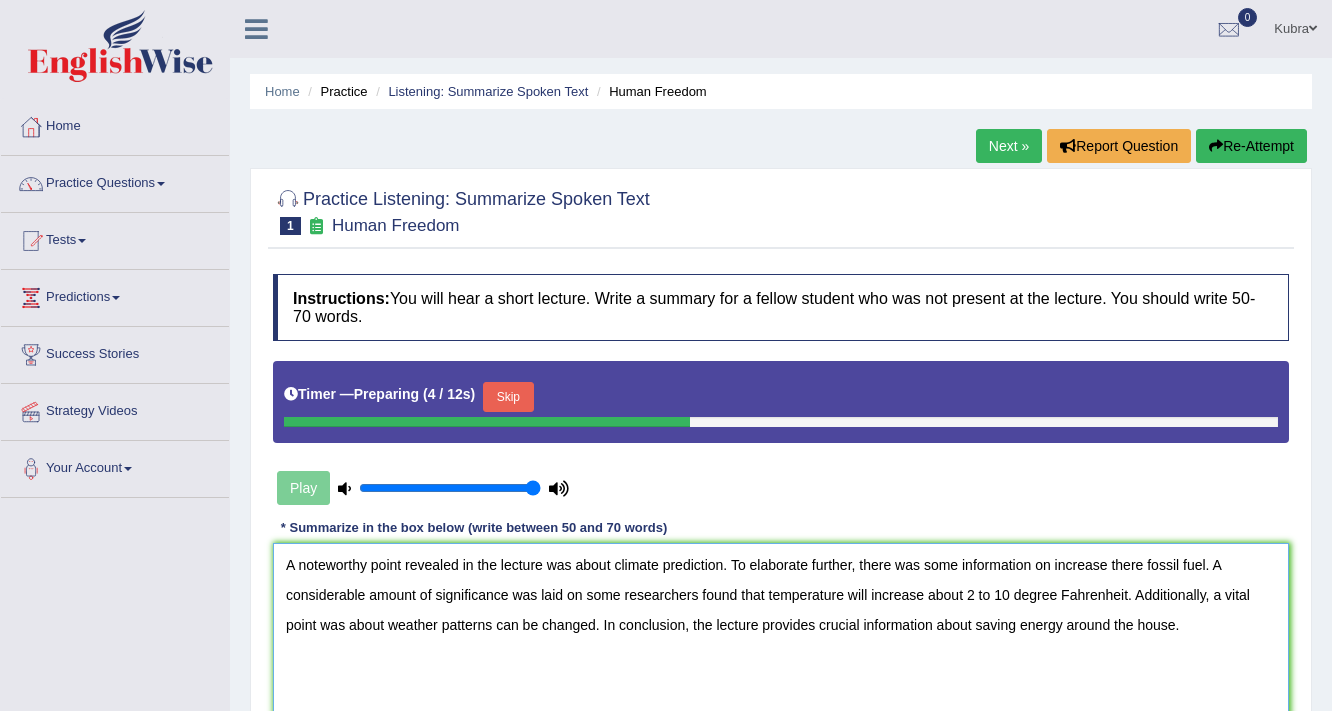 click on "A noteworthy point revealed in the lecture was about climate prediction. To elaborate further, there was some information on increase there fossil fuel. A considerable amount of significance was laid on some researchers found that temperature will increase about 2 to 10 degree Fahrenheit. Additionally, a vital point was about weather patterns can be changed. In conclusion, the lecture provides crucial information about saving energy around the house." at bounding box center (781, 640) 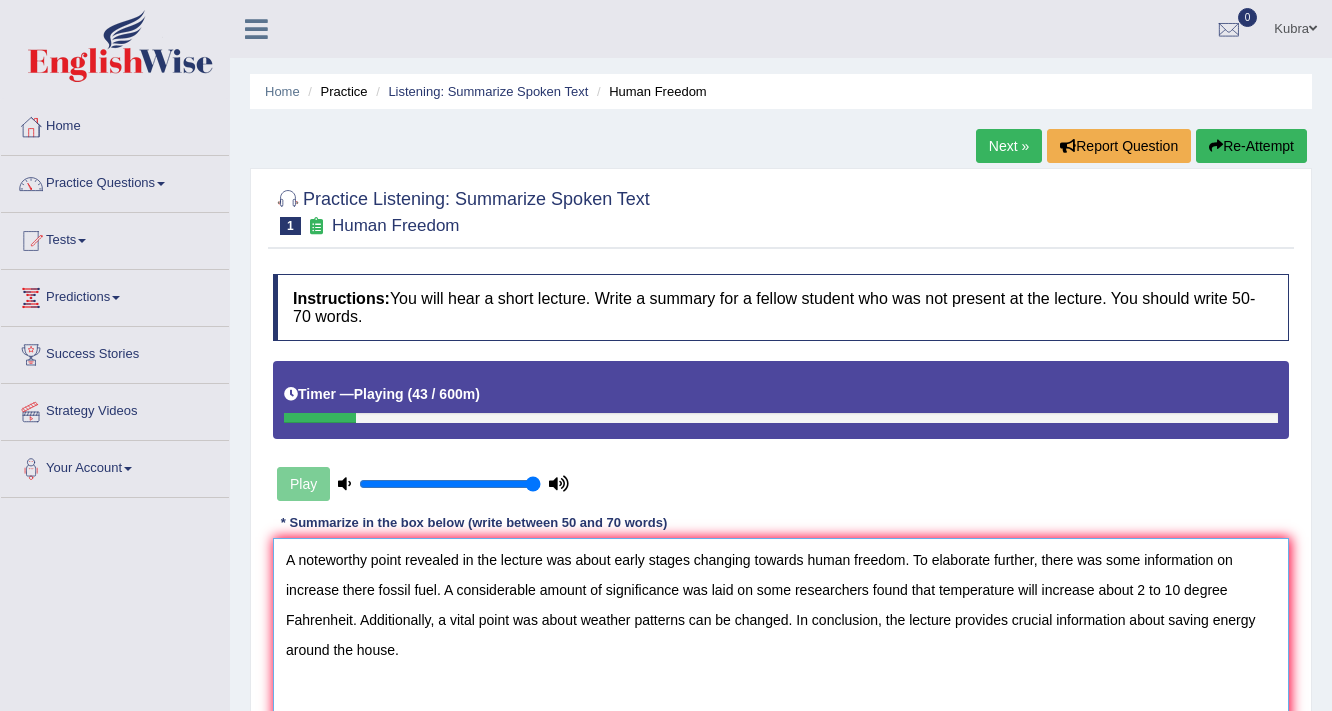 click on "A noteworthy point revealed in the lecture was about early stages changing towards human freedom. To elaborate further, there was some information on increase there fossil fuel. A considerable amount of significance was laid on some researchers found that temperature will increase about 2 to 10 degree Fahrenheit. Additionally, a vital point was about weather patterns can be changed. In conclusion, the lecture provides crucial information about saving energy around the house." at bounding box center [781, 635] 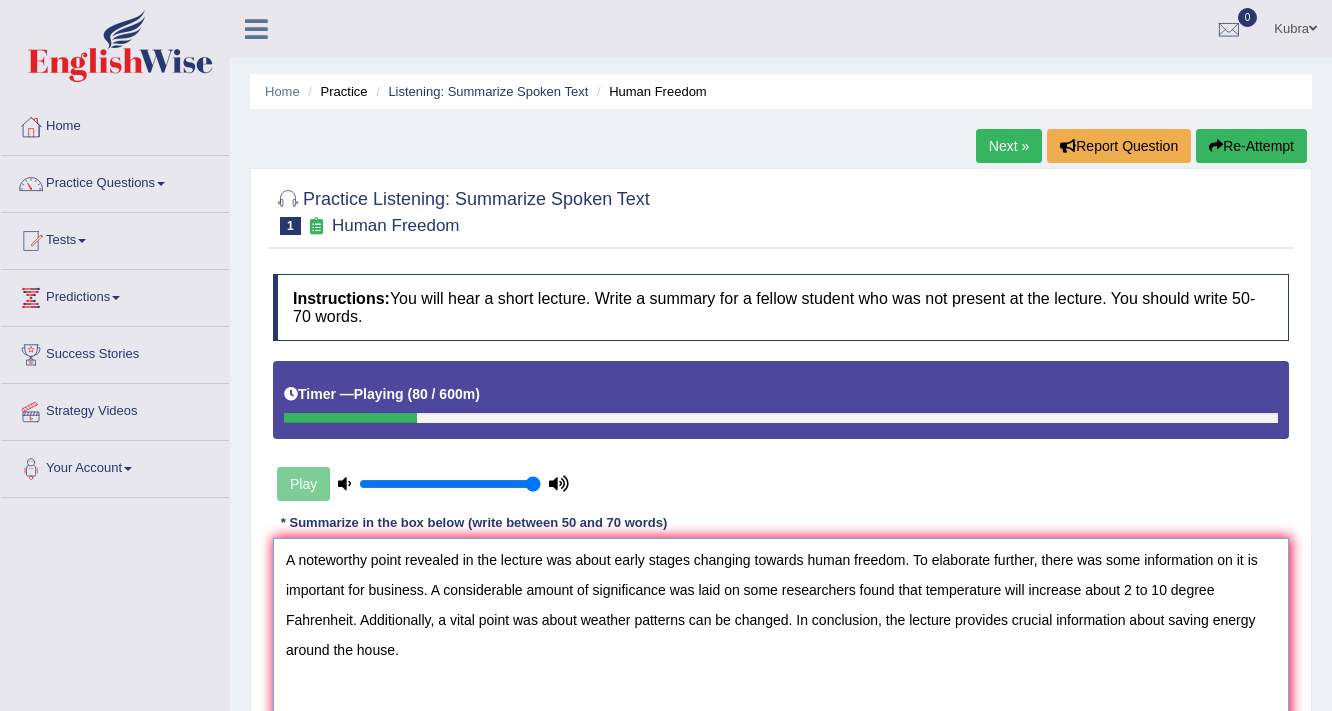 click on "A noteworthy point revealed in the lecture was about early stages changing towards human freedom. To elaborate further, there was some information on it is important for business. A considerable amount of significance was laid on some researchers found that temperature will increase about 2 to 10 degree Fahrenheit. Additionally, a vital point was about weather patterns can be changed. In conclusion, the lecture provides crucial information about saving energy around the house." at bounding box center [781, 635] 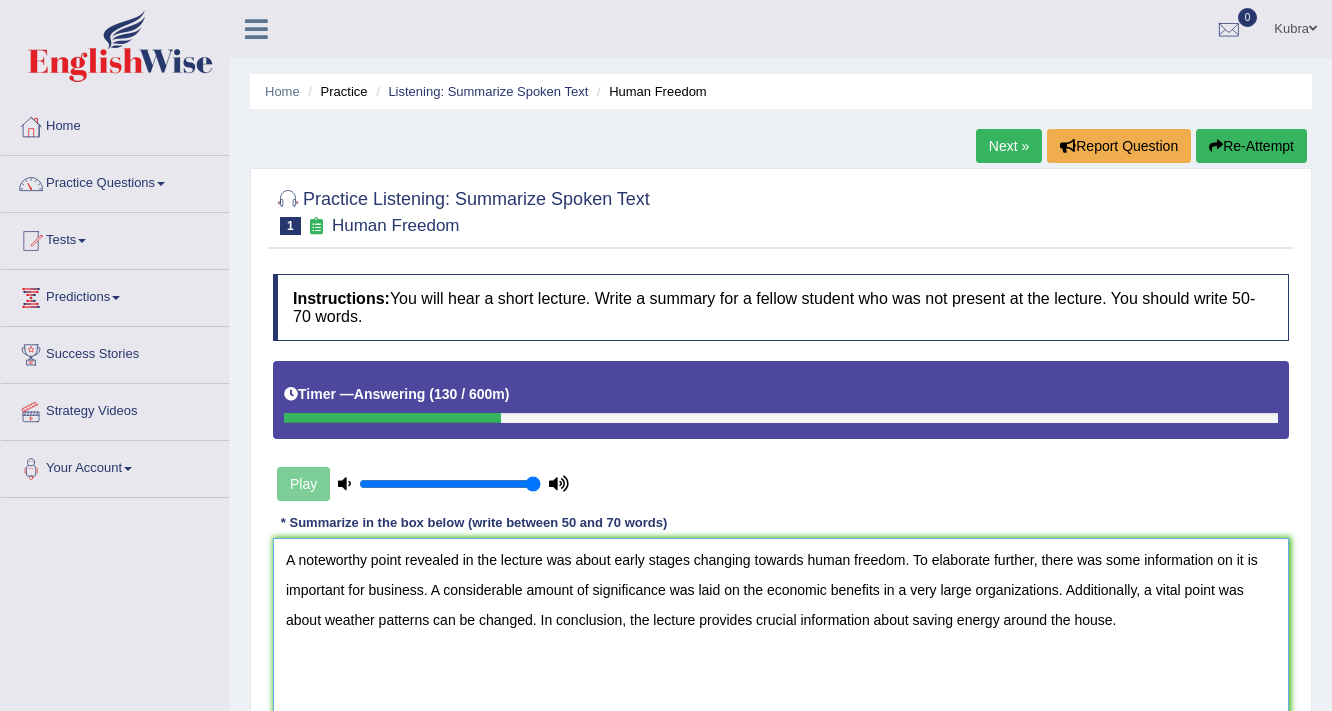 click on "A noteworthy point revealed in the lecture was about early stages changing towards human freedom. To elaborate further, there was some information on it is important for business. A considerable amount of significance was laid on the economic benefits in a very large organizations. Additionally, a vital point was about weather patterns can be changed. In conclusion, the lecture provides crucial information about saving energy around the house." at bounding box center (781, 635) 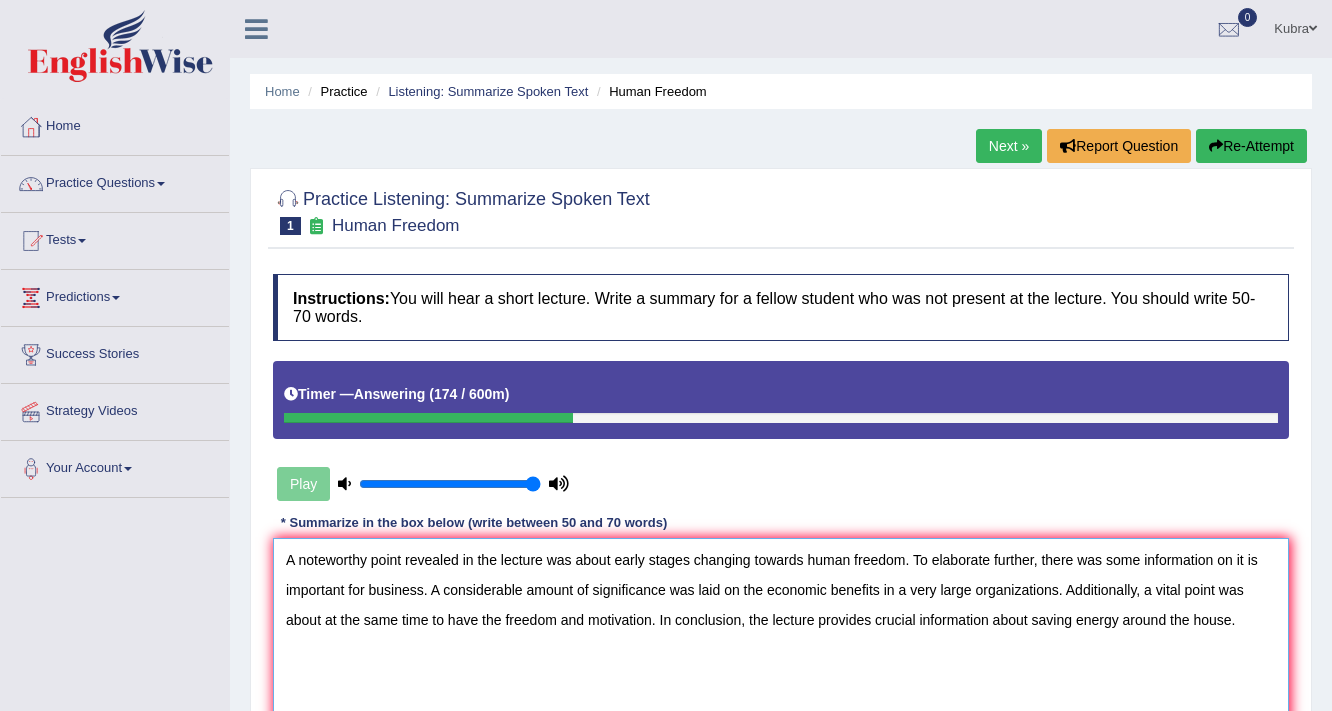 click on "A noteworthy point revealed in the lecture was about early stages changing towards human freedom. To elaborate further, there was some information on it is important for business. A considerable amount of significance was laid on the economic benefits in a very large organizations. Additionally, a vital point was about at the same time to have the freedom and motivation. In conclusion, the lecture provides crucial information about saving energy around the house." at bounding box center (781, 635) 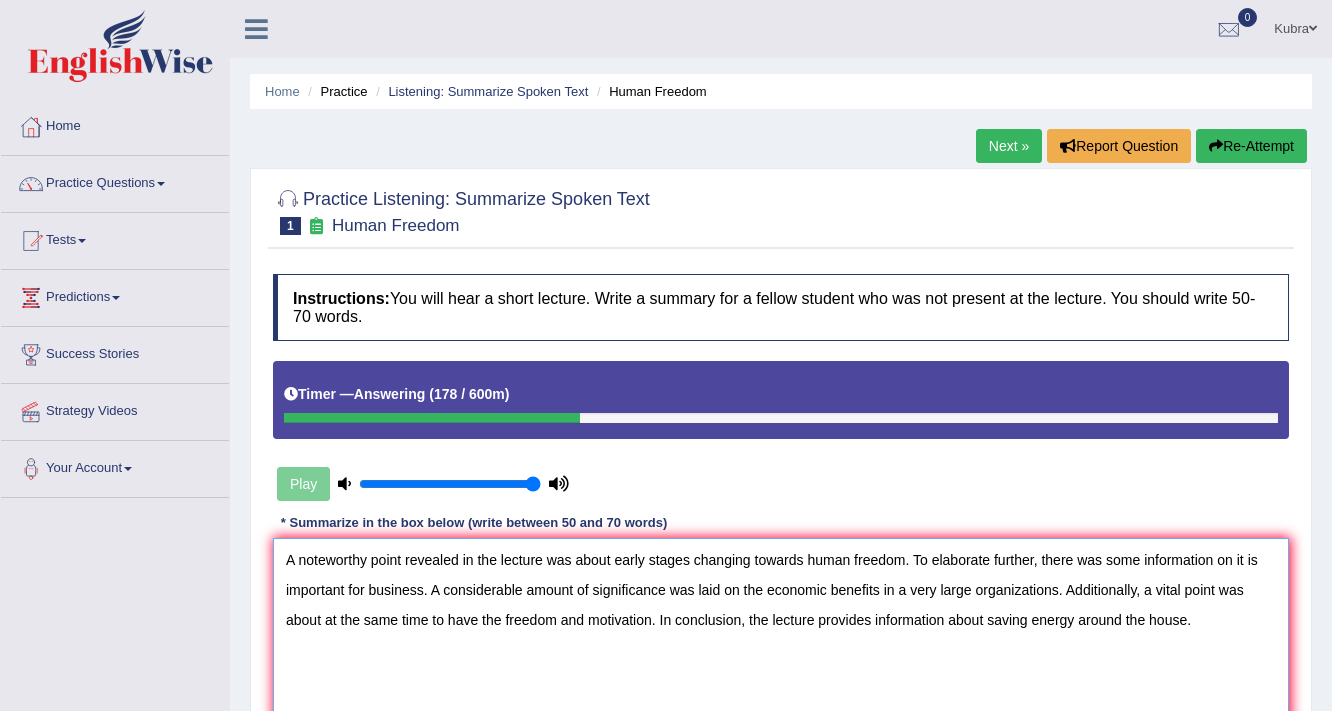 click on "A noteworthy point revealed in the lecture was about early stages changing towards human freedom. To elaborate further, there was some information on it is important for business. A considerable amount of significance was laid on the economic benefits in a very large organizations. Additionally, a vital point was about at the same time to have the freedom and motivation. In conclusion, the lecture provides information about saving energy around the house." at bounding box center [781, 635] 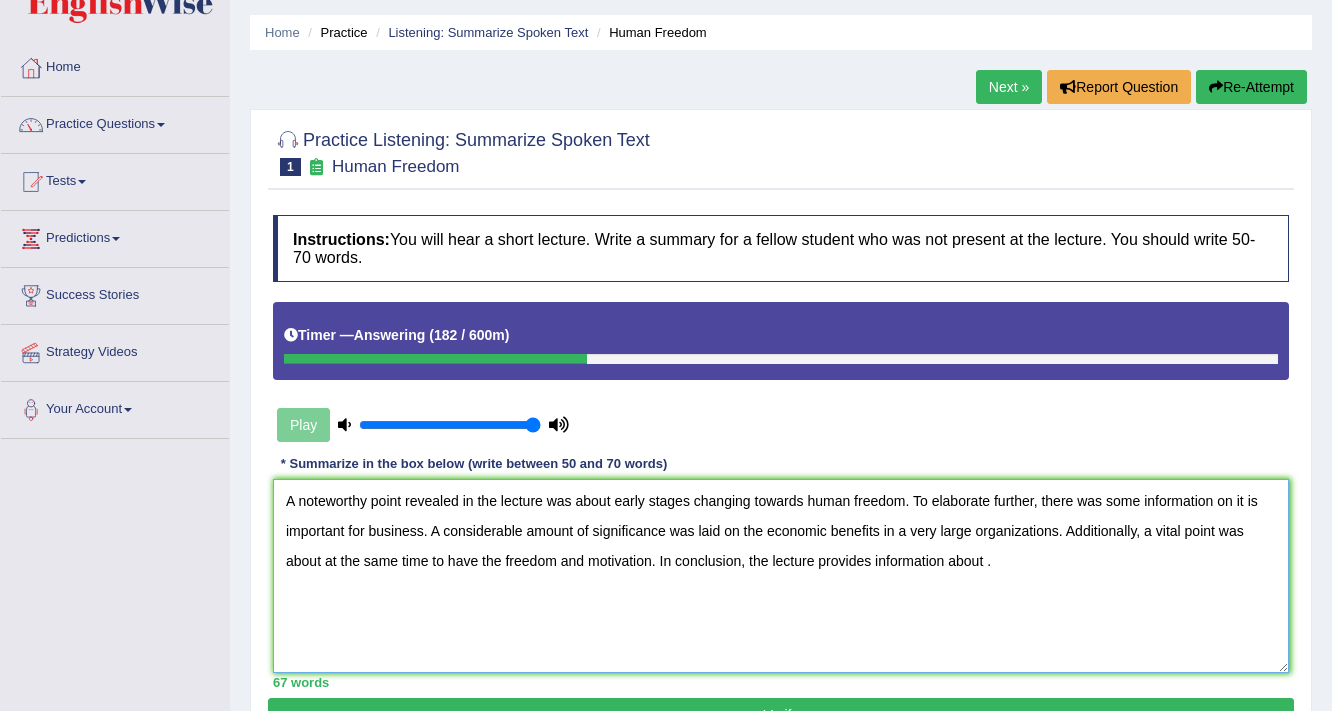 scroll, scrollTop: 160, scrollLeft: 0, axis: vertical 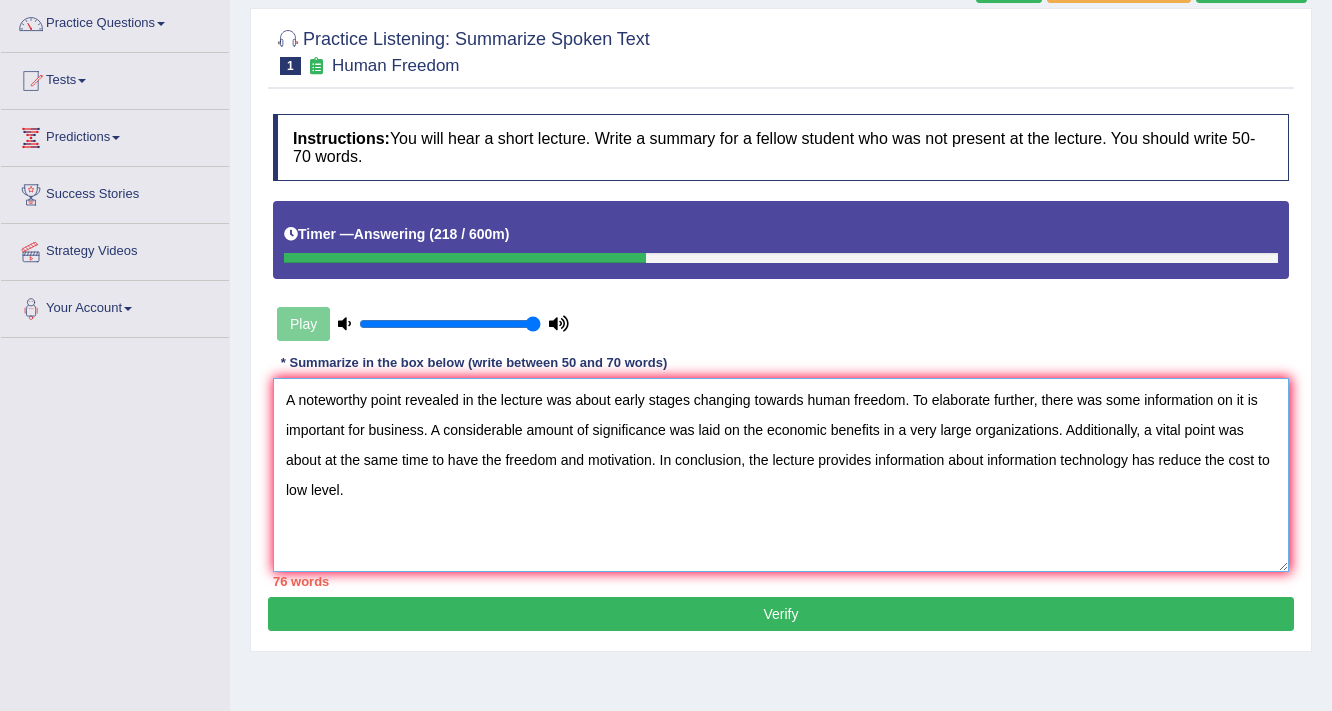 click on "A noteworthy point revealed in the lecture was about early stages changing towards human freedom. To elaborate further, there was some information on it is important for business. A considerable amount of significance was laid on the economic benefits in a very large organizations. Additionally, a vital point was about at the same time to have the freedom and motivation. In conclusion, the lecture provides information about information technology has reduce the cost to low level." at bounding box center [781, 475] 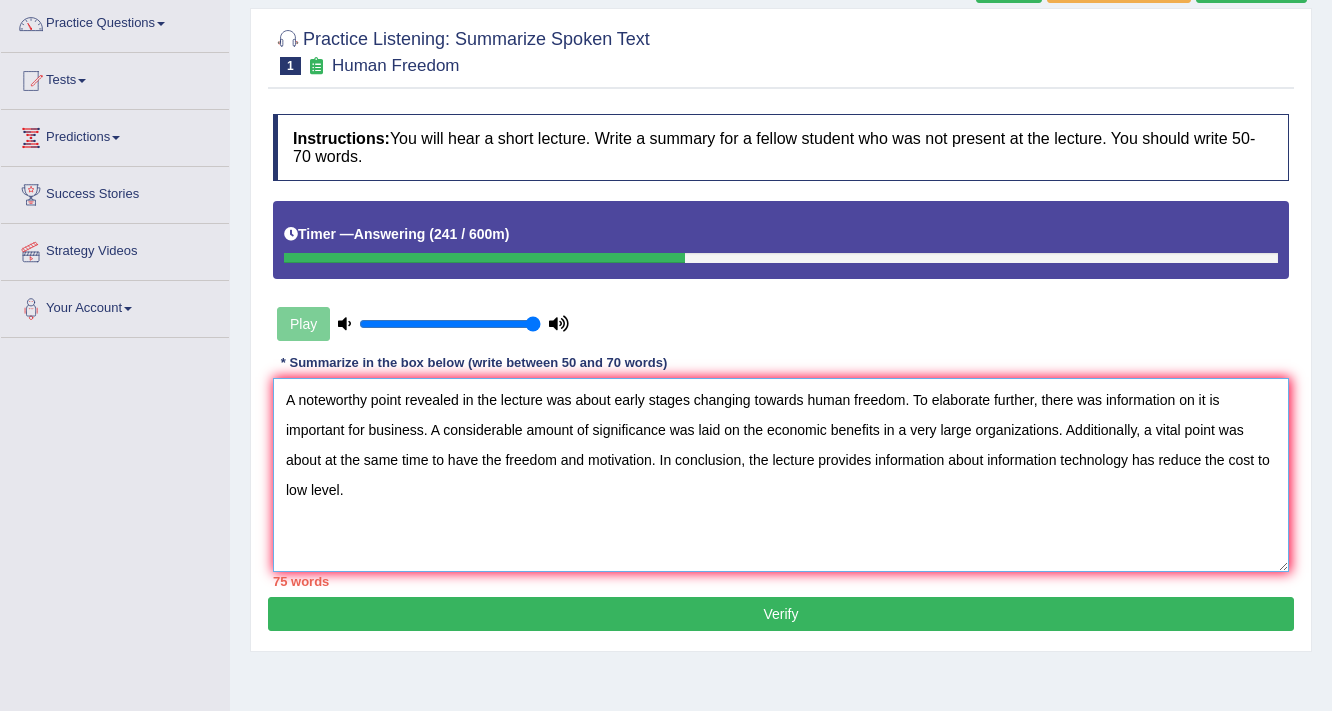 click on "A noteworthy point revealed in the lecture was about early stages changing towards human freedom. To elaborate further, there was information on it is important for business. A considerable amount of significance was laid on the economic benefits in a very large organizations. Additionally, a vital point was about at the same time to have the freedom and motivation. In conclusion, the lecture provides information about information technology has reduce the cost to low level." at bounding box center (781, 475) 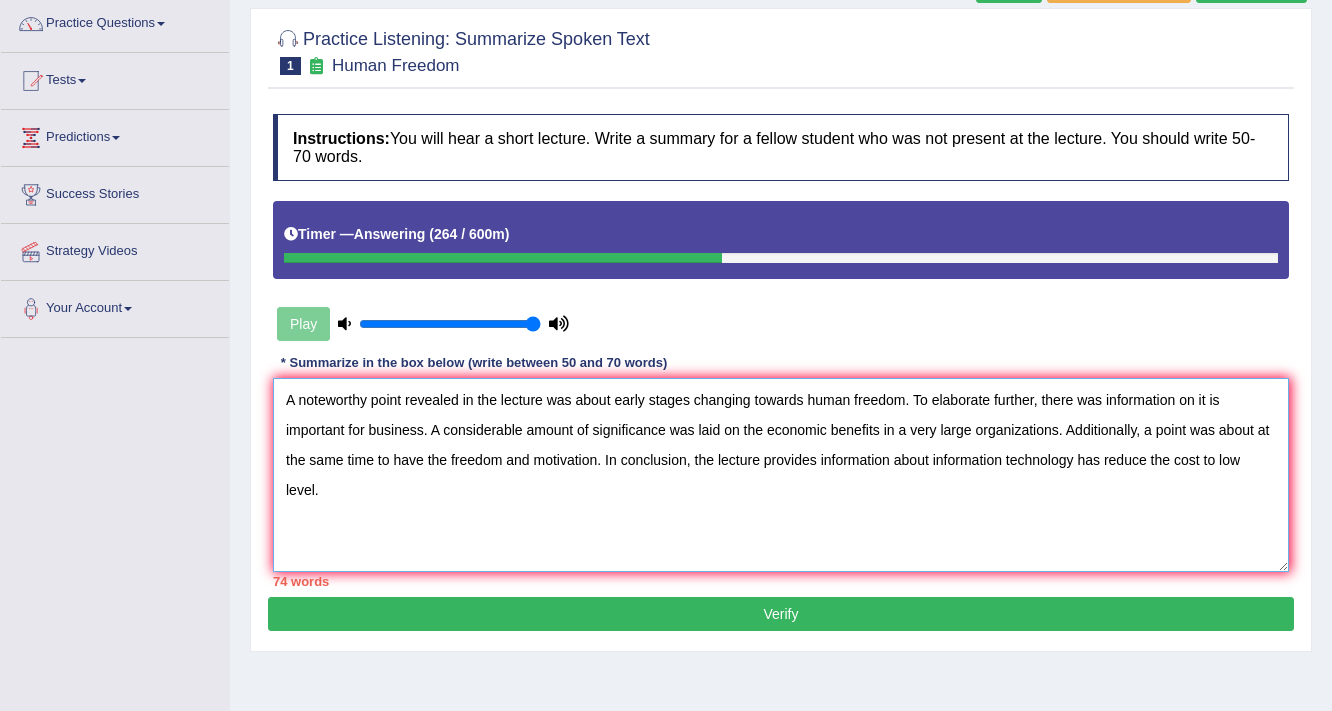 click on "A noteworthy point revealed in the lecture was about early stages changing towards human freedom. To elaborate further, there was information on it is important for business. A considerable amount of significance was laid on the economic benefits in a very large organizations. Additionally, a point was about at the same time to have the freedom and motivation. In conclusion, the lecture provides information about information technology has reduce the cost to low level." at bounding box center (781, 475) 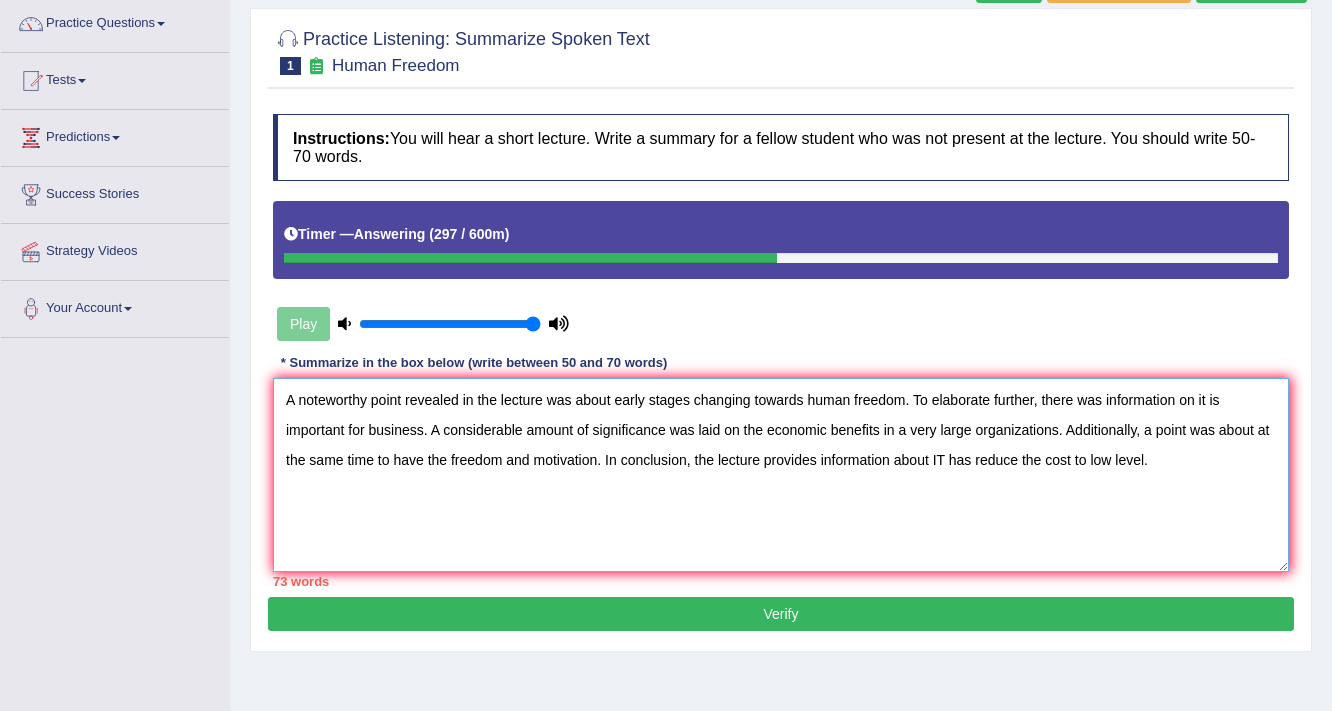 click on "A noteworthy point revealed in the lecture was about early stages changing towards human freedom. To elaborate further, there was information on it is important for business. A considerable amount of significance was laid on the economic benefits in a very large organizations. Additionally, a point was about at the same time to have the freedom and motivation. In conclusion, the lecture provides information about IT has reduce the cost to low level." at bounding box center [781, 475] 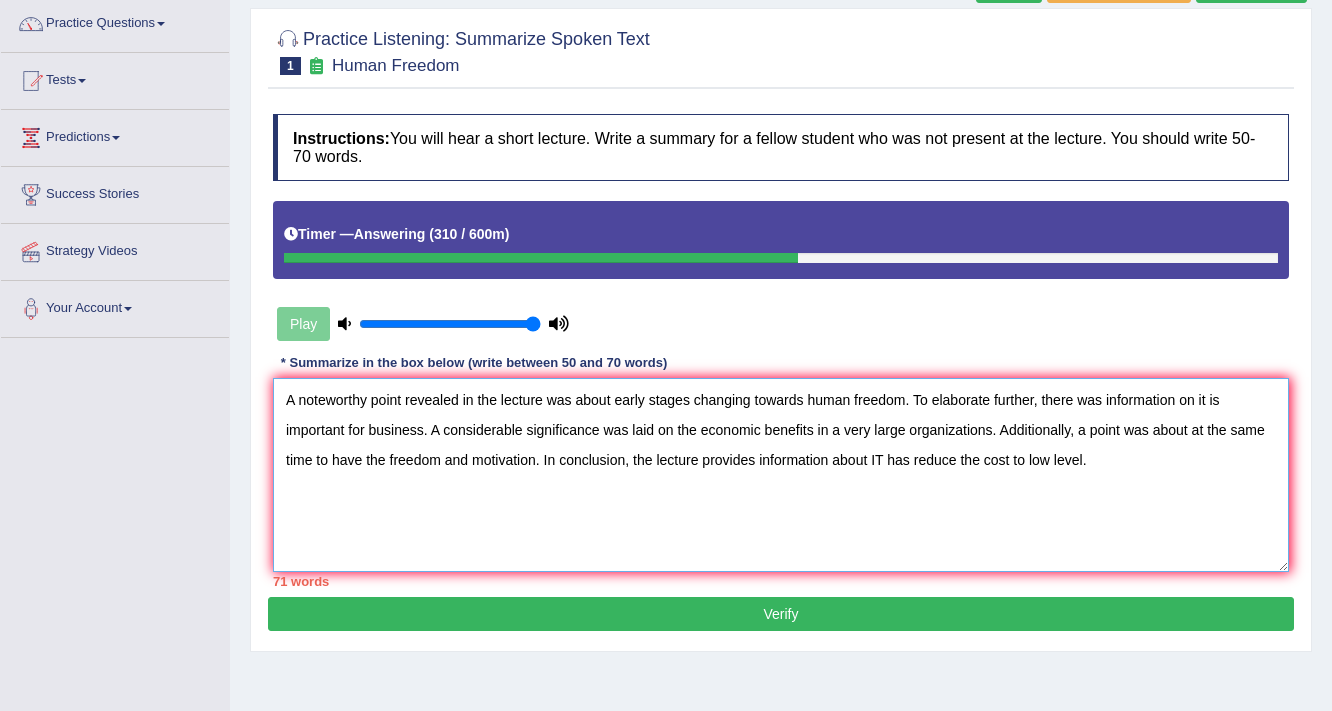 click on "A noteworthy point revealed in the lecture was about early stages changing towards human freedom. To elaborate further, there was information on it is important for business. A considerable significance was laid on the economic benefits in a very large organizations. Additionally, a point was about at the same time to have the freedom and motivation. In conclusion, the lecture provides information about IT has reduce the cost to low level." at bounding box center (781, 475) 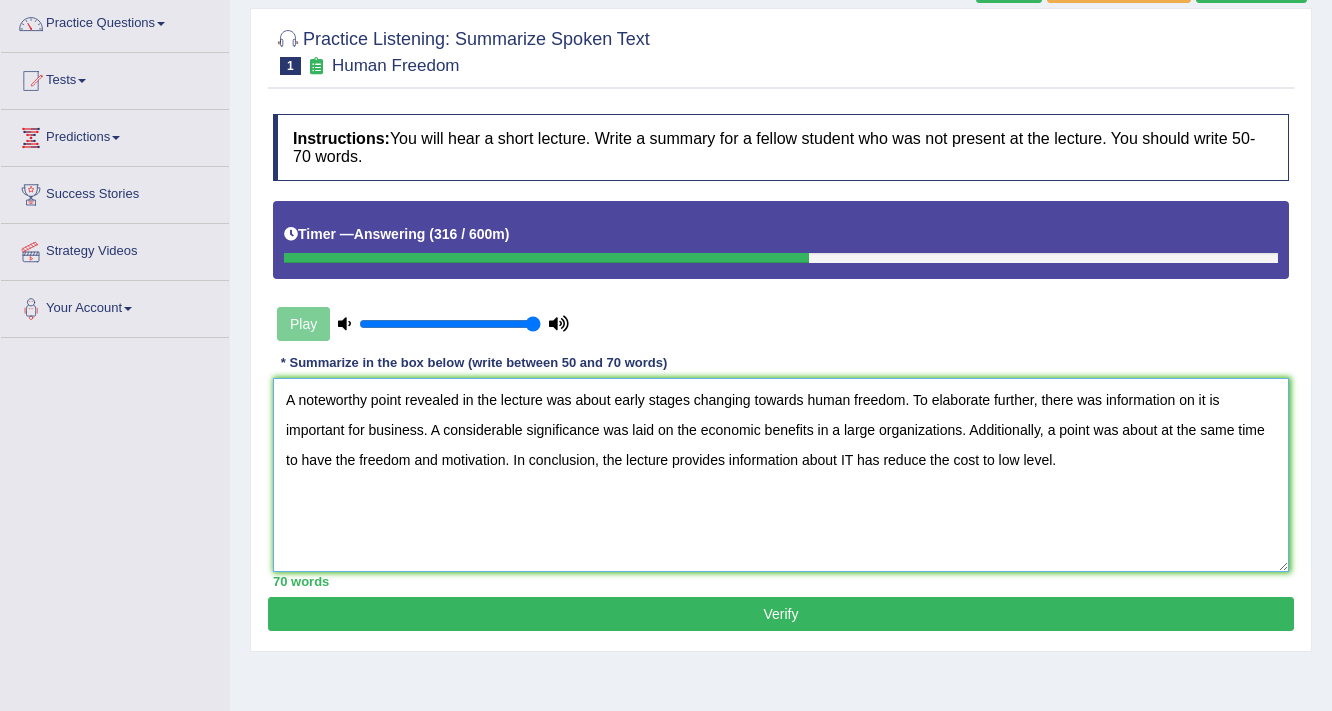 type on "A noteworthy point revealed in the lecture was about early stages changing towards human freedom. To elaborate further, there was information on it is important for business. A considerable significance was laid on the economic benefits in a large organizations. Additionally, a point was about at the same time to have the freedom and motivation. In conclusion, the lecture provides information about IT has reduce the cost to low level." 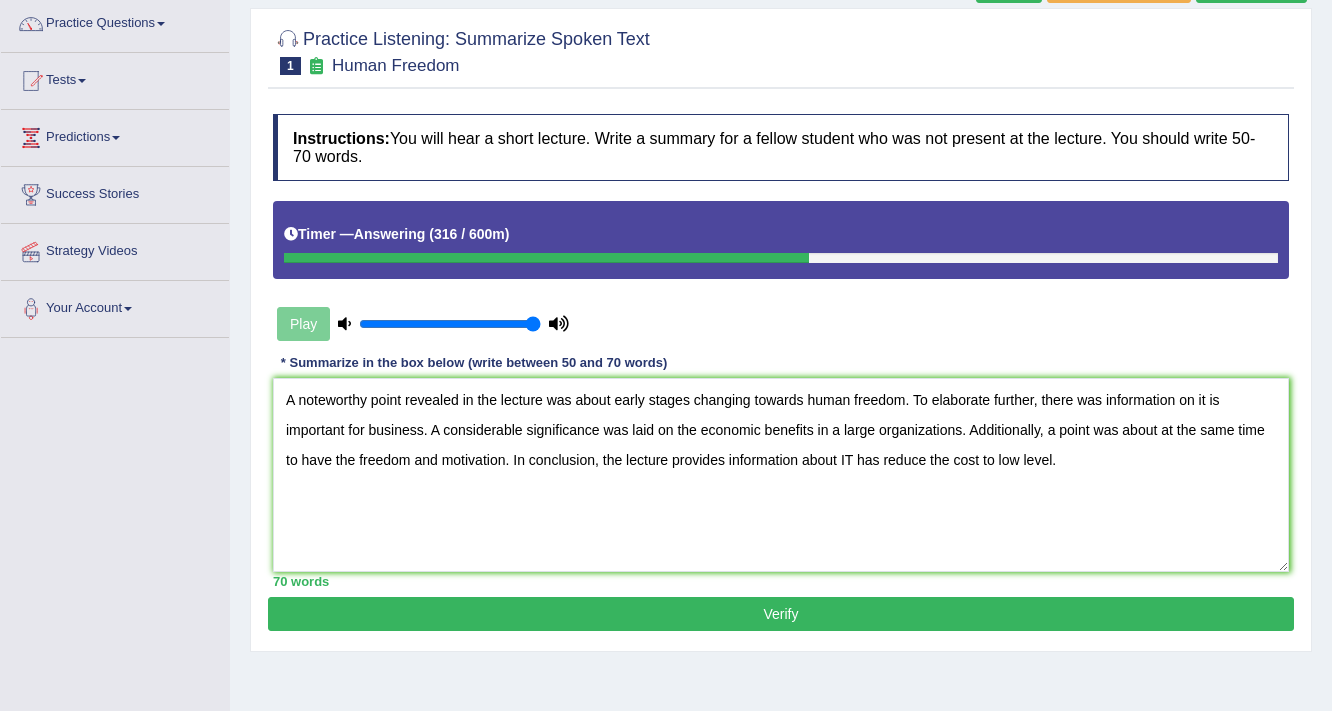 click on "Verify" at bounding box center [781, 614] 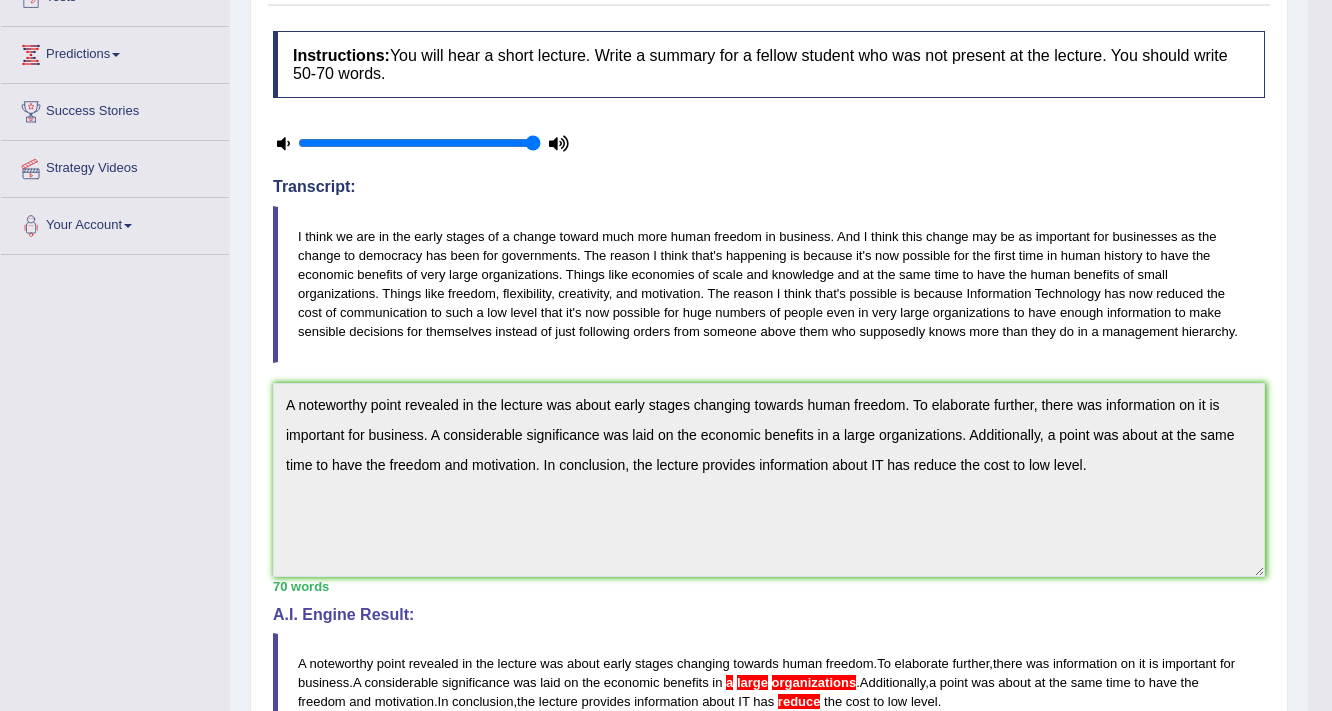 scroll, scrollTop: 240, scrollLeft: 0, axis: vertical 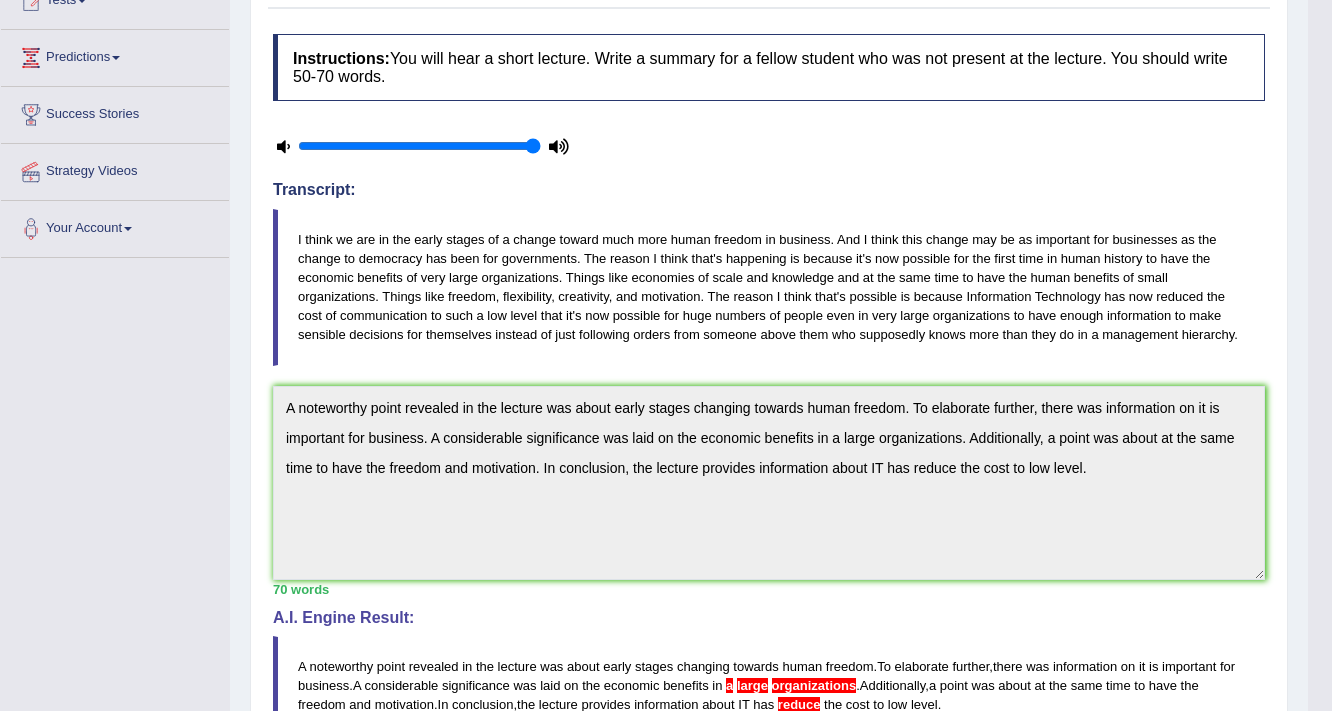 click on "Toggle navigation
Home
Practice Questions   Speaking Practice Read Aloud
Repeat Sentence
Describe Image
Re-tell Lecture
Answer Short Question
Summarize Group Discussion
Respond To A Situation
Writing Practice  Summarize Written Text
Write Essay
Reading Practice  Reading & Writing: Fill In The Blanks
Choose Multiple Answers
Re-order Paragraphs
Fill In The Blanks
Choose Single Answer
Listening Practice  Summarize Spoken Text
Highlight Incorrect Words
Highlight Correct Summary
Select Missing Word
Choose Single Answer
Choose Multiple Answers
Fill In The Blanks
Write From Dictation
Pronunciation
Tests  Take Practice Sectional Test
Take Mock Test" at bounding box center (654, 432) 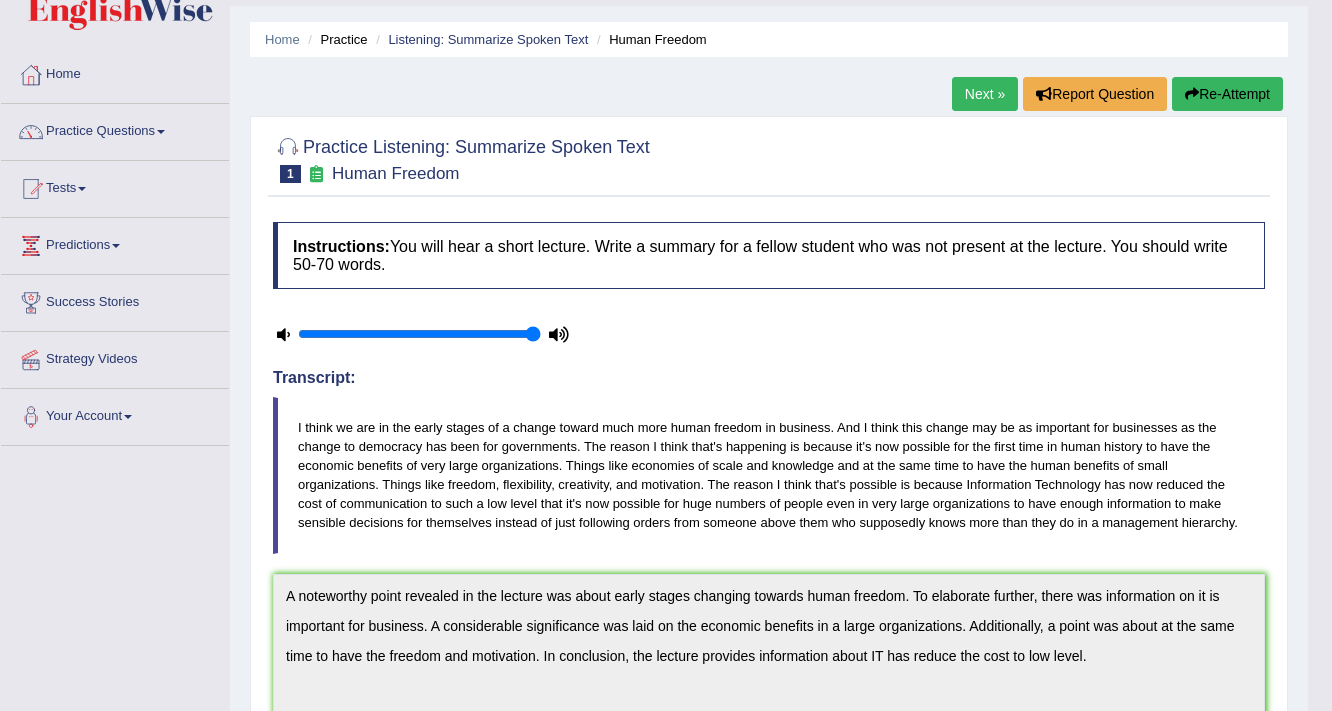scroll, scrollTop: 0, scrollLeft: 0, axis: both 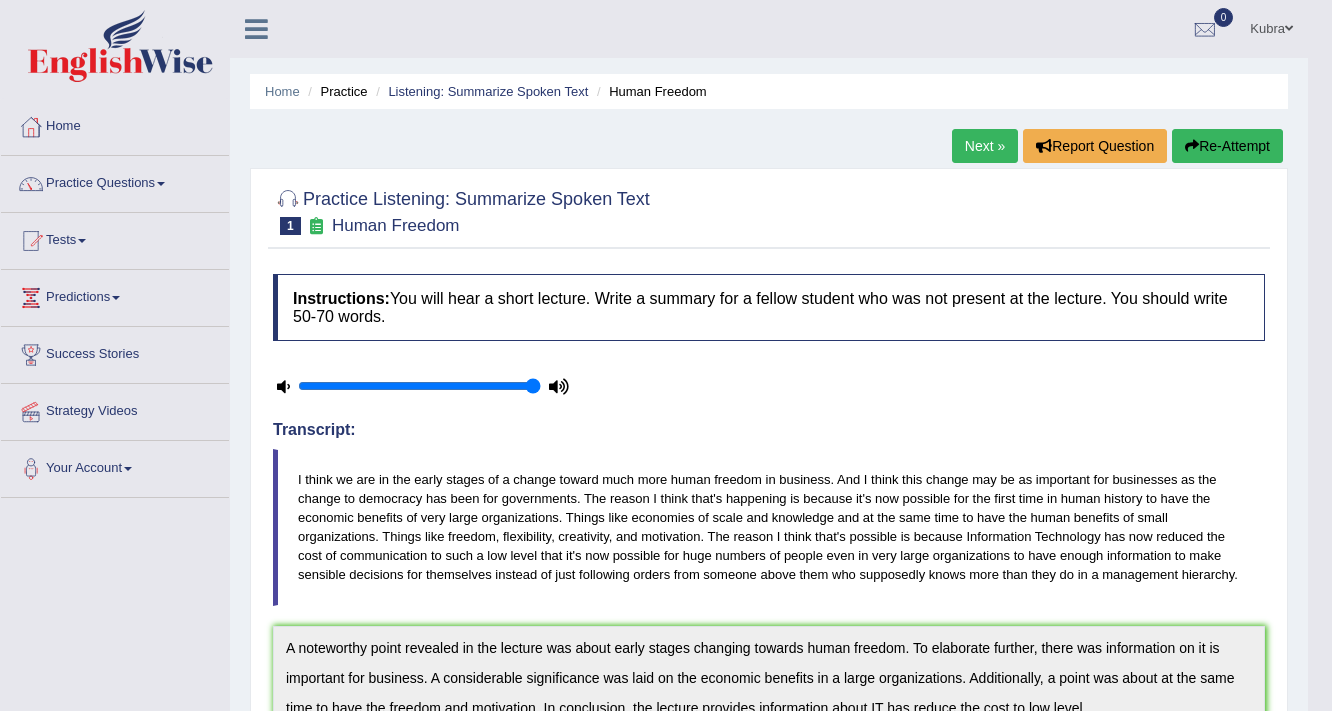 click on "Re-Attempt" at bounding box center (1227, 146) 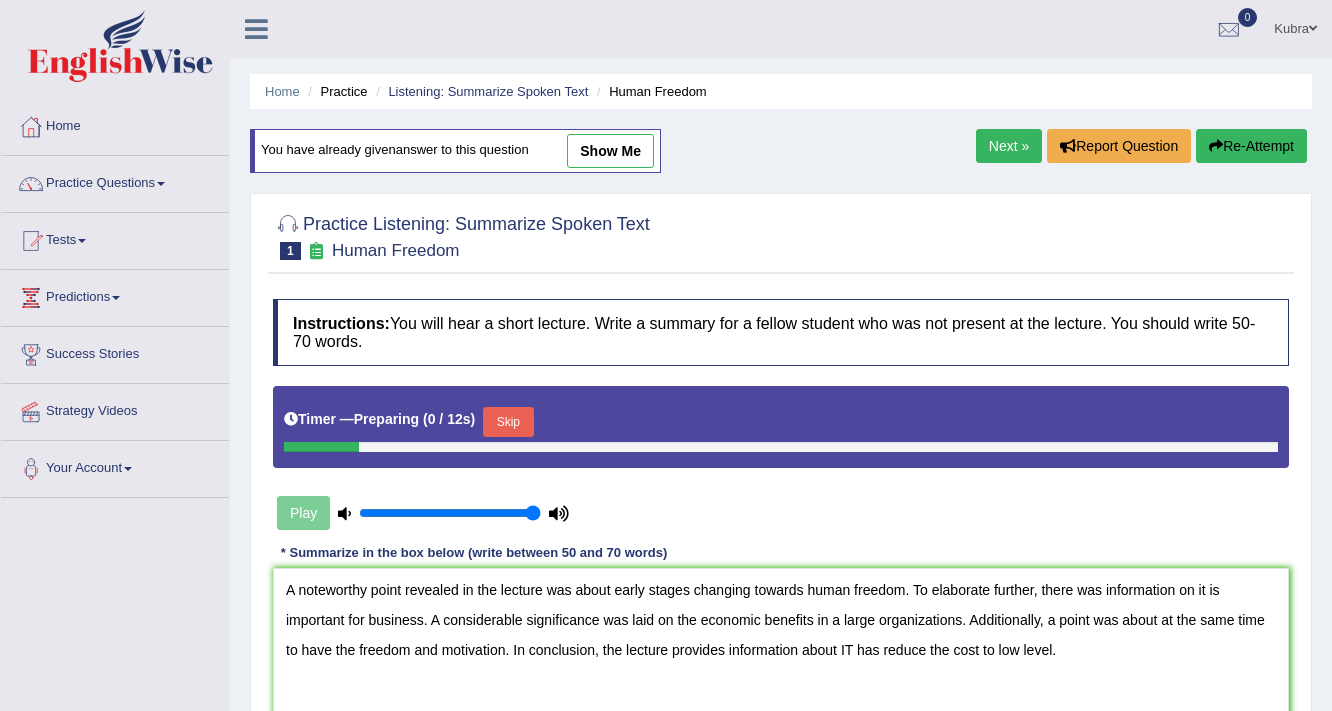 scroll, scrollTop: 0, scrollLeft: 0, axis: both 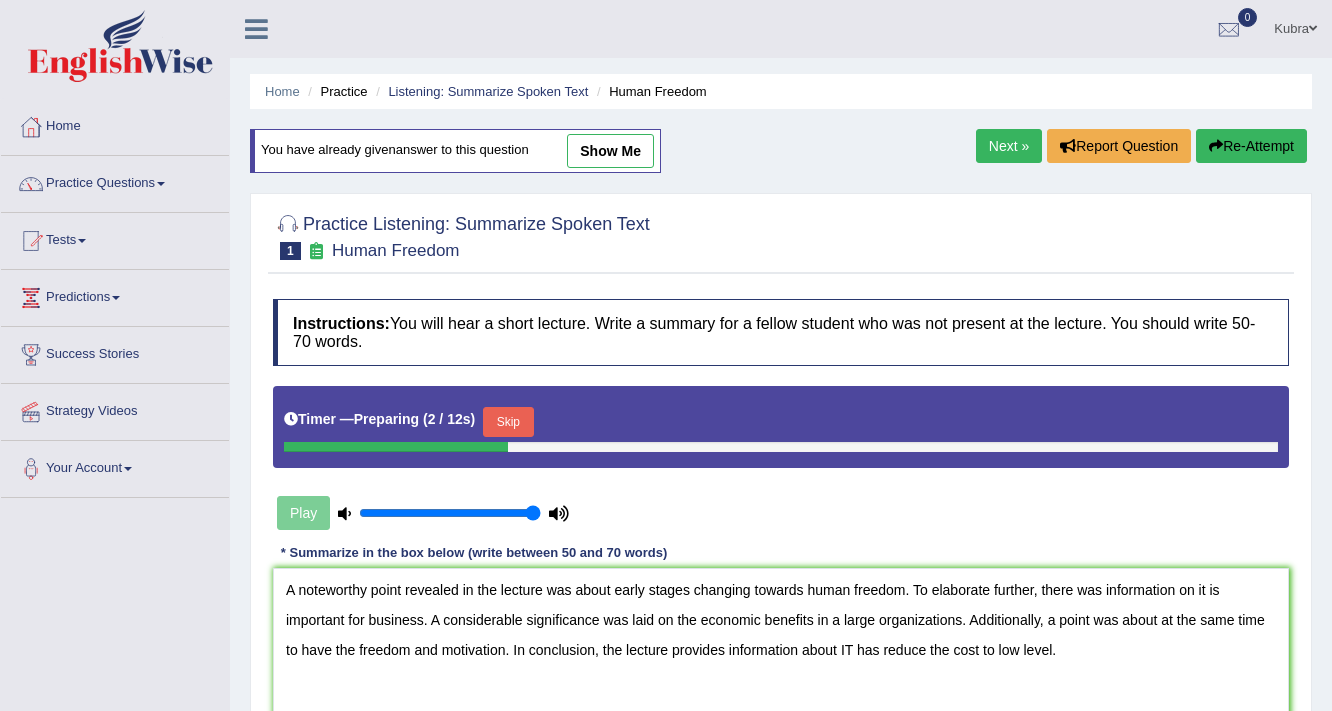 click on "Skip" at bounding box center [508, 422] 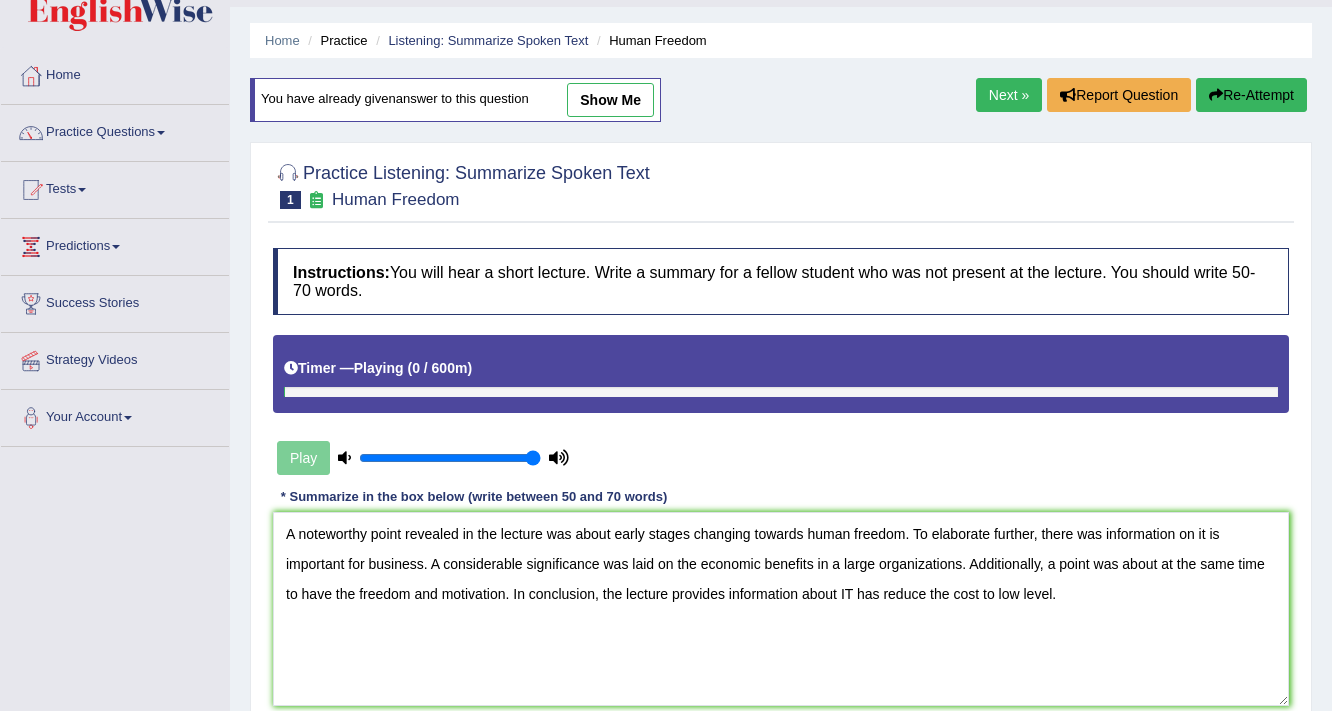 scroll, scrollTop: 80, scrollLeft: 0, axis: vertical 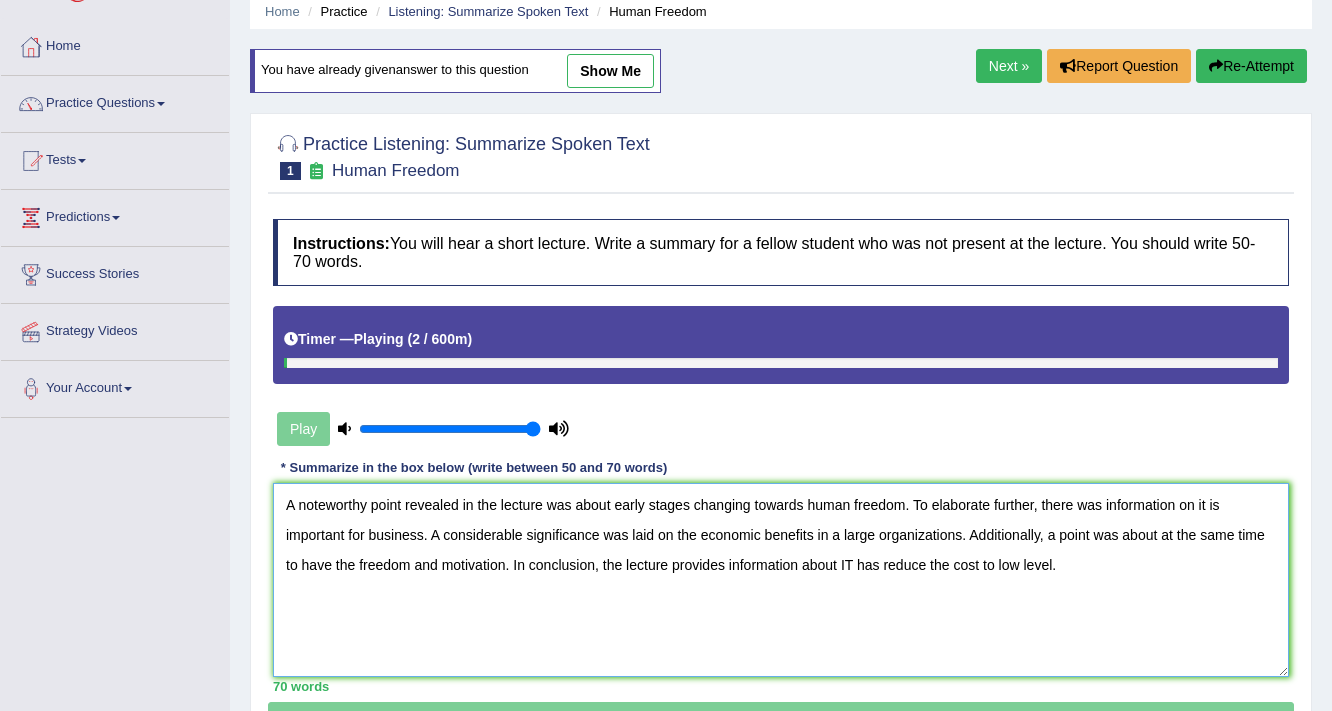 click on "A noteworthy point revealed in the lecture was about early stages changing towards human freedom. To elaborate further, there was information on it is important for business. A considerable significance was laid on the economic benefits in a large organizations. Additionally, a point was about at the same time to have the freedom and motivation. In conclusion, the lecture provides information about IT has reduce the cost to low level." at bounding box center (781, 580) 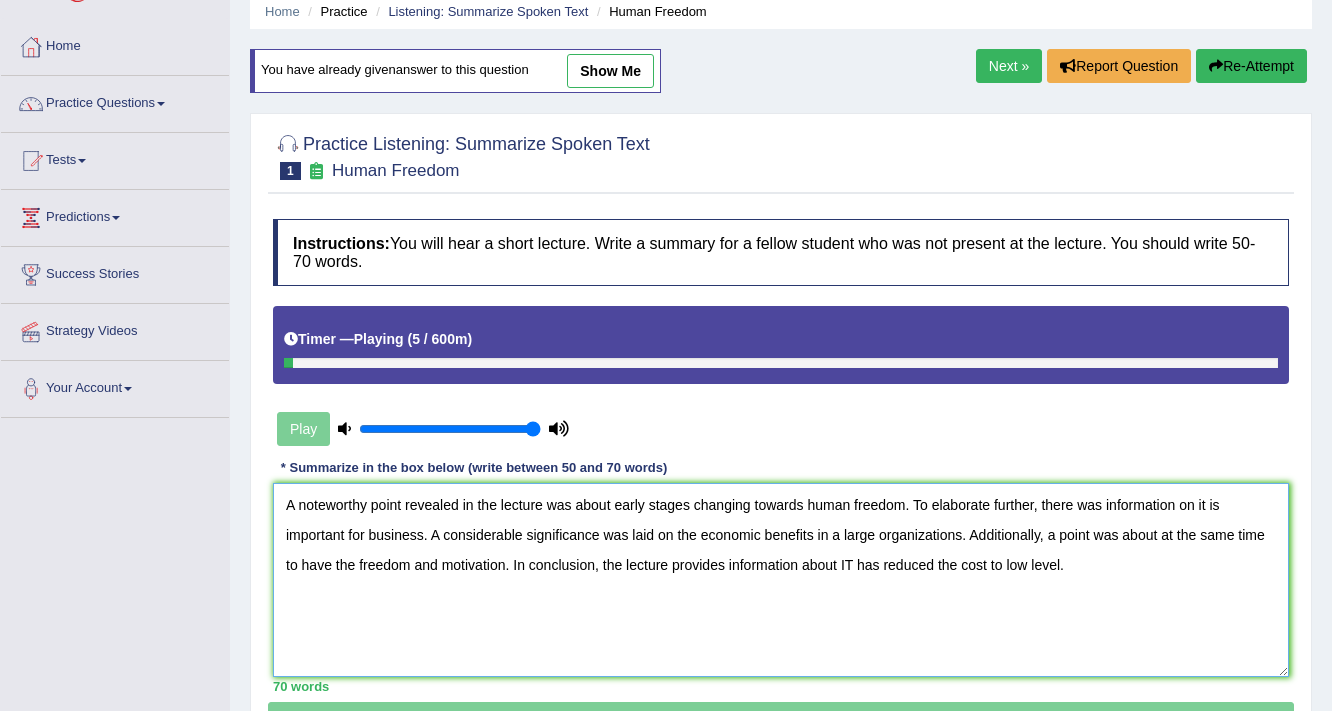 click on "A noteworthy point revealed in the lecture was about early stages changing towards human freedom. To elaborate further, there was information on it is important for business. A considerable significance was laid on the economic benefits in a large organizations. Additionally, a point was about at the same time to have the freedom and motivation. In conclusion, the lecture provides information about IT has reduced the cost to low level." at bounding box center (781, 580) 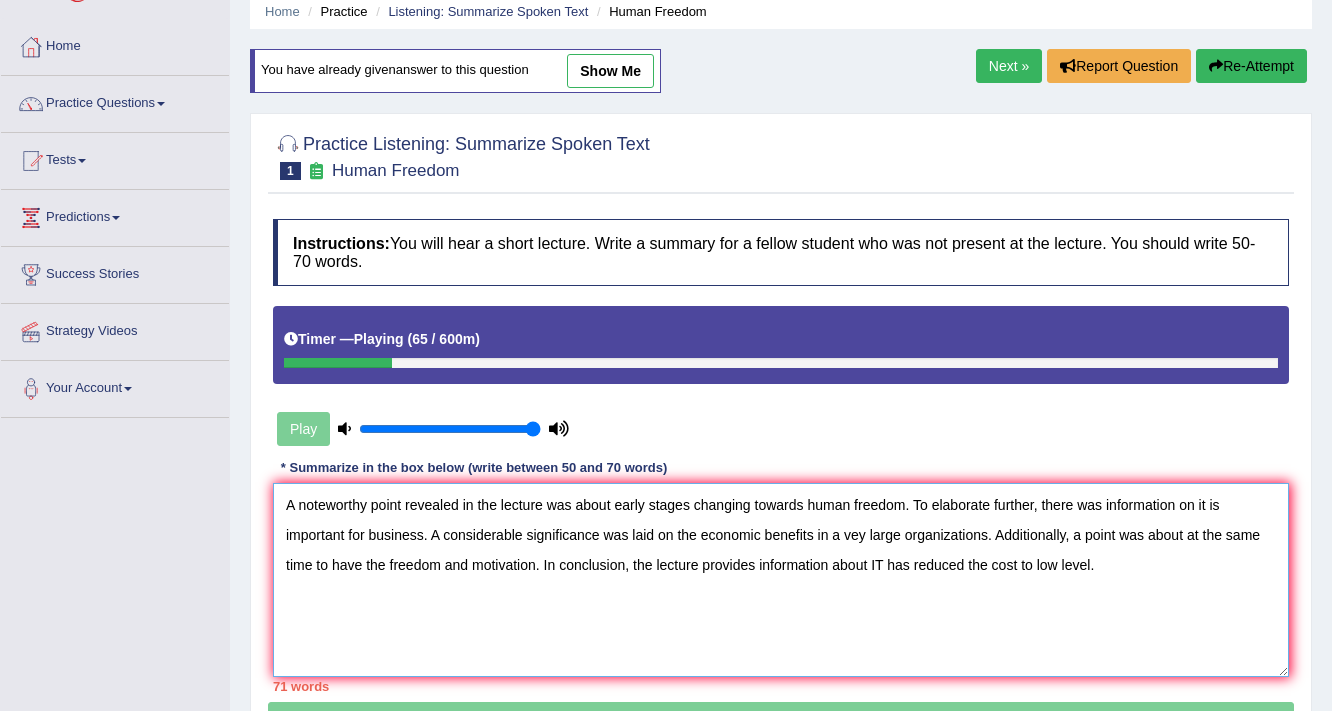 click on "A noteworthy point revealed in the lecture was about early stages changing towards human freedom. To elaborate further, there was information on it is important for business. A considerable significance was laid on the economic benefits in a vey large organizations. Additionally, a point was about at the same time to have the freedom and motivation. In conclusion, the lecture provides information about IT has reduced the cost to low level." at bounding box center (781, 580) 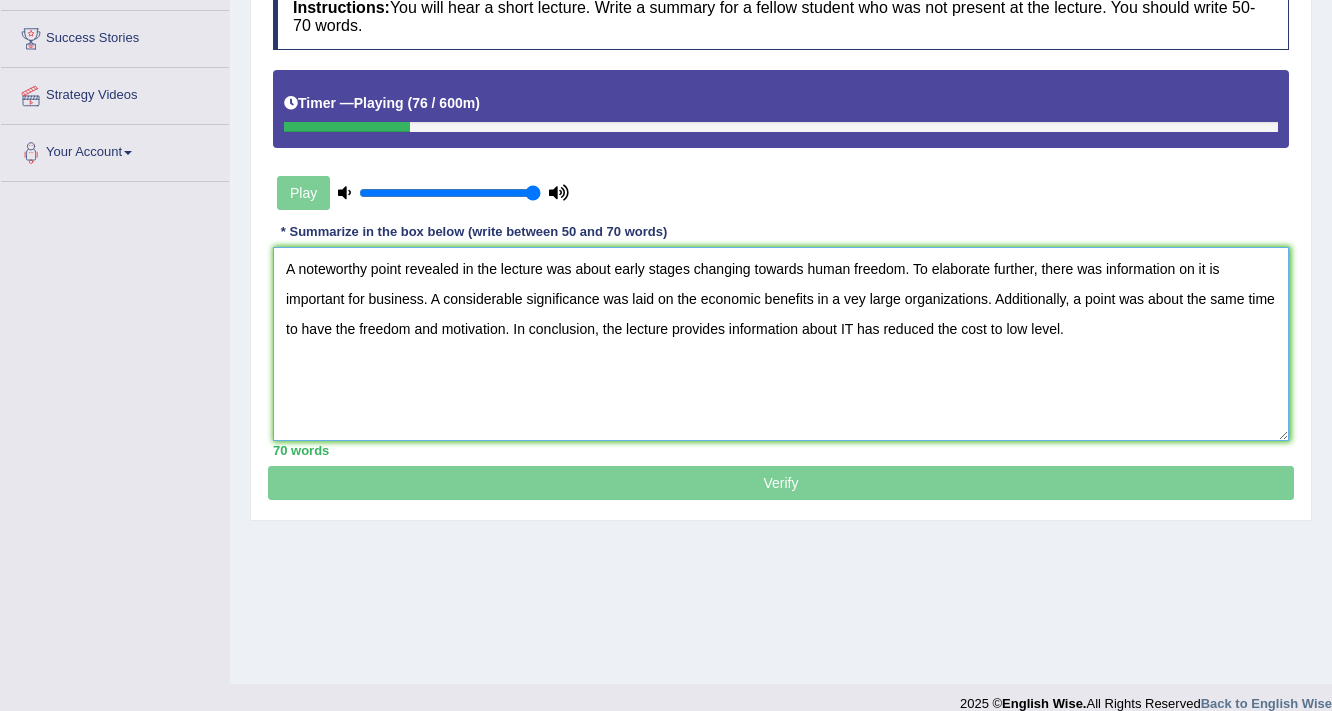 scroll, scrollTop: 320, scrollLeft: 0, axis: vertical 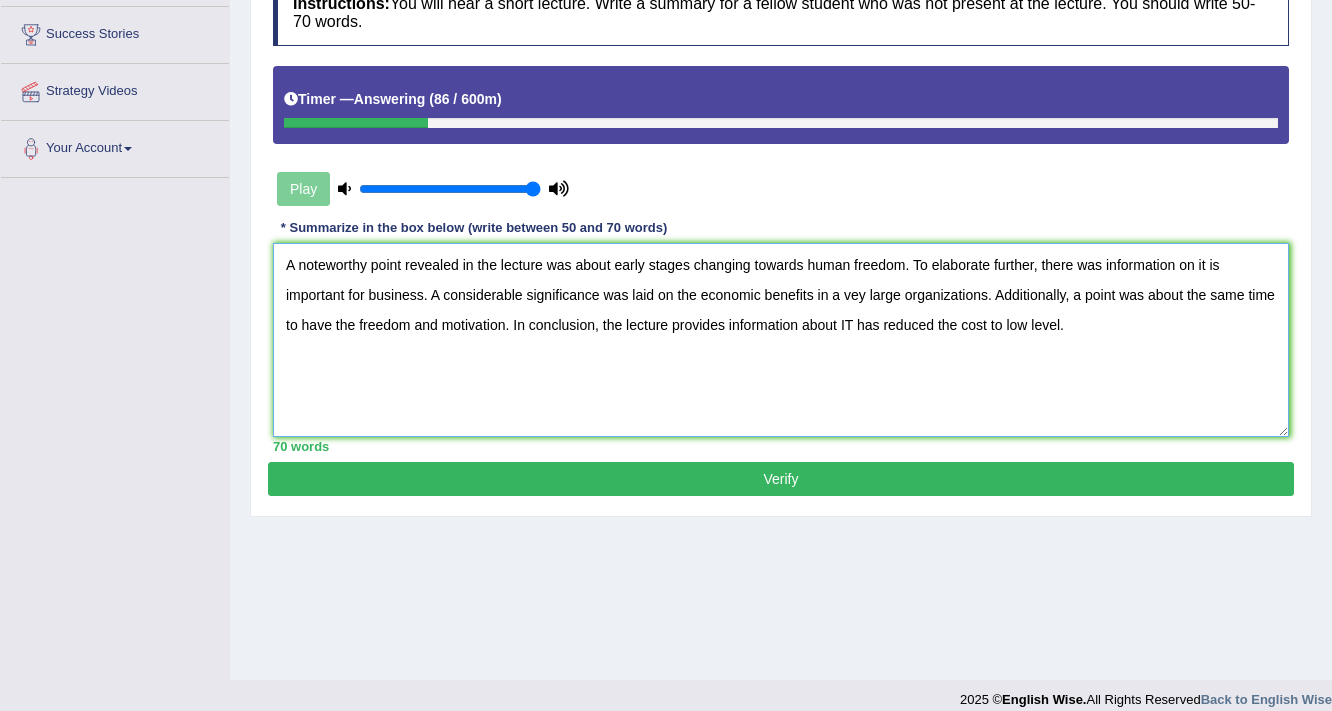 type on "A noteworthy point revealed in the lecture was about early stages changing towards human freedom. To elaborate further, there was information on it is important for business. A considerable significance was laid on the economic benefits in a vey large organizations. Additionally, a point was about the same time to have the freedom and motivation. In conclusion, the lecture provides information about IT has reduced the cost to low level." 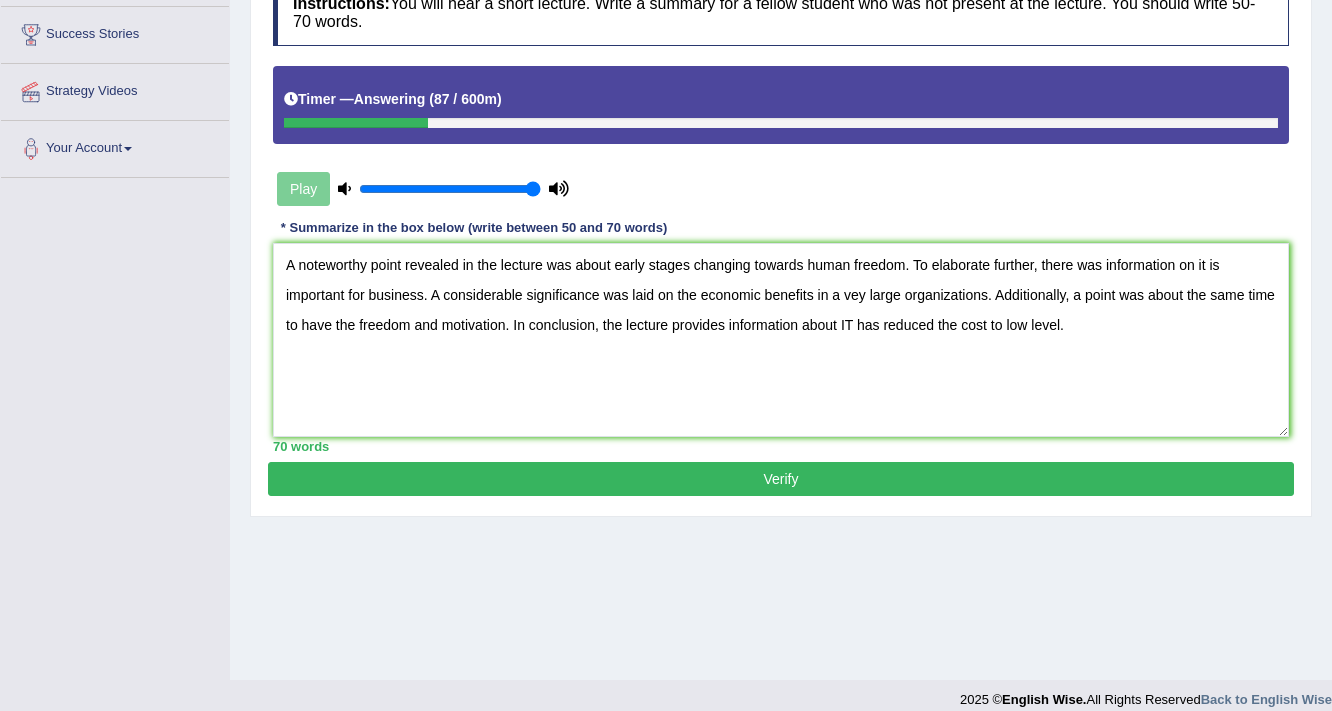click on "Verify" at bounding box center (781, 479) 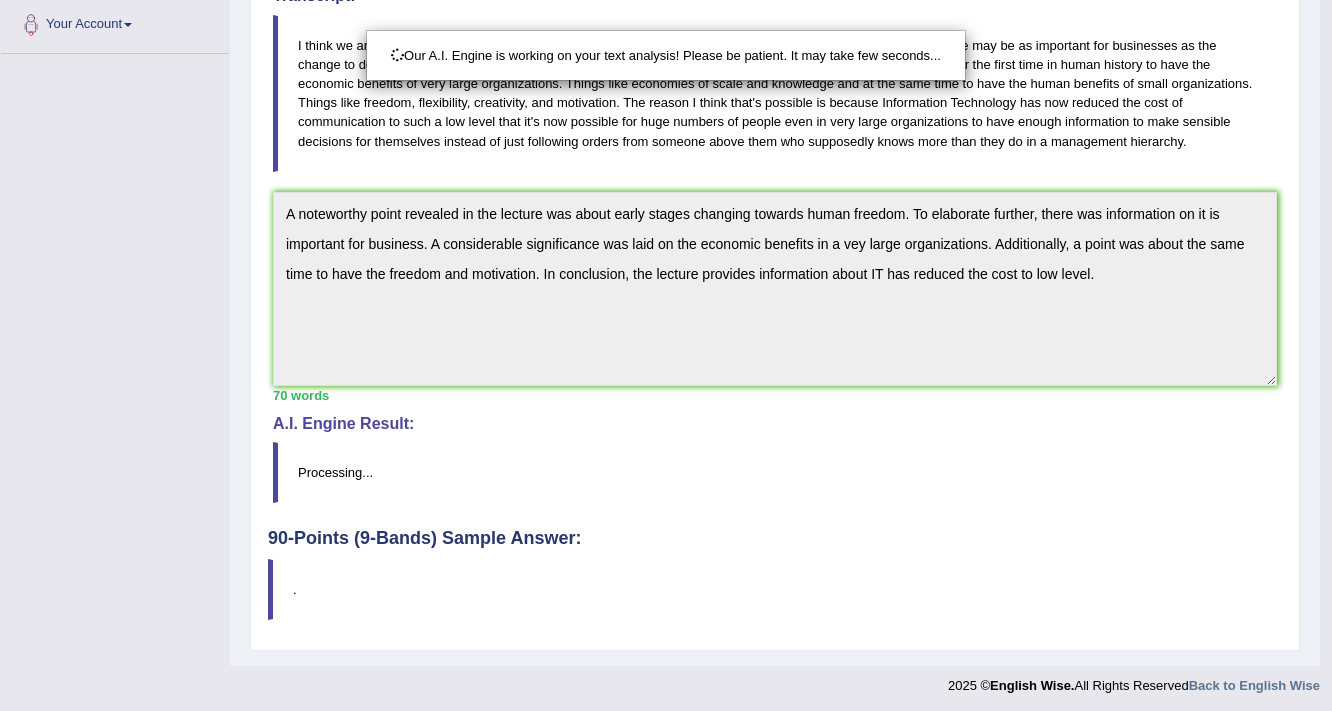 scroll, scrollTop: 446, scrollLeft: 0, axis: vertical 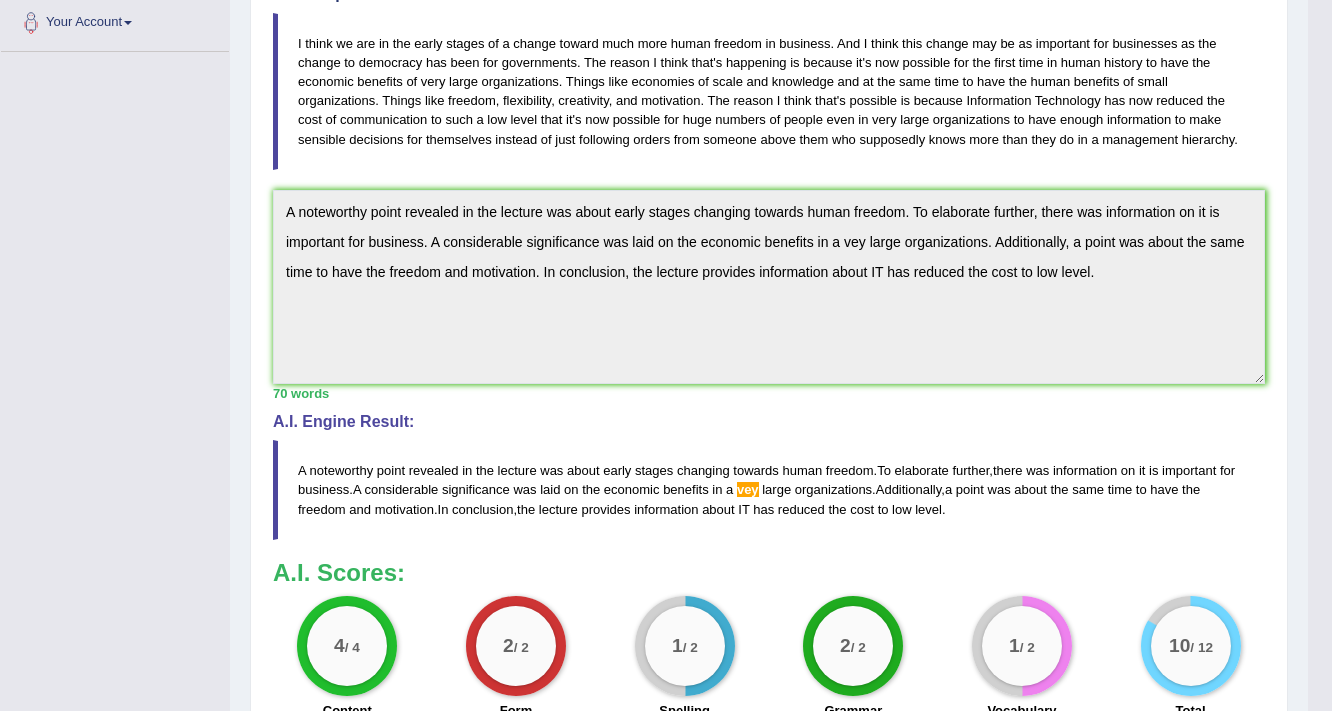 click on "Toggle navigation
Home
Practice Questions   Speaking Practice Read Aloud
Repeat Sentence
Describe Image
Re-tell Lecture
Answer Short Question
Summarize Group Discussion
Respond To A Situation
Writing Practice  Summarize Written Text
Write Essay
Reading Practice  Reading & Writing: Fill In The Blanks
Choose Multiple Answers
Re-order Paragraphs
Fill In The Blanks
Choose Single Answer
Listening Practice  Summarize Spoken Text
Highlight Incorrect Words
Highlight Correct Summary
Select Missing Word
Choose Single Answer
Choose Multiple Answers
Fill In The Blanks
Write From Dictation
Pronunciation
Tests
Take Mock Test" at bounding box center (666, -91) 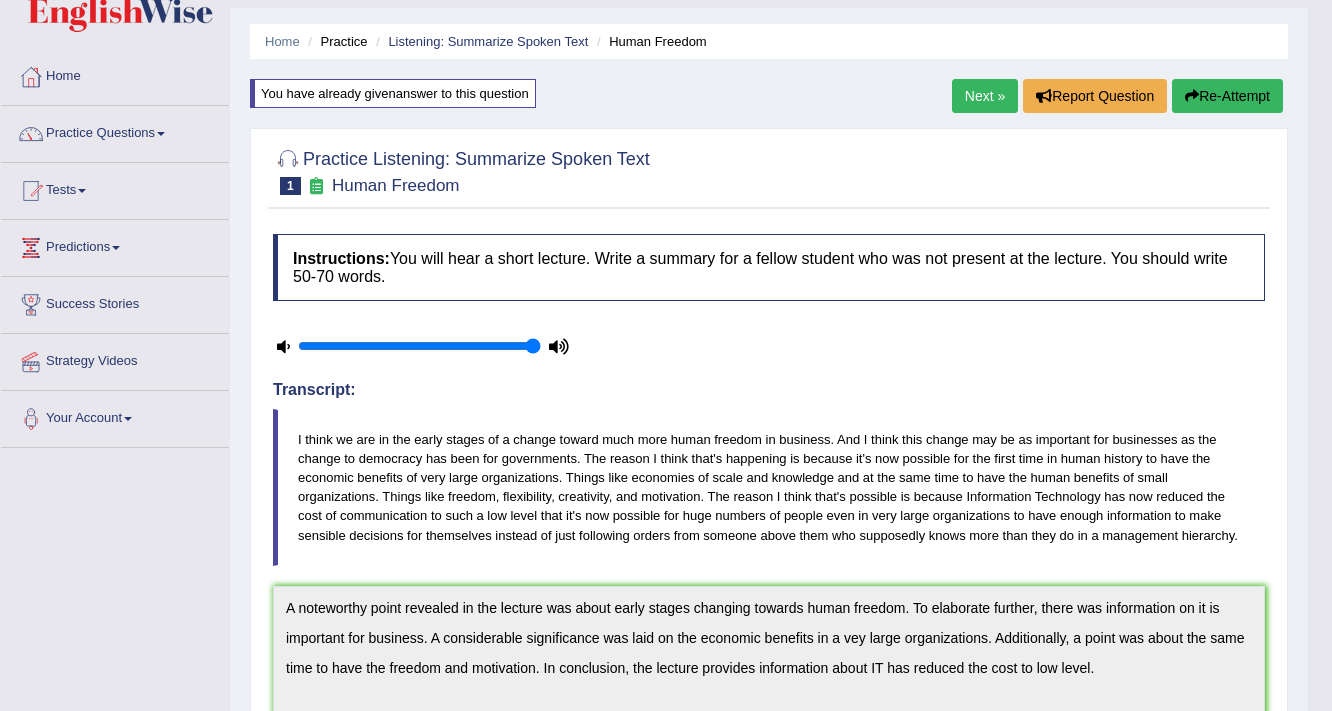 scroll, scrollTop: 0, scrollLeft: 0, axis: both 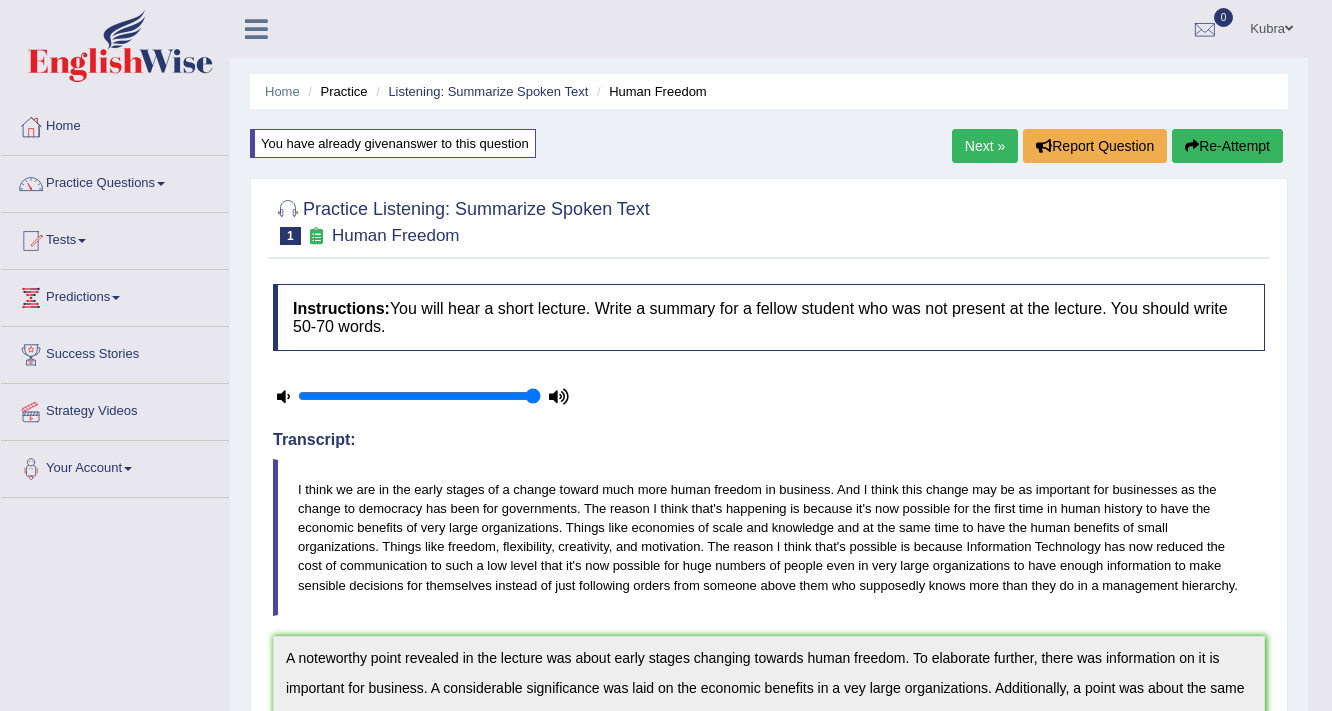 click on "Re-Attempt" at bounding box center (1227, 146) 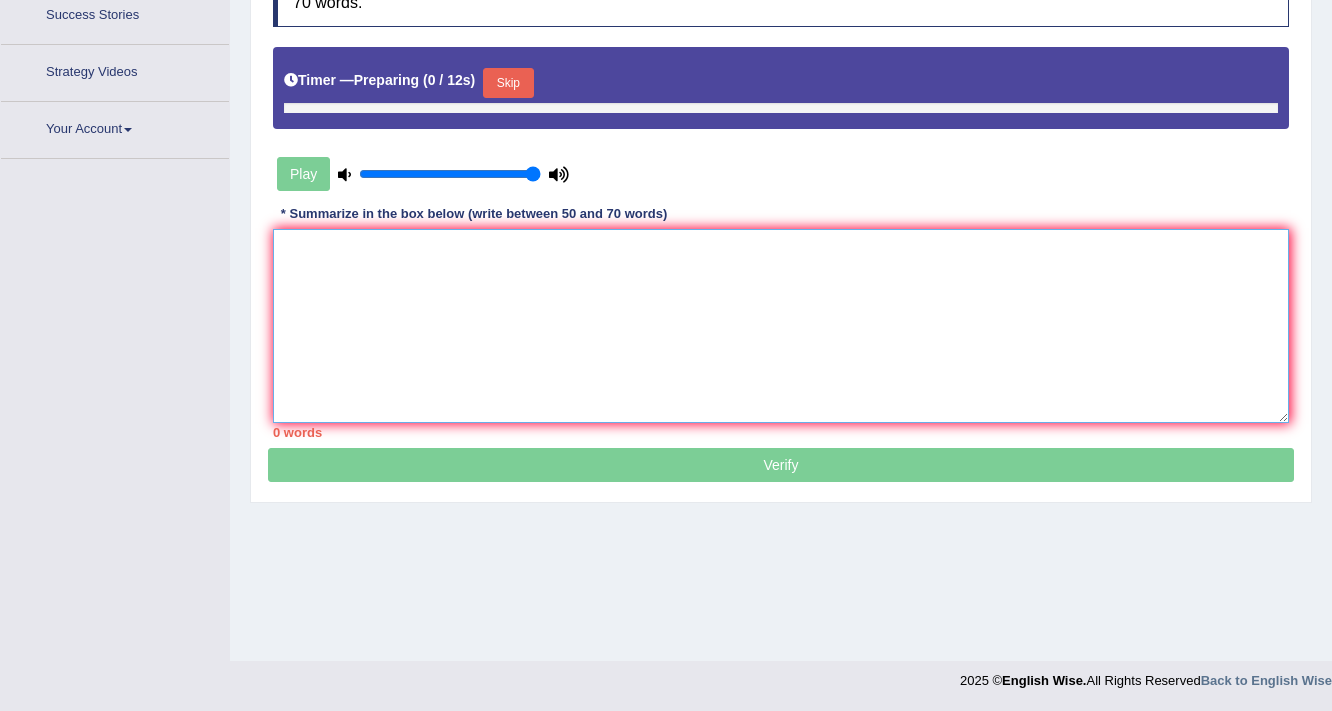 click at bounding box center (781, 326) 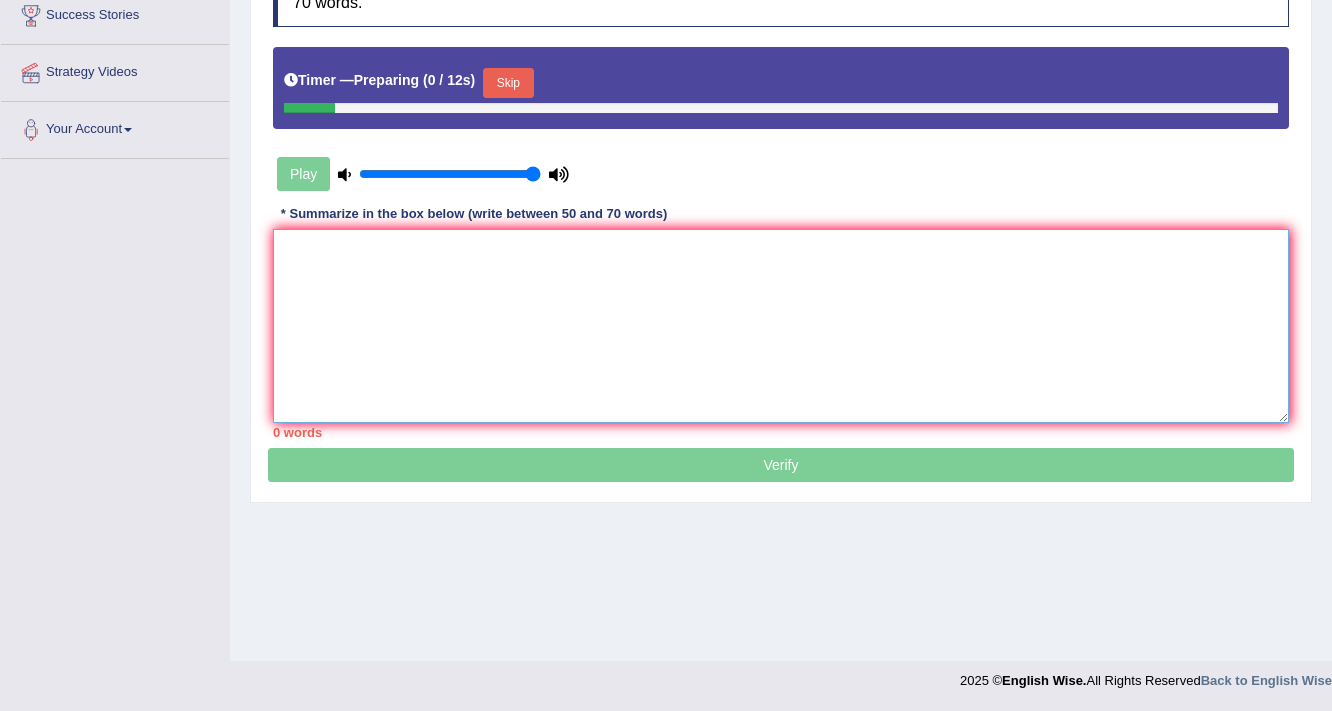 scroll, scrollTop: 339, scrollLeft: 0, axis: vertical 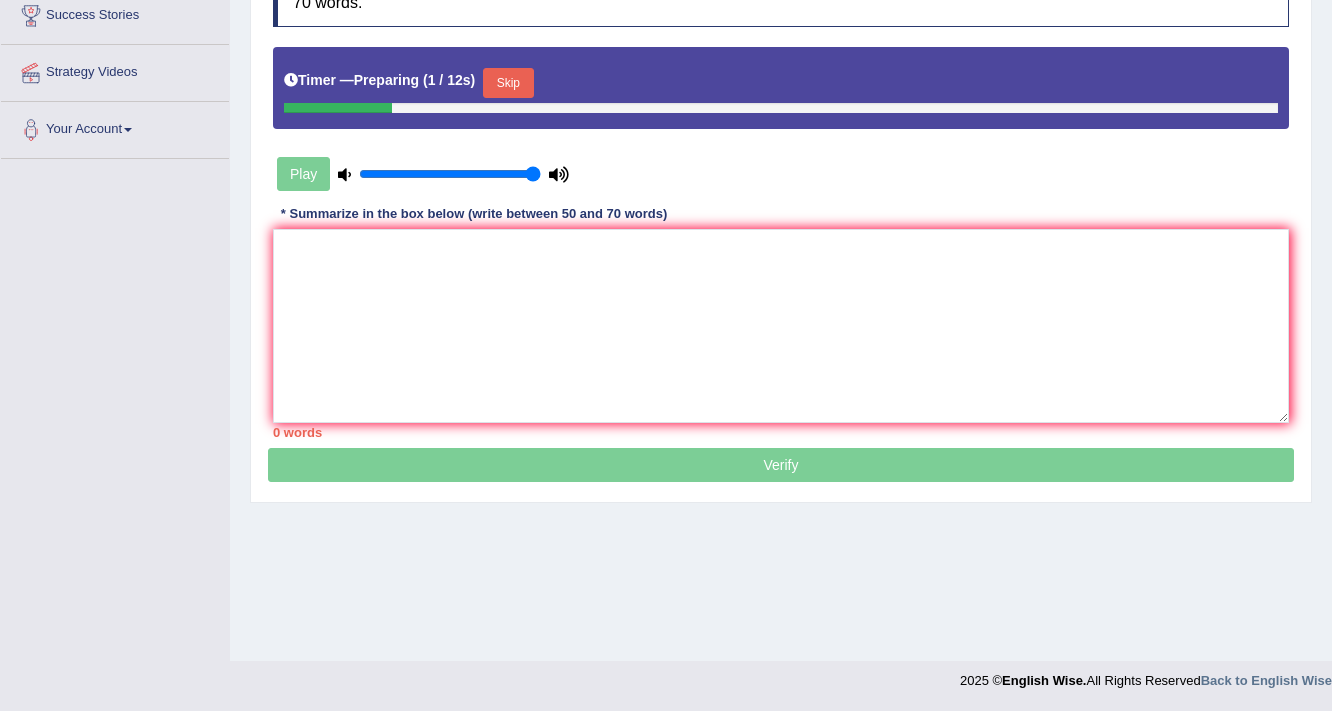 click on "Skip" at bounding box center (508, 83) 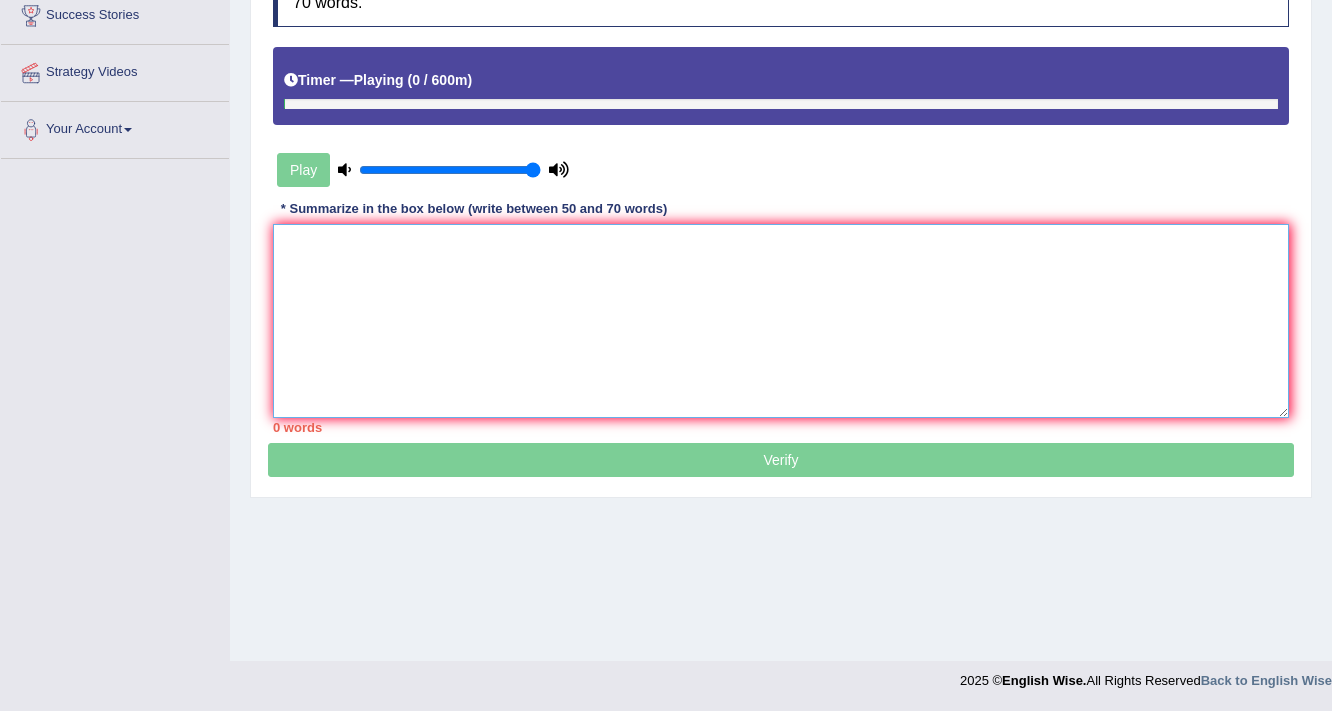 click at bounding box center (781, 321) 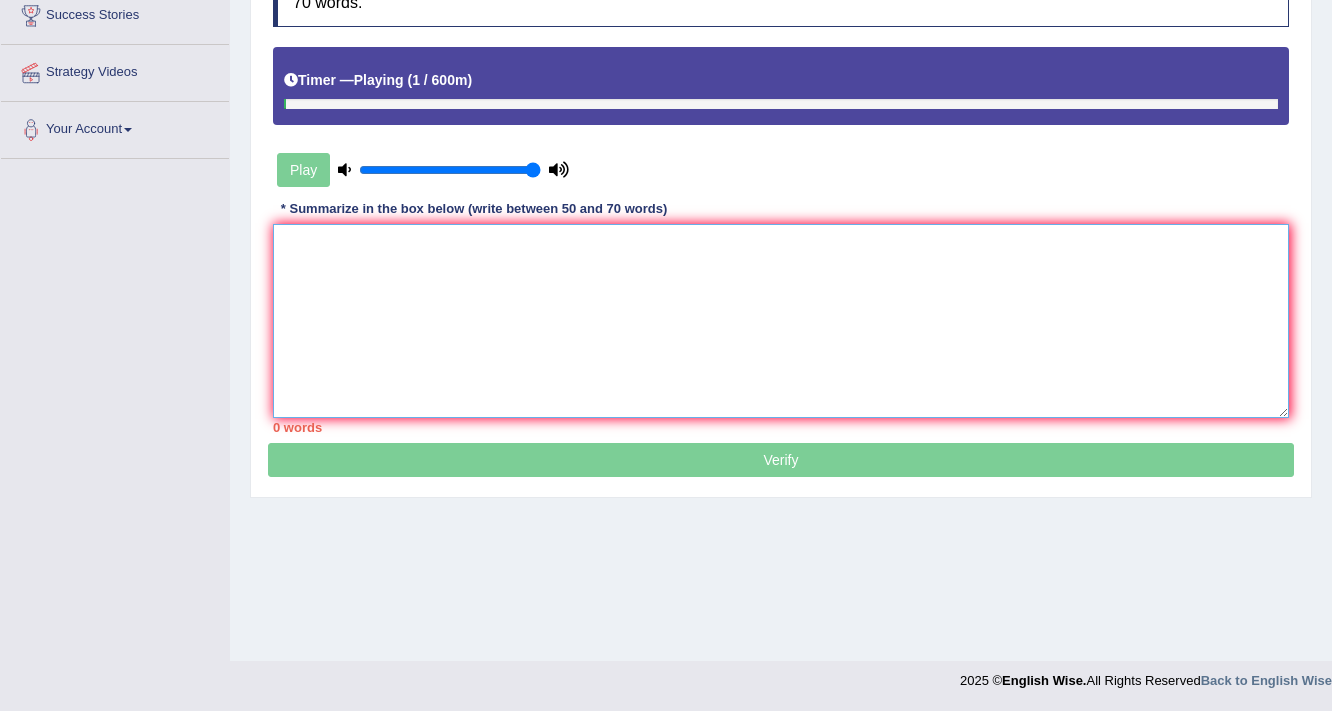 paste on "A noteworthy point revealed in the lecture was about early stages changing towards human freedom. To elaborate further, there was information on it is important for business. A considerable significance was laid on the economic benefits in a vey large organizations. Additionally, a point was about the same time to have the freedom and motivation. In conclusion, the lecture provides information about IT has reduced the cost to low level." 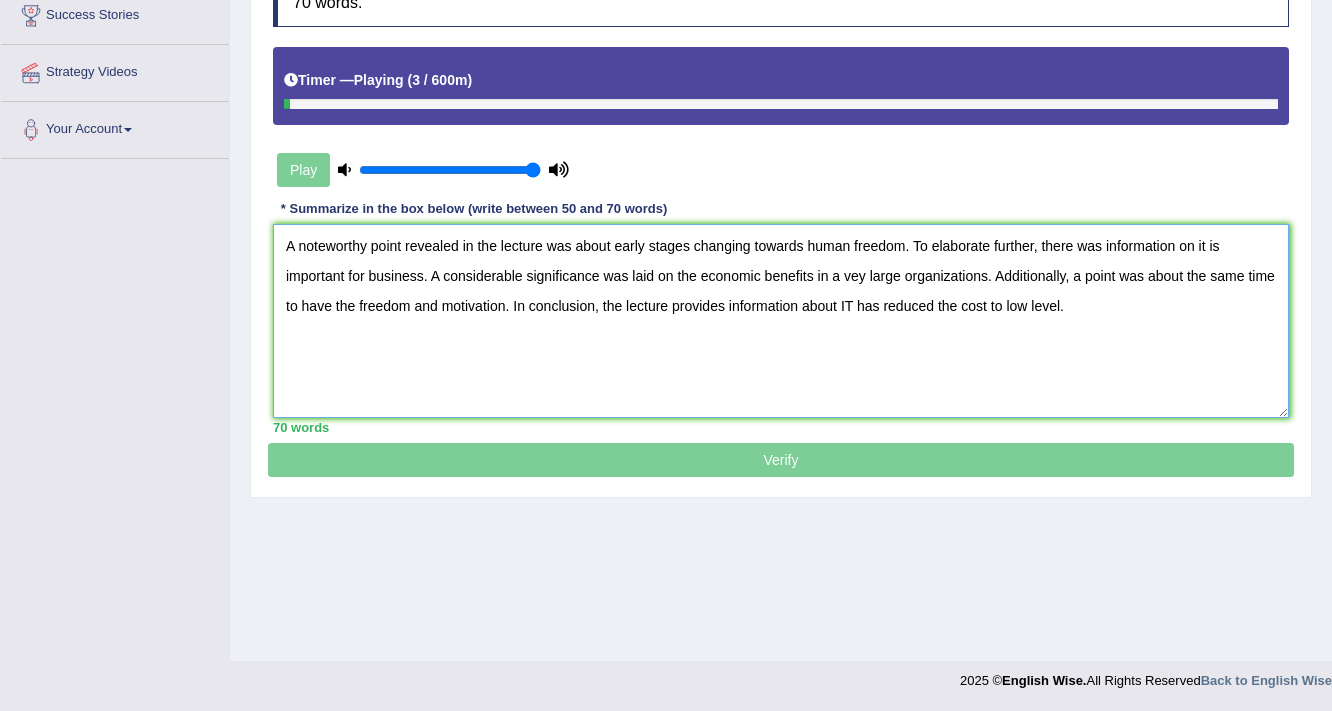 click on "A noteworthy point revealed in the lecture was about early stages changing towards human freedom. To elaborate further, there was information on it is important for business. A considerable significance was laid on the economic benefits in a vey large organizations. Additionally, a point was about the same time to have the freedom and motivation. In conclusion, the lecture provides information about IT has reduced the cost to low level." at bounding box center (781, 321) 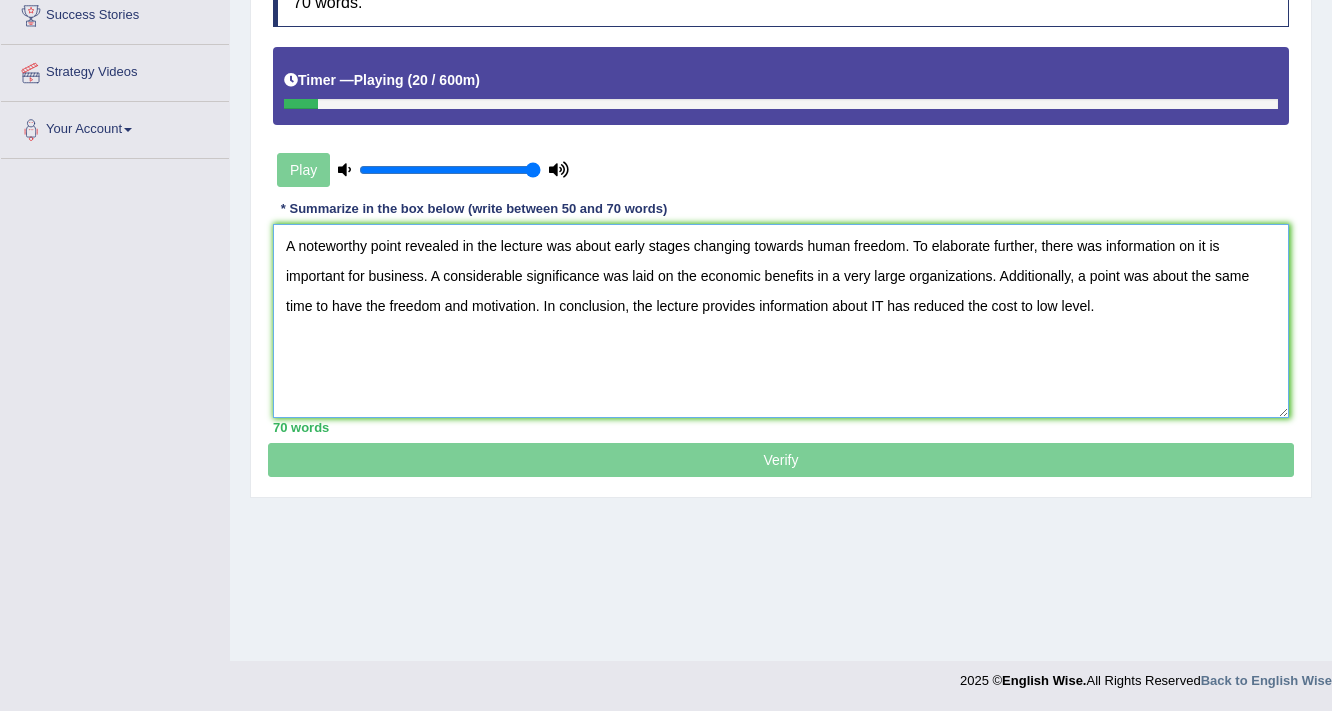 type on "A noteworthy point revealed in the lecture was about early stages changing towards human freedom. To elaborate further, there was information on it is important for business. A considerable significance was laid on the economic benefits in a very large organizations. Additionally, a point was about the same time to have the freedom and motivation. In conclusion, the lecture provides information about IT has reduced the cost to low level." 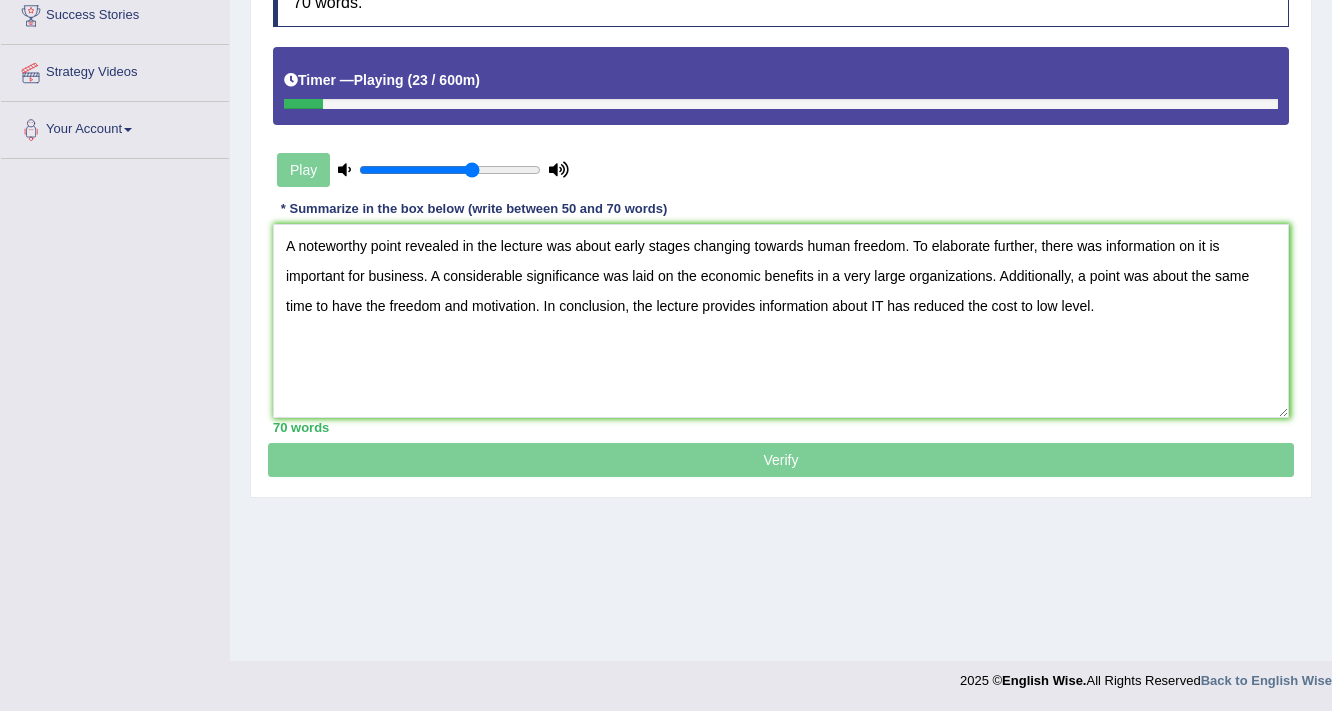 click at bounding box center [450, 170] 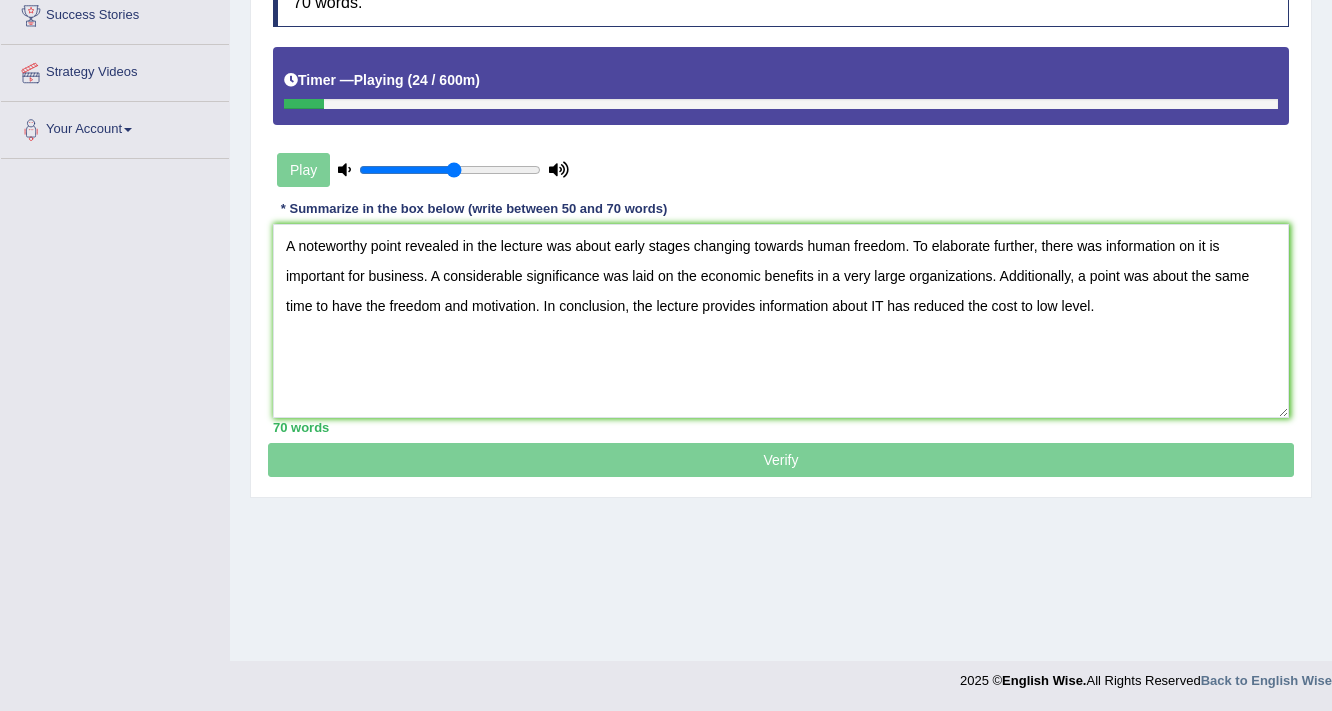 click at bounding box center [450, 170] 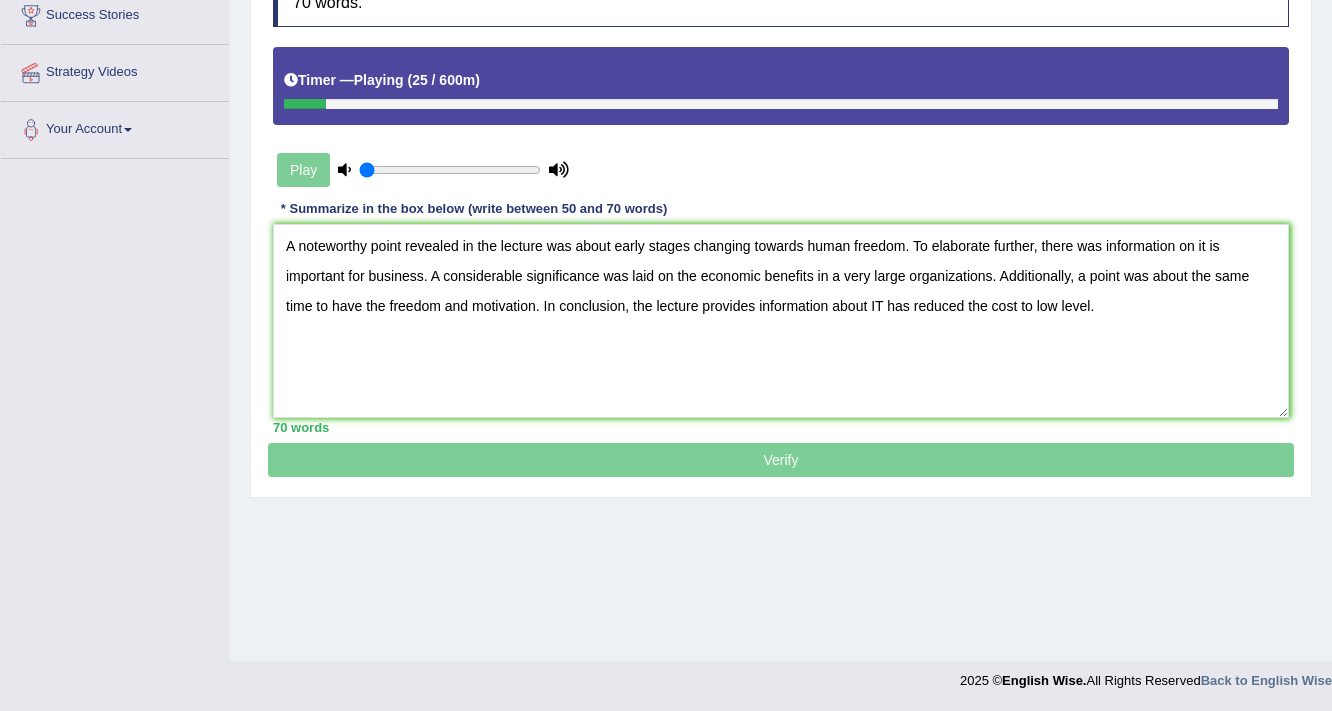 click at bounding box center (450, 170) 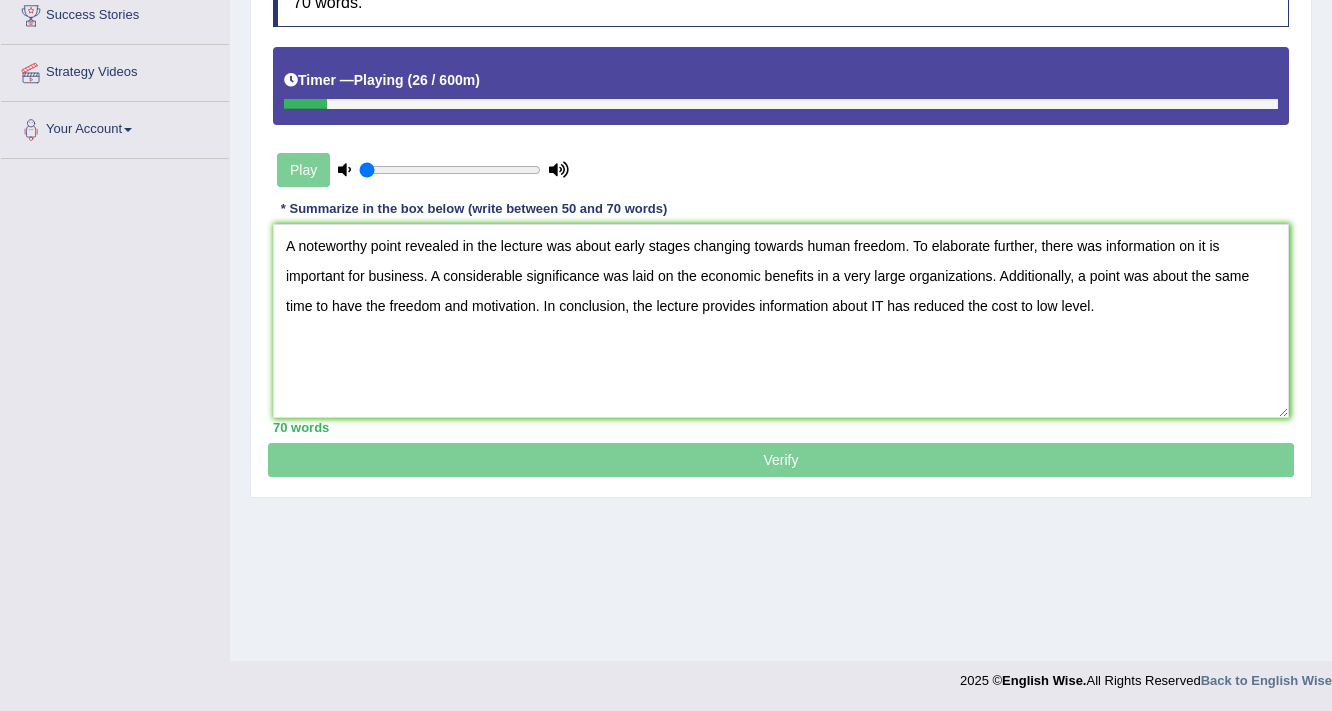click at bounding box center (344, 169) 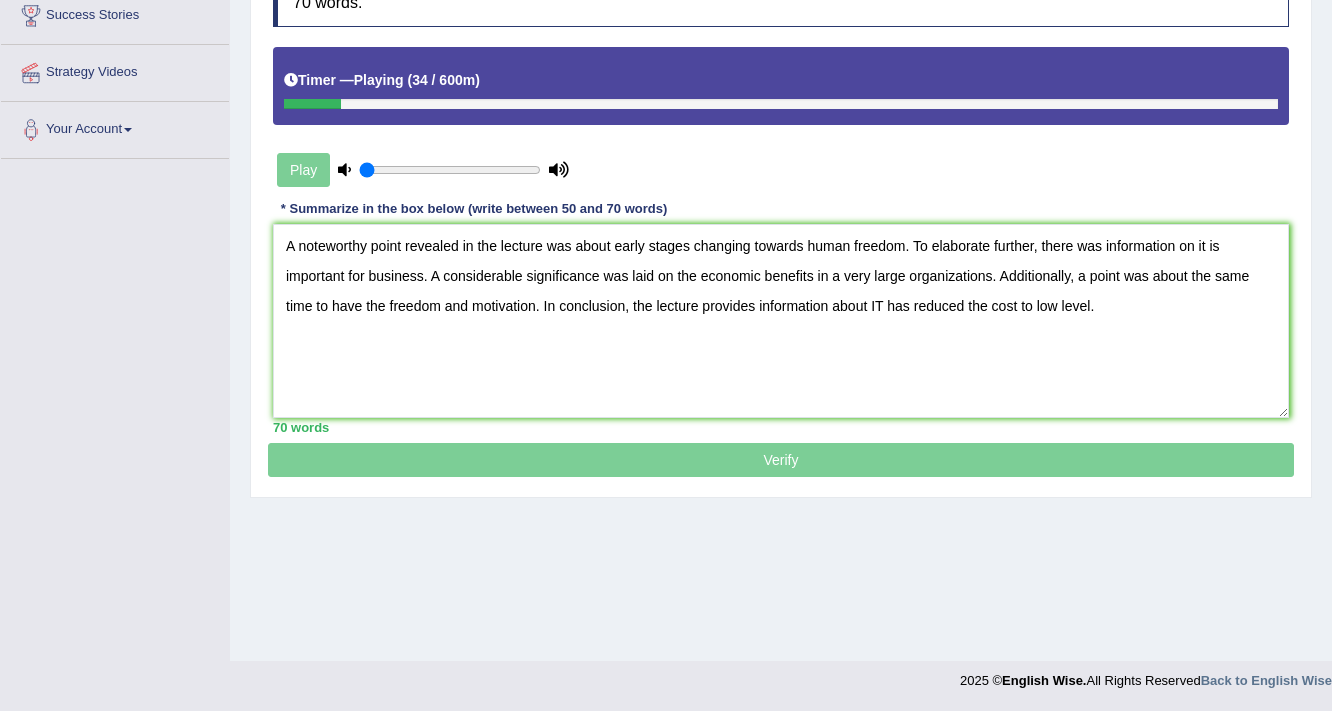 drag, startPoint x: 371, startPoint y: 164, endPoint x: 271, endPoint y: 261, distance: 139.3162 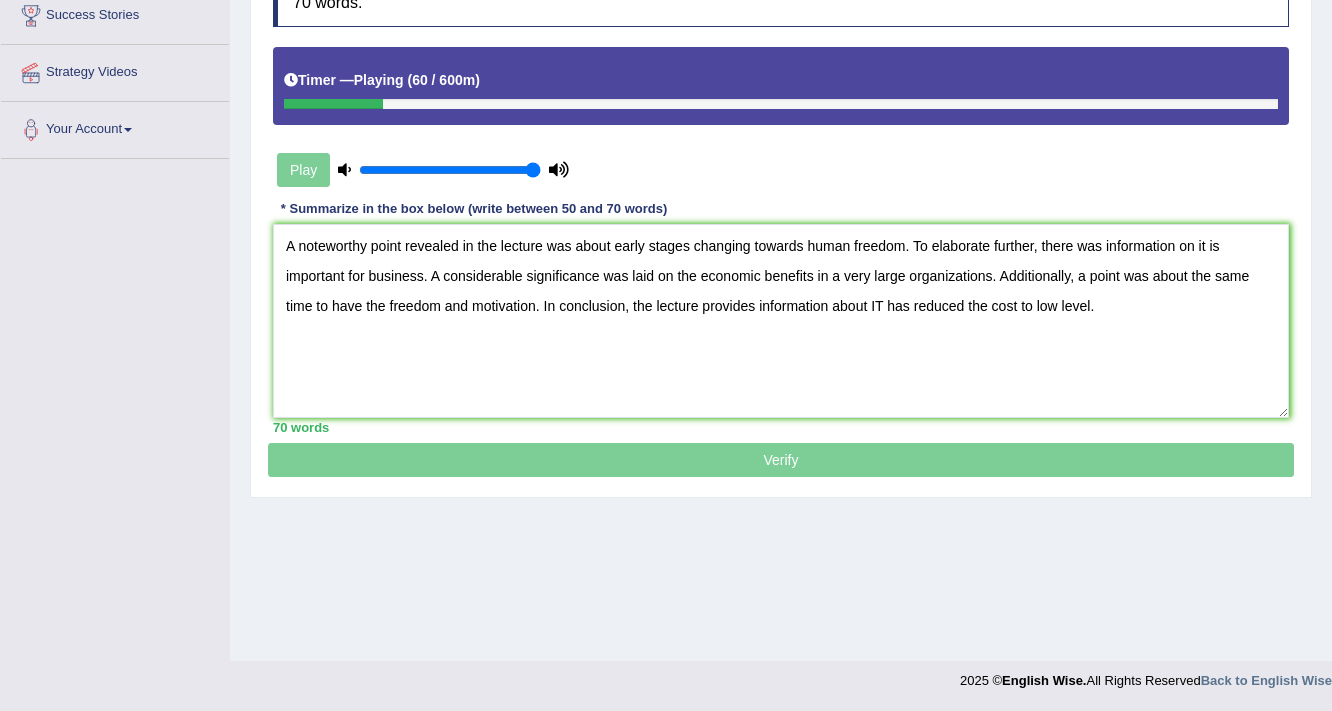 drag, startPoint x: 482, startPoint y: 164, endPoint x: 592, endPoint y: 163, distance: 110.00455 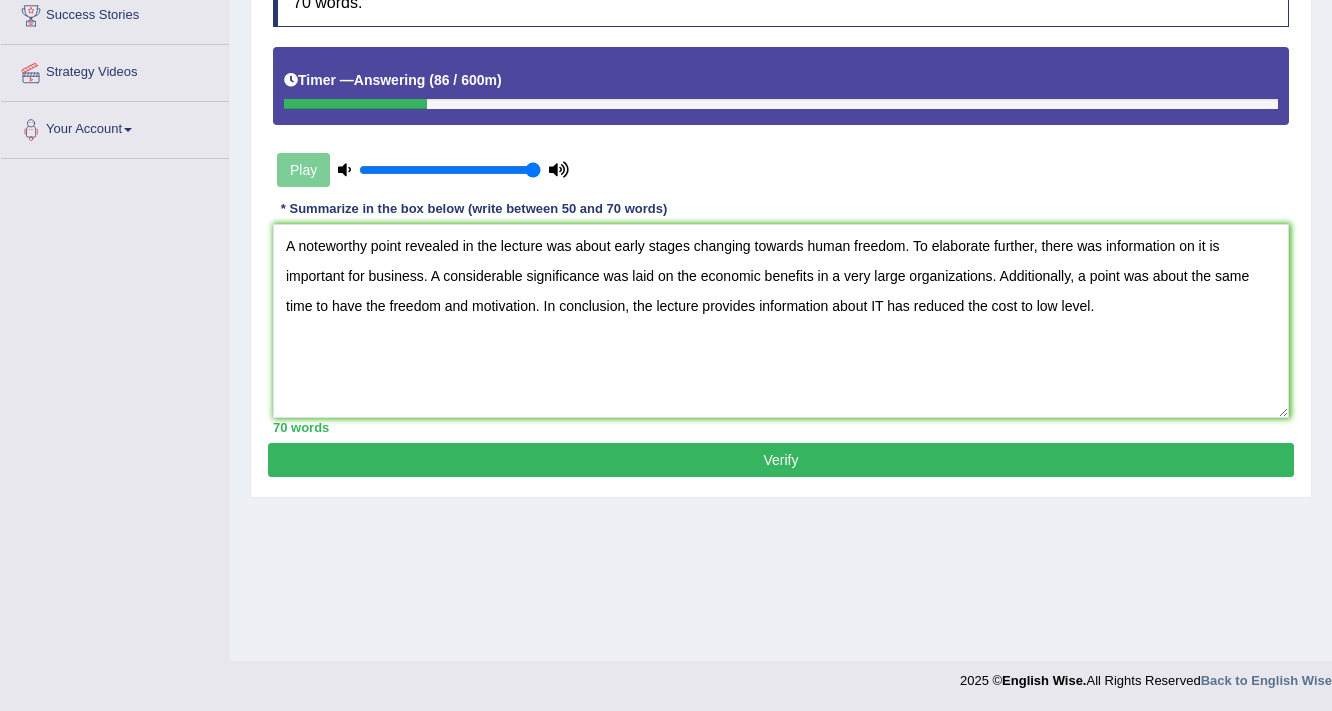 click on "Verify" at bounding box center [781, 460] 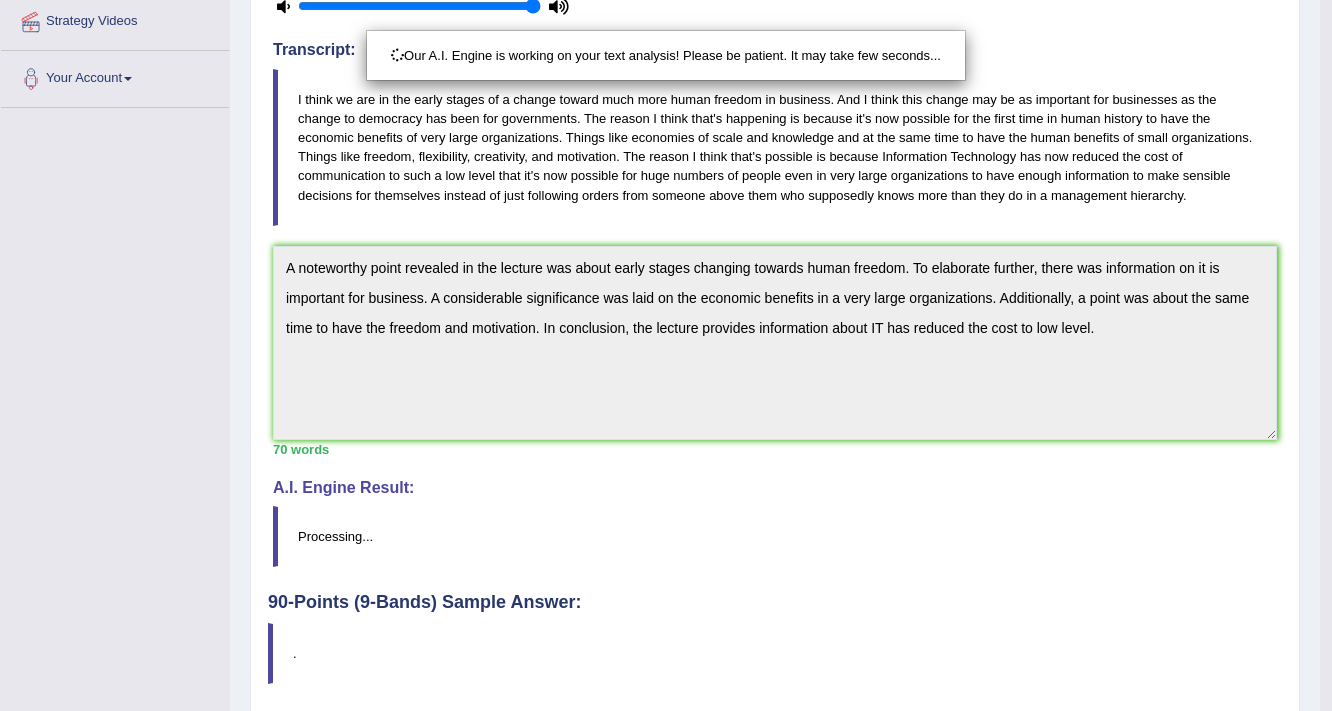 scroll, scrollTop: 446, scrollLeft: 0, axis: vertical 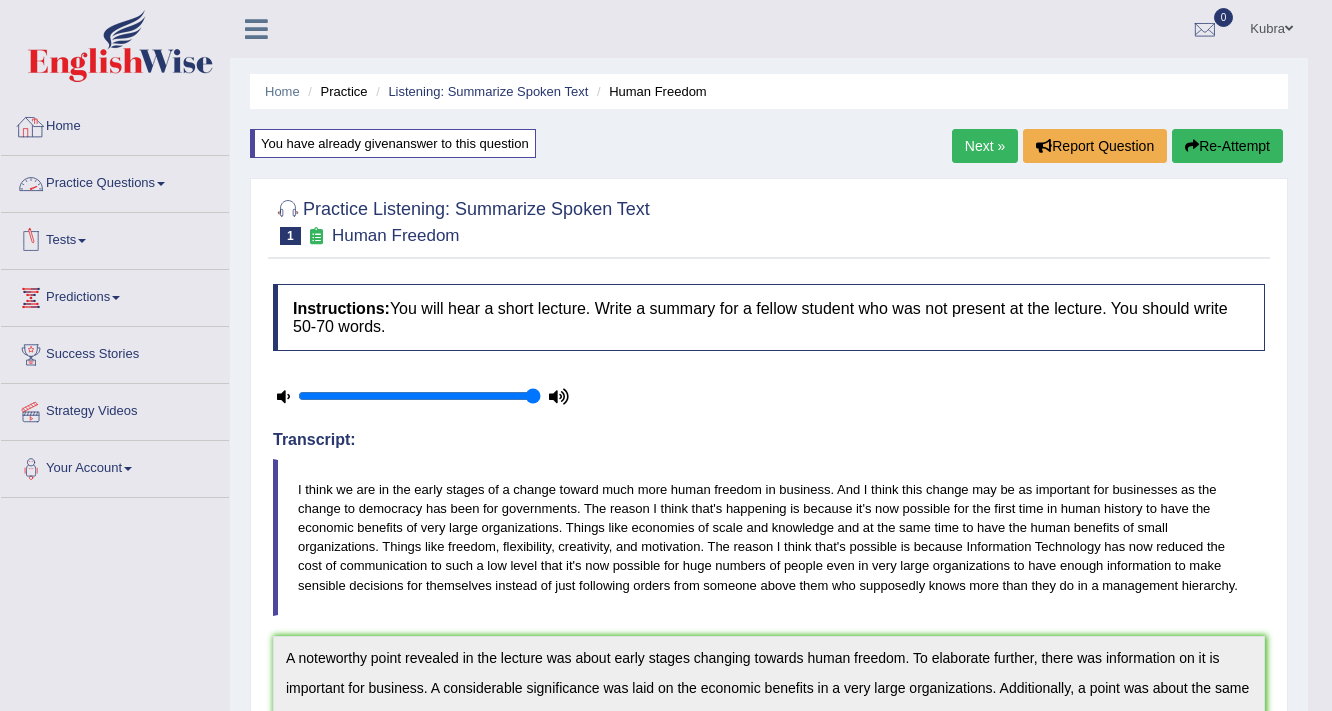 click on "Practice Questions" at bounding box center (115, 181) 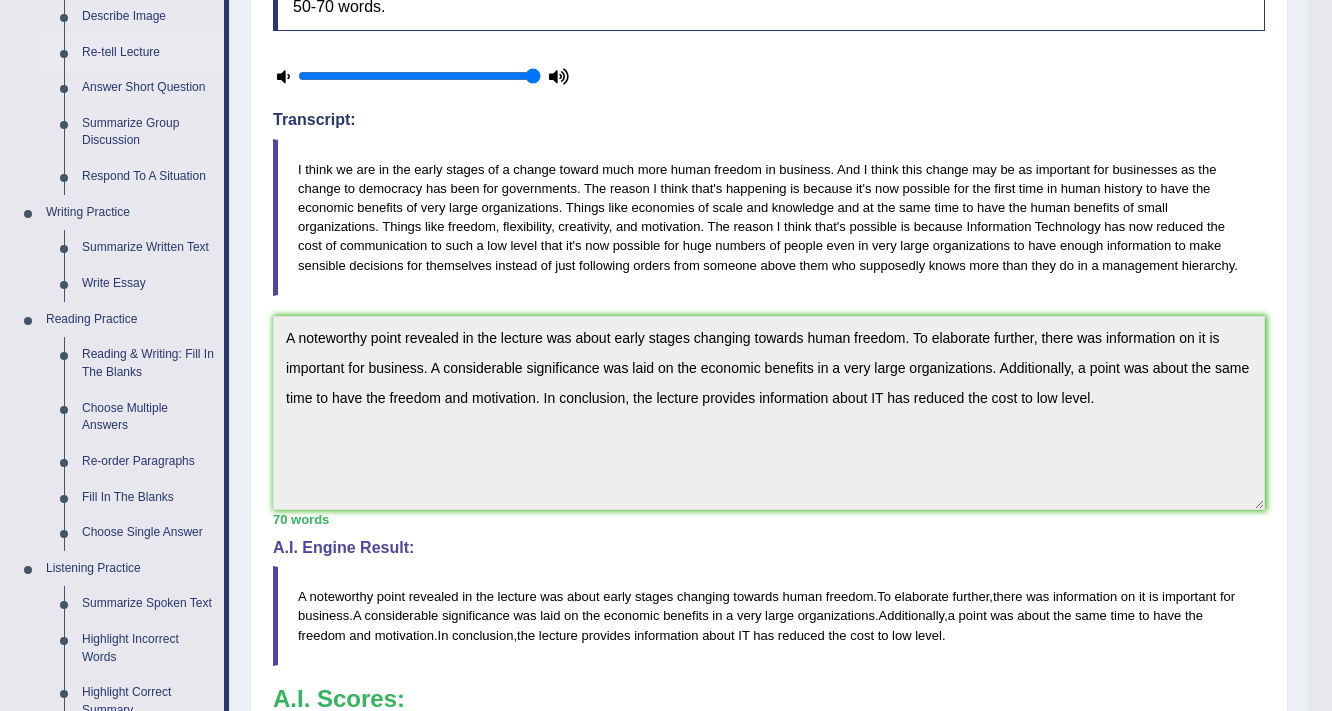 scroll, scrollTop: 640, scrollLeft: 0, axis: vertical 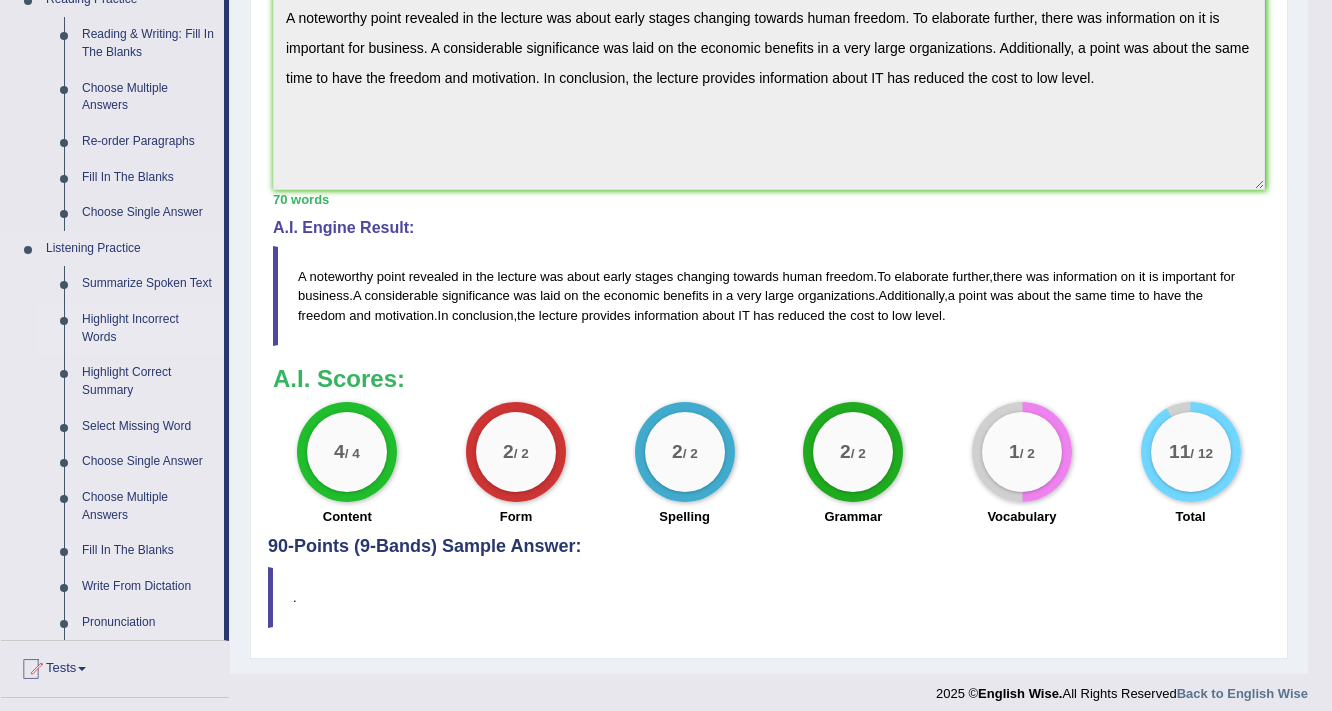 click on "Highlight Incorrect Words" at bounding box center (148, 328) 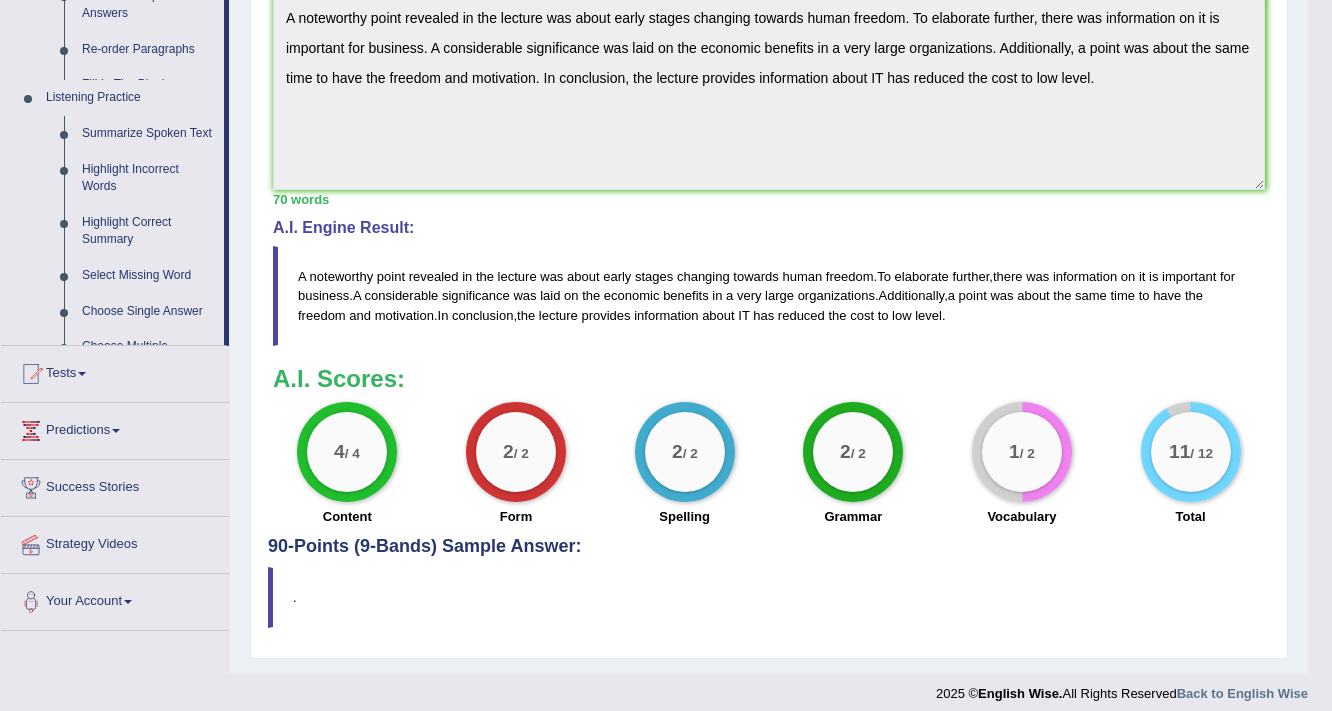 scroll, scrollTop: 238, scrollLeft: 0, axis: vertical 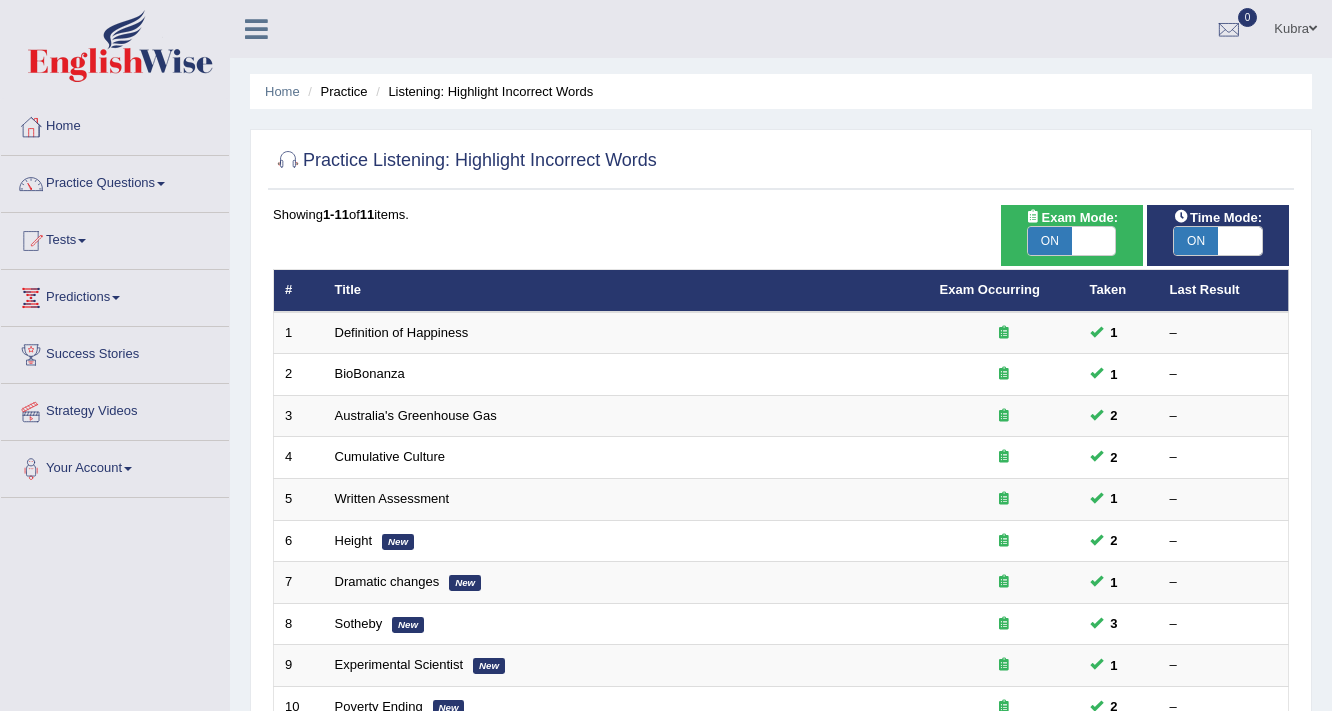 click on "ON" at bounding box center [1196, 241] 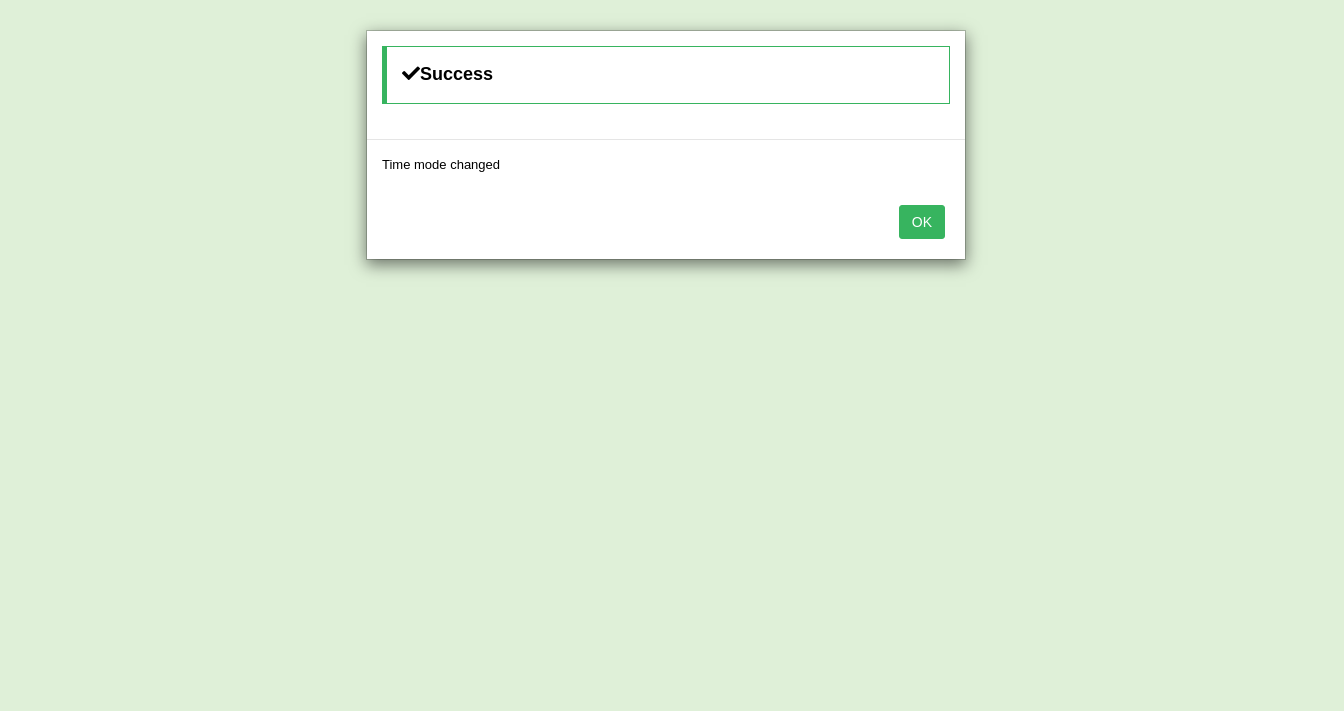 click on "OK" at bounding box center (922, 222) 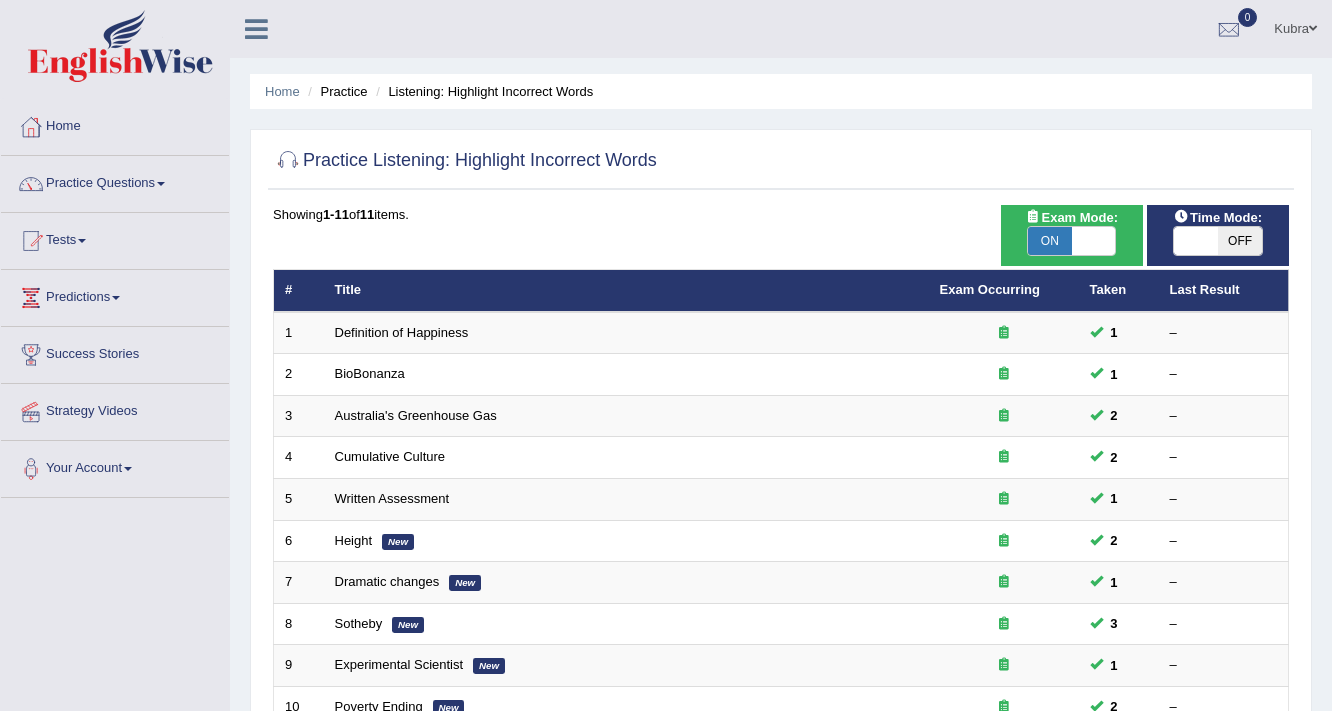 click at bounding box center (1094, 241) 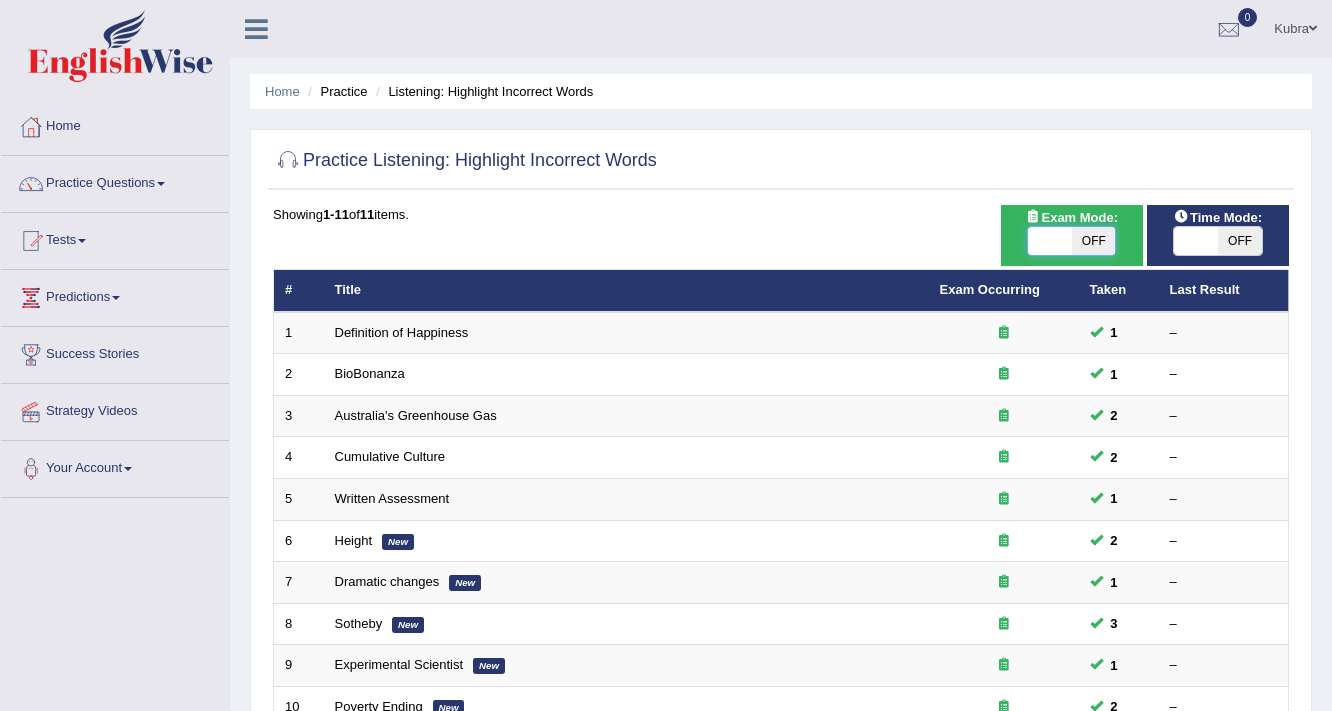 checkbox on "false" 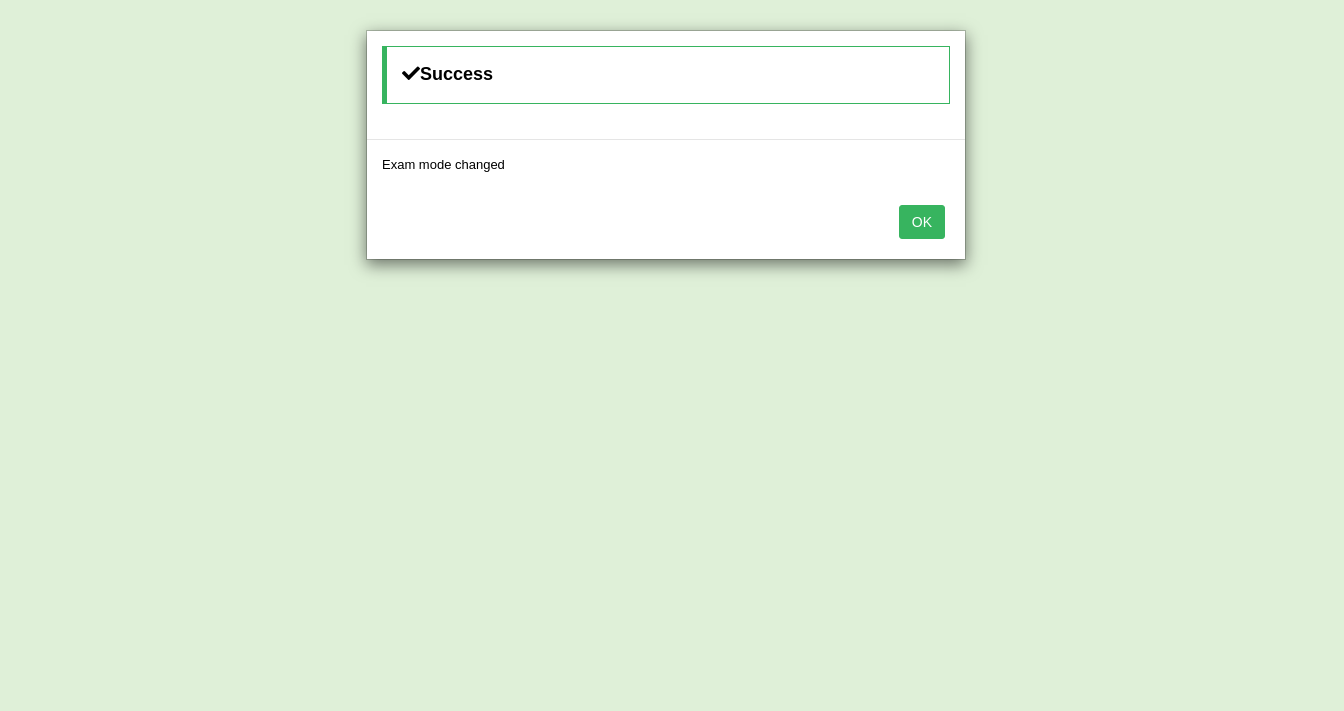 click on "OK" at bounding box center [922, 222] 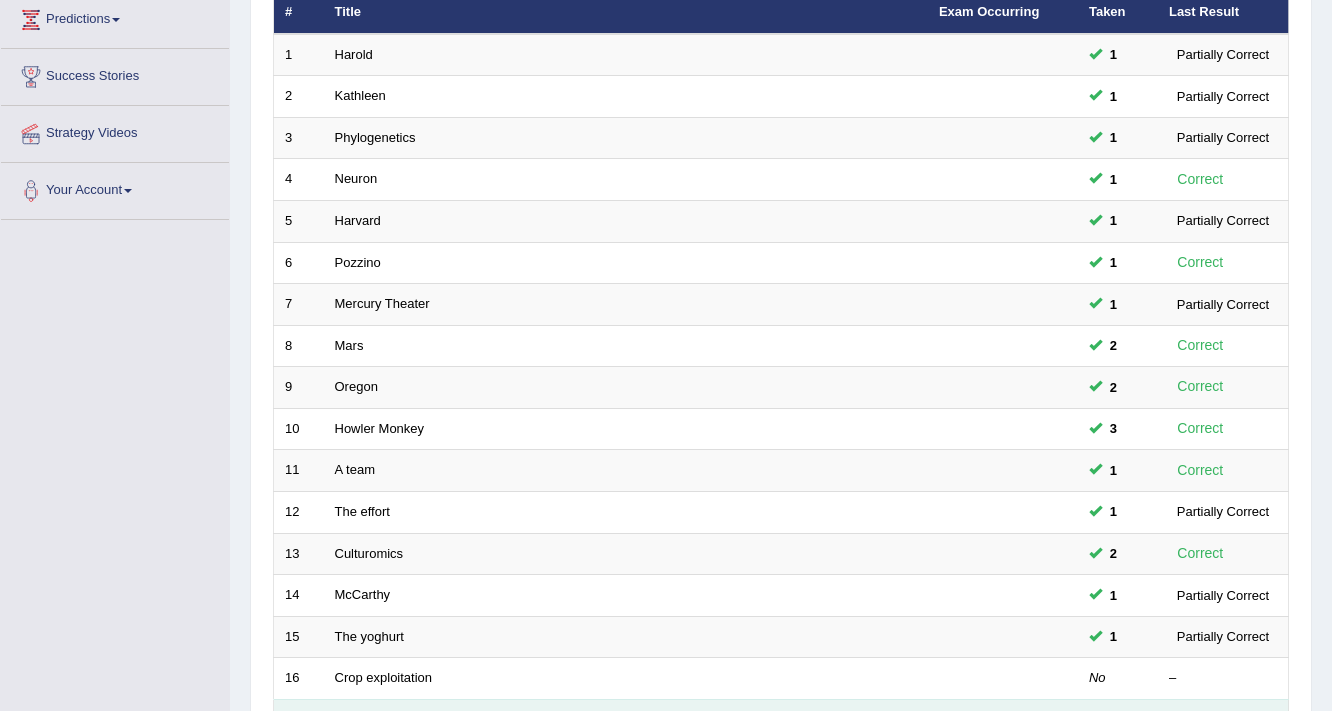 scroll, scrollTop: 278, scrollLeft: 0, axis: vertical 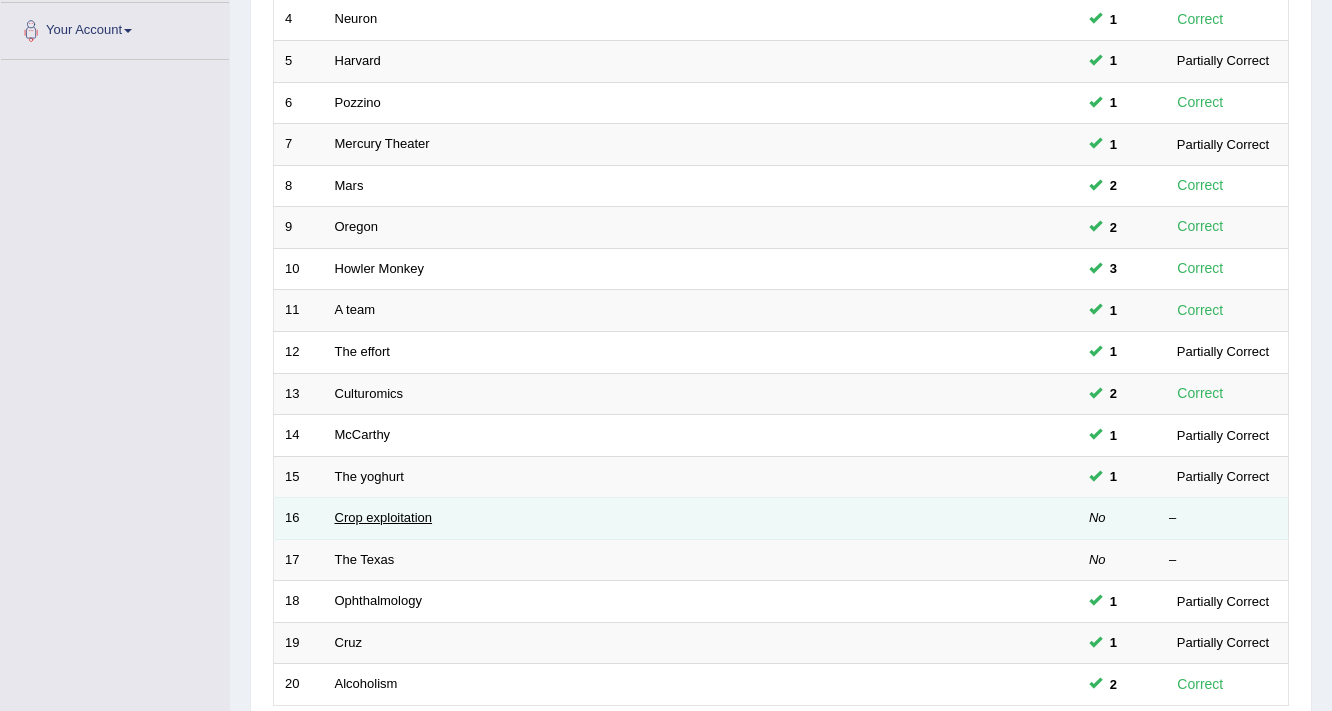 click on "Crop exploitation" at bounding box center (384, 517) 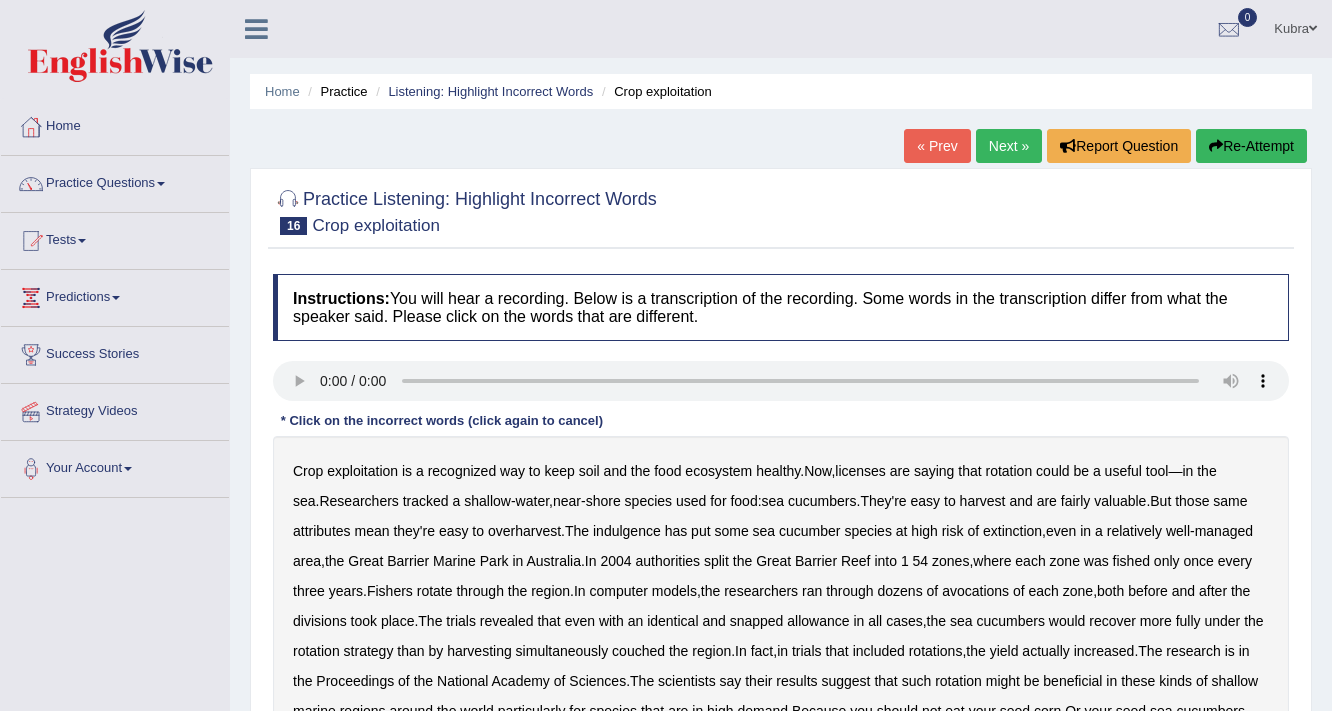 scroll, scrollTop: 0, scrollLeft: 0, axis: both 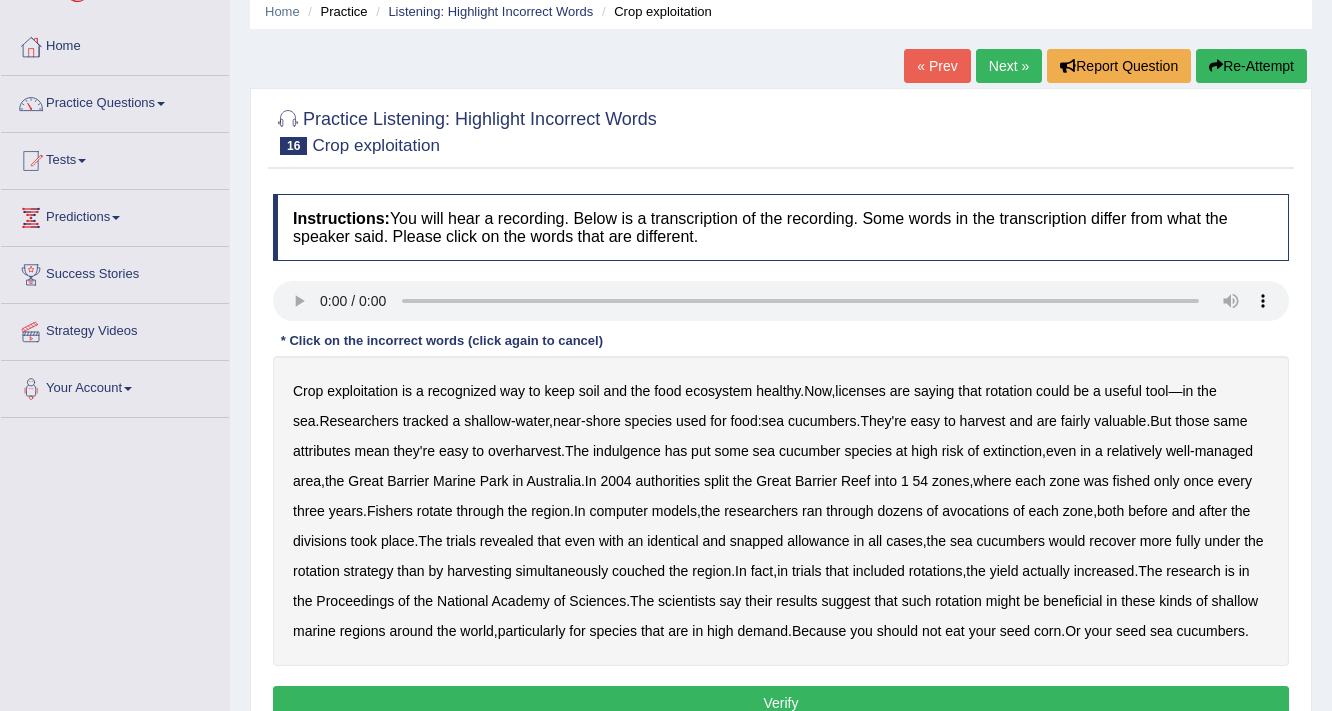 type 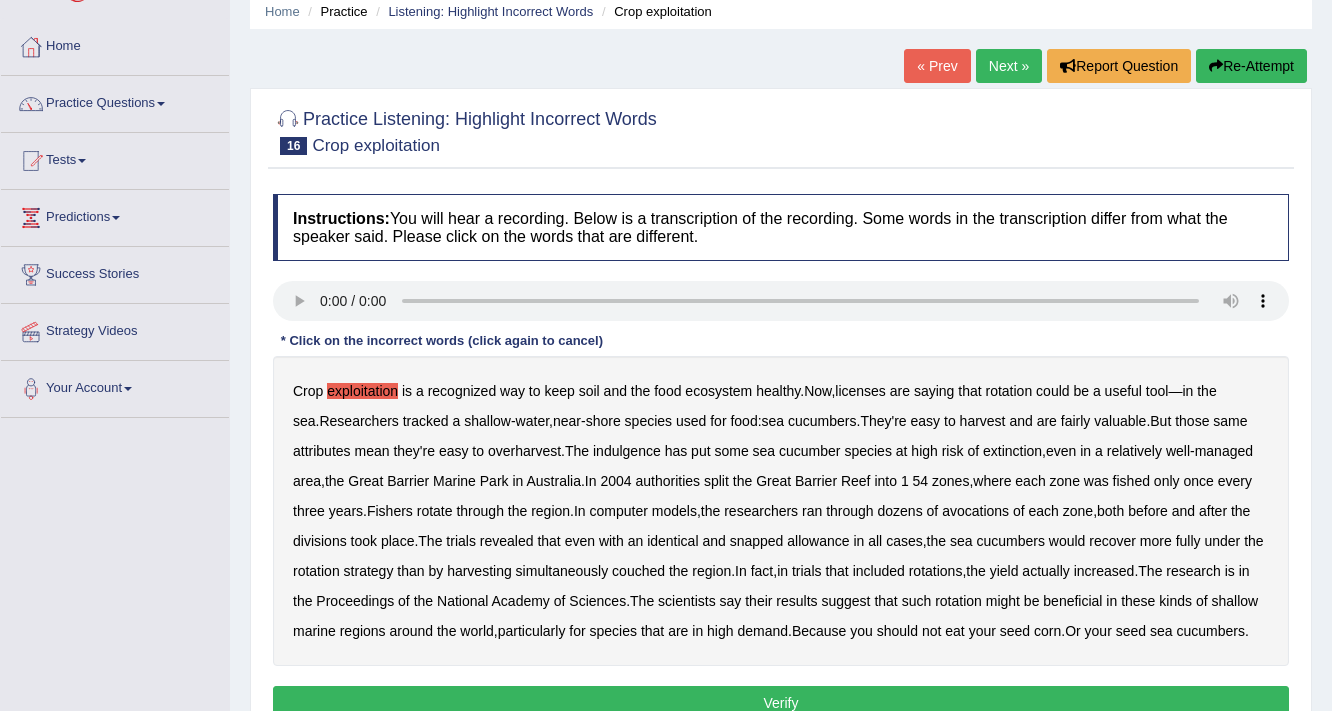 click on "licenses" at bounding box center [860, 391] 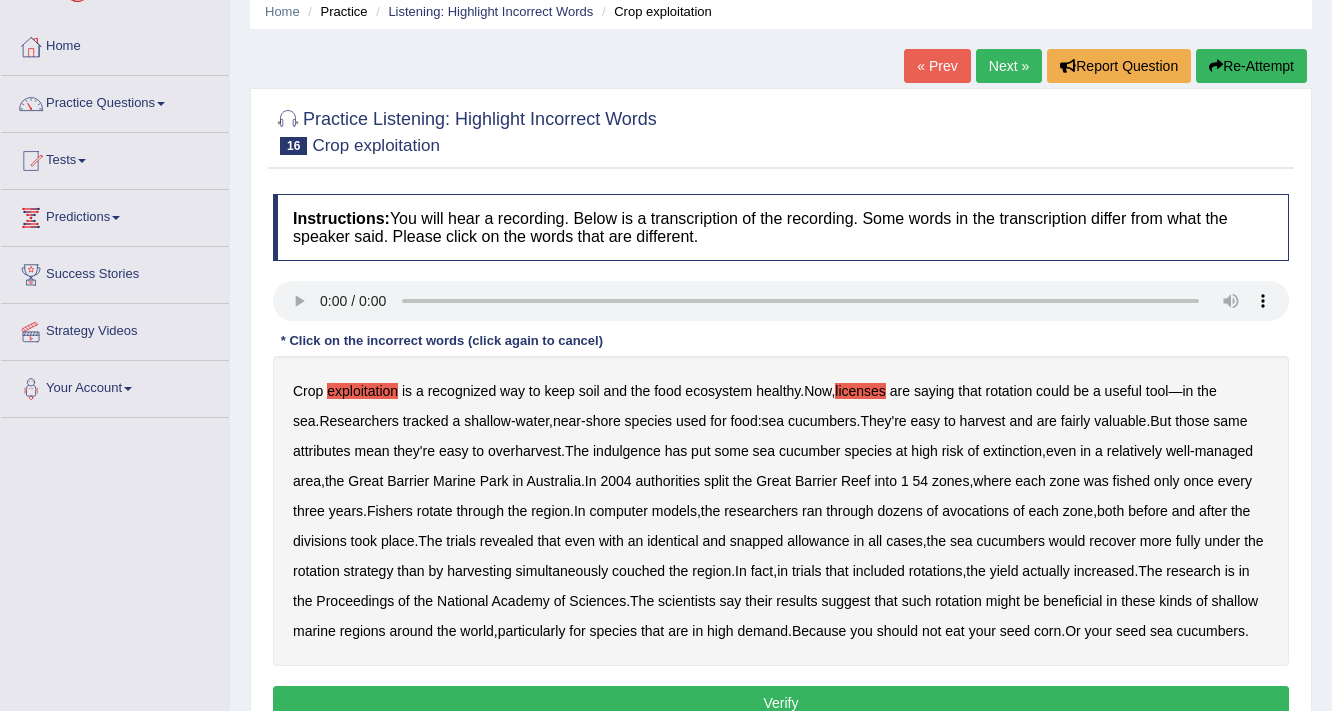 click on "those" at bounding box center (1192, 421) 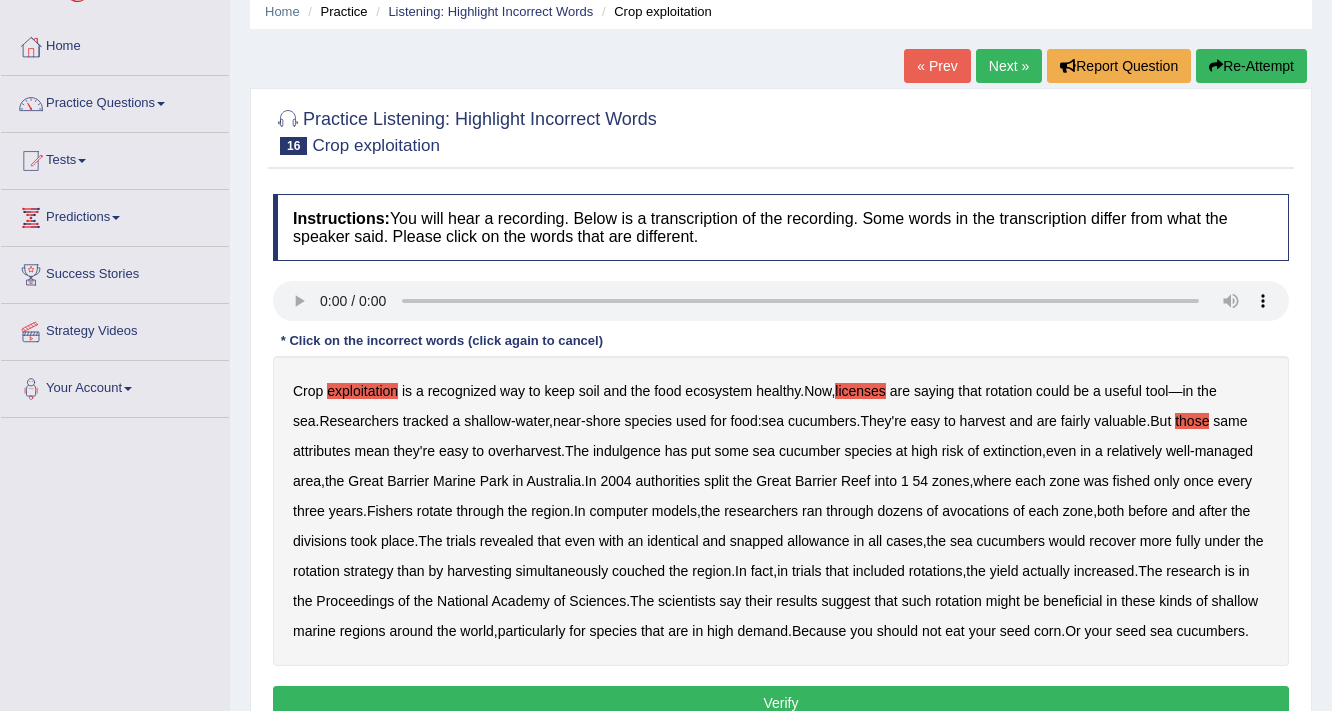 click on "indulgence" at bounding box center [627, 451] 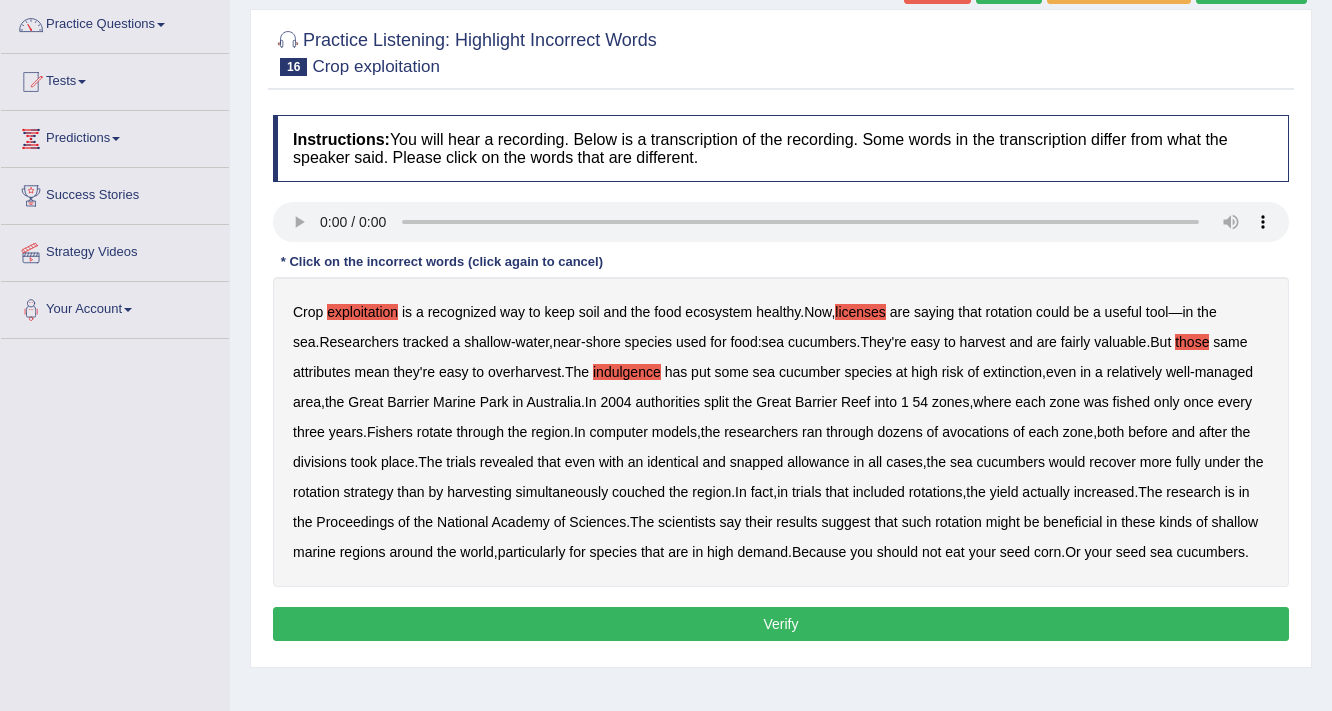 scroll, scrollTop: 160, scrollLeft: 0, axis: vertical 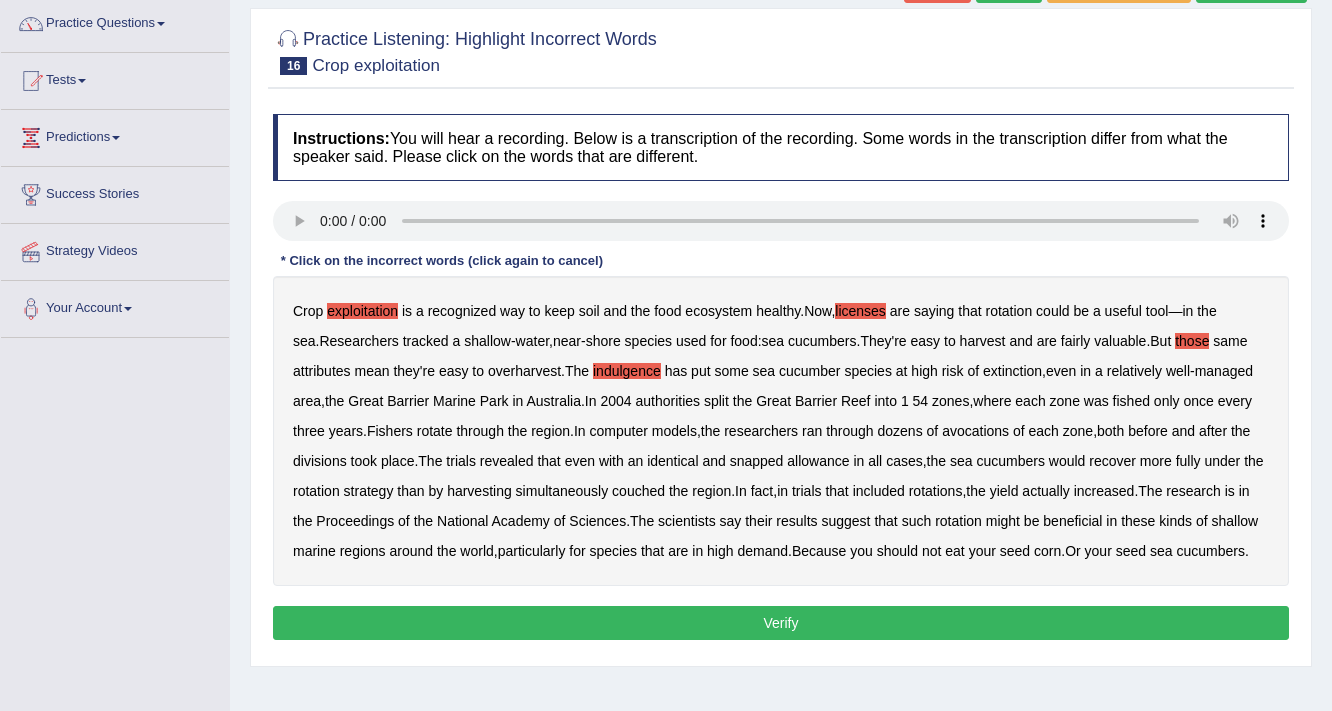 click on "dozens" at bounding box center [900, 431] 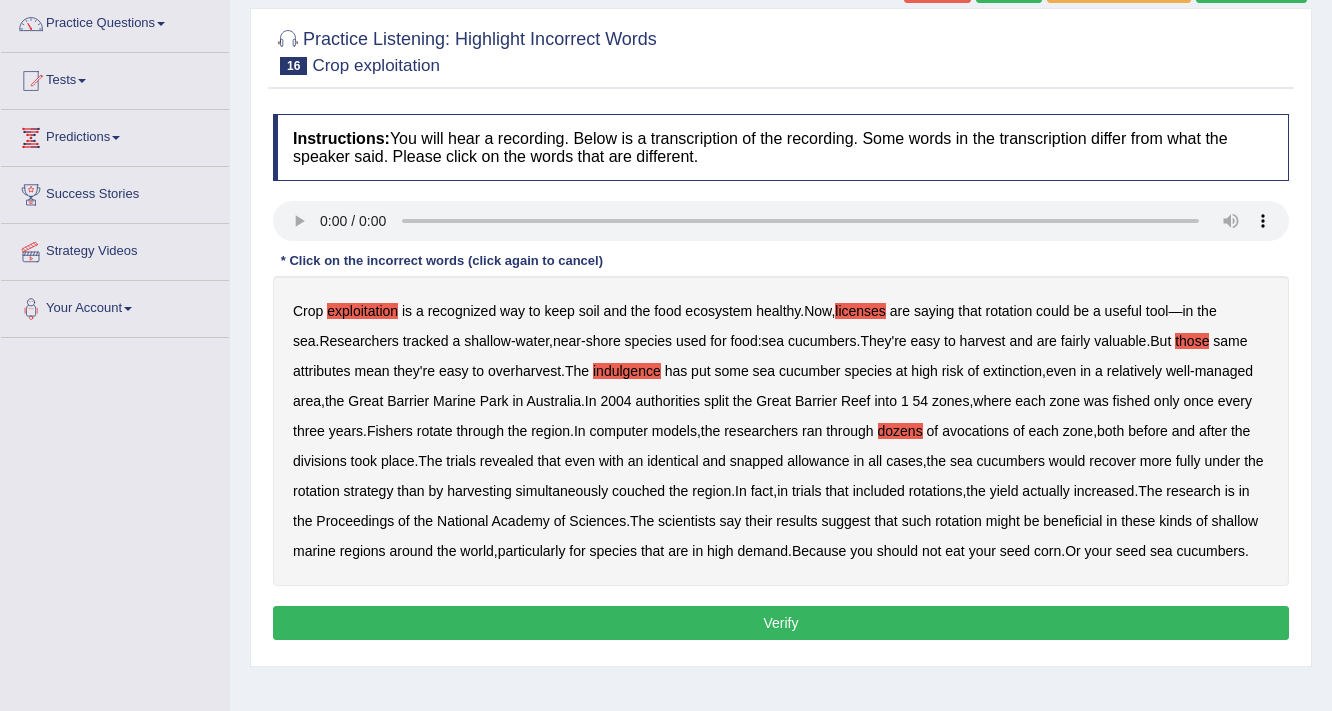 click on "dozens" at bounding box center [900, 431] 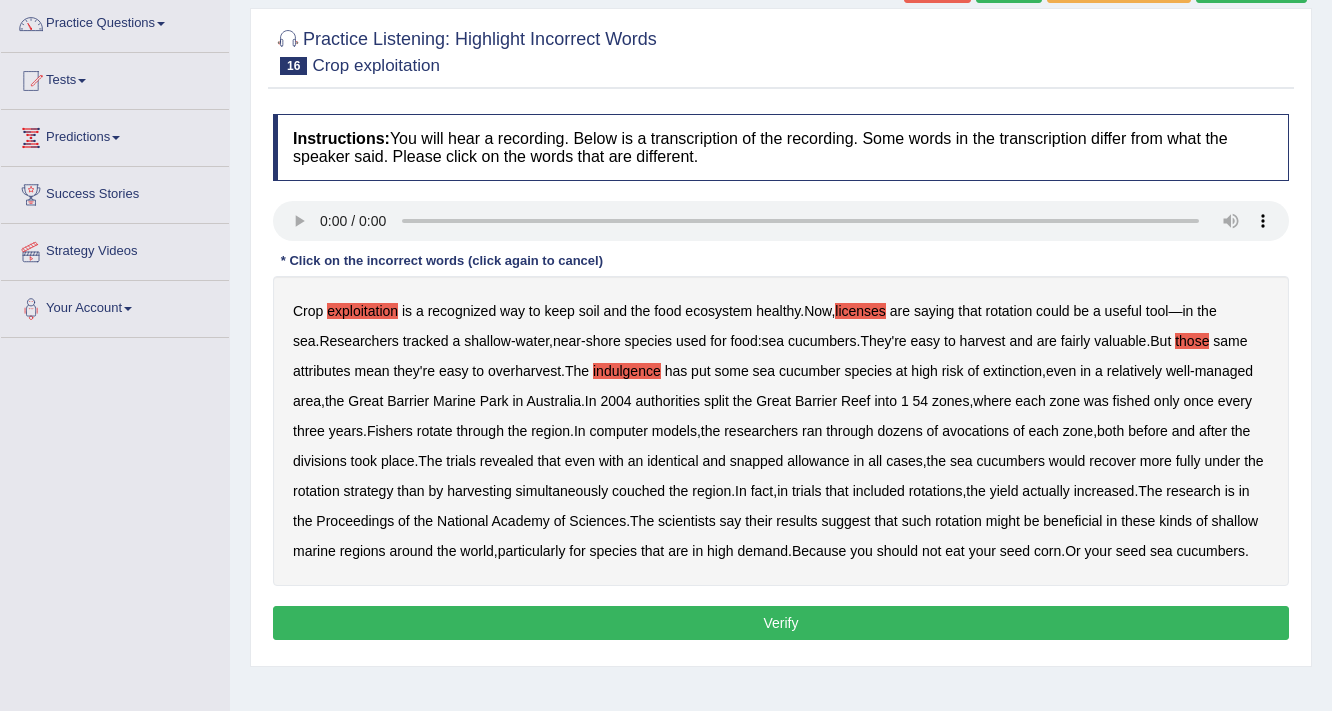 click on "avocations" at bounding box center (975, 431) 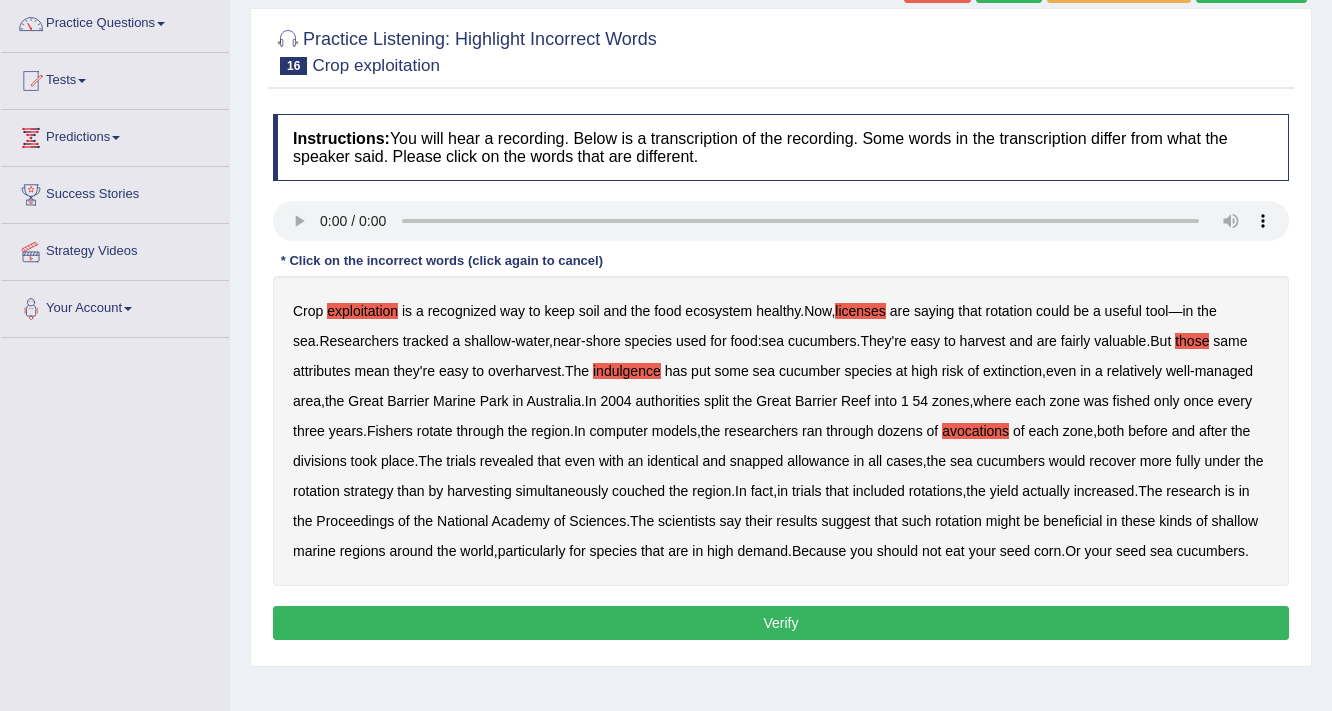 click on "snapped" at bounding box center (757, 461) 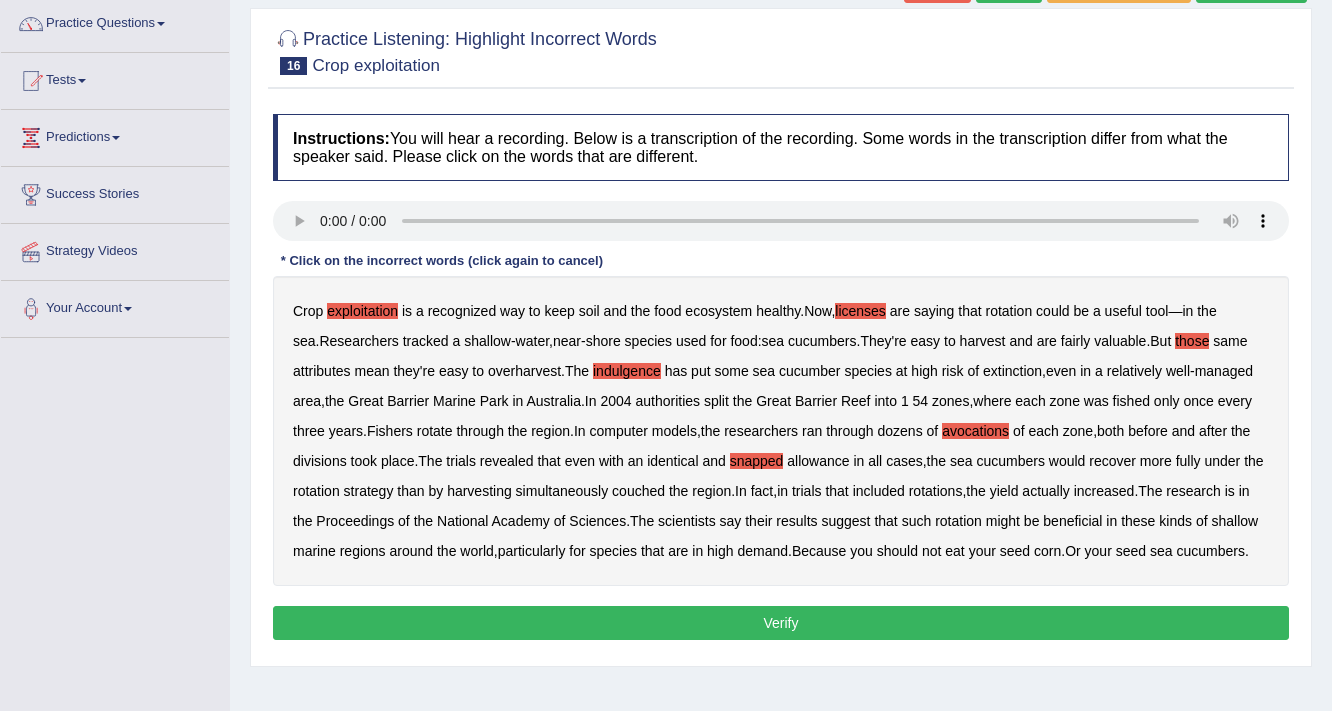 click on "couched" at bounding box center (638, 491) 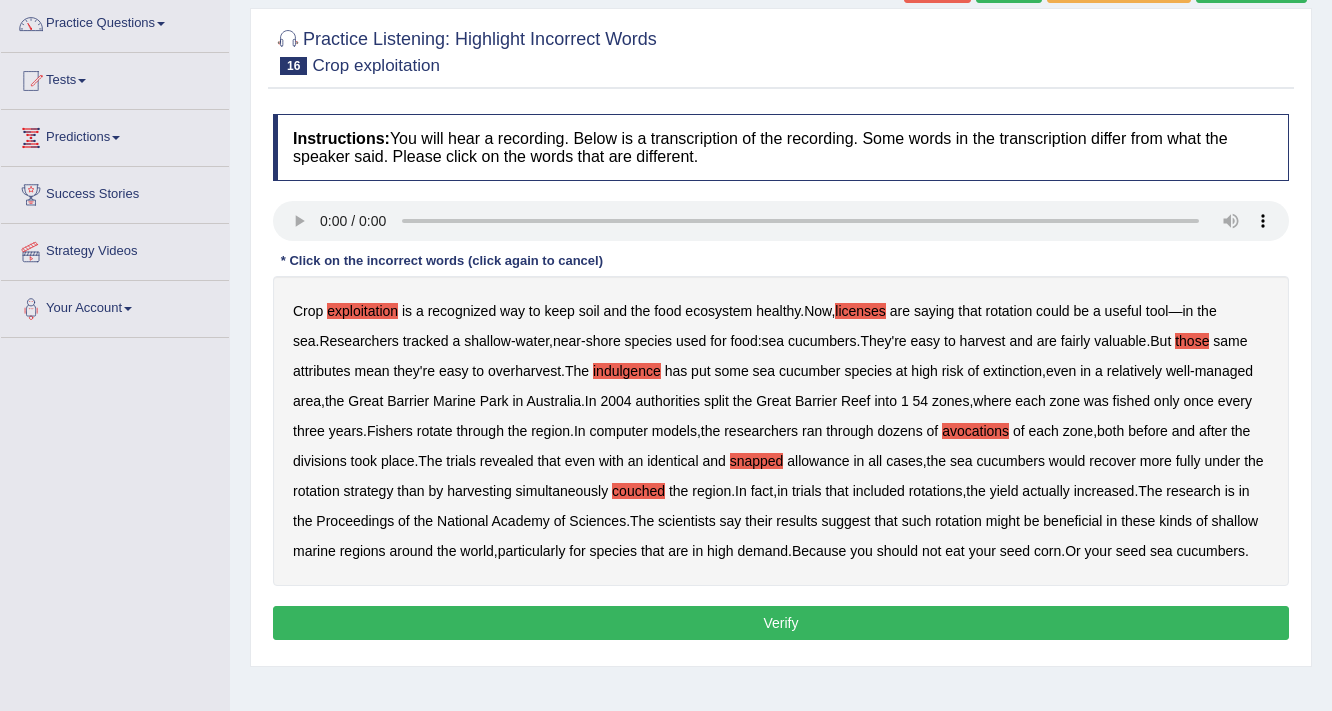 click on "Verify" at bounding box center [781, 623] 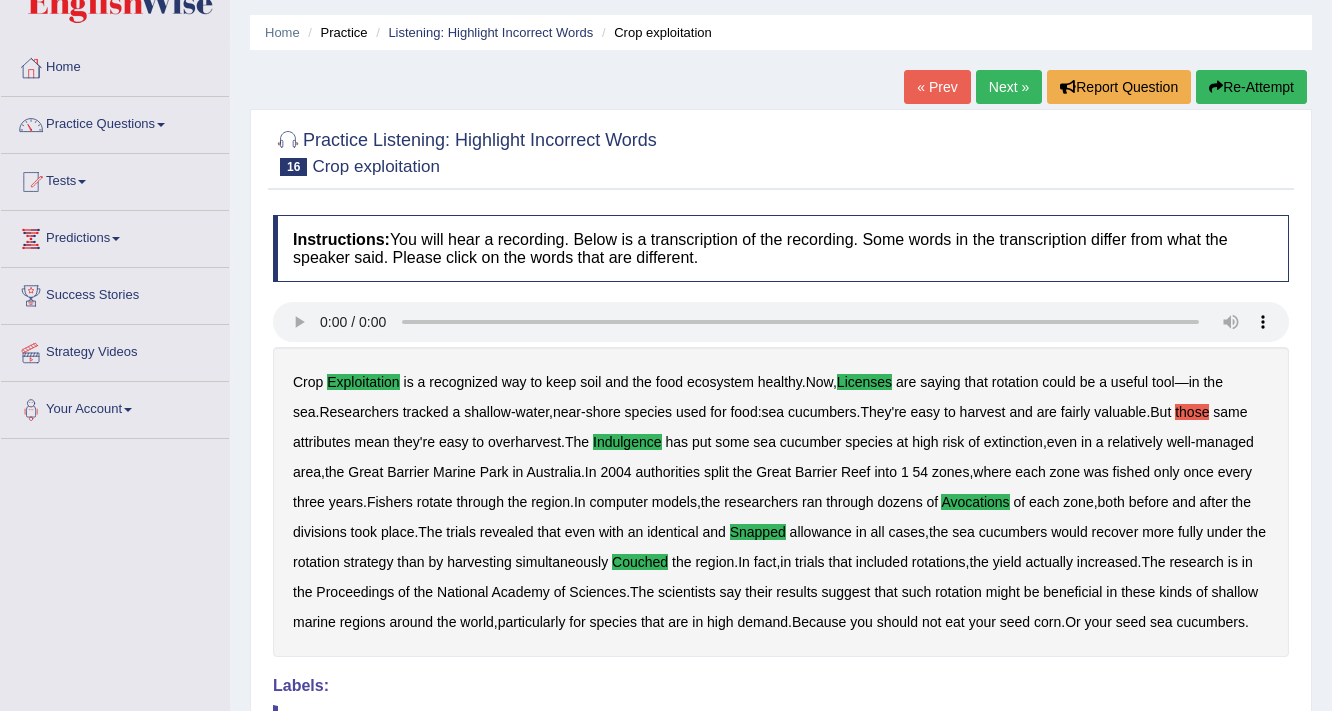 scroll, scrollTop: 0, scrollLeft: 0, axis: both 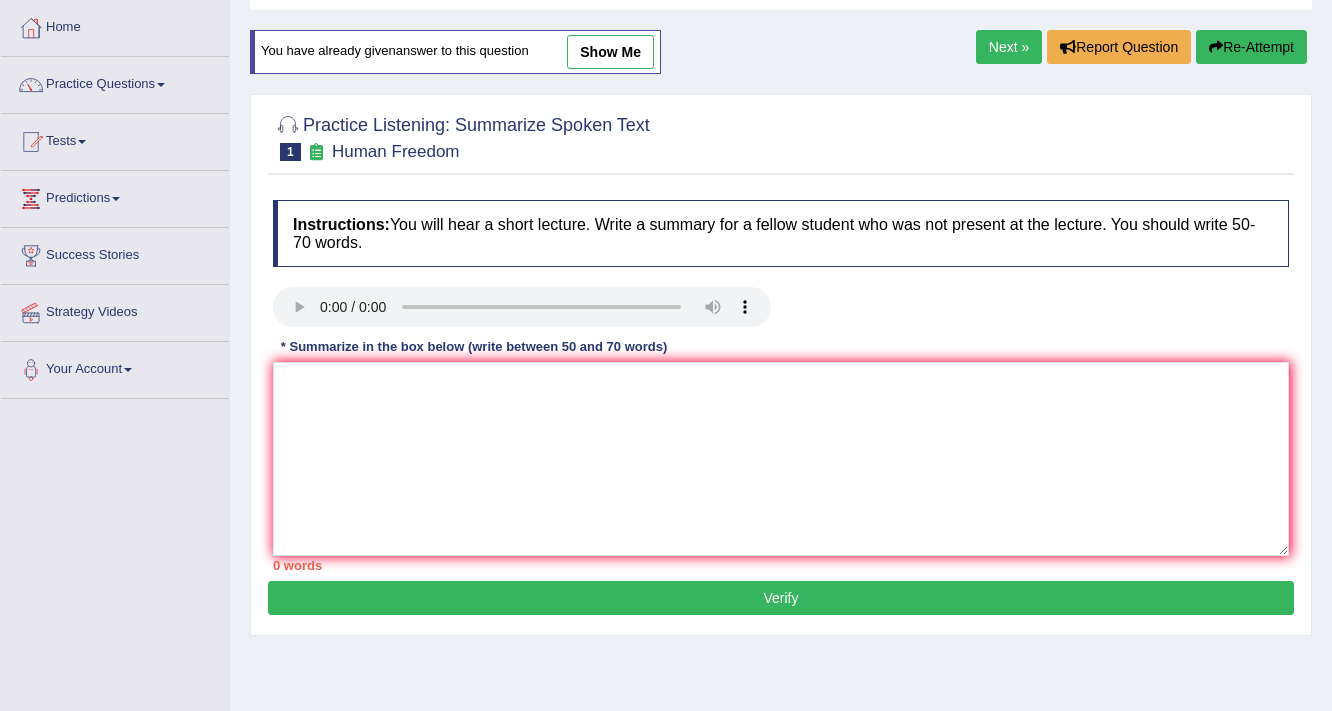 click on "show me" at bounding box center [610, 52] 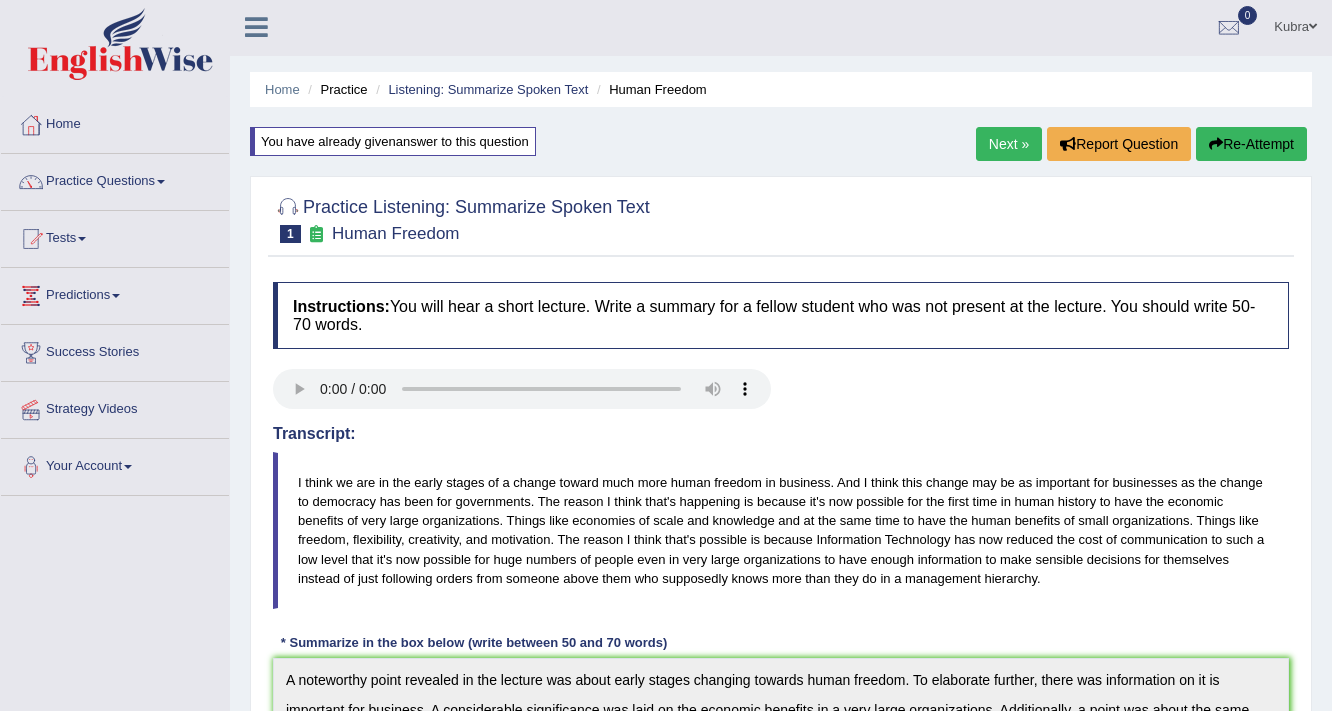 scroll, scrollTop: 0, scrollLeft: 0, axis: both 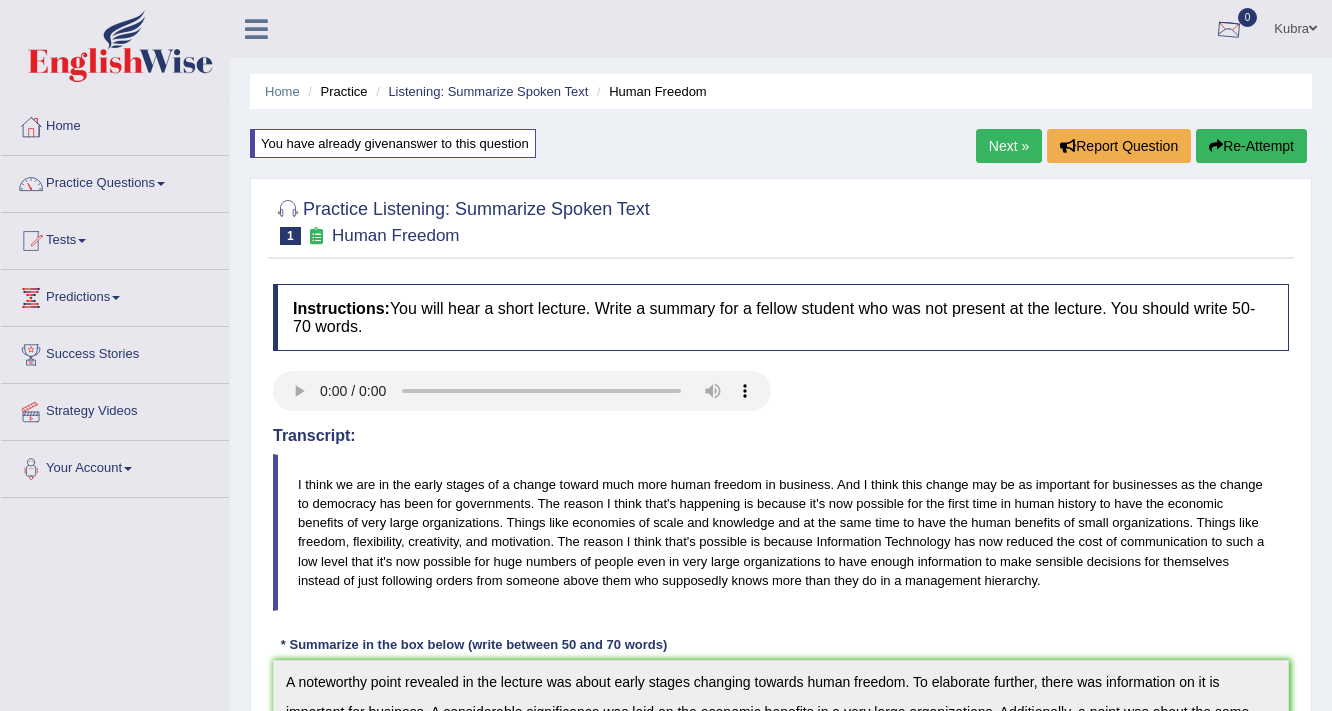 click at bounding box center (1229, 30) 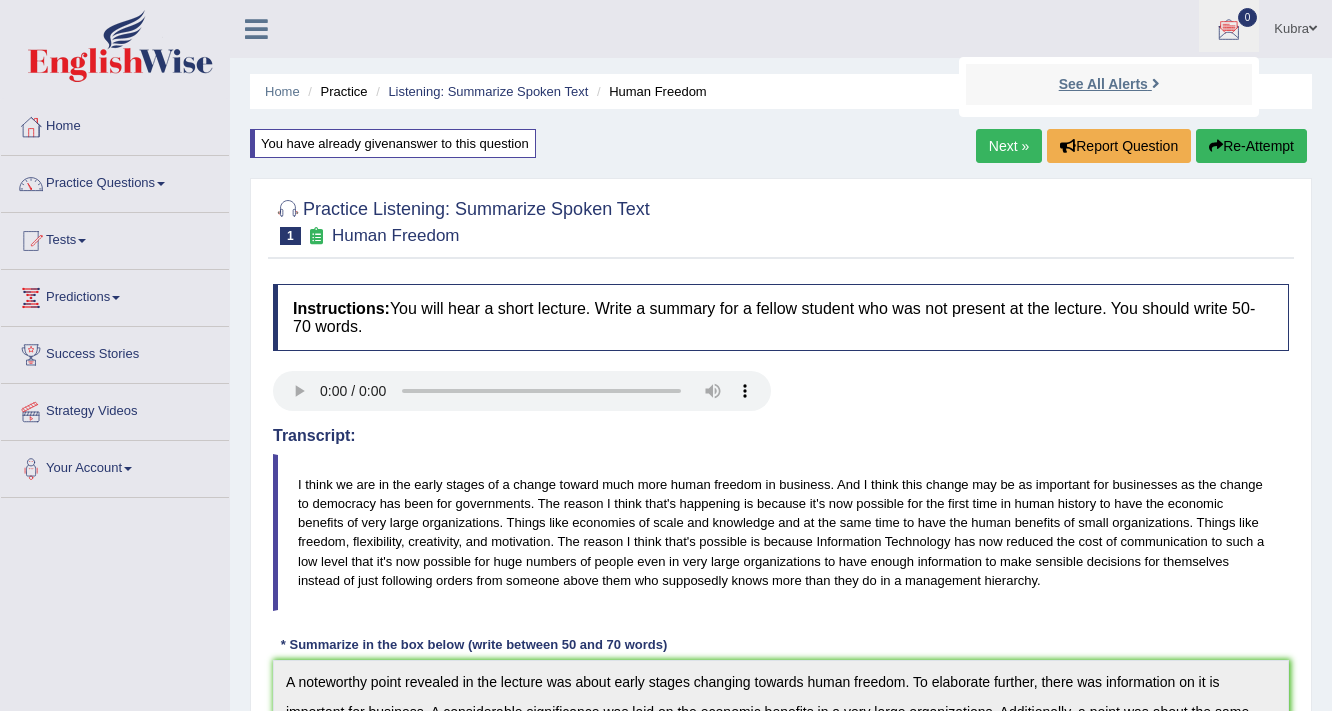 click on "See All Alerts" at bounding box center (1103, 84) 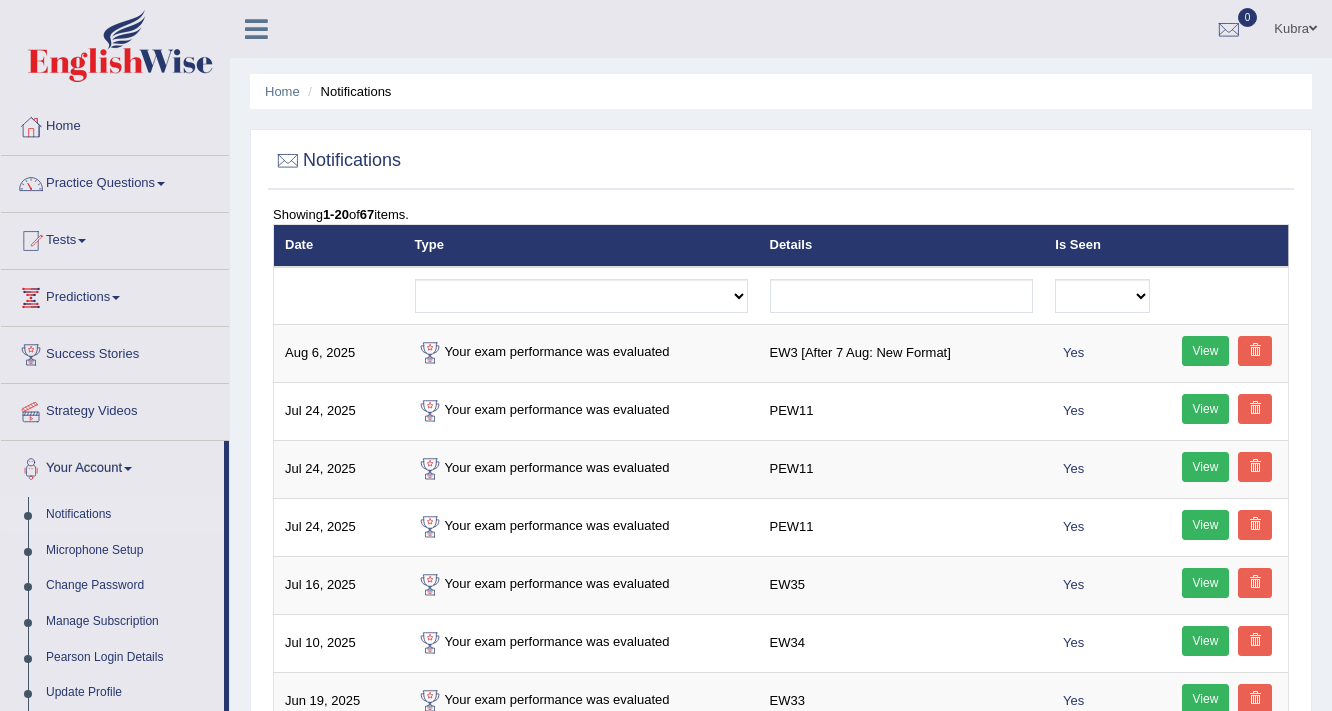 scroll, scrollTop: 0, scrollLeft: 0, axis: both 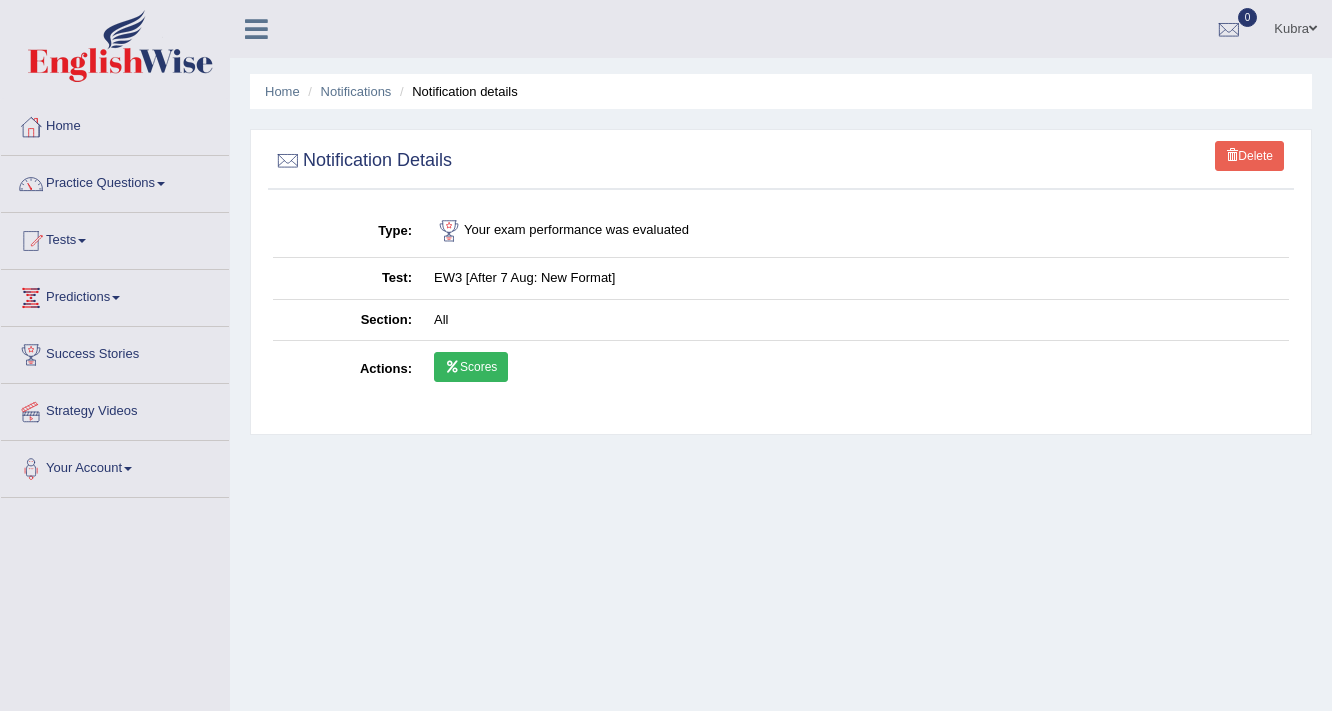 click on "Scores" at bounding box center (471, 367) 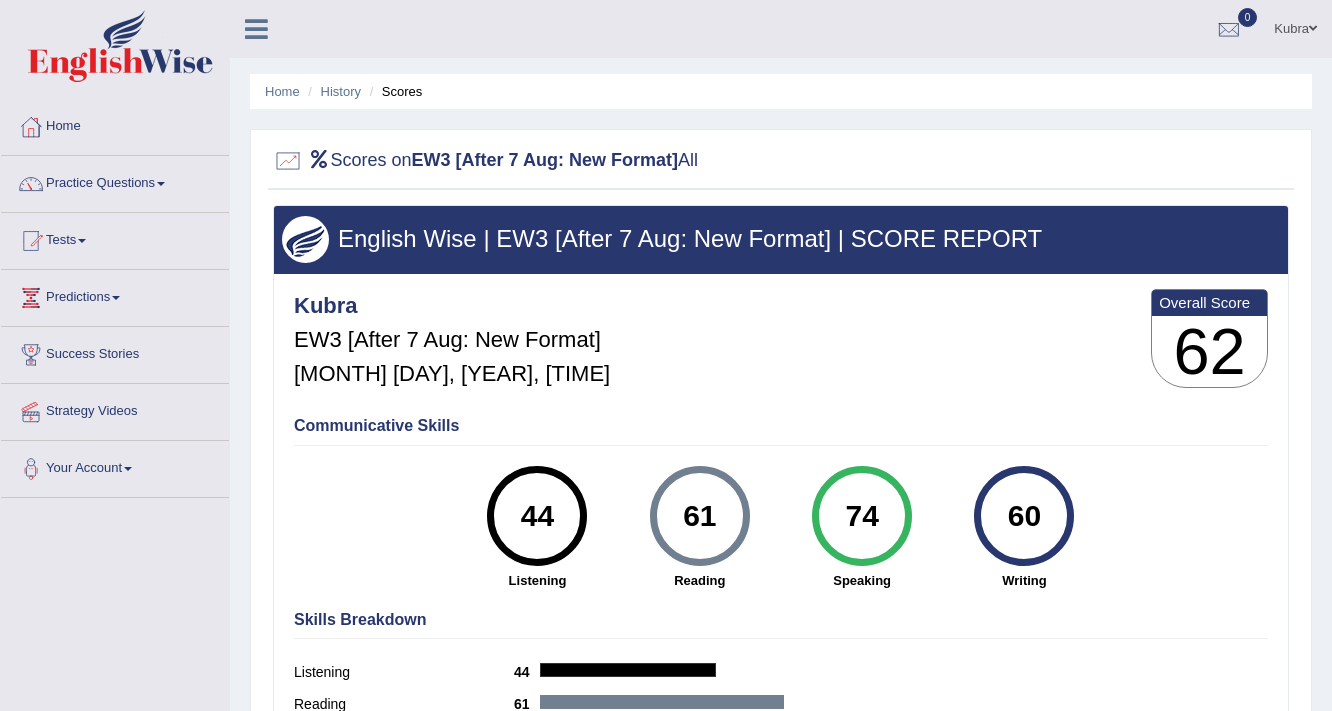 scroll, scrollTop: 0, scrollLeft: 0, axis: both 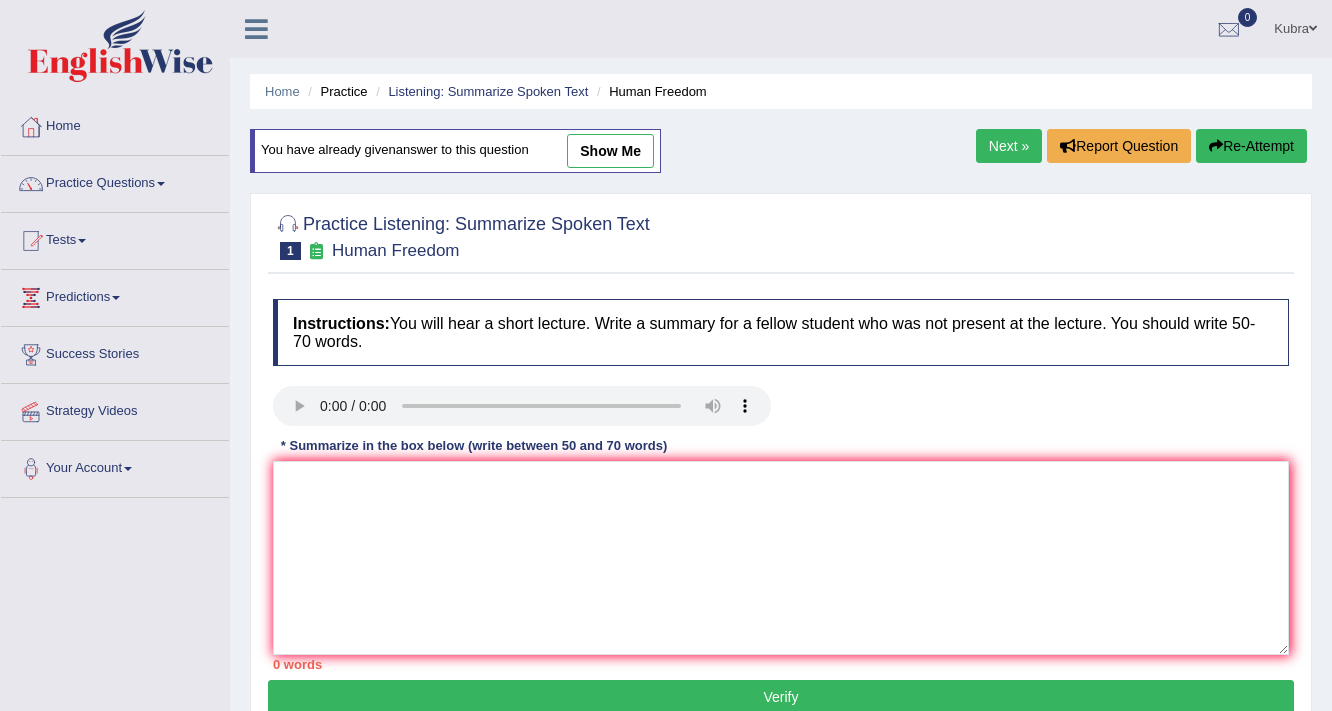 click on "show me" at bounding box center (610, 151) 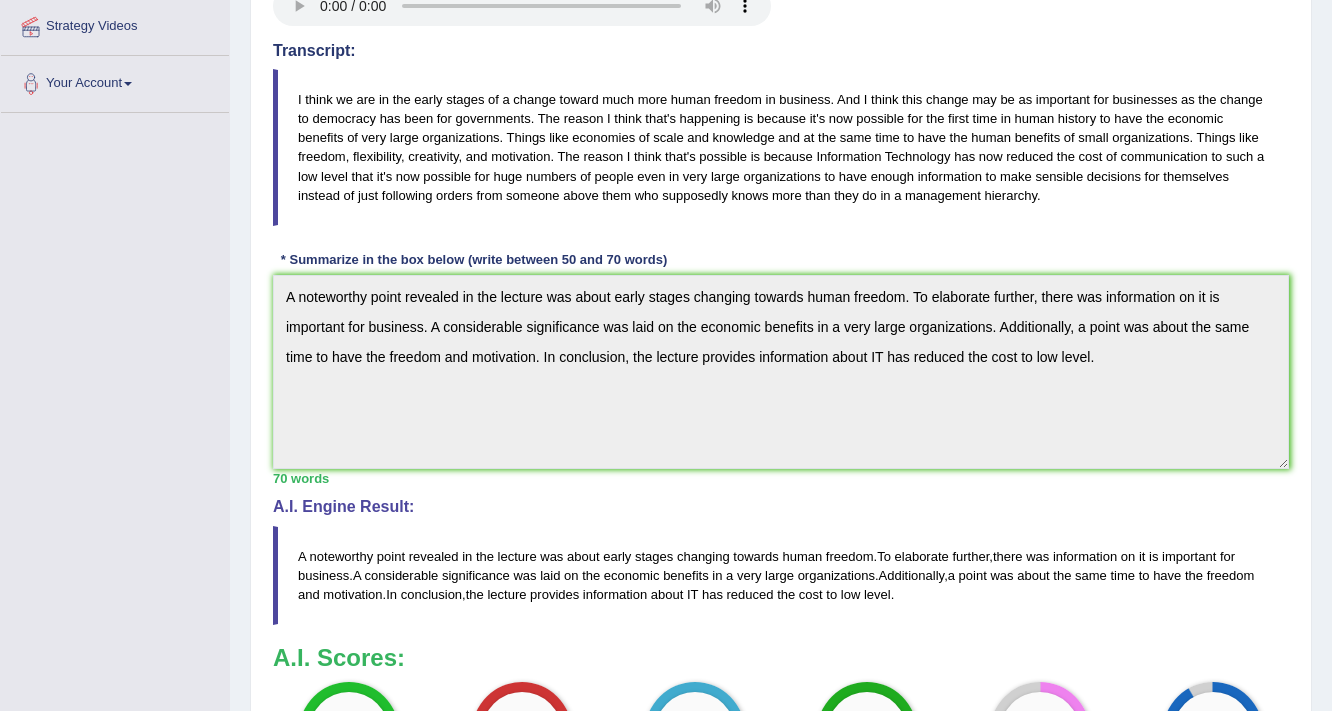 scroll, scrollTop: 560, scrollLeft: 0, axis: vertical 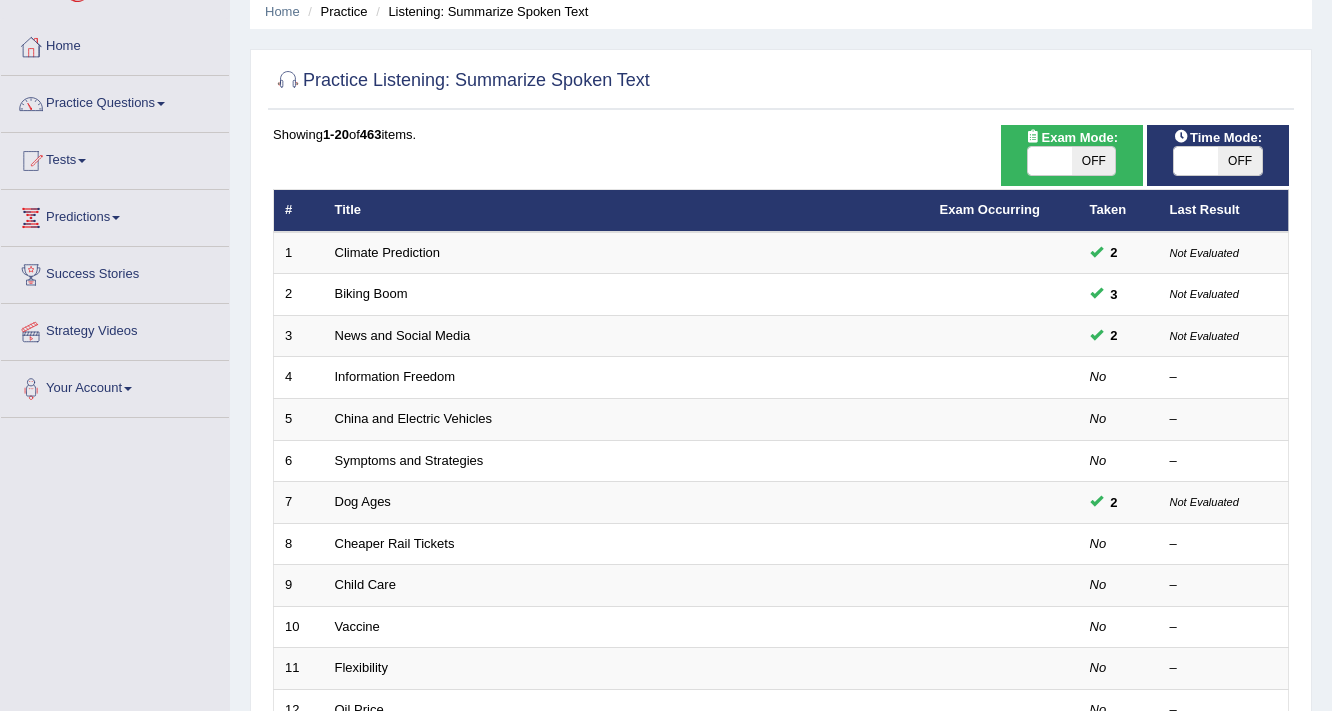 click at bounding box center [1050, 161] 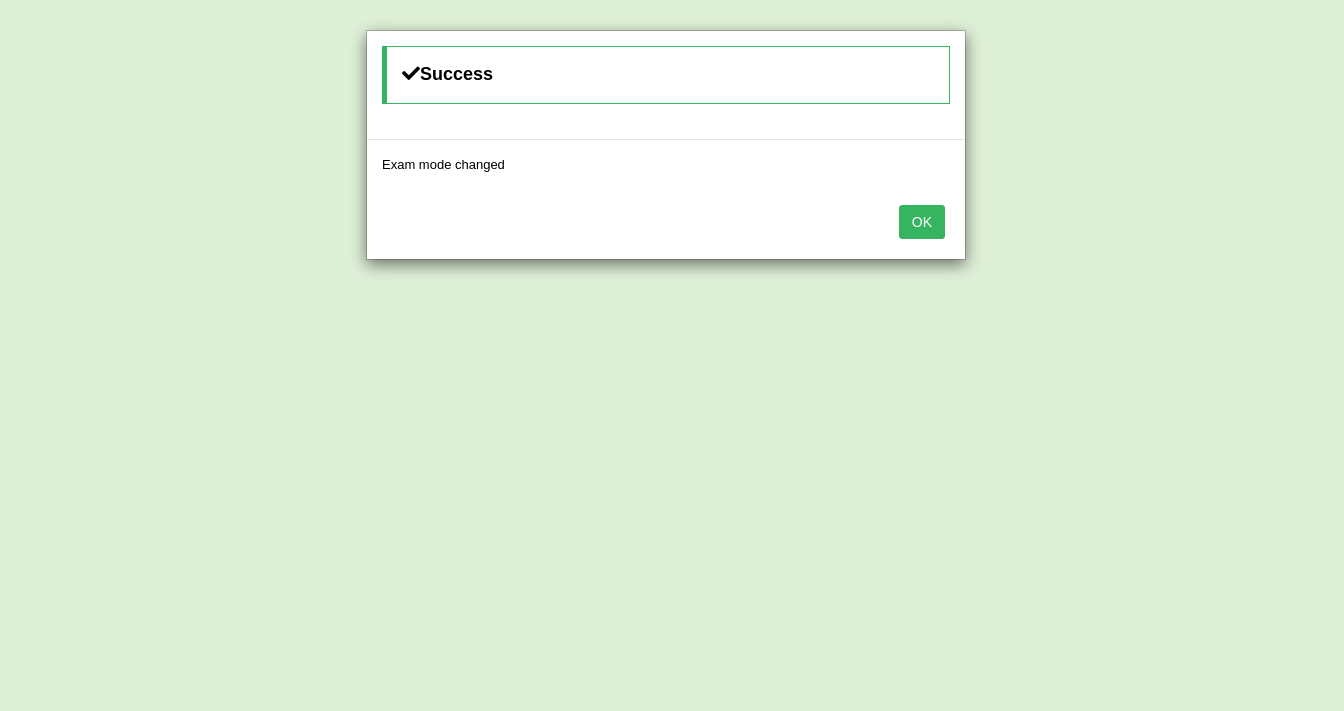 click on "OK" at bounding box center [922, 222] 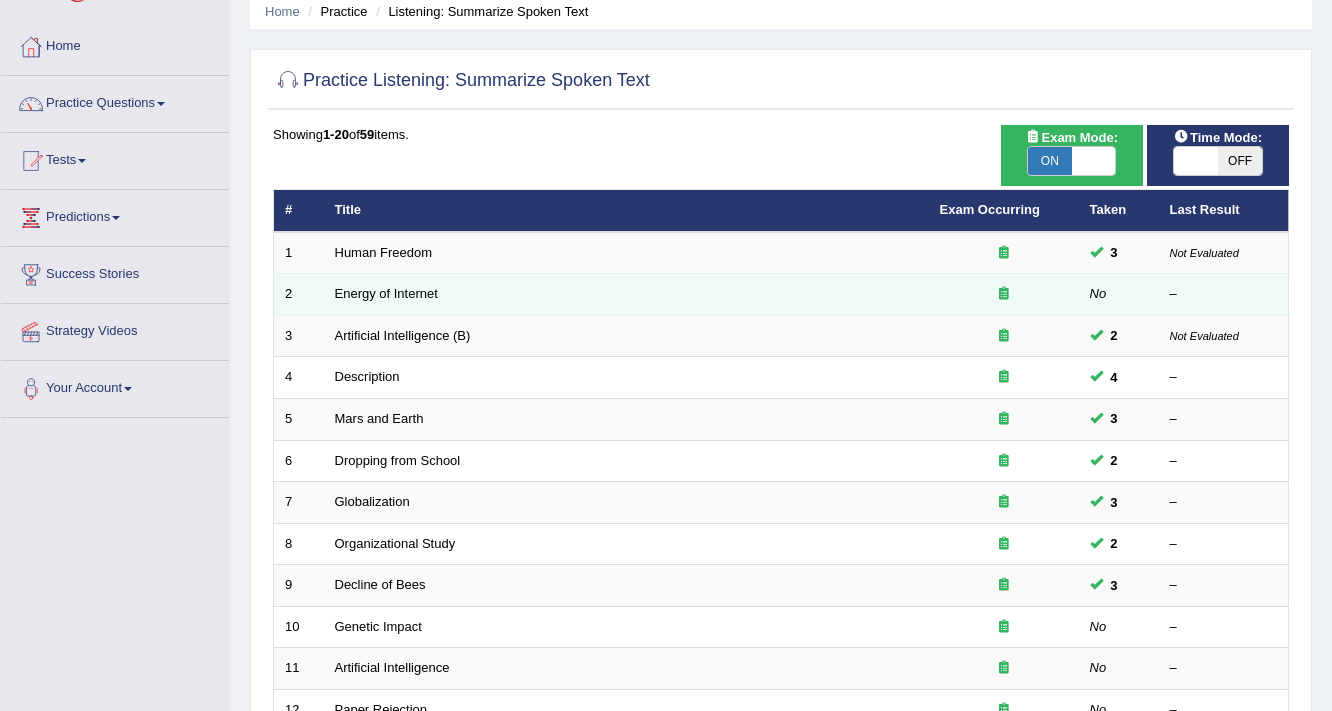 scroll, scrollTop: 80, scrollLeft: 0, axis: vertical 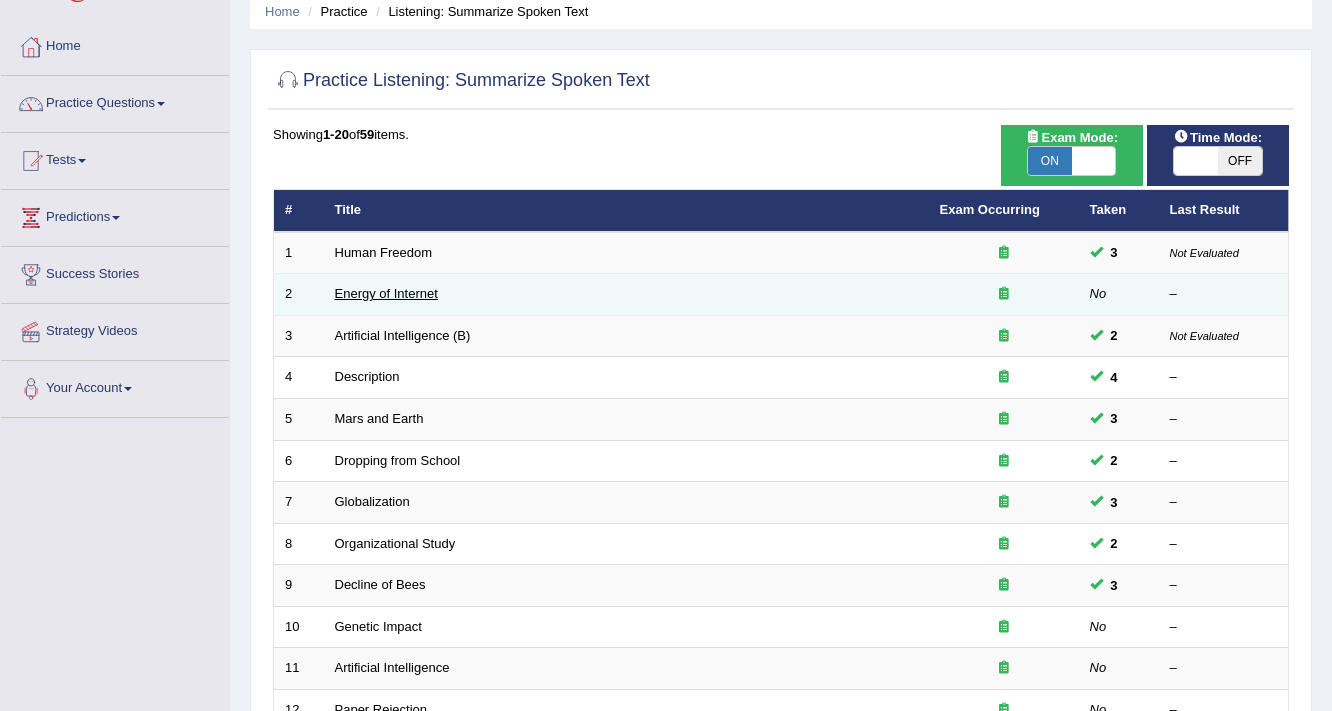 click on "Energy of Internet" at bounding box center [386, 293] 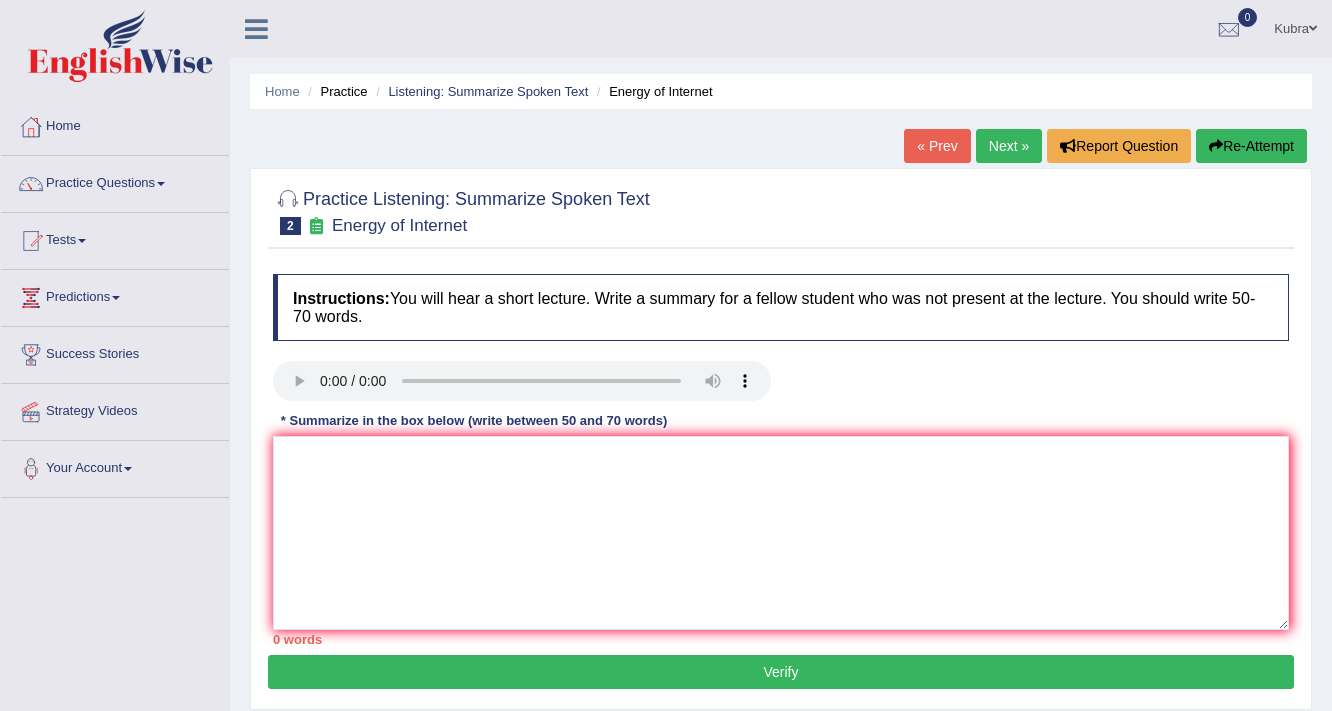 scroll, scrollTop: 0, scrollLeft: 0, axis: both 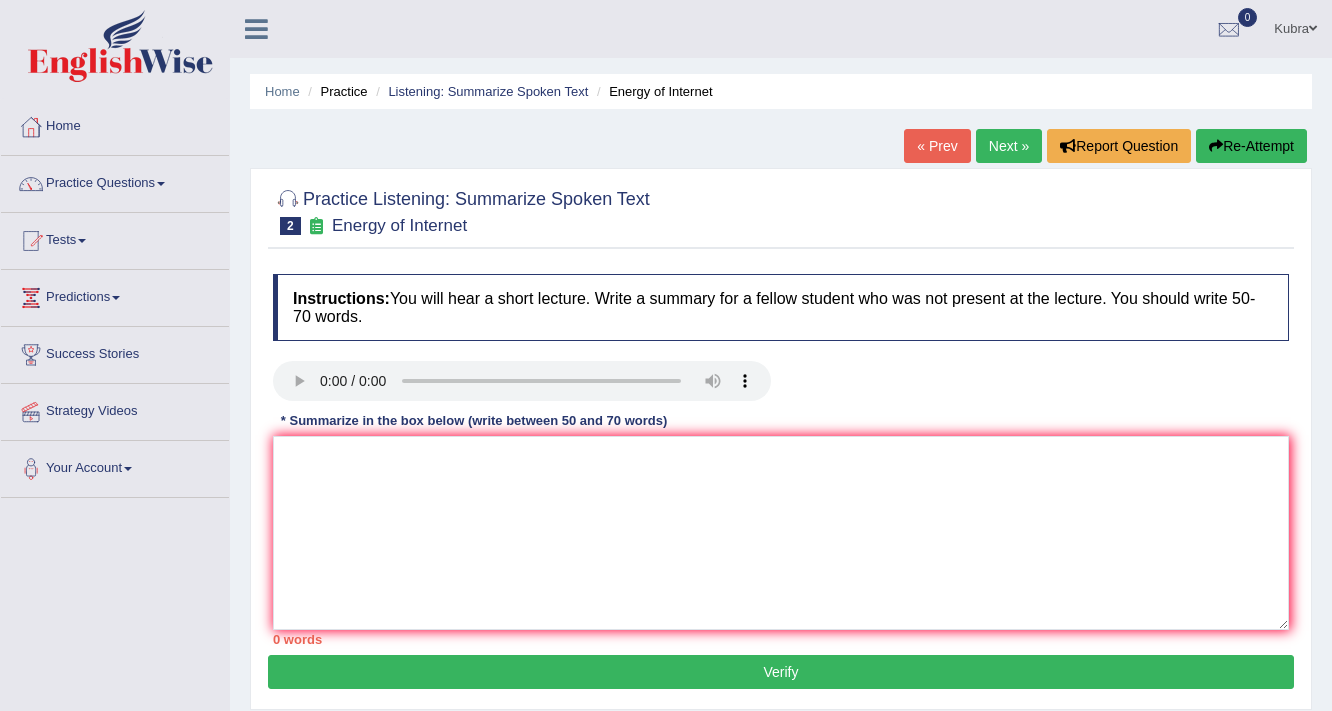 type 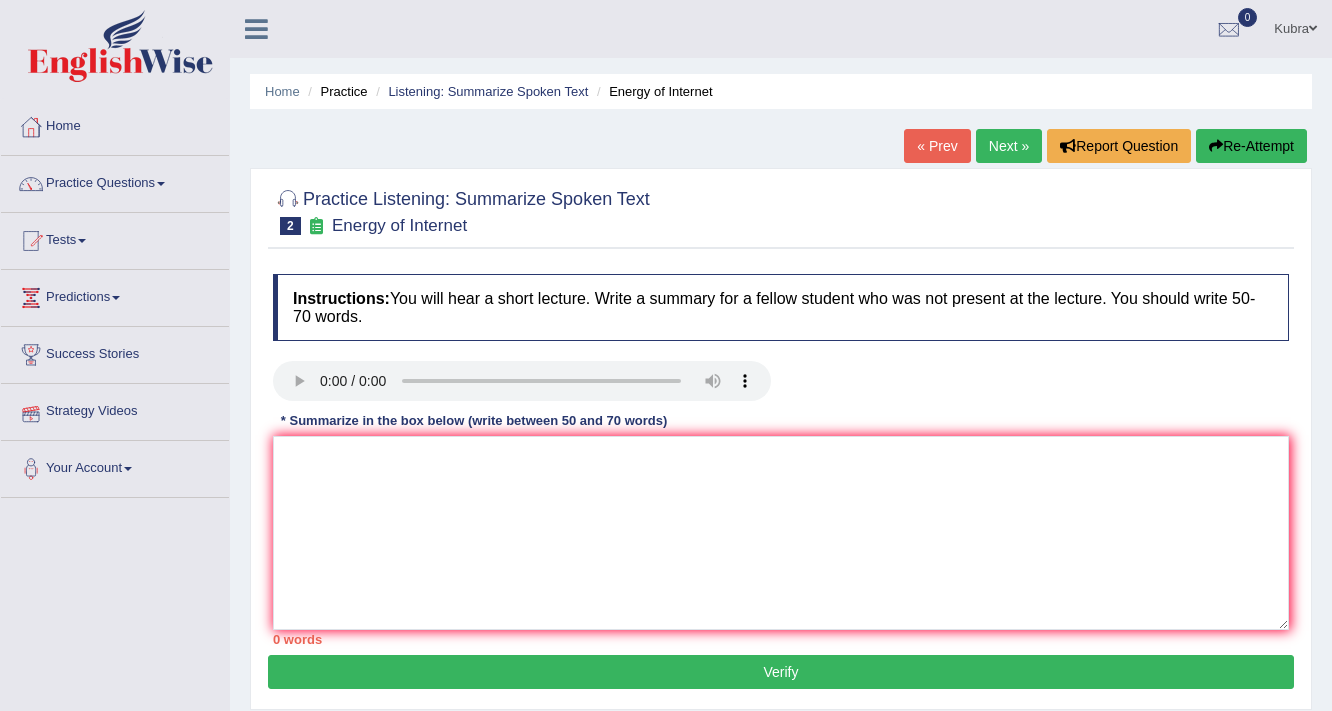 click on "« Prev" at bounding box center [937, 146] 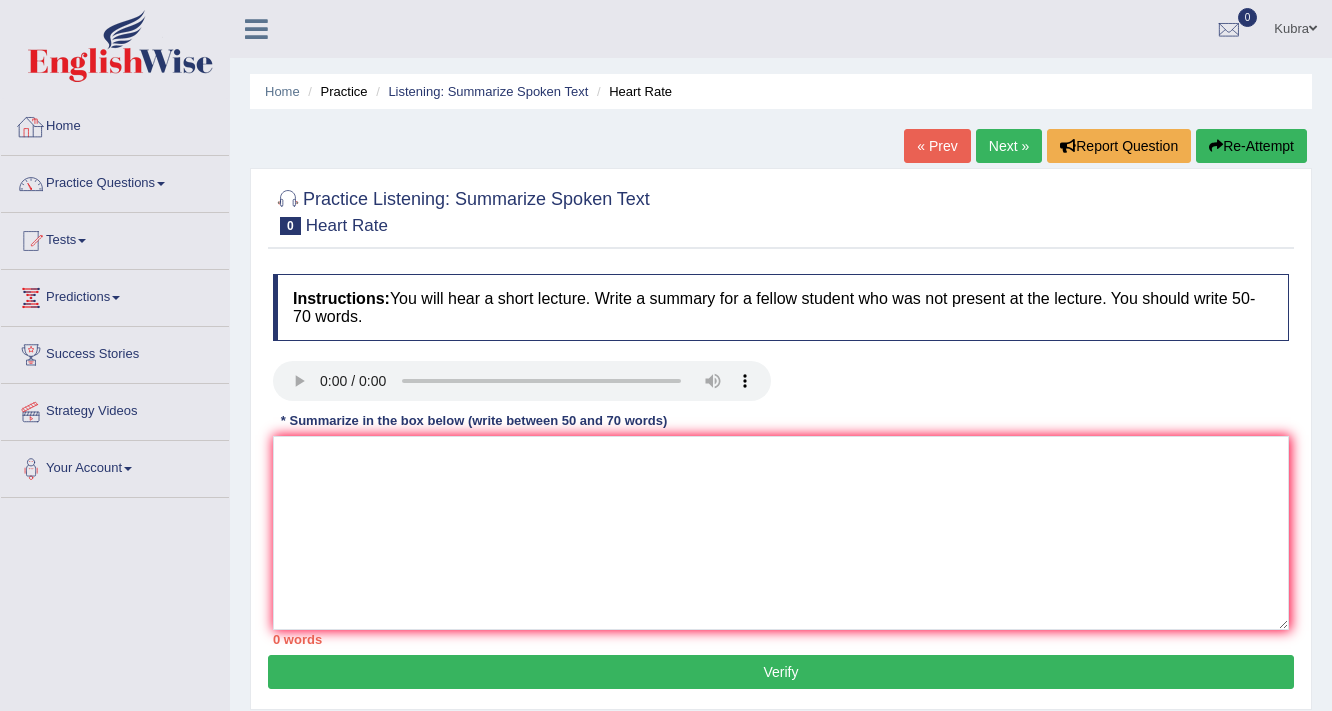 scroll, scrollTop: 0, scrollLeft: 0, axis: both 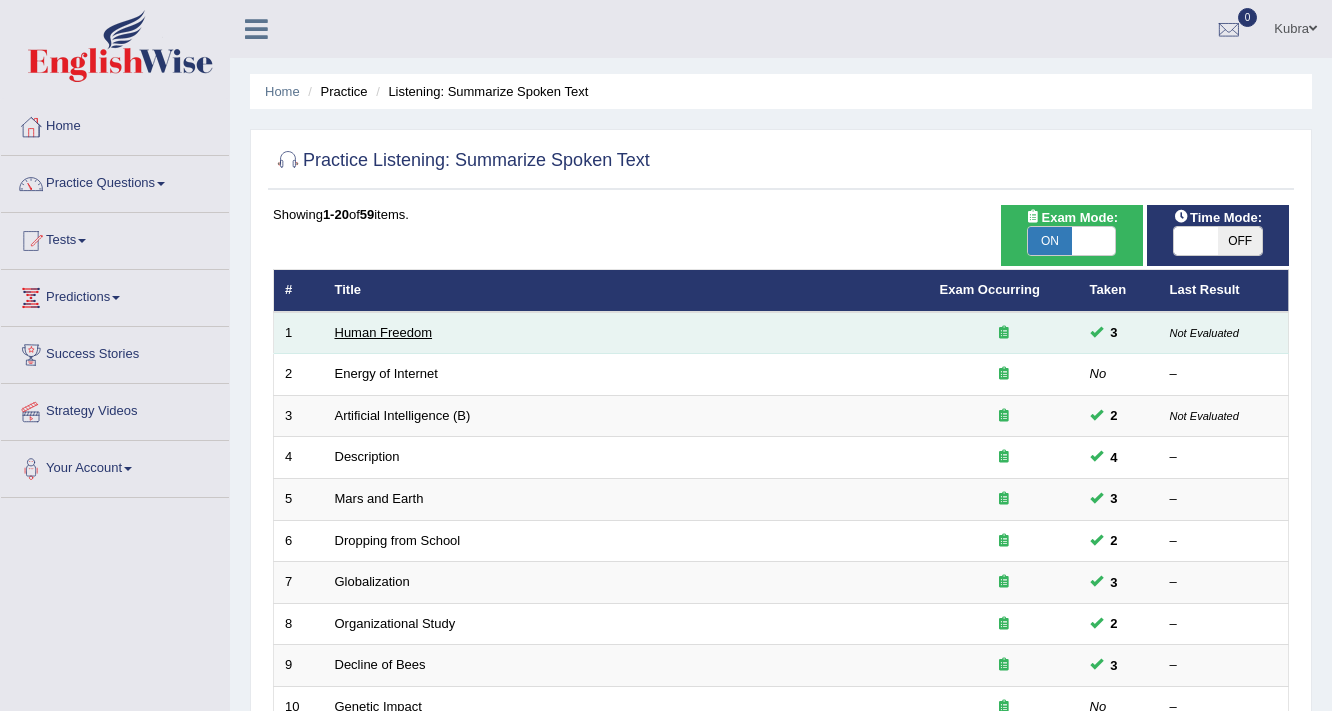 click on "Human Freedom" at bounding box center [384, 332] 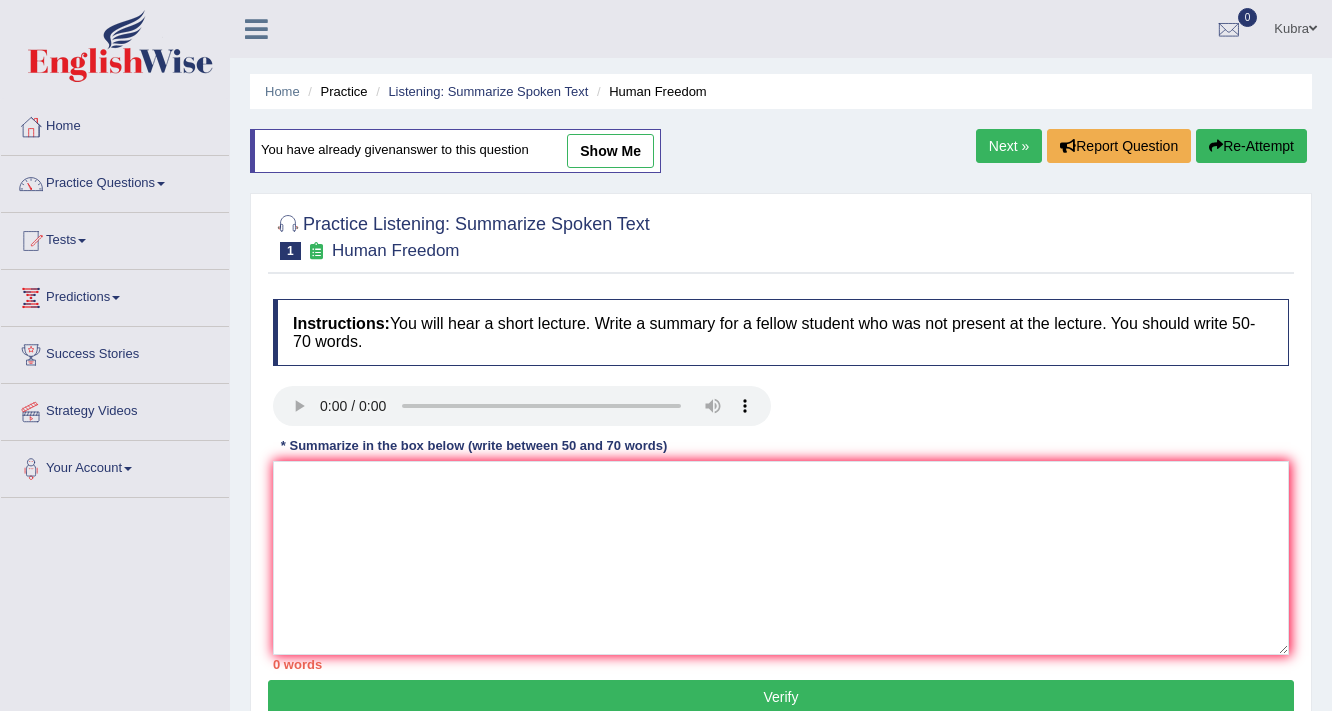 scroll, scrollTop: 0, scrollLeft: 0, axis: both 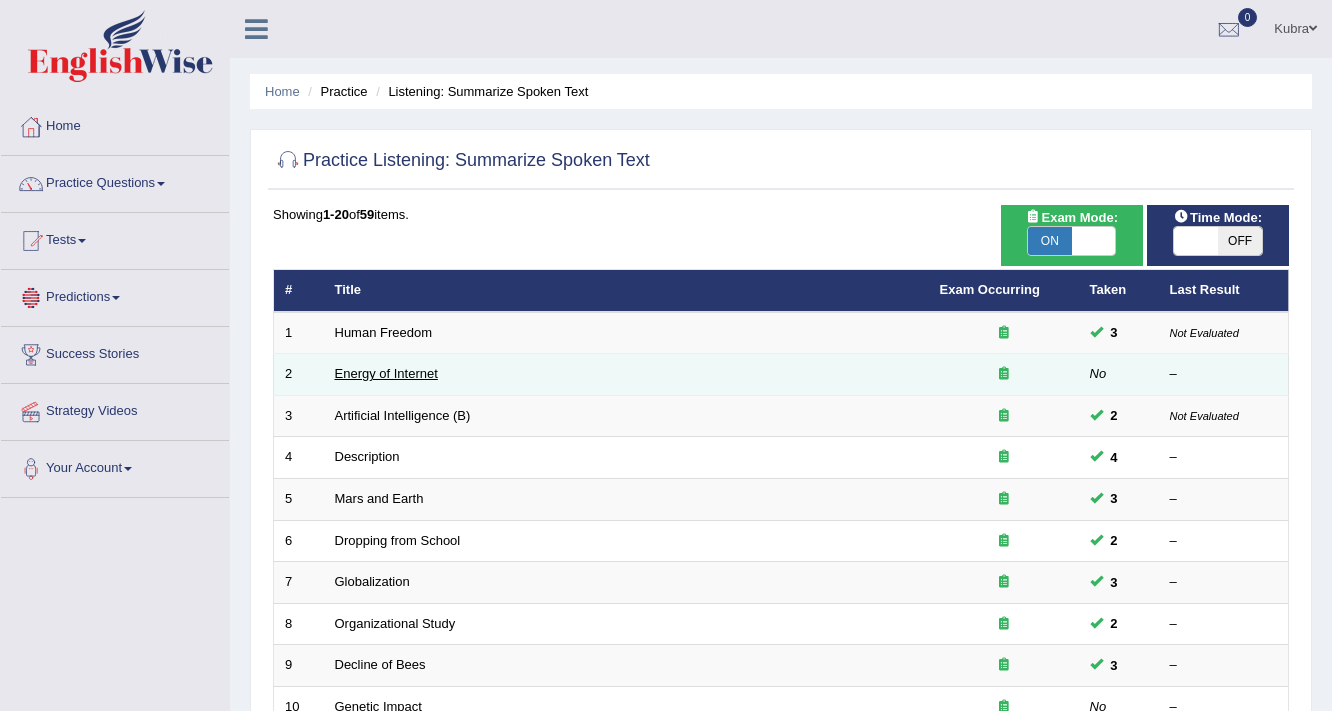 click on "Energy of Internet" at bounding box center (386, 373) 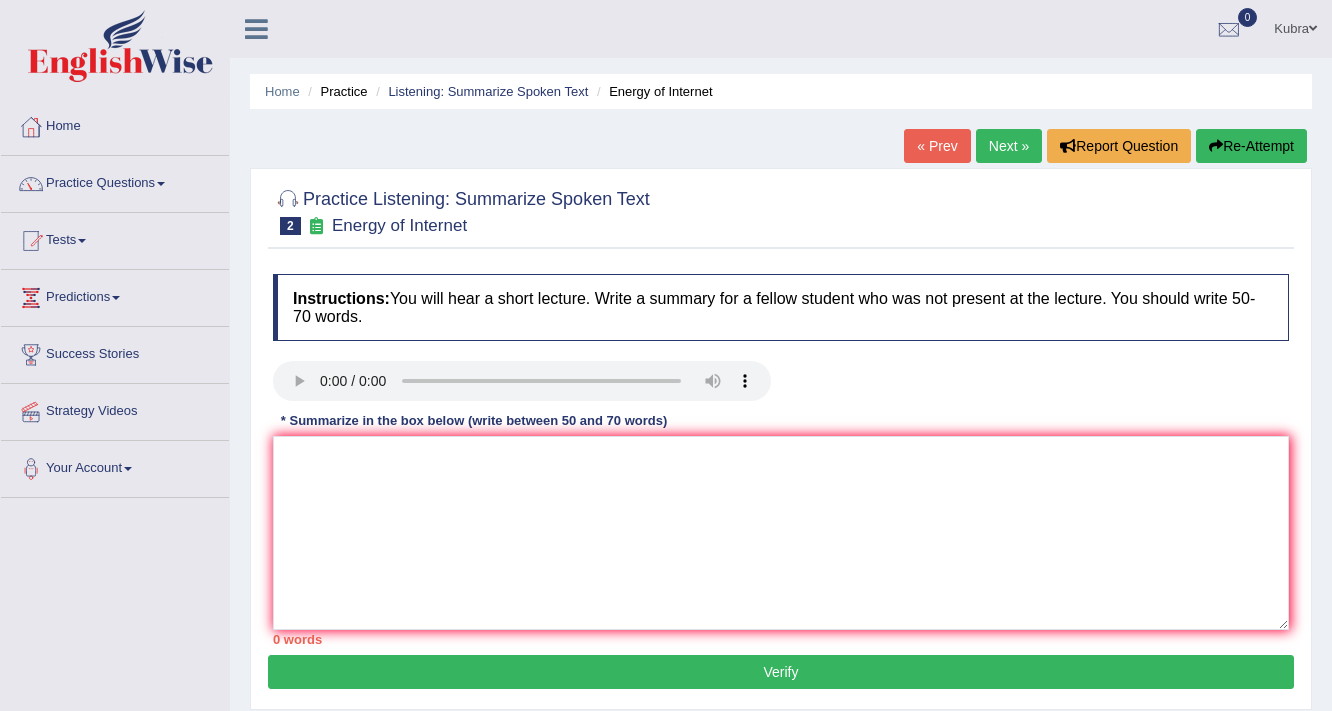 scroll, scrollTop: 0, scrollLeft: 0, axis: both 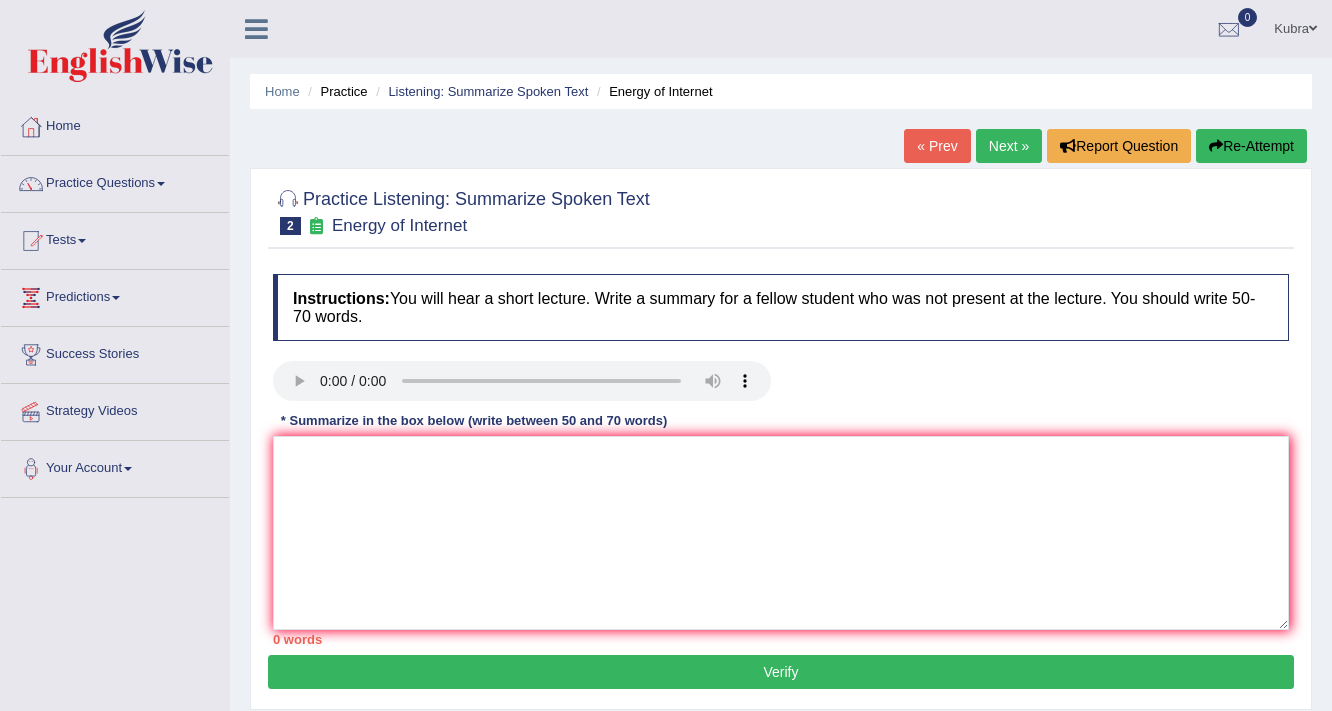 type 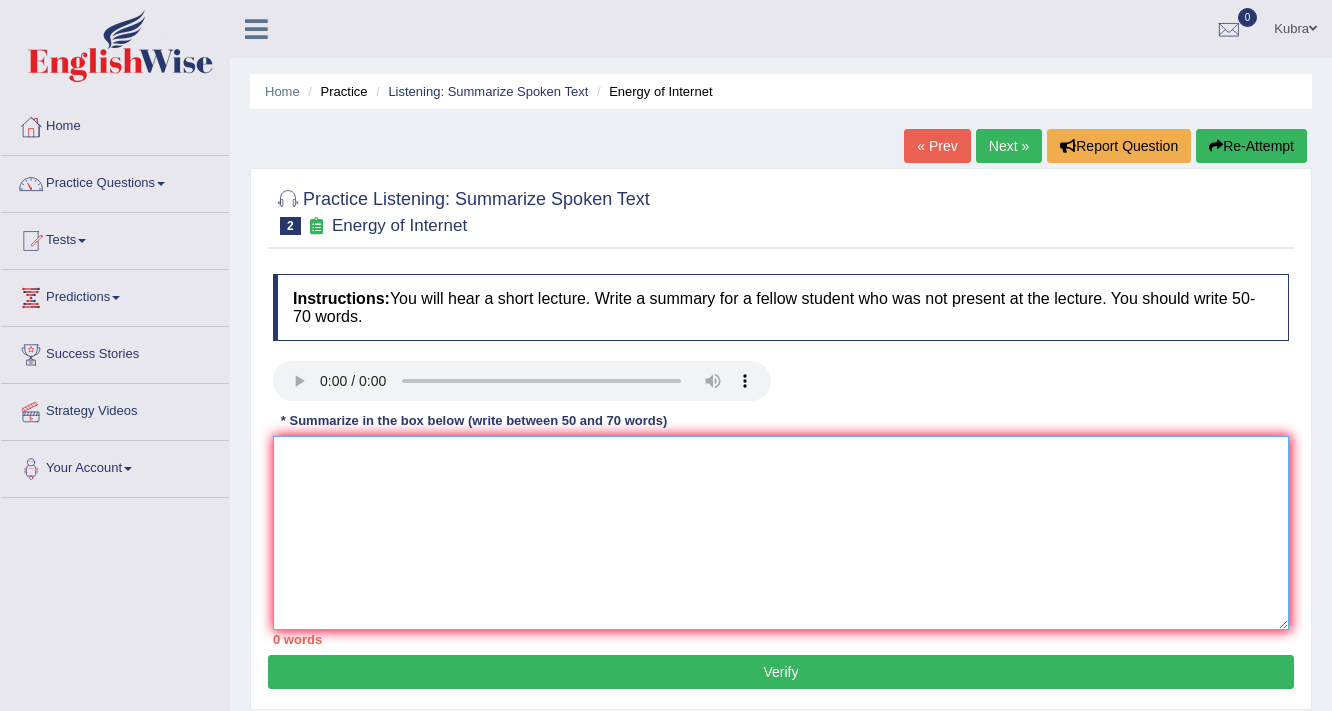 click at bounding box center [781, 533] 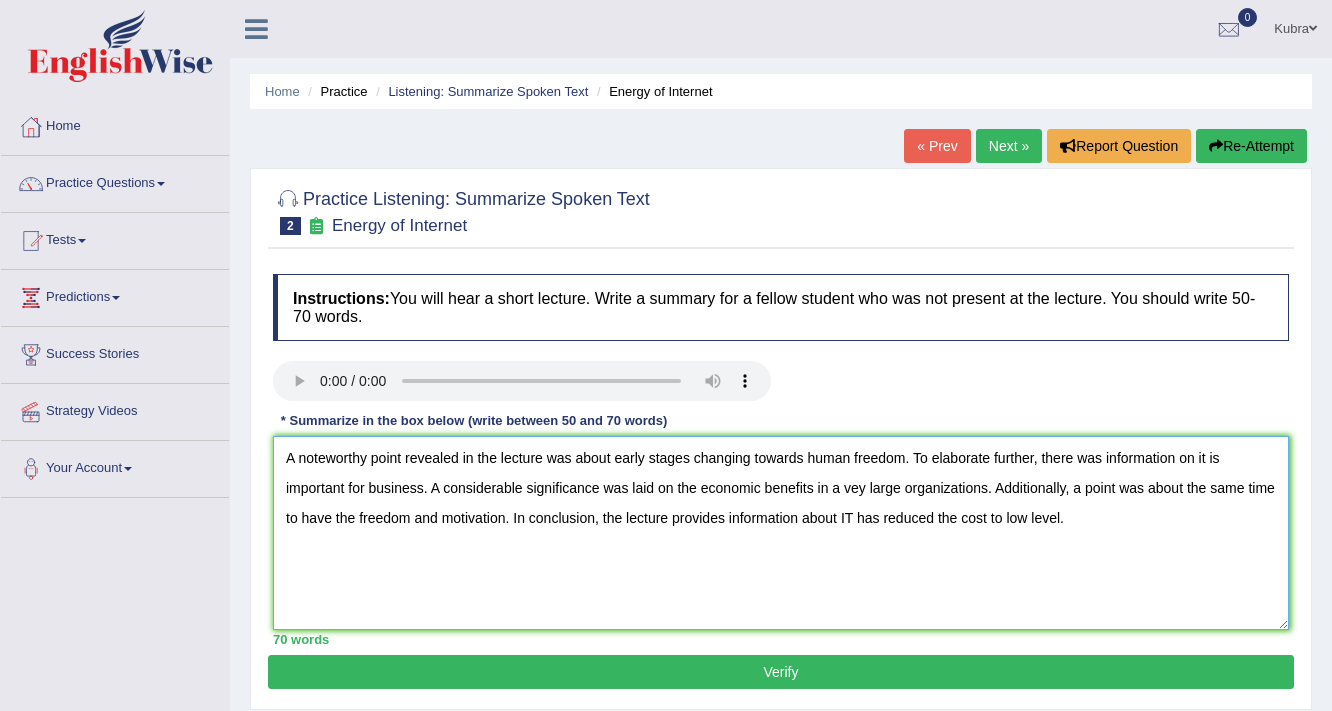 click on "A noteworthy point revealed in the lecture was about early stages changing towards human freedom. To elaborate further, there was information on it is important for business. A considerable significance was laid on the economic benefits in a vey large organizations. Additionally, a point was about the same time to have the freedom and motivation. In conclusion, the lecture provides information about IT has reduced the cost to low level." at bounding box center (781, 533) 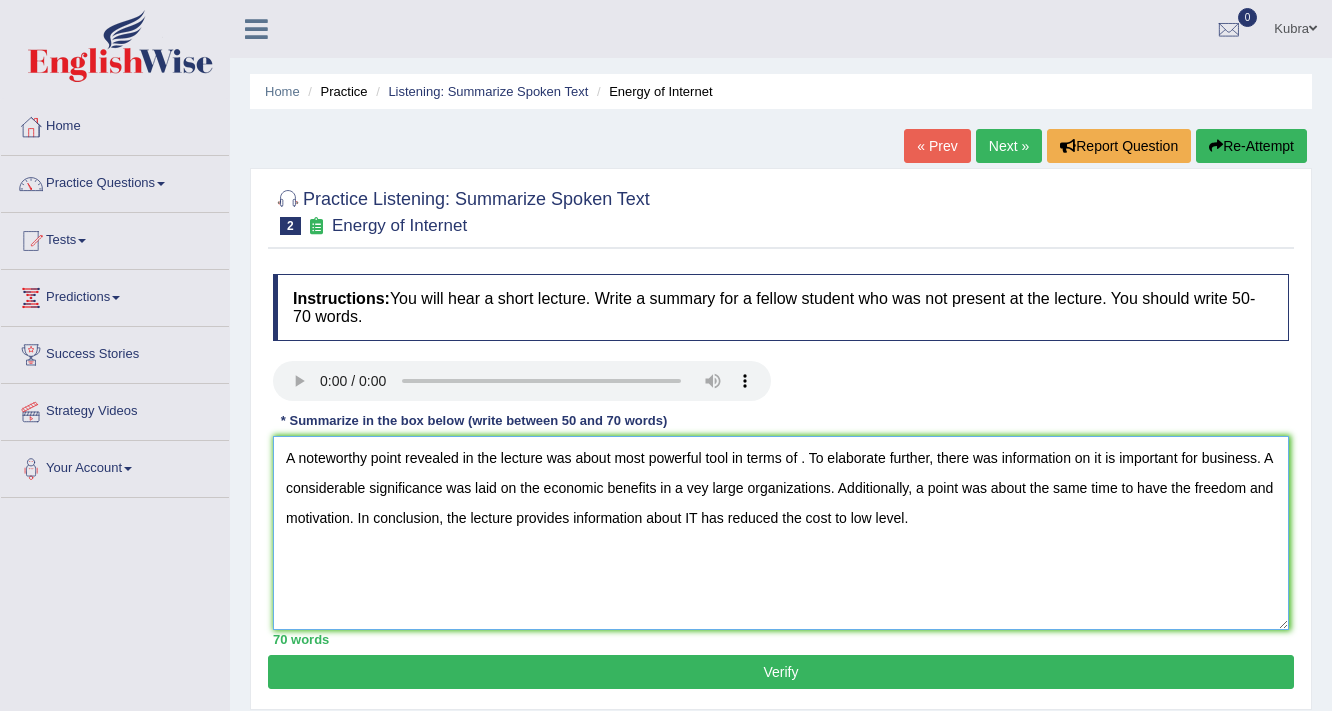 paste on "engineering Engineers" 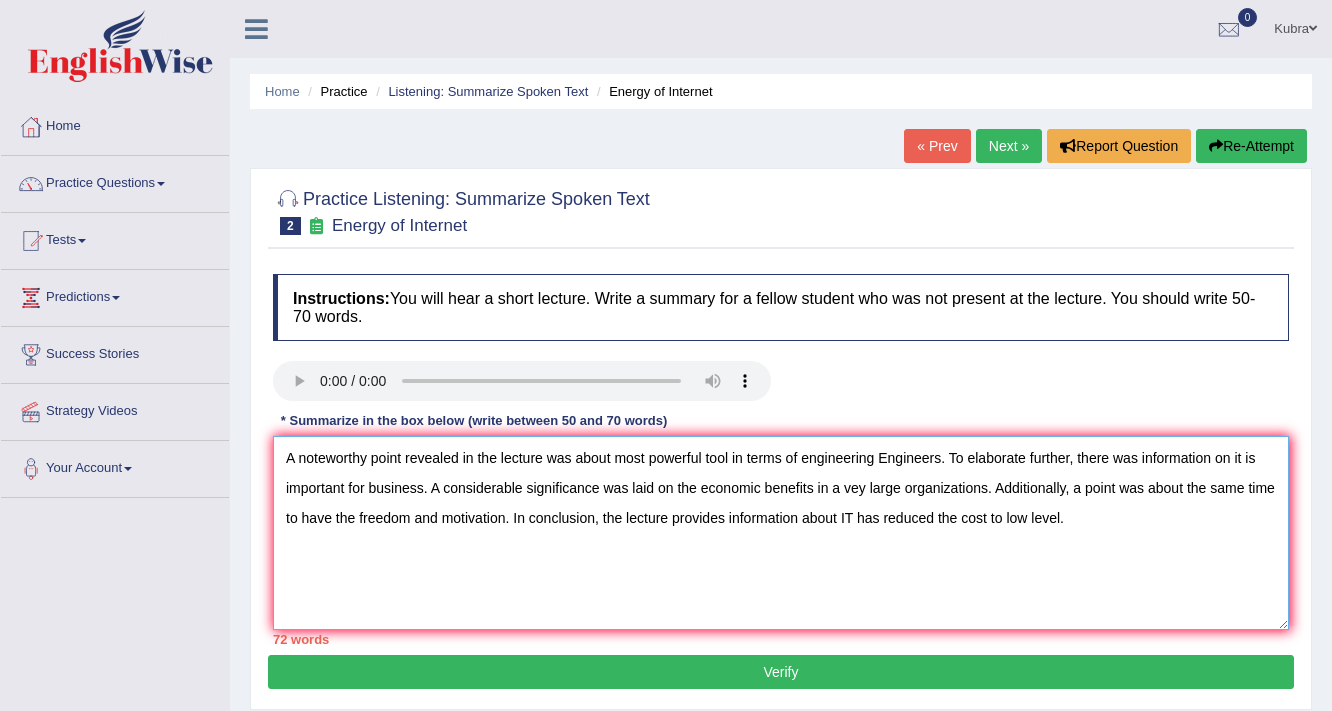 click on "A noteworthy point revealed in the lecture was about most powerful tool in terms of engineering Engineers. To elaborate further, there was information on it is important for business. A considerable significance was laid on the economic benefits in a vey large organizations. Additionally, a point was about the same time to have the freedom and motivation. In conclusion, the lecture provides information about IT has reduced the cost to low level." at bounding box center (781, 533) 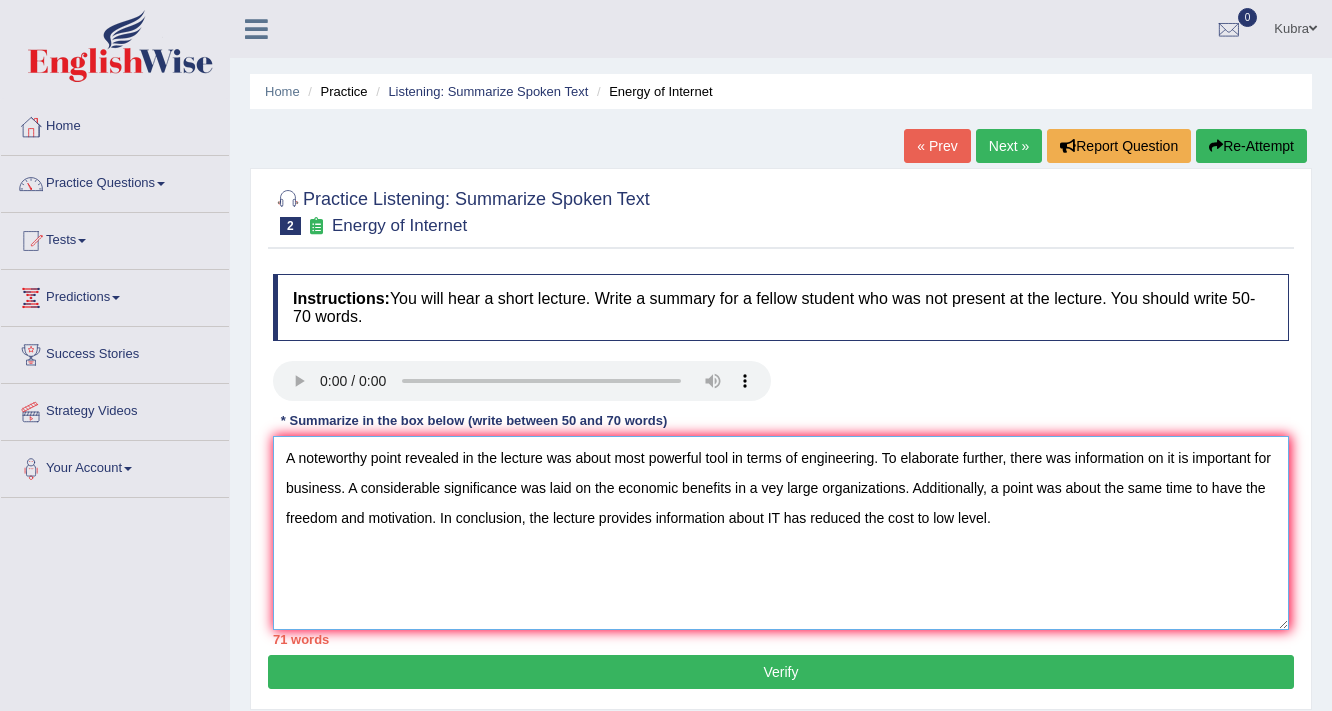 click on "A noteworthy point revealed in the lecture was about most powerful tool in terms of engineering. To elaborate further, there was information on it is important for business. A considerable significance was laid on the economic benefits in a vey large organizations. Additionally, a point was about the same time to have the freedom and motivation. In conclusion, the lecture provides information about IT has reduced the cost to low level." at bounding box center (781, 533) 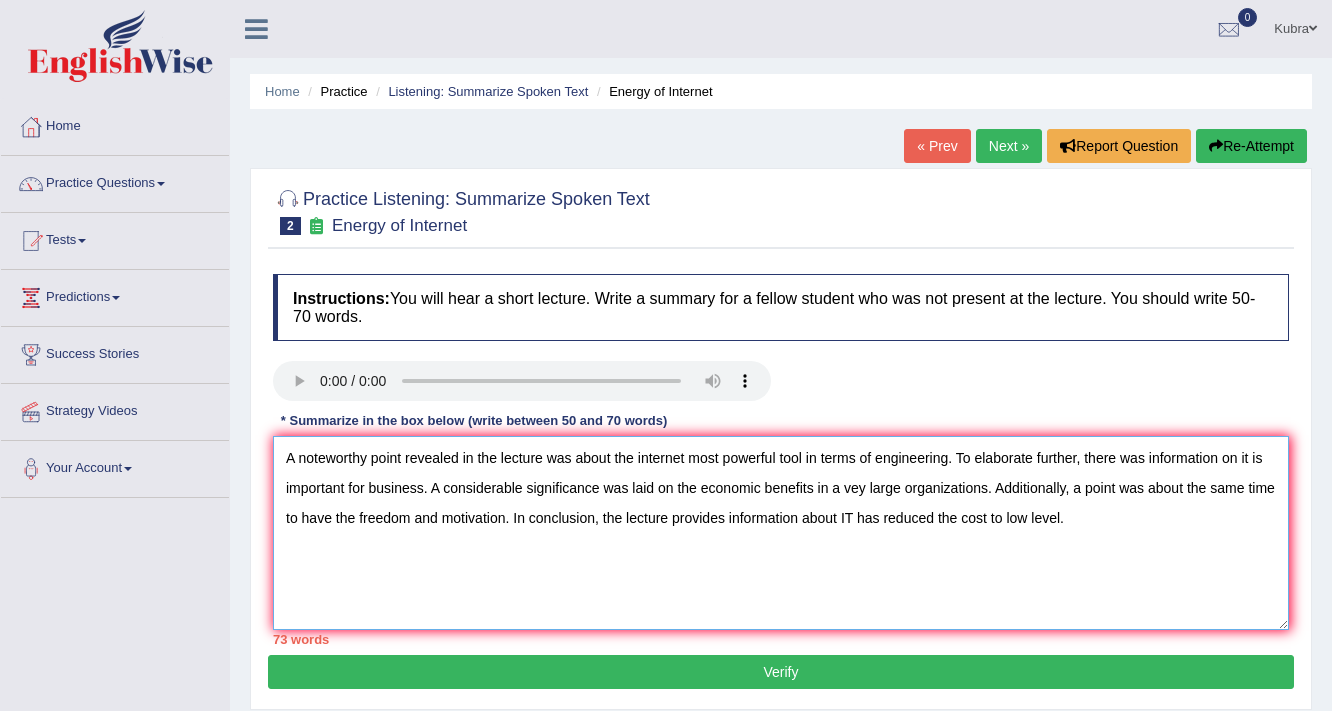 click on "A noteworthy point revealed in the lecture was about the internet most powerful tool in terms of engineering. To elaborate further, there was information on it is important for business. A considerable significance was laid on the economic benefits in a vey large organizations. Additionally, a point was about the same time to have the freedom and motivation. In conclusion, the lecture provides information about IT has reduced the cost to low level." at bounding box center (781, 533) 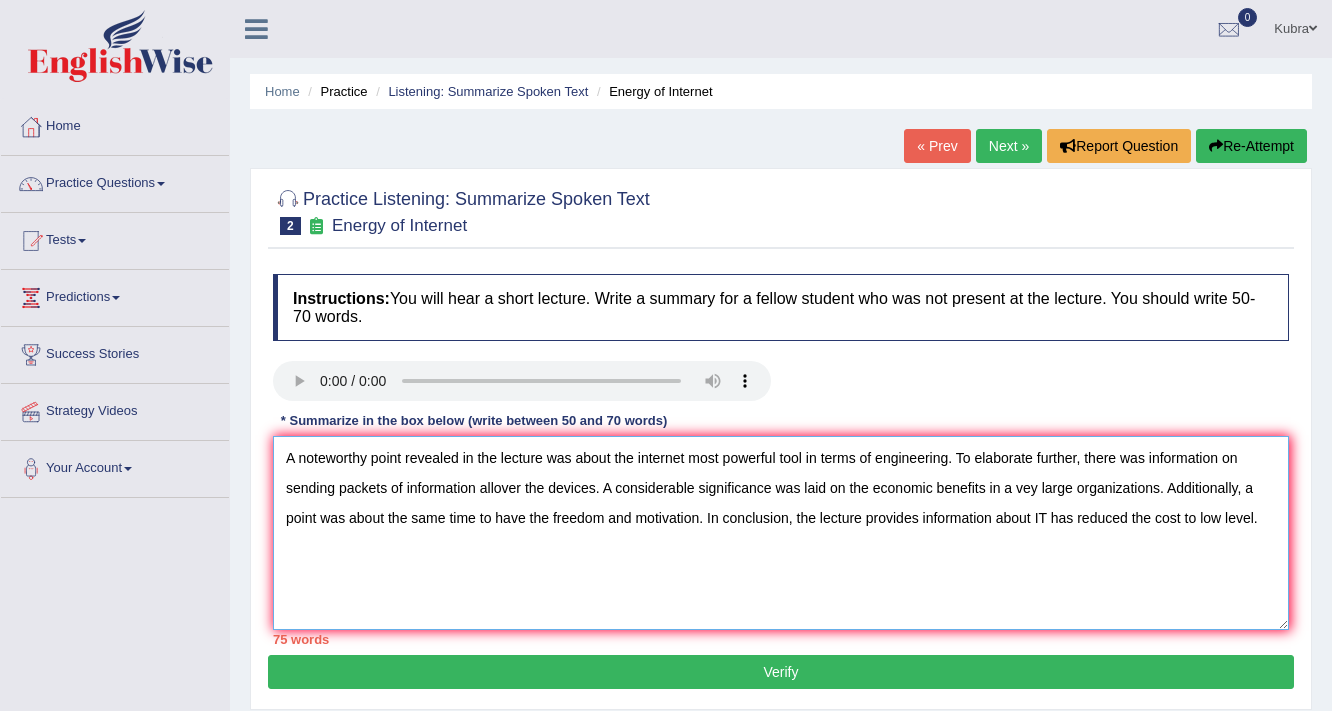 click on "A noteworthy point revealed in the lecture was about the internet most powerful tool in terms of engineering. To elaborate further, there was information on sending packets of information allover the devices. A considerable significance was laid on the economic benefits in a vey large organizations. Additionally, a point was about the same time to have the freedom and motivation. In conclusion, the lecture provides information about IT has reduced the cost to low level." at bounding box center [781, 533] 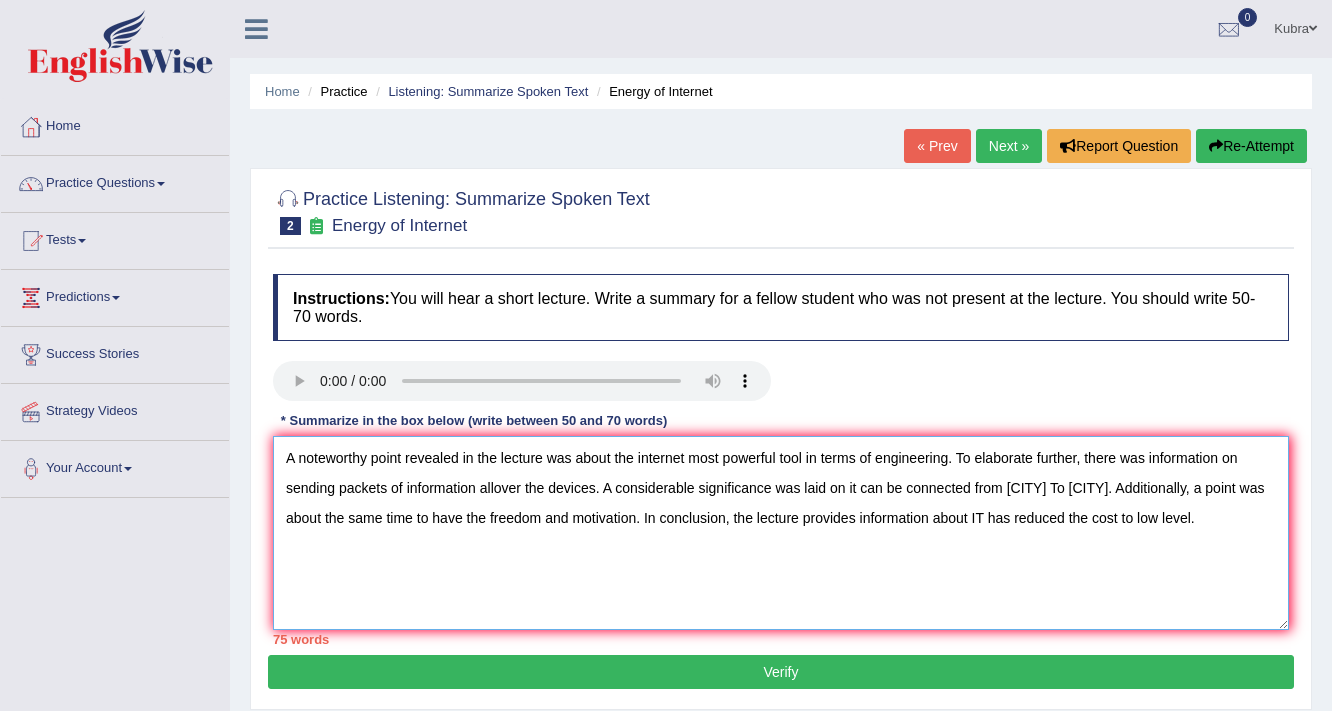 click on "A noteworthy point revealed in the lecture was about the internet most powerful tool in terms of engineering. To elaborate further, there was information on sending packets of information allover the devices. A considerable significance was laid on it can be connected from Sydney To Melbourne. Additionally, a point was about the same time to have the freedom and motivation. In conclusion, the lecture provides information about IT has reduced the cost to low level." at bounding box center (781, 533) 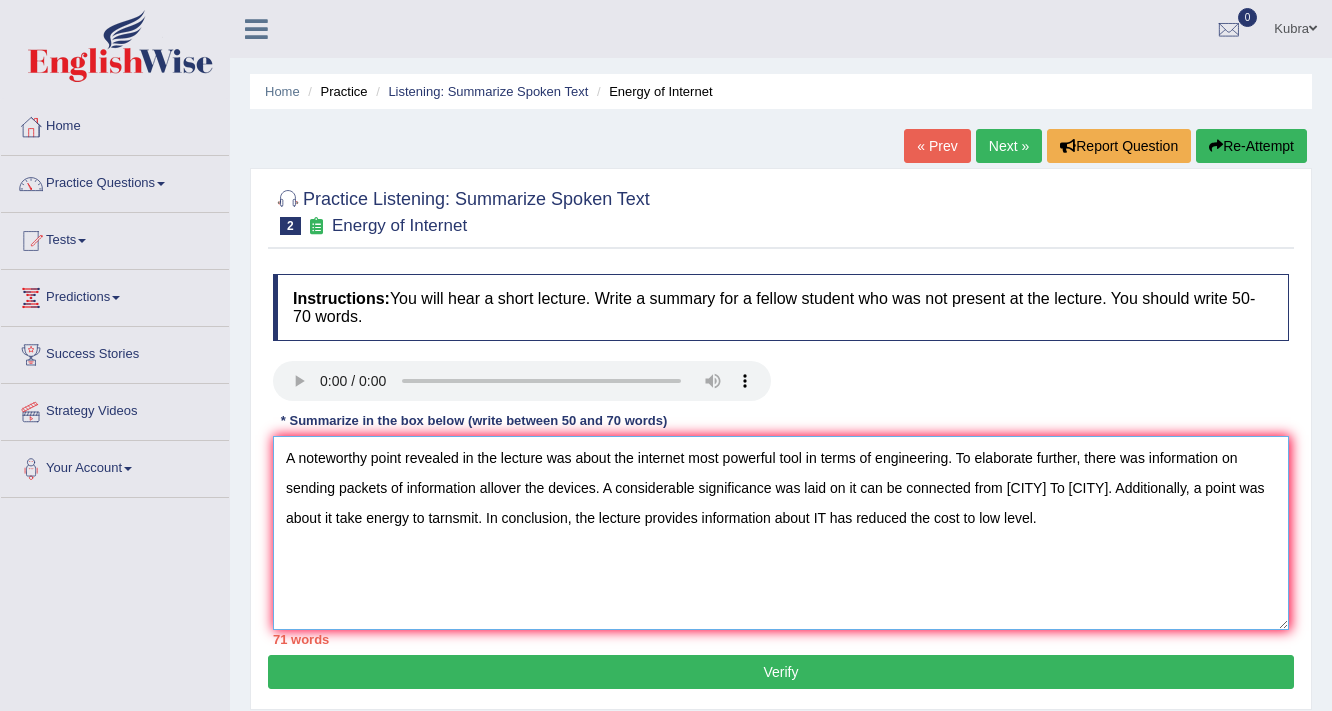click on "A noteworthy point revealed in the lecture was about the internet most powerful tool in terms of engineering. To elaborate further, there was information on sending packets of information allover the devices. A considerable significance was laid on it can be connected from Sydney To Melbourne. Additionally, a point was about it take energy to tarnsmit. In conclusion, the lecture provides information about IT has reduced the cost to low level." at bounding box center (781, 533) 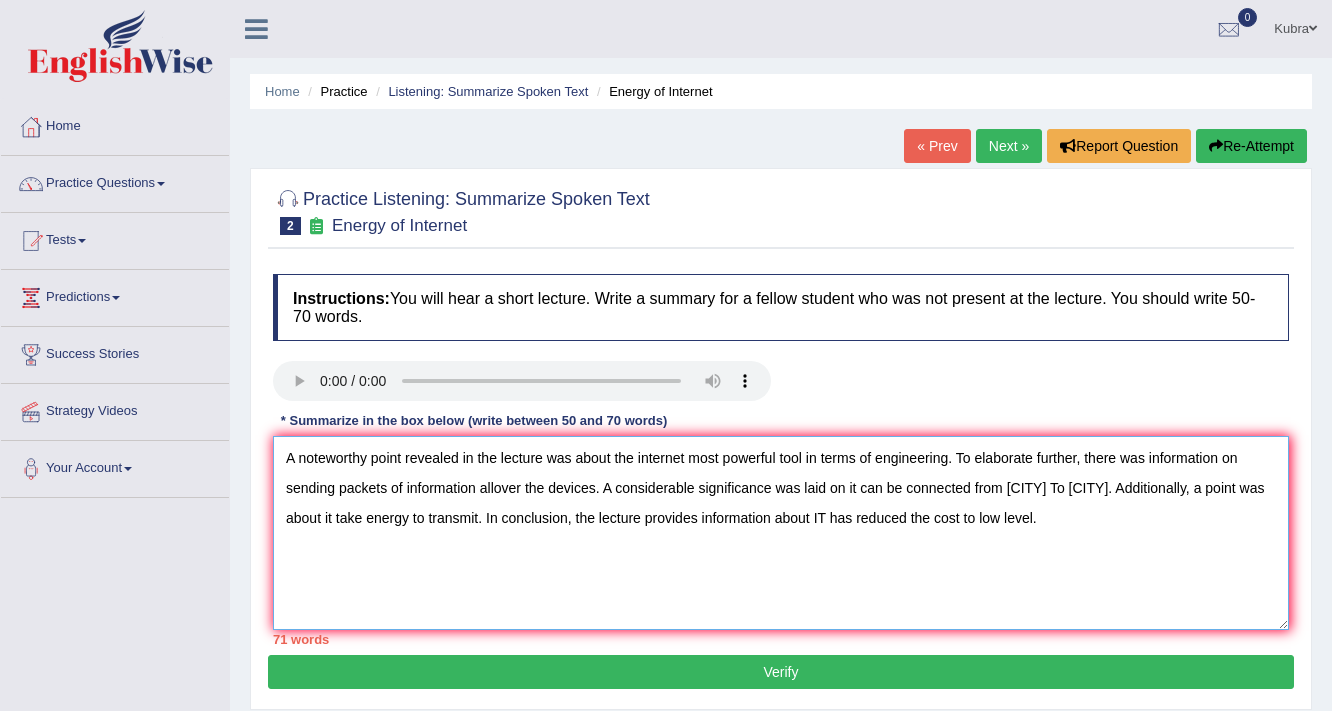 click on "A noteworthy point revealed in the lecture was about the internet most powerful tool in terms of engineering. To elaborate further, there was information on sending packets of information allover the devices. A considerable significance was laid on it can be connected from Sydney To Melbourne. Additionally, a point was about it take energy to transmit. In conclusion, the lecture provides information about IT has reduced the cost to low level." at bounding box center [781, 533] 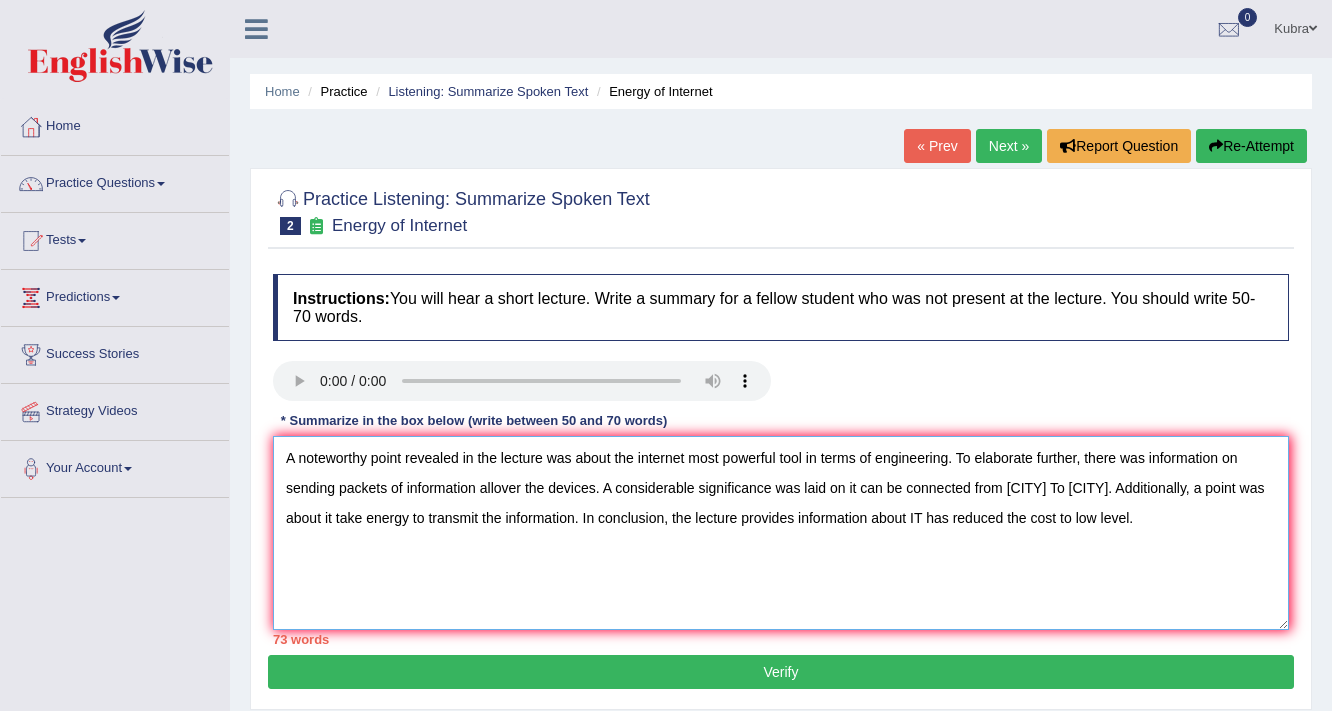 click on "A noteworthy point revealed in the lecture was about the internet most powerful tool in terms of engineering. To elaborate further, there was information on sending packets of information allover the devices. A considerable significance was laid on it can be connected from Sydney To Melbourne. Additionally, a point was about it take energy to transmit the information. In conclusion, the lecture provides information about IT has reduced the cost to low level." at bounding box center [781, 533] 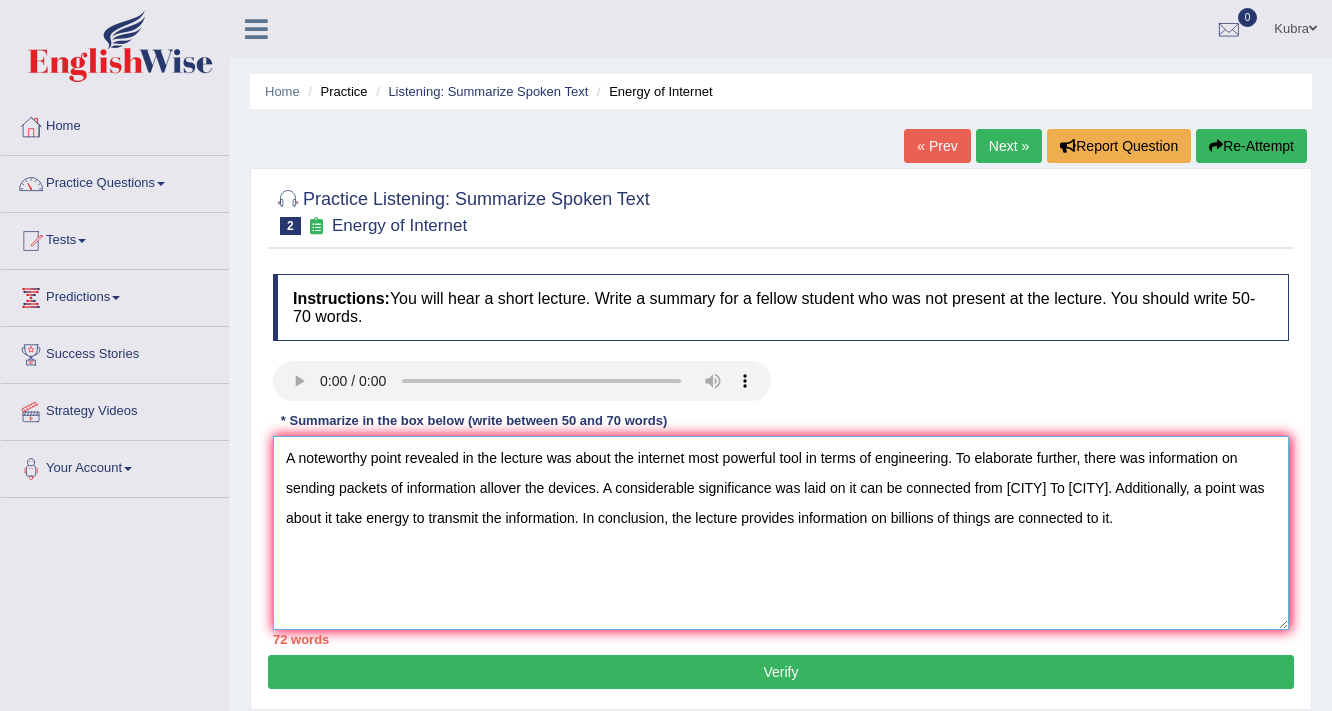 click on "A noteworthy point revealed in the lecture was about the internet most powerful tool in terms of engineering. To elaborate further, there was information on sending packets of information allover the devices. A considerable significance was laid on it can be connected from Sydney To Melbourne. Additionally, a point was about it take energy to transmit the information. In conclusion, the lecture provides information on billions of things are connected to it." at bounding box center (781, 533) 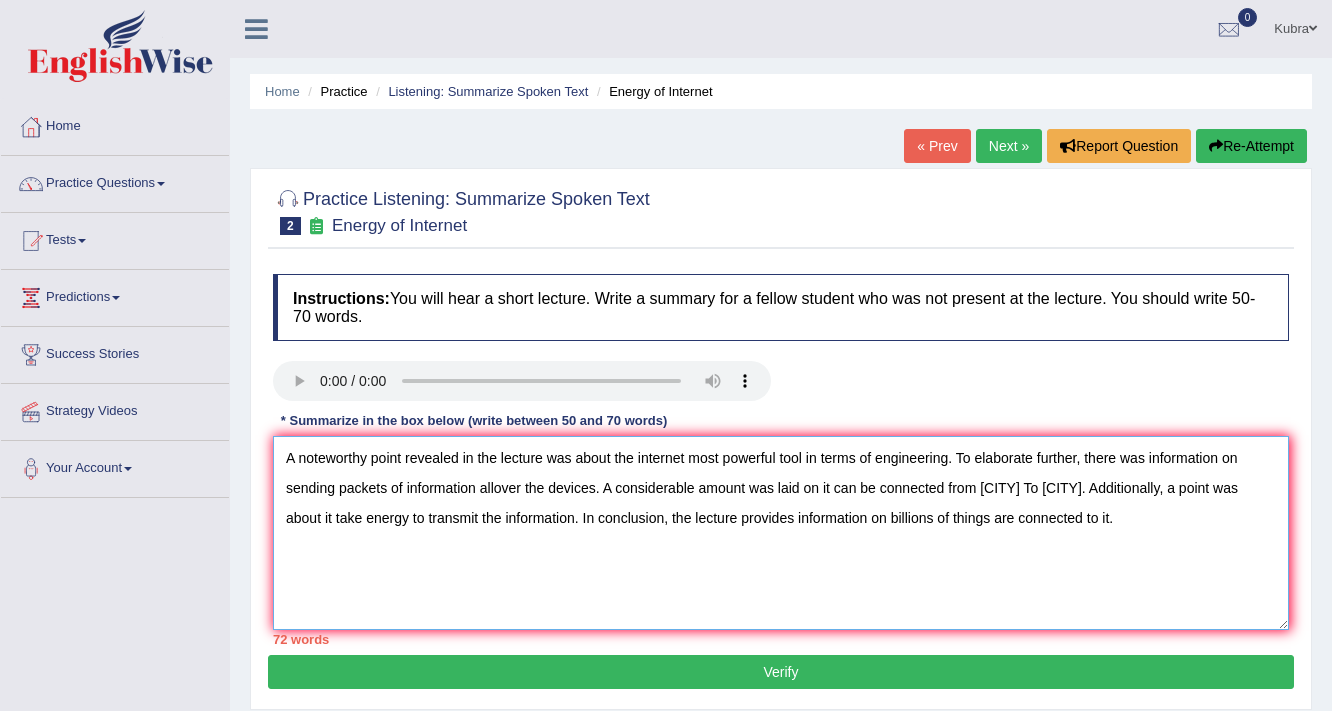 click on "A noteworthy point revealed in the lecture was about the internet most powerful tool in terms of engineering. To elaborate further, there was information on sending packets of information allover the devices. A considerable amount was laid on it can be connected from Sydney To Melbourne. Additionally, a point was about it take energy to transmit the information. In conclusion, the lecture provides information on billions of things are connected to it." at bounding box center [781, 533] 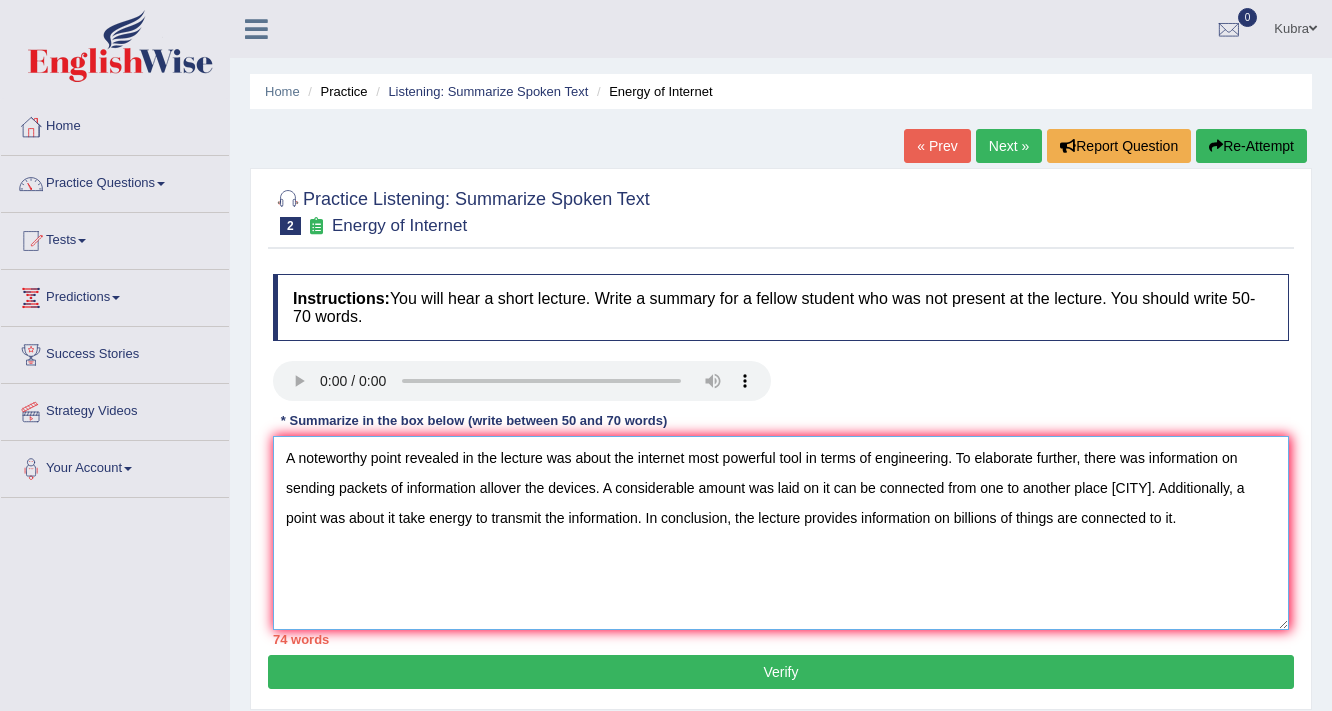 click on "A noteworthy point revealed in the lecture was about the internet most powerful tool in terms of engineering. To elaborate further, there was information on sending packets of information allover the devices. A considerable amount was laid on it can be connected from one to another place Melbourne. Additionally, a point was about it take energy to transmit the information. In conclusion, the lecture provides information on billions of things are connected to it." at bounding box center [781, 533] 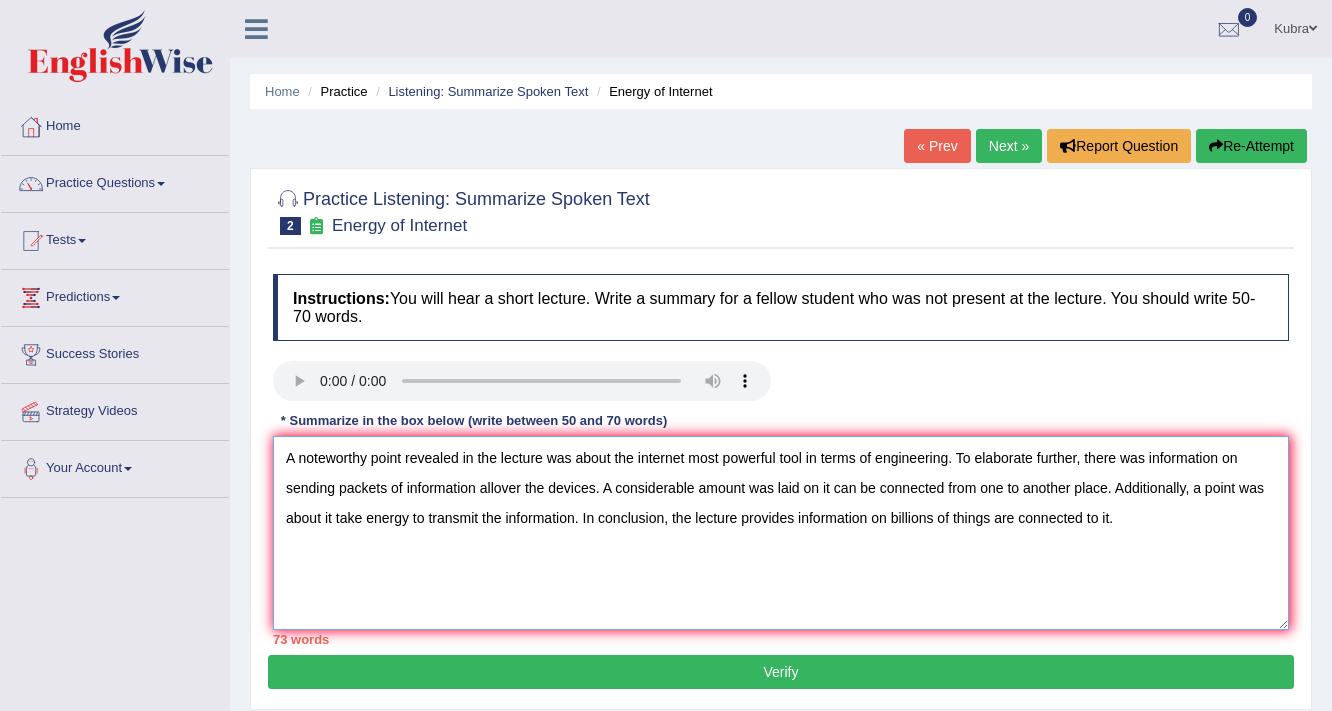 click on "A noteworthy point revealed in the lecture was about the internet most powerful tool in terms of engineering. To elaborate further, there was information on sending packets of information allover the devices. A considerable amount was laid on it can be connected from one to another place. Additionally, a point was about it take energy to transmit the information. In conclusion, the lecture provides information on billions of things are connected to it." at bounding box center (781, 533) 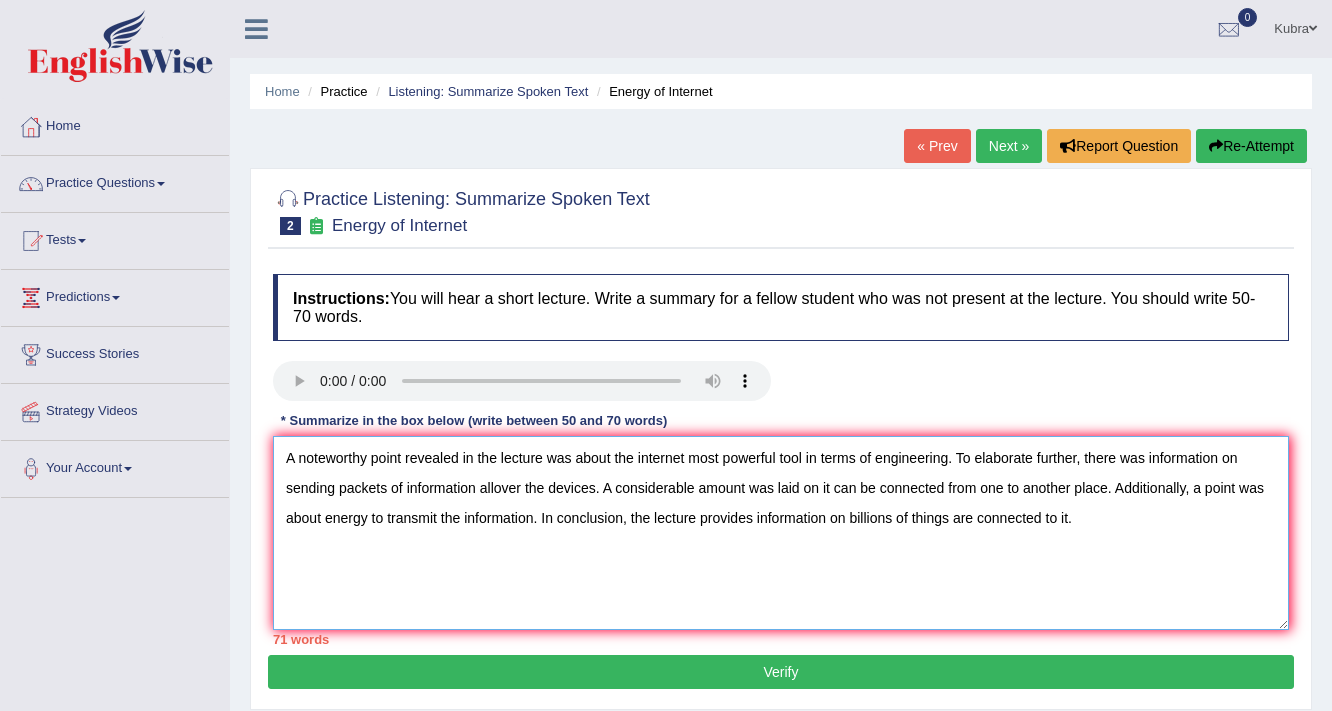 click on "A noteworthy point revealed in the lecture was about the internet most powerful tool in terms of engineering. To elaborate further, there was information on sending packets of information allover the devices. A considerable amount was laid on it can be connected from one to another place. Additionally, a point was about energy to transmit the information. In conclusion, the lecture provides information on billions of things are connected to it." at bounding box center (781, 533) 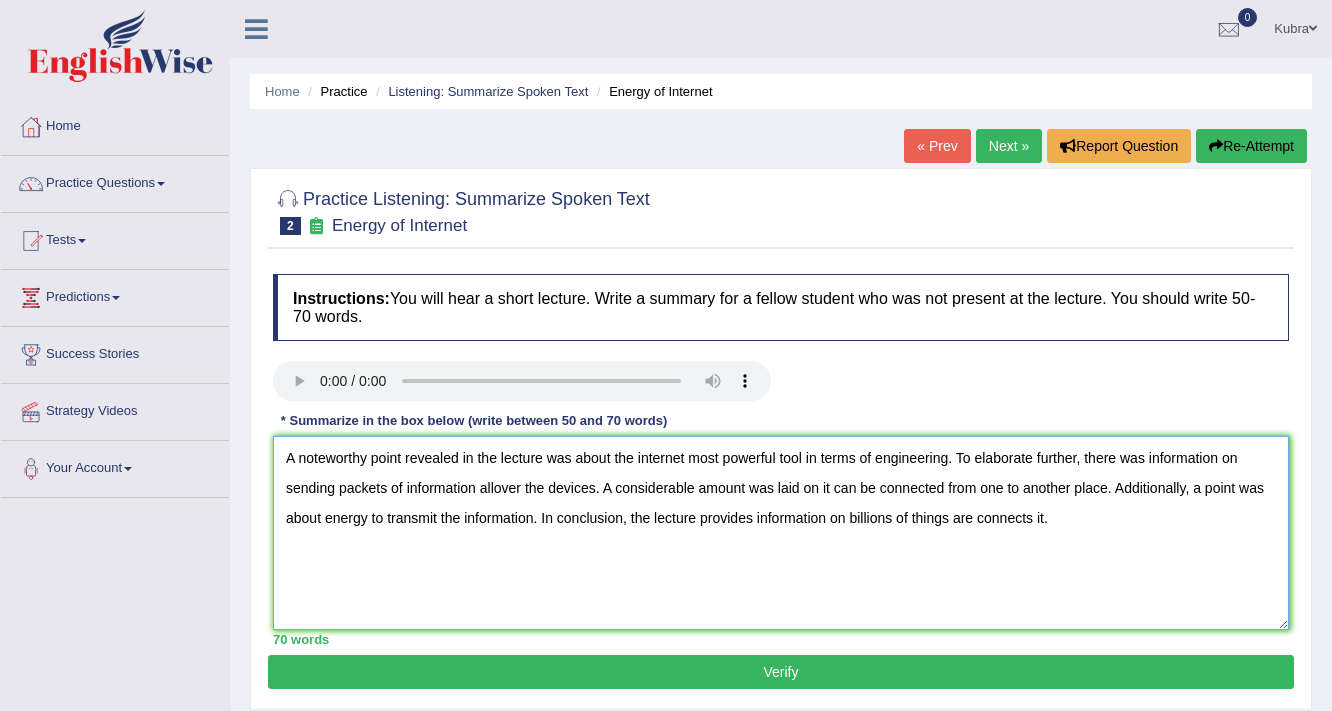 type on "A noteworthy point revealed in the lecture was about the internet most powerful tool in terms of engineering. To elaborate further, there was information on sending packets of information allover the devices. A considerable amount was laid on it can be connected from one to another place. Additionally, a point was about energy to transmit the information. In conclusion, the lecture provides information on billions of things are connects it." 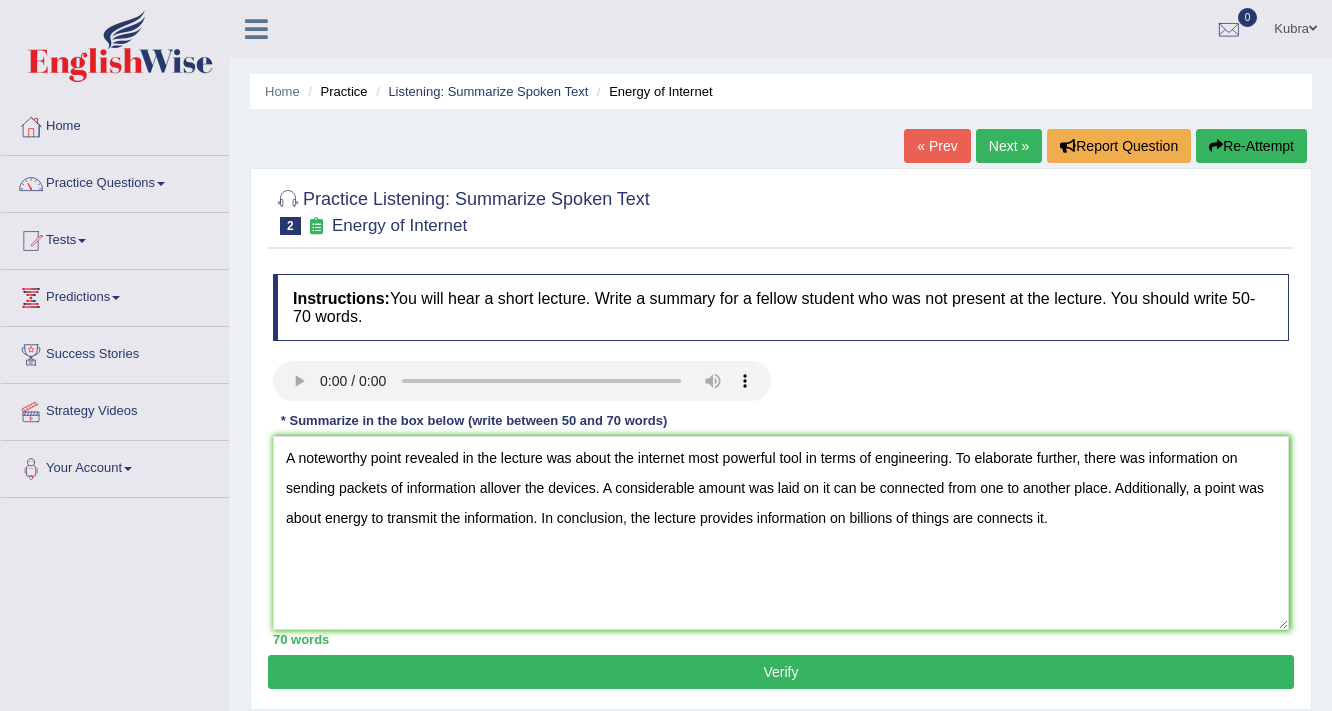 click on "Verify" at bounding box center (781, 672) 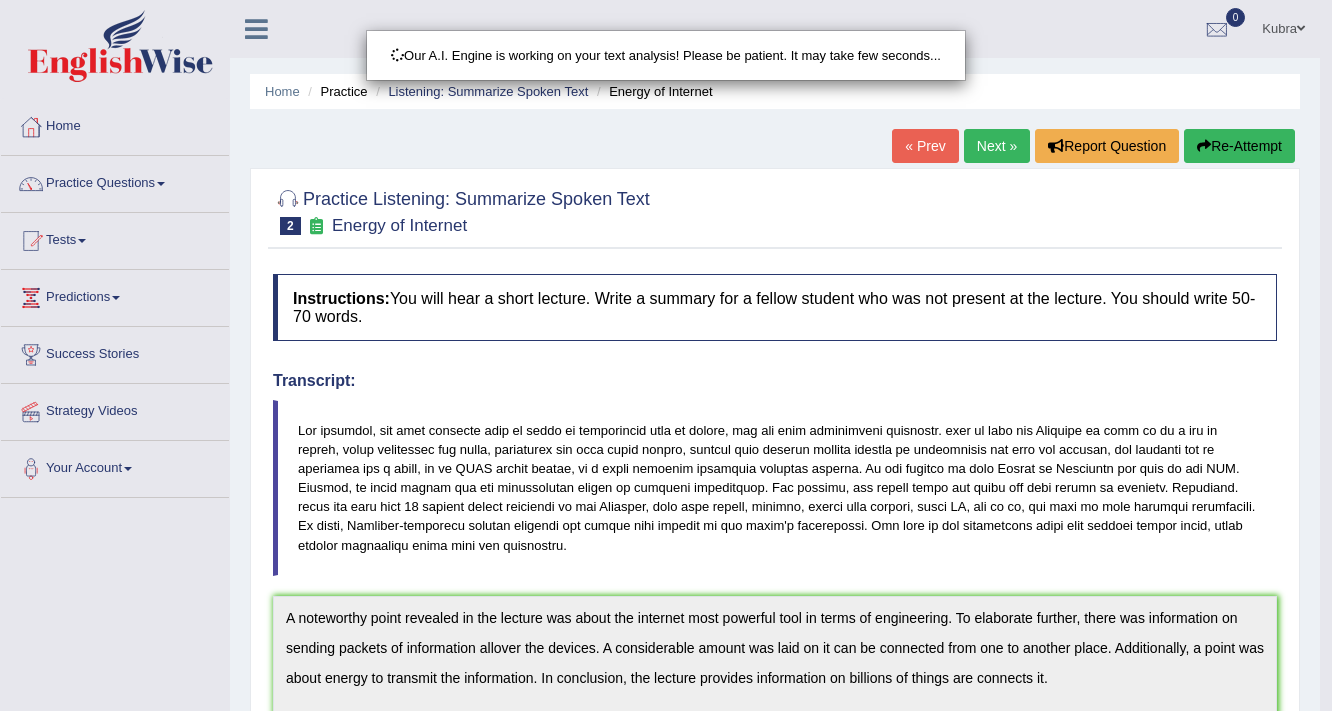 scroll, scrollTop: 400, scrollLeft: 0, axis: vertical 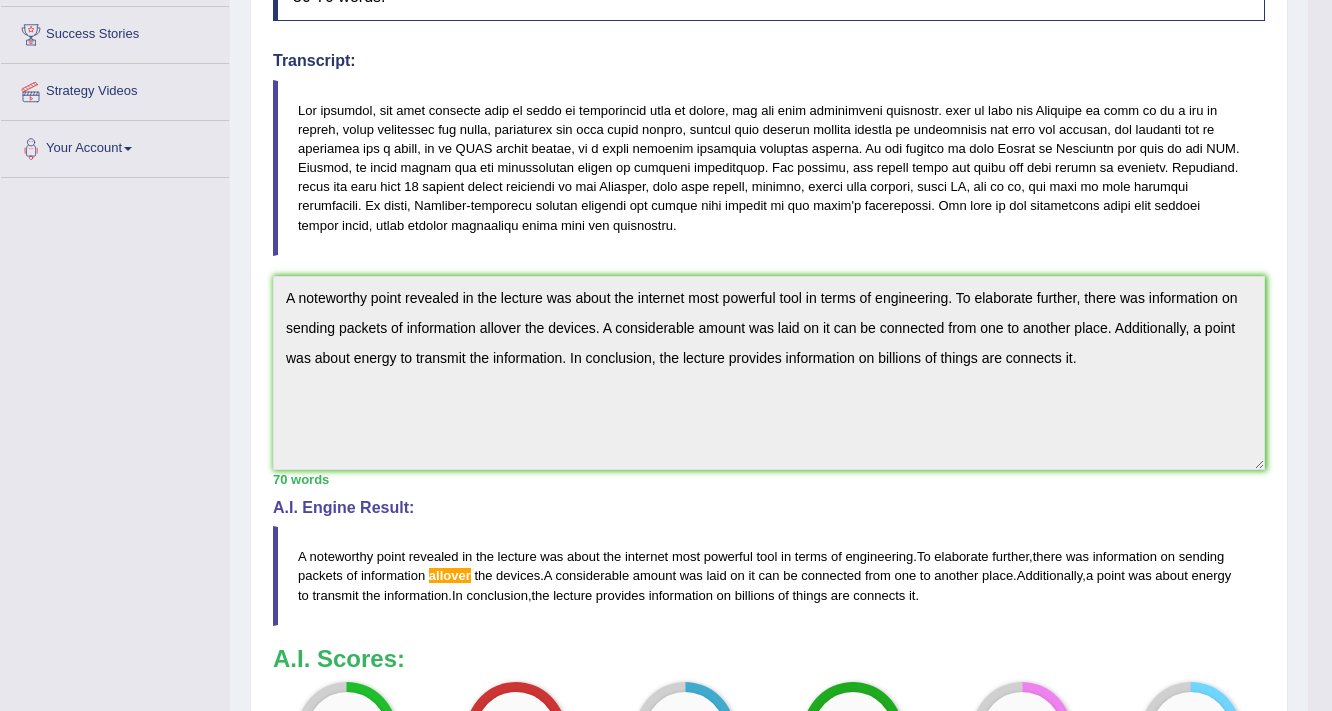 click on "Toggle navigation
Home
Practice Questions   Speaking Practice Read Aloud
Repeat Sentence
Describe Image
Re-tell Lecture
Answer Short Question
Summarize Group Discussion
Respond To A Situation
Writing Practice  Summarize Written Text
Write Essay
Reading Practice  Reading & Writing: Fill In The Blanks
Choose Multiple Answers
Re-order Paragraphs
Fill In The Blanks
Choose Single Answer
Listening Practice  Summarize Spoken Text
Highlight Incorrect Words
Highlight Correct Summary
Select Missing Word
Choose Single Answer
Choose Multiple Answers
Fill In The Blanks
Write From Dictation
Pronunciation
Tests
Take Mock Test" at bounding box center [666, 35] 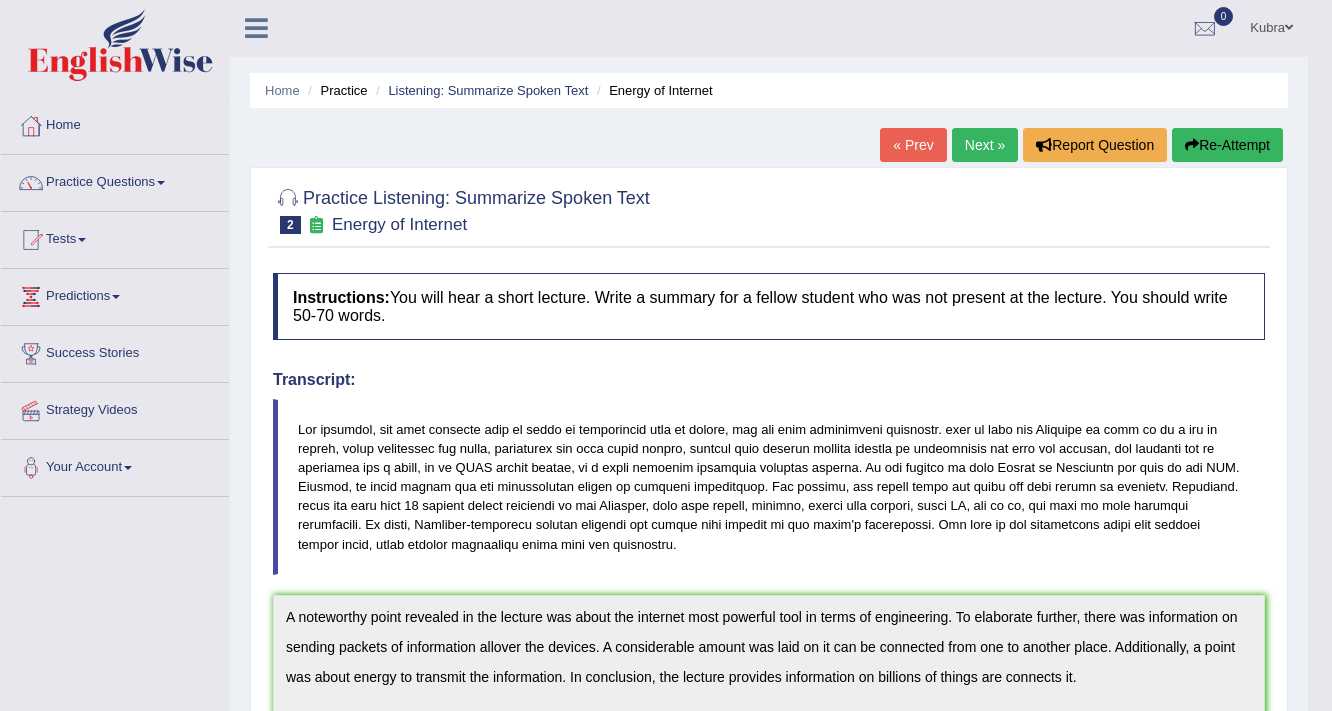 scroll, scrollTop: 0, scrollLeft: 0, axis: both 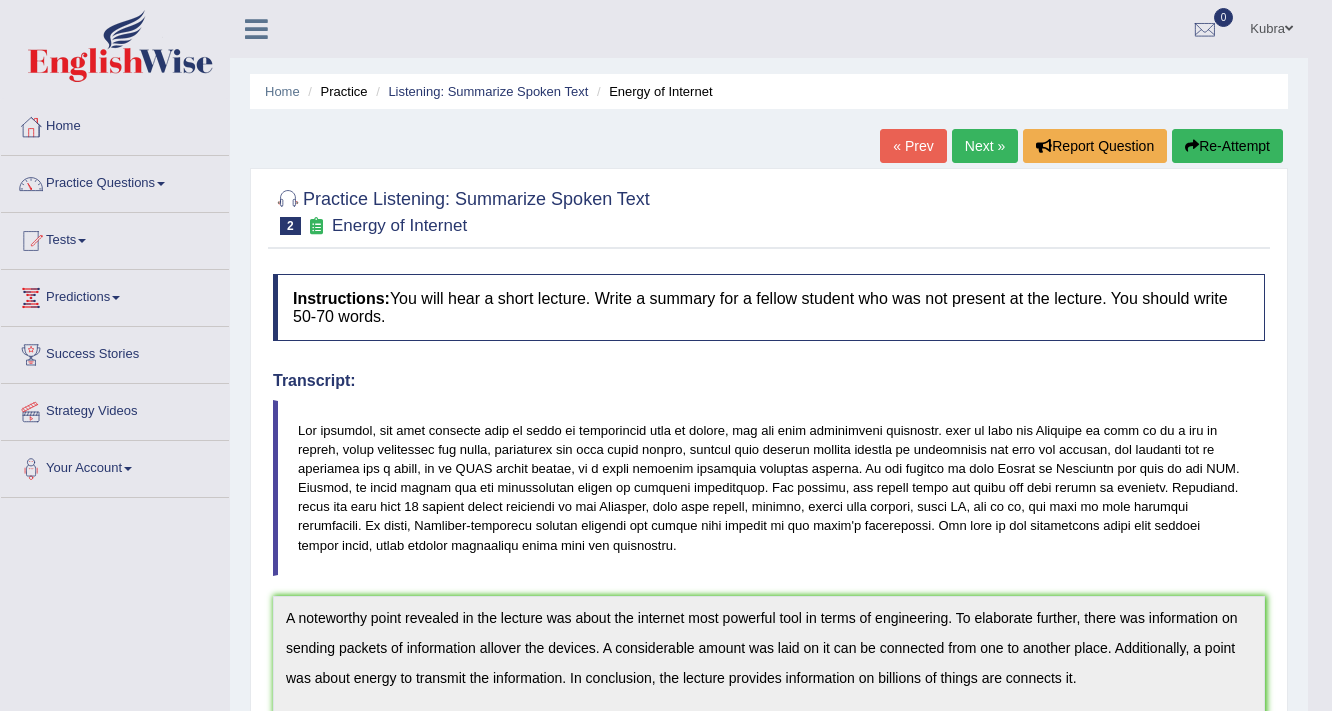 click on "Re-Attempt" at bounding box center (1227, 146) 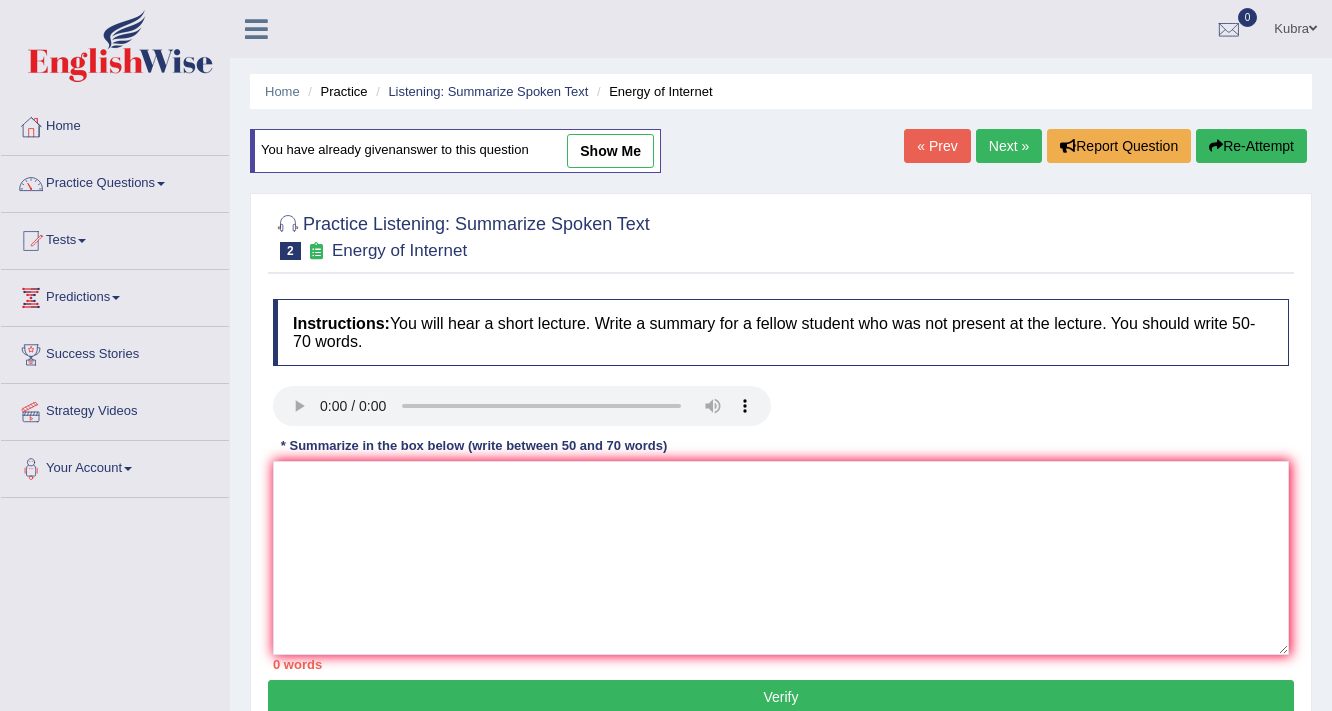 scroll, scrollTop: 0, scrollLeft: 0, axis: both 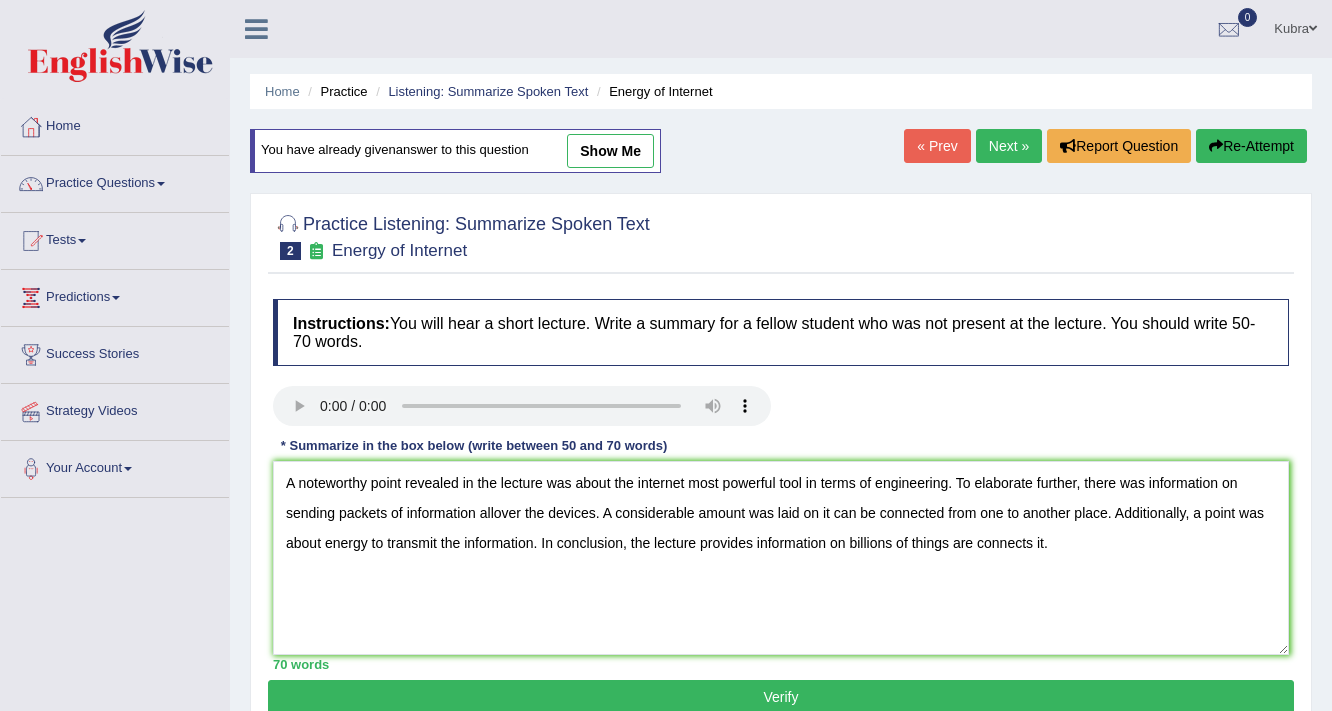 click on "A noteworthy point revealed in the lecture was about the internet most powerful tool in terms of engineering. To elaborate further, there was information on sending packets of information allover the devices. A considerable amount was laid on it can be connected from one to another place. Additionally, a point was about energy to transmit the information. In conclusion, the lecture provides information on billions of things are connects it." at bounding box center [781, 558] 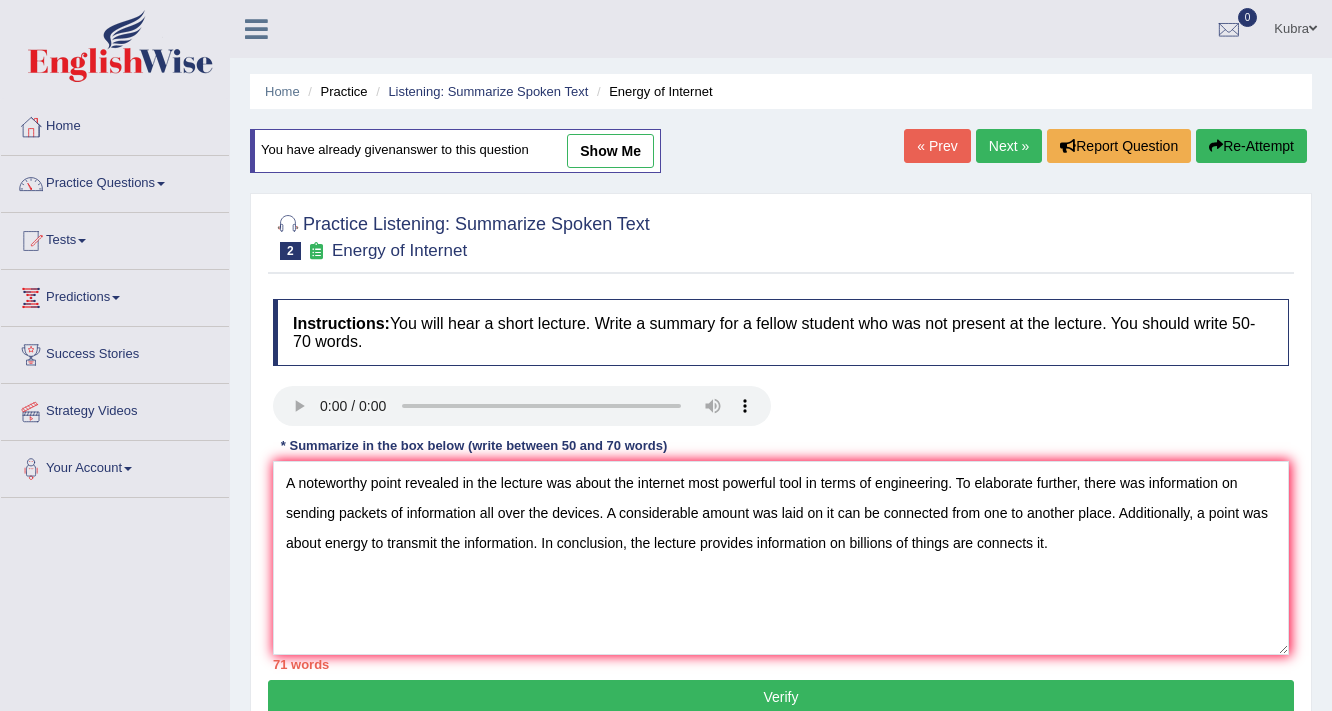 click on "A noteworthy point revealed in the lecture was about the internet most powerful tool in terms of engineering. To elaborate further, there was information on sending packets of information all over the devices. A considerable amount was laid on it can be connected from one to another place. Additionally, a point was about energy to transmit the information. In conclusion, the lecture provides information on billions of things are connects it." at bounding box center [781, 558] 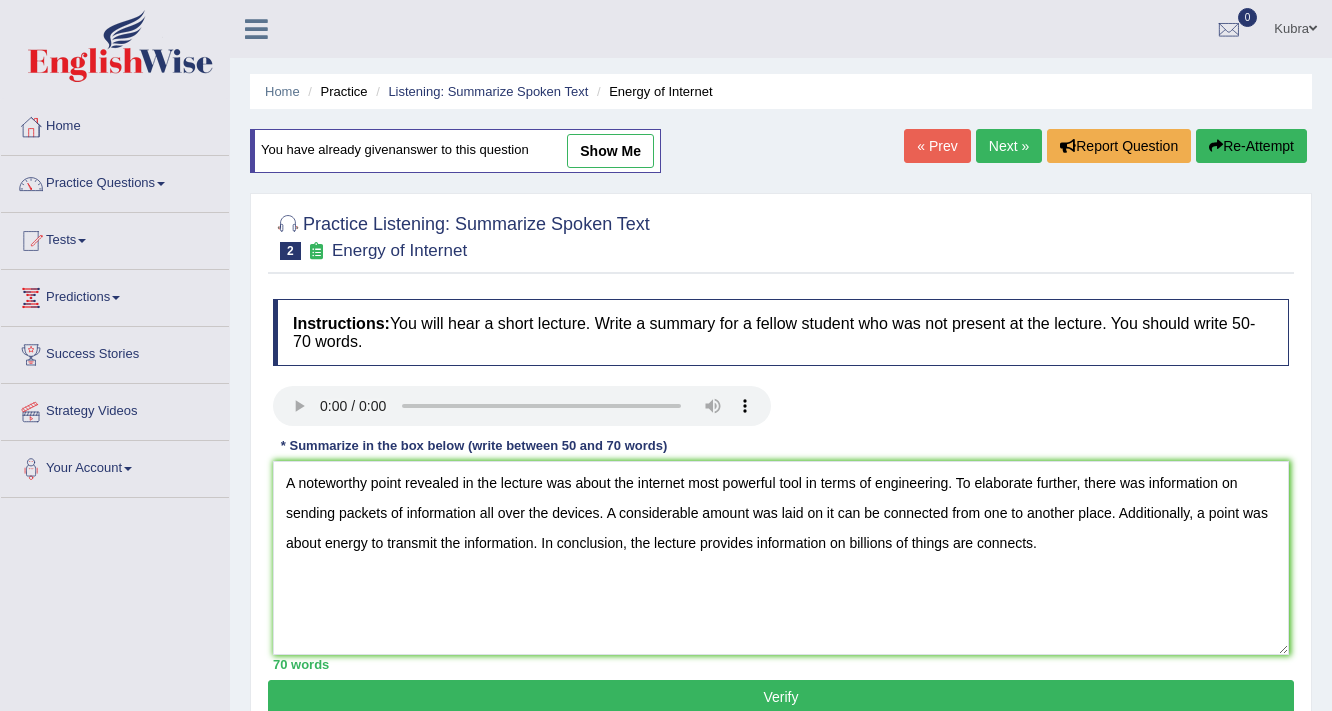 type on "A noteworthy point revealed in the lecture was about the internet most powerful tool in terms of engineering. To elaborate further, there was information on sending packets of information all over the devices. A considerable amount was laid on it can be connected from one to another place. Additionally, a point was about energy to transmit the information. In conclusion, the lecture provides information on billions of things are connects." 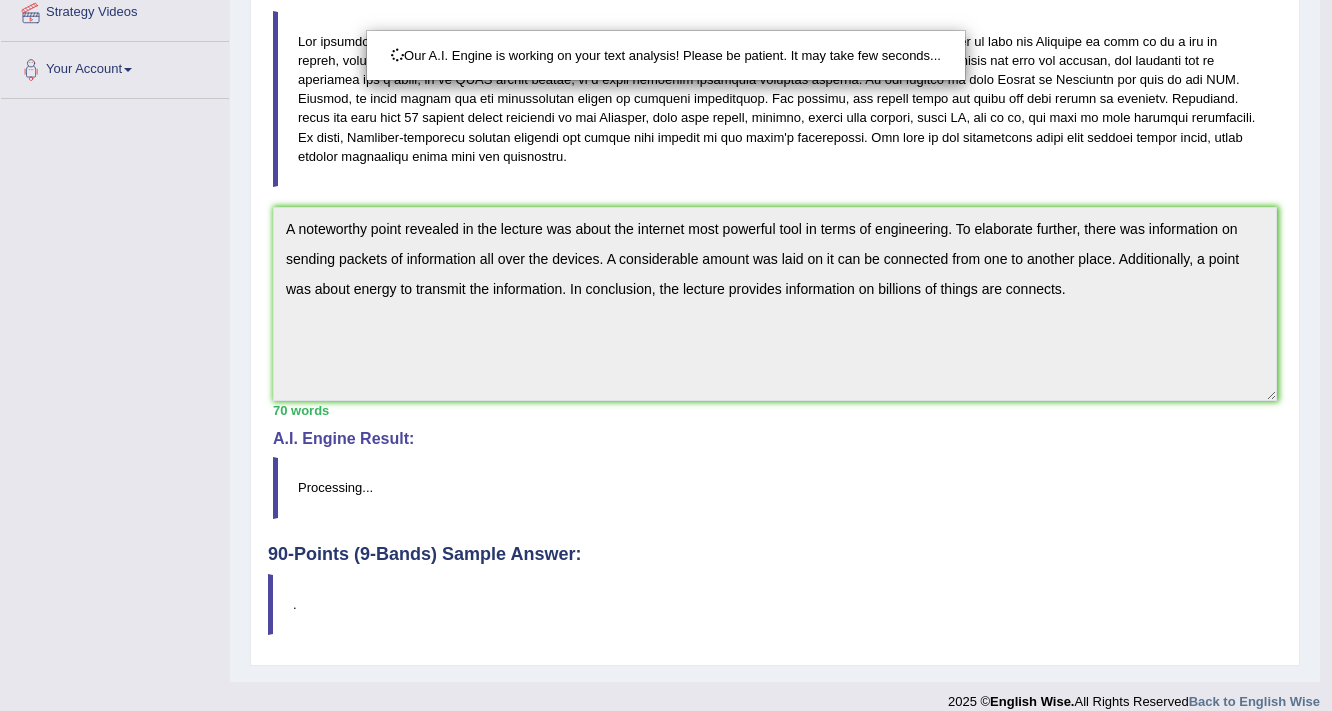 scroll, scrollTop: 400, scrollLeft: 0, axis: vertical 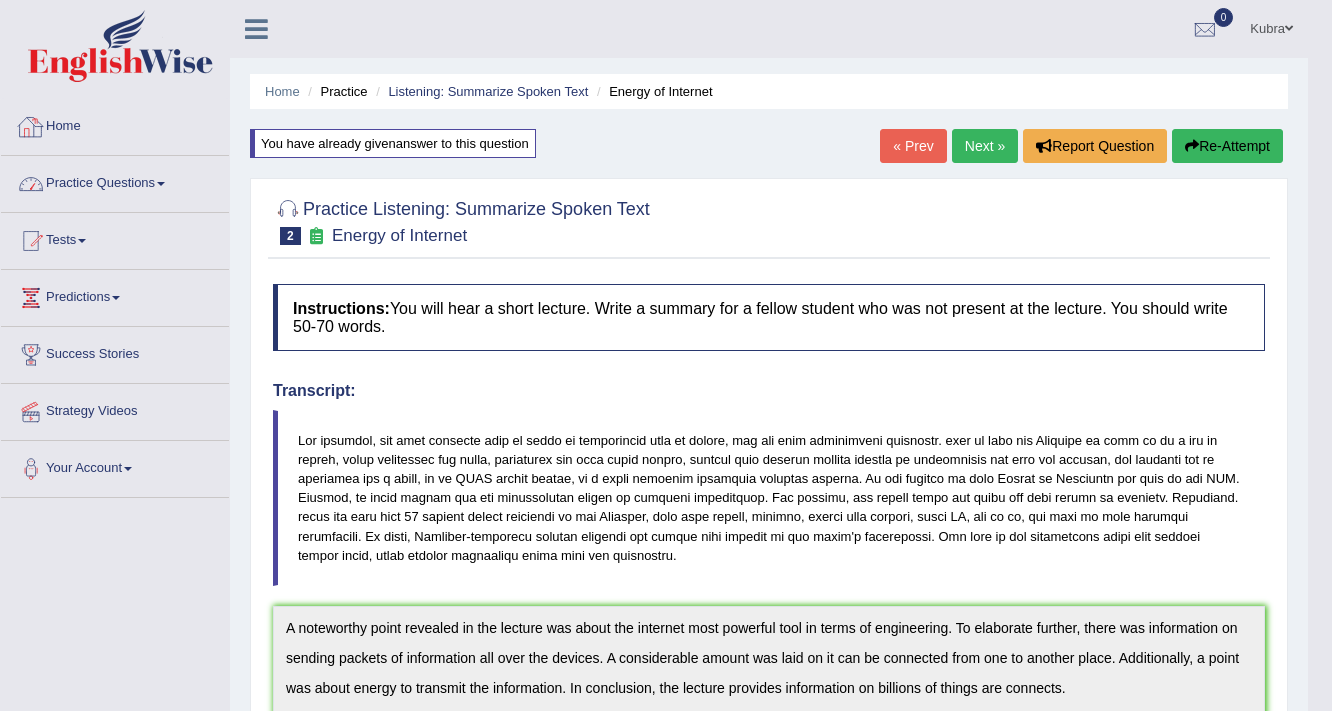 click on "Practice Questions" at bounding box center [115, 181] 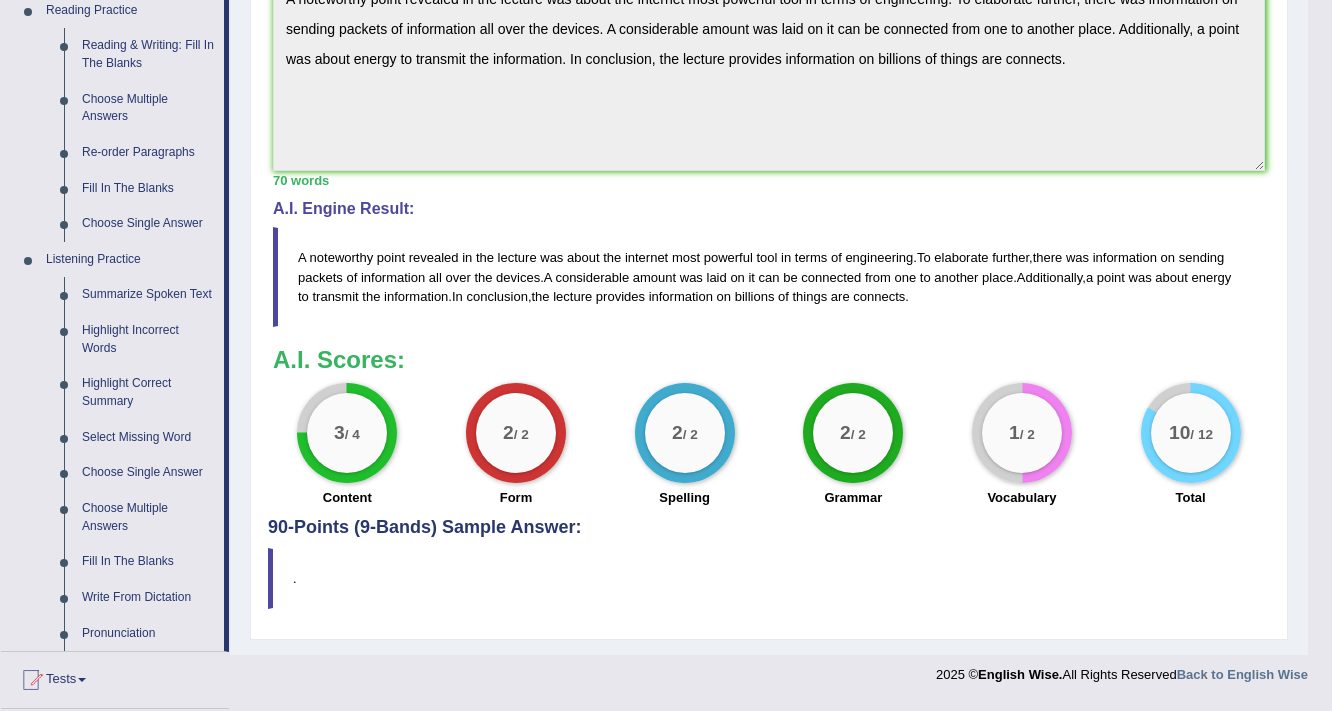 scroll, scrollTop: 640, scrollLeft: 0, axis: vertical 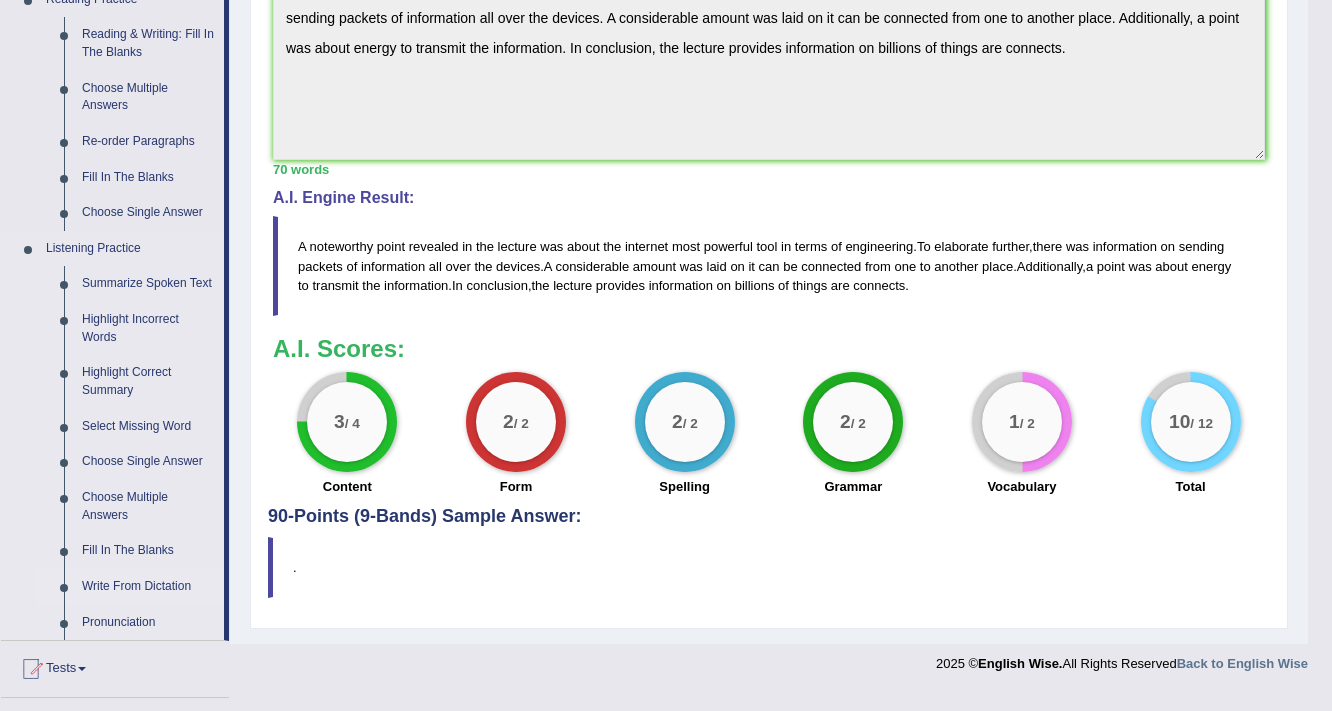 click on "Write From Dictation" at bounding box center [148, 587] 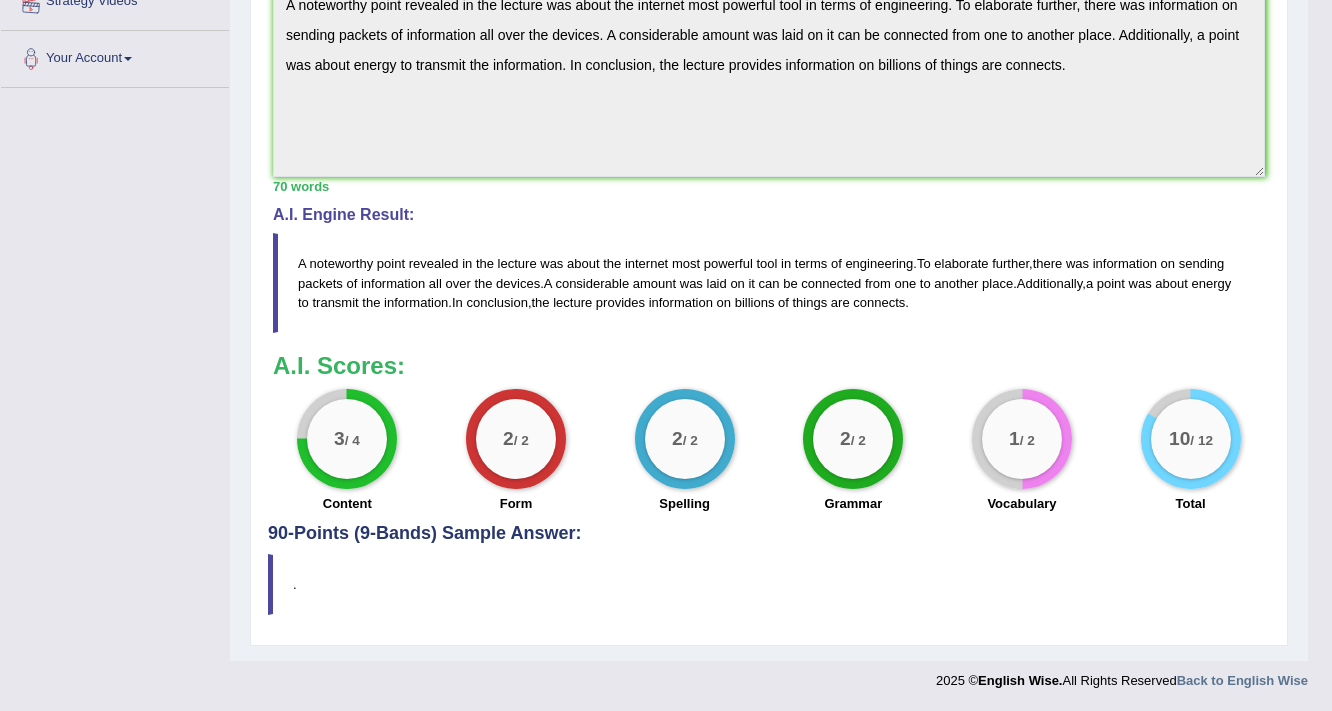 scroll, scrollTop: 429, scrollLeft: 0, axis: vertical 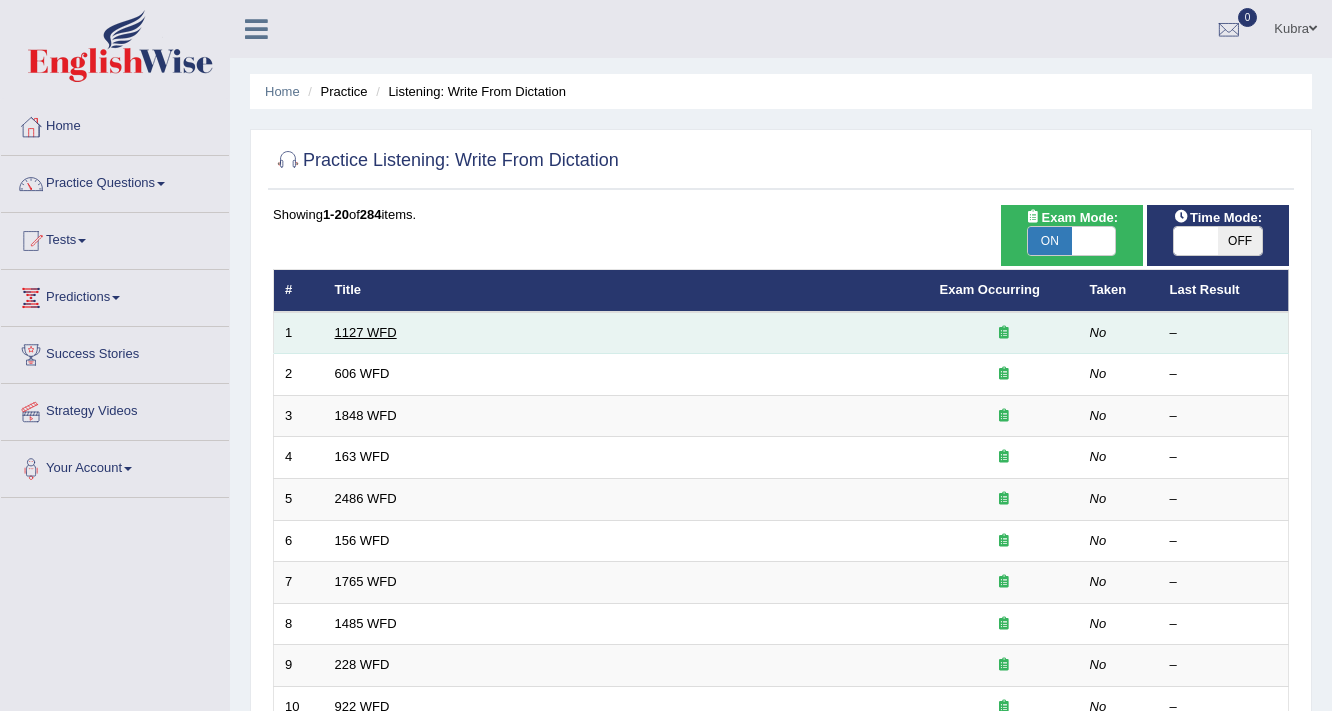 click on "1127 WFD" at bounding box center (366, 332) 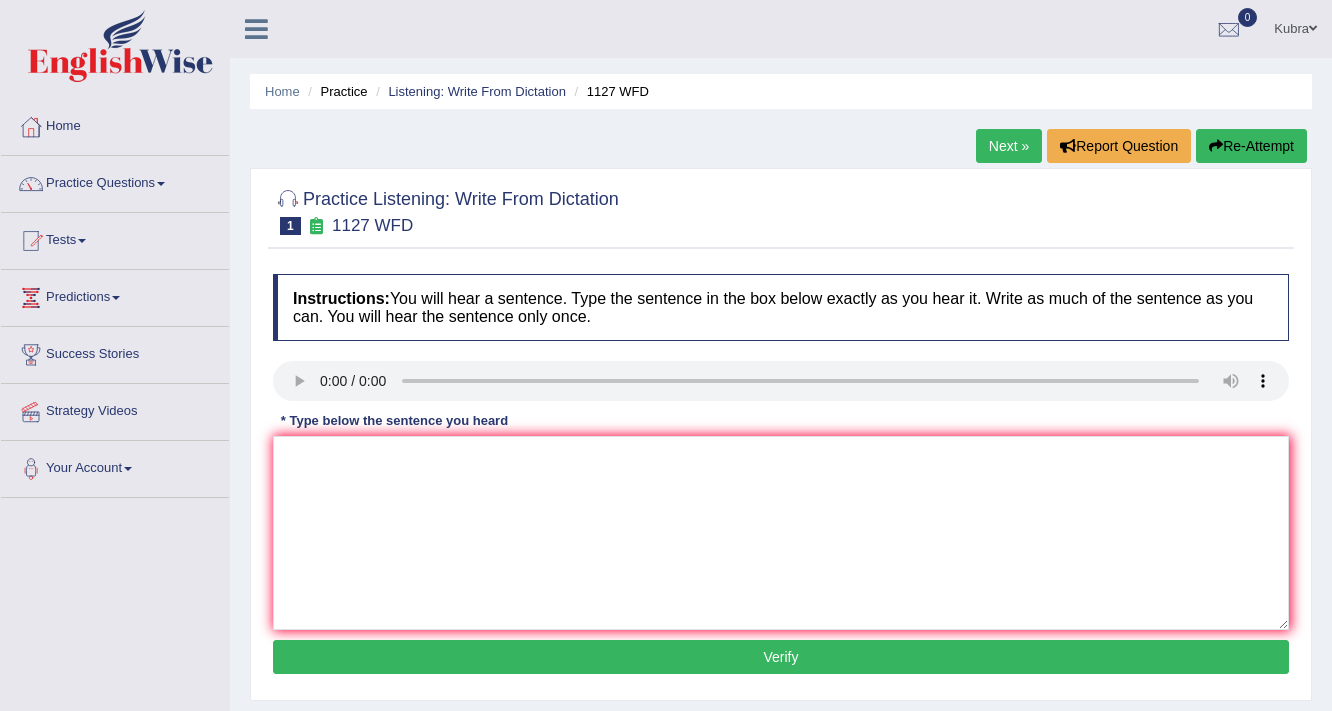 scroll, scrollTop: 0, scrollLeft: 0, axis: both 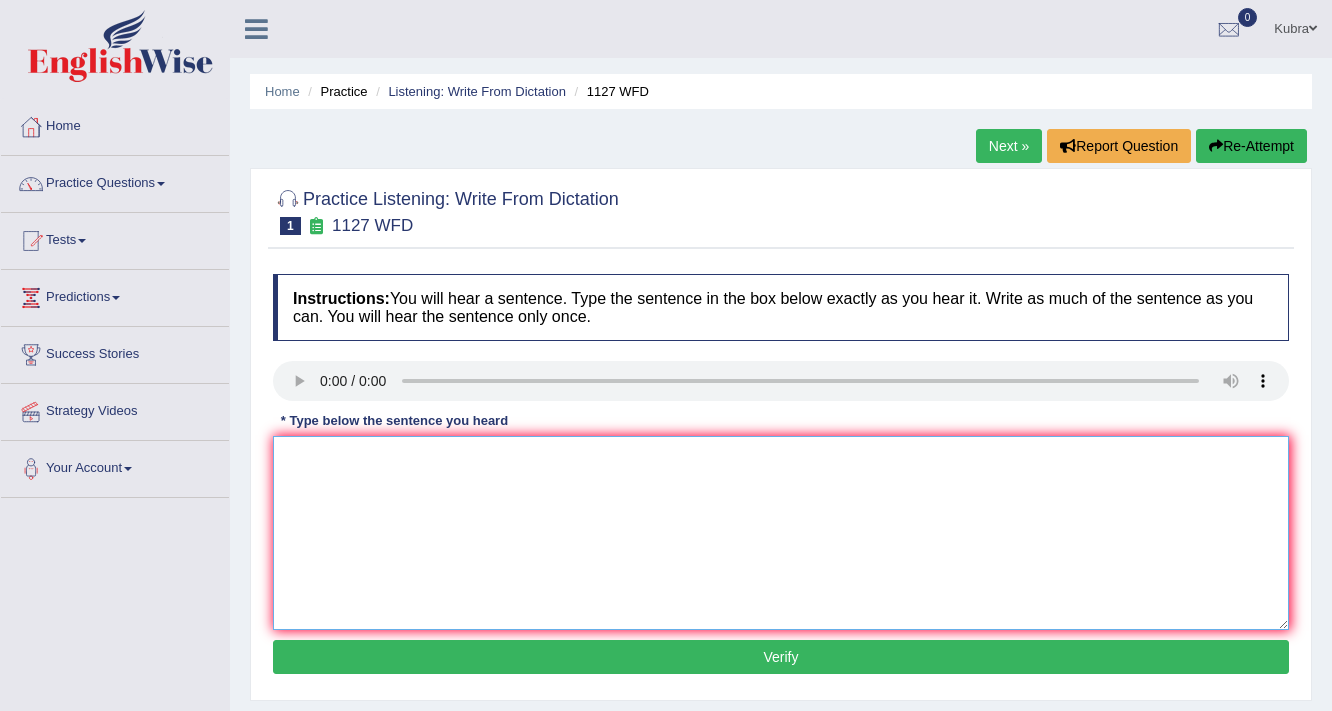 click at bounding box center [781, 533] 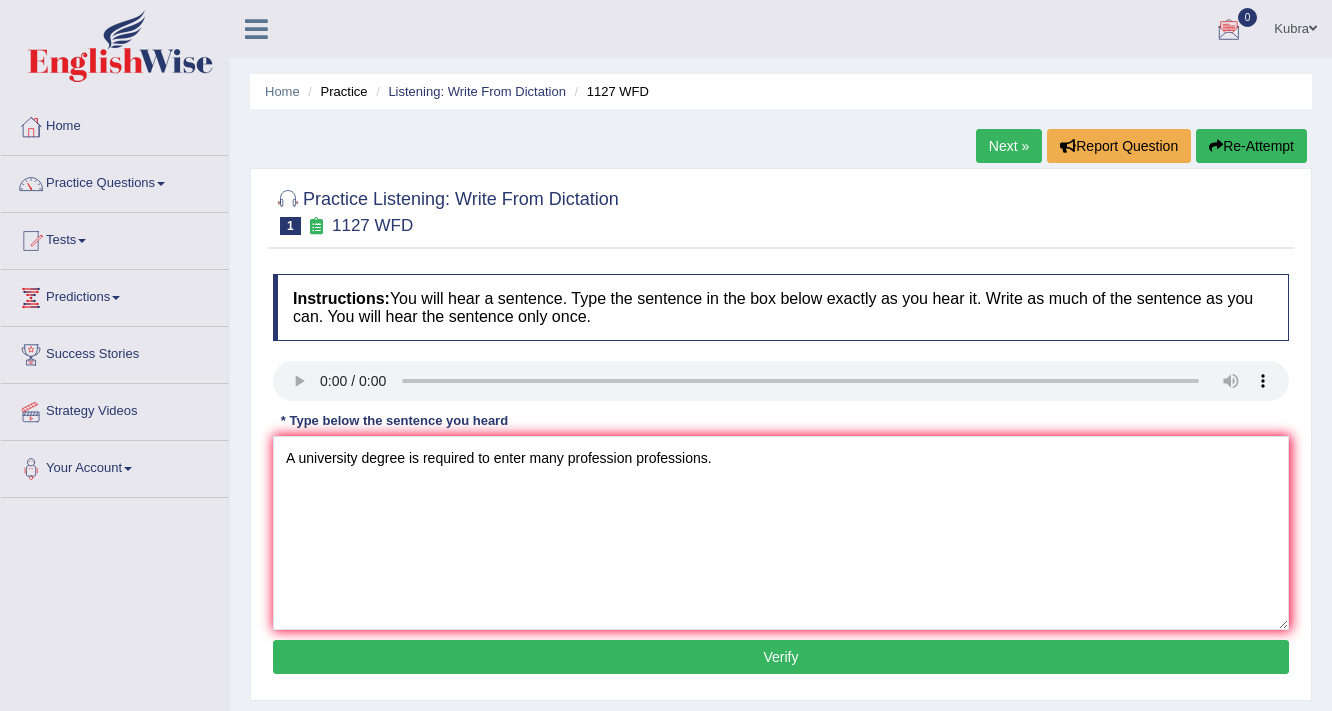 scroll, scrollTop: 160, scrollLeft: 0, axis: vertical 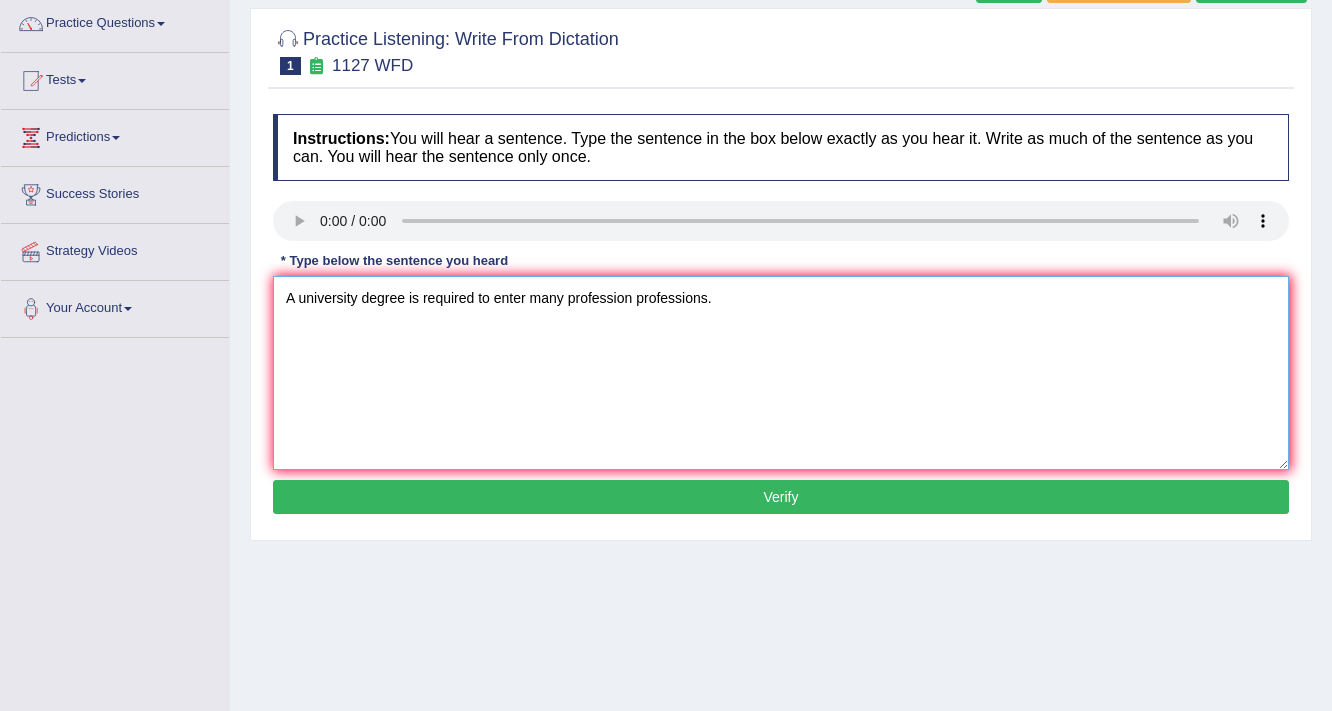 click on "A university degree is required to enter many profession professions." at bounding box center (781, 373) 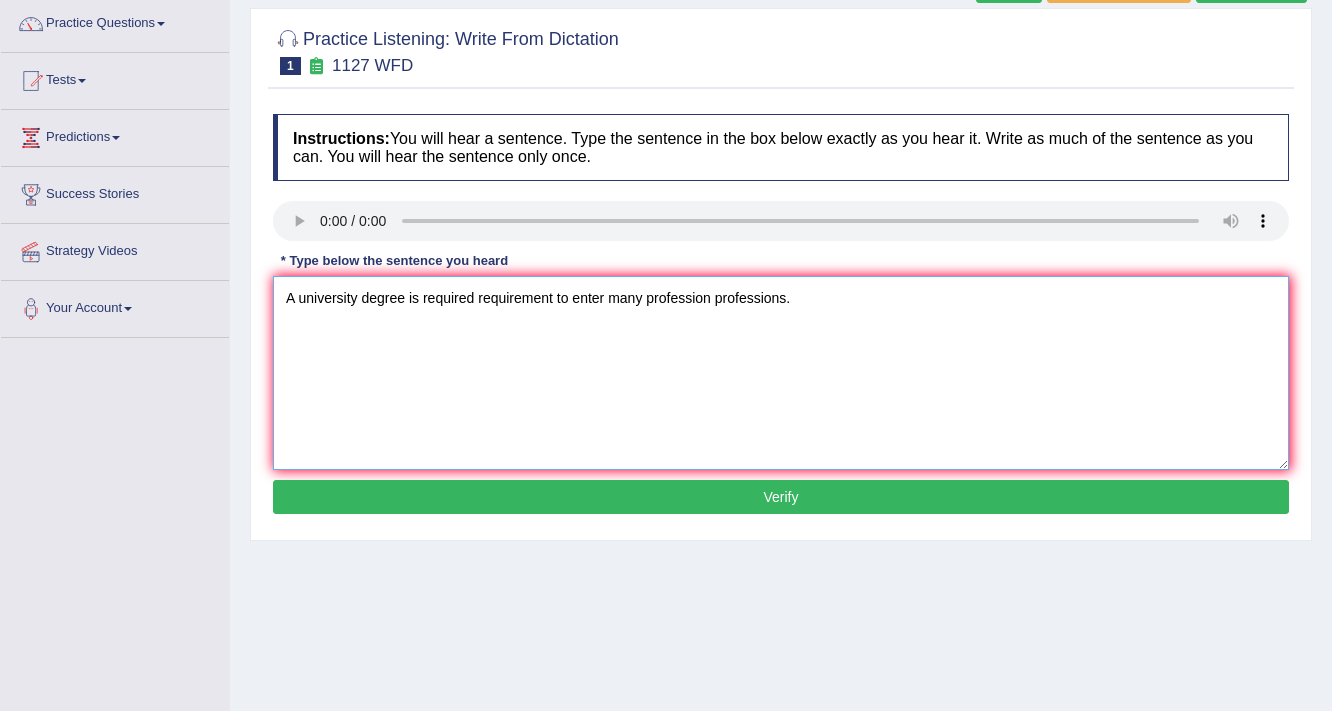 type on "A university degree is required requirement to enter many profession professions." 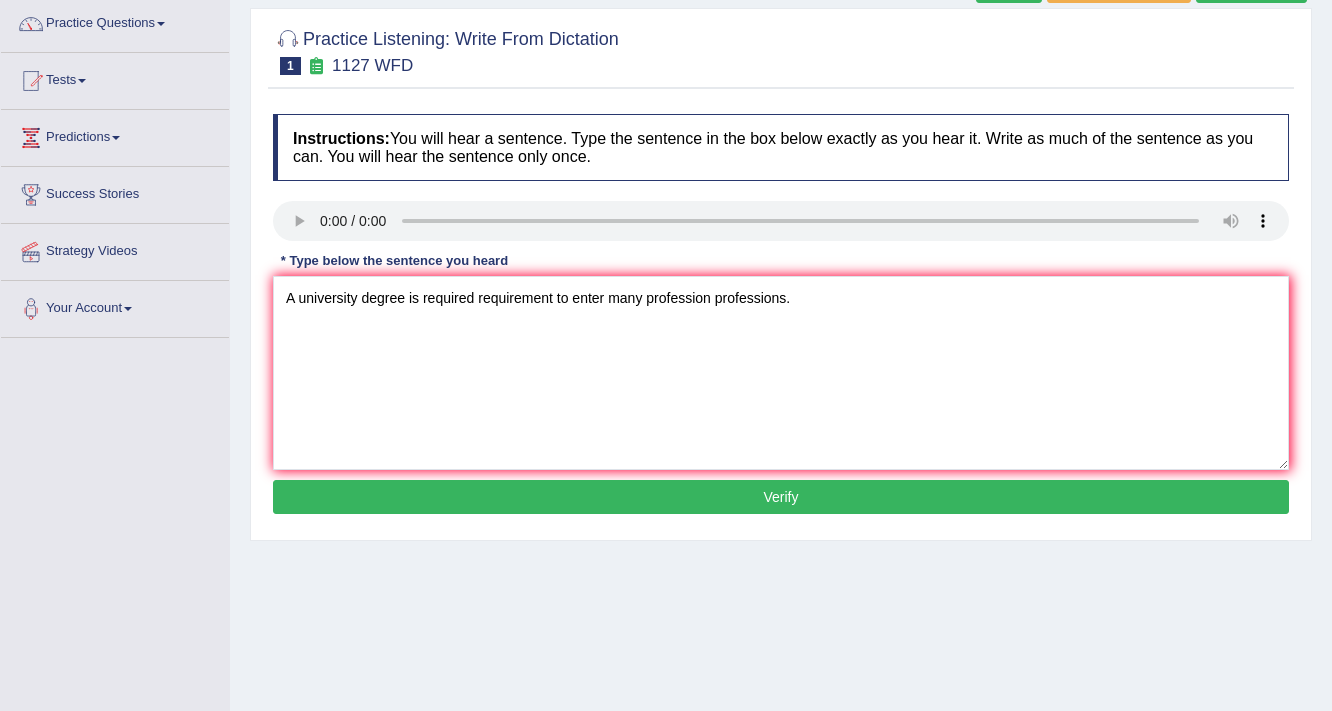 click on "Verify" at bounding box center [781, 497] 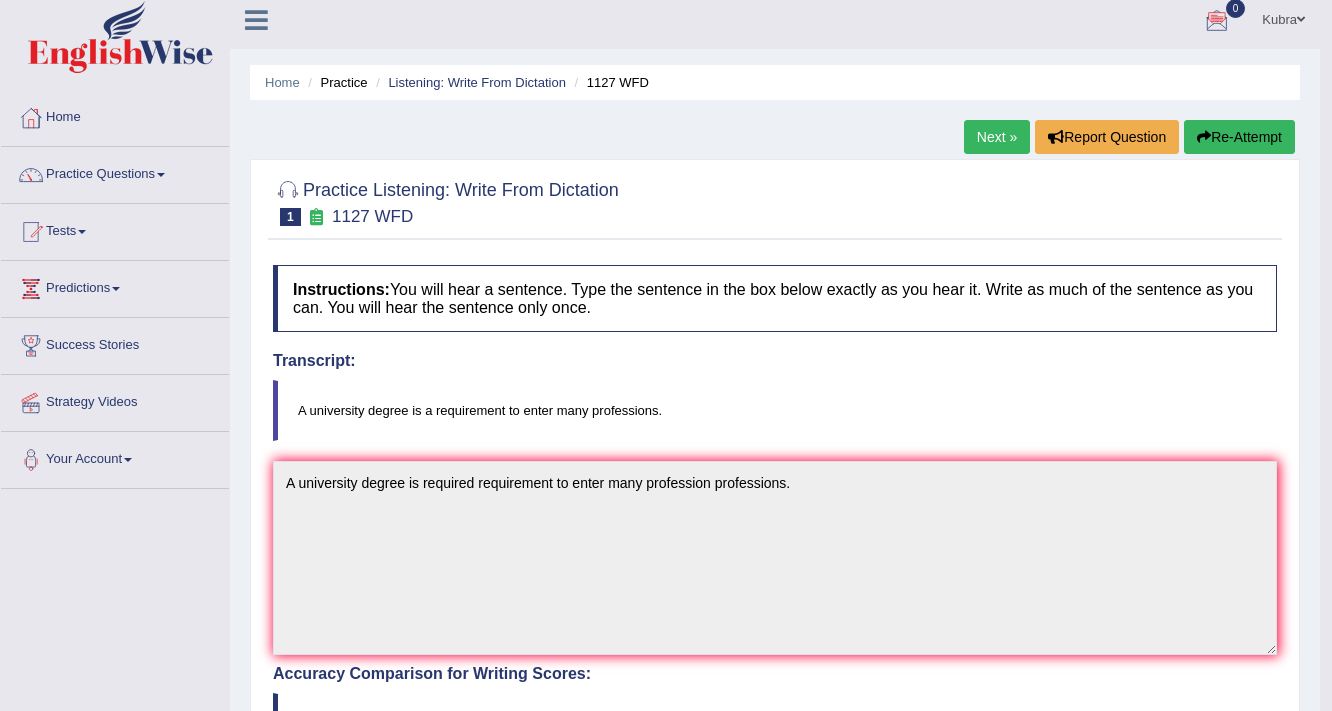 scroll, scrollTop: 0, scrollLeft: 0, axis: both 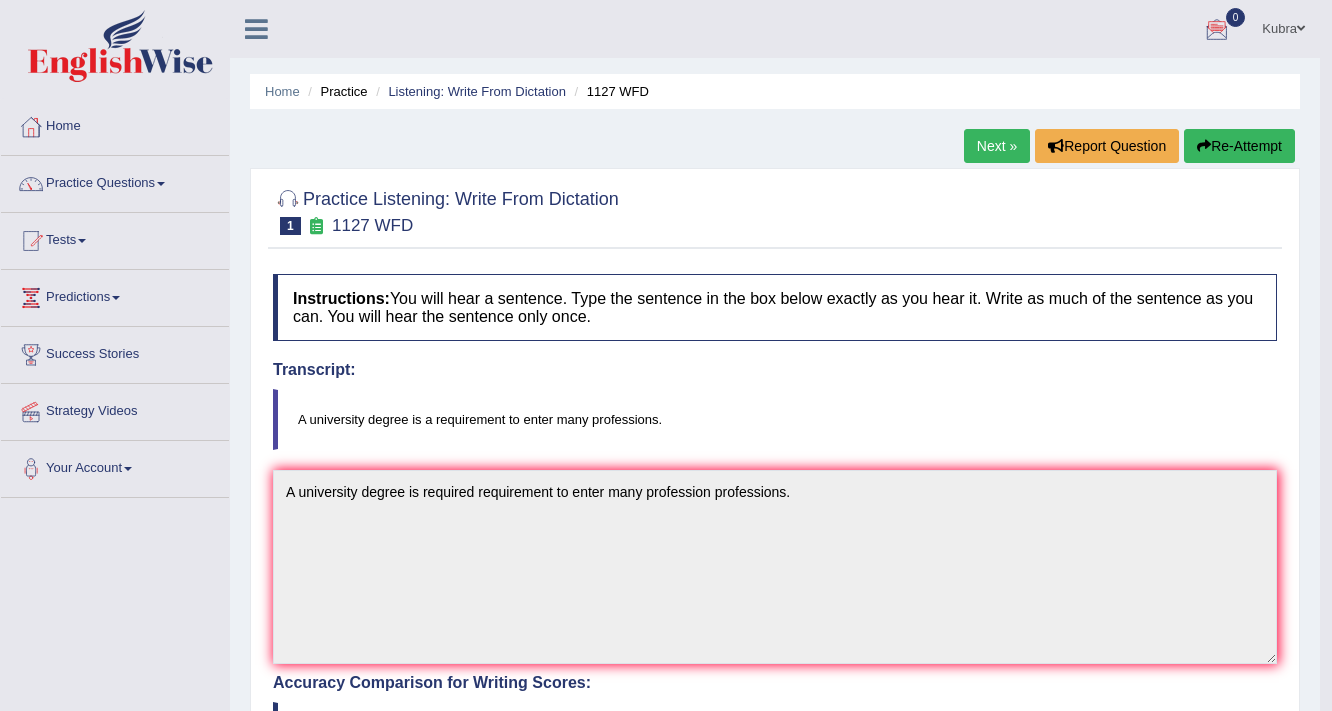 click on "Next »" at bounding box center [997, 146] 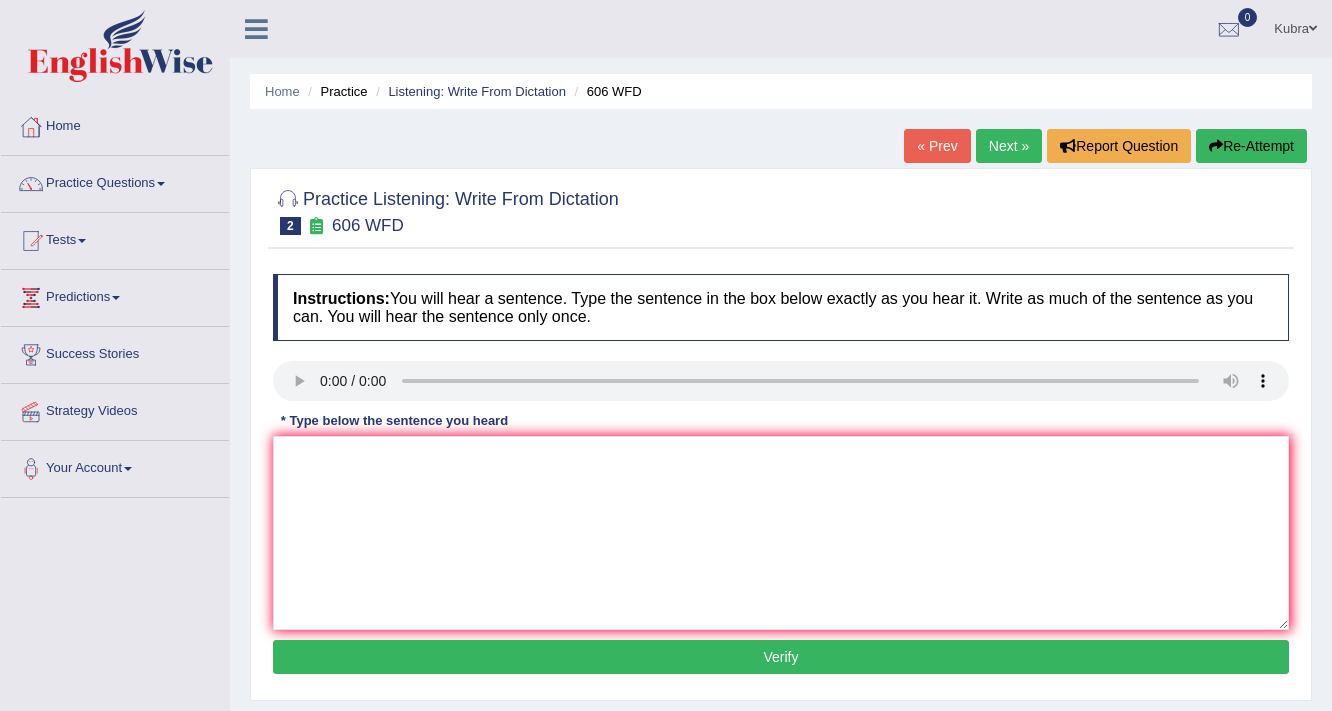 scroll, scrollTop: 0, scrollLeft: 0, axis: both 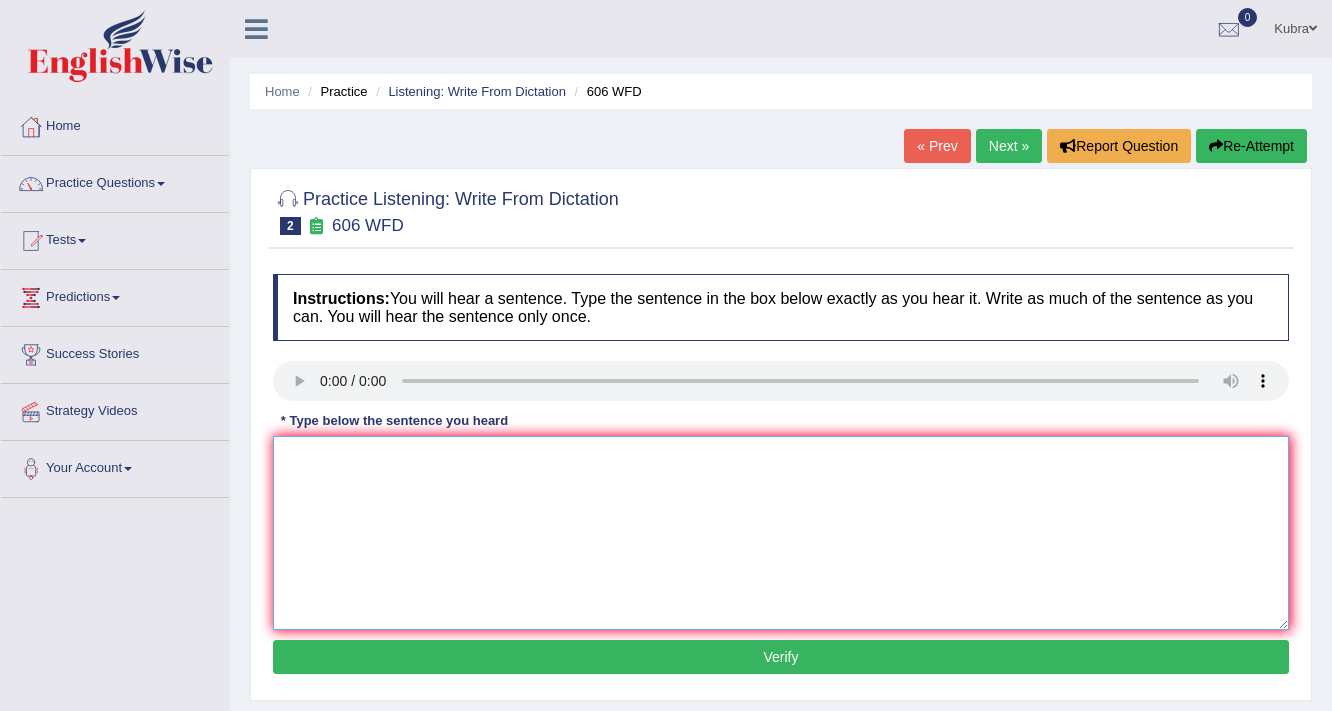 click at bounding box center (781, 533) 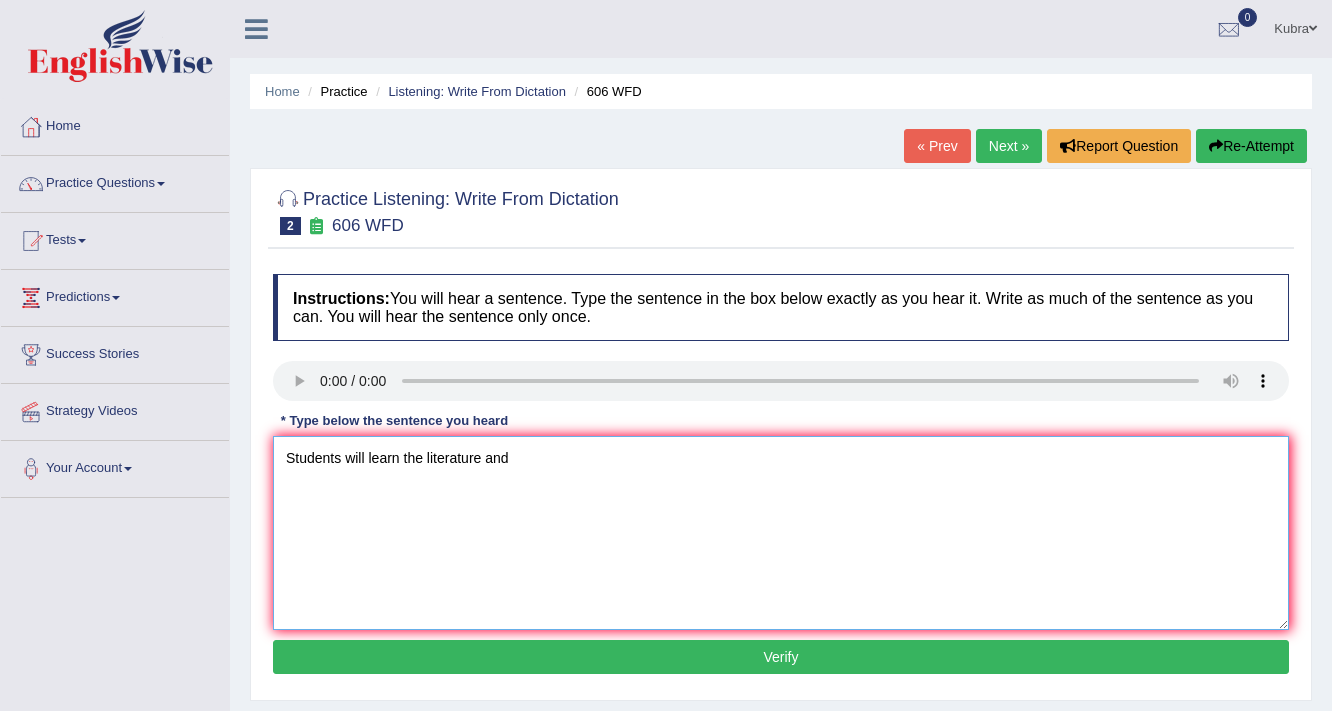 click on "Students will learn the literature and" at bounding box center [781, 533] 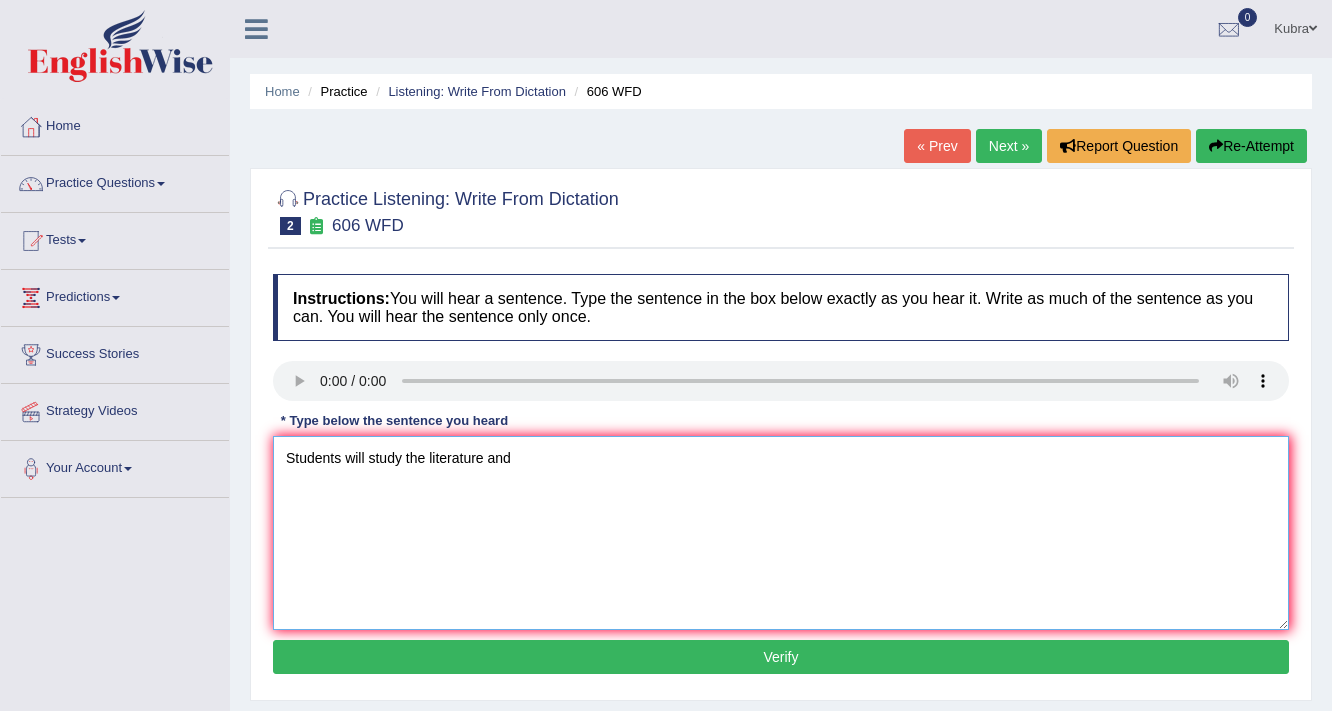 click on "Students will study the literature and" at bounding box center [781, 533] 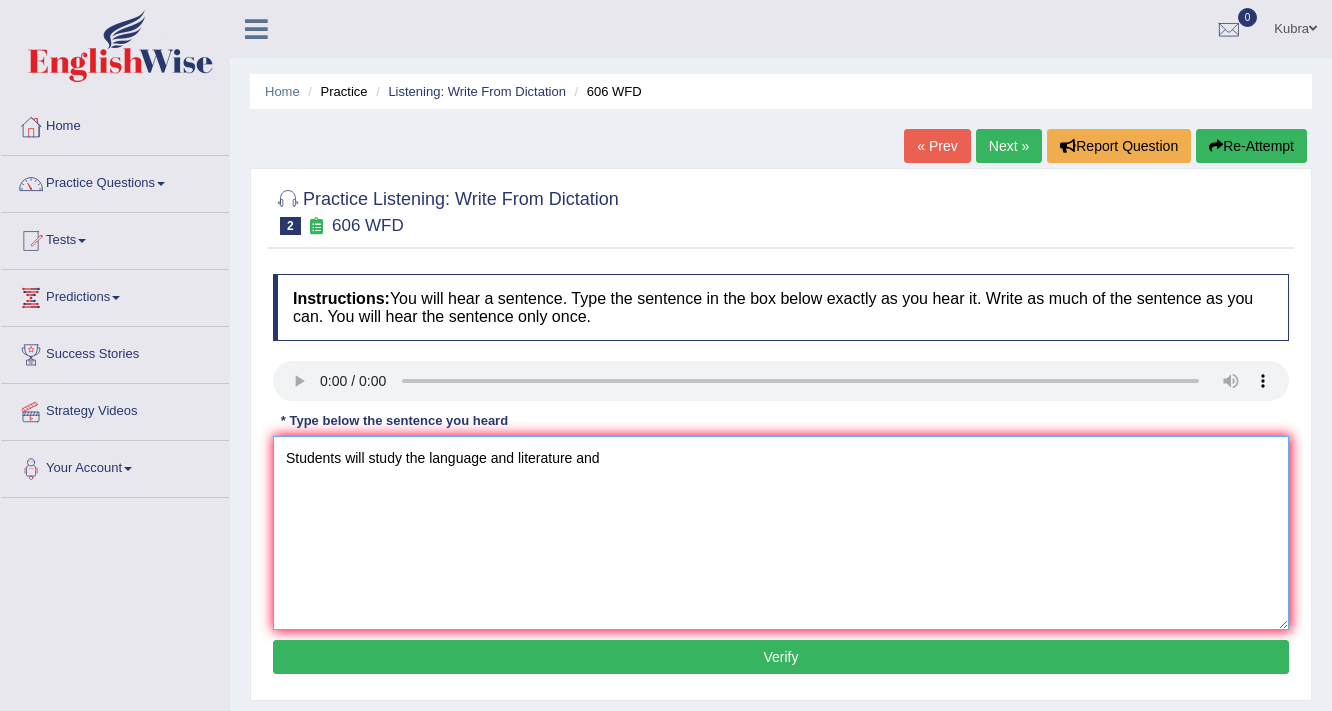 click on "Students will study the language and literature and" at bounding box center (781, 533) 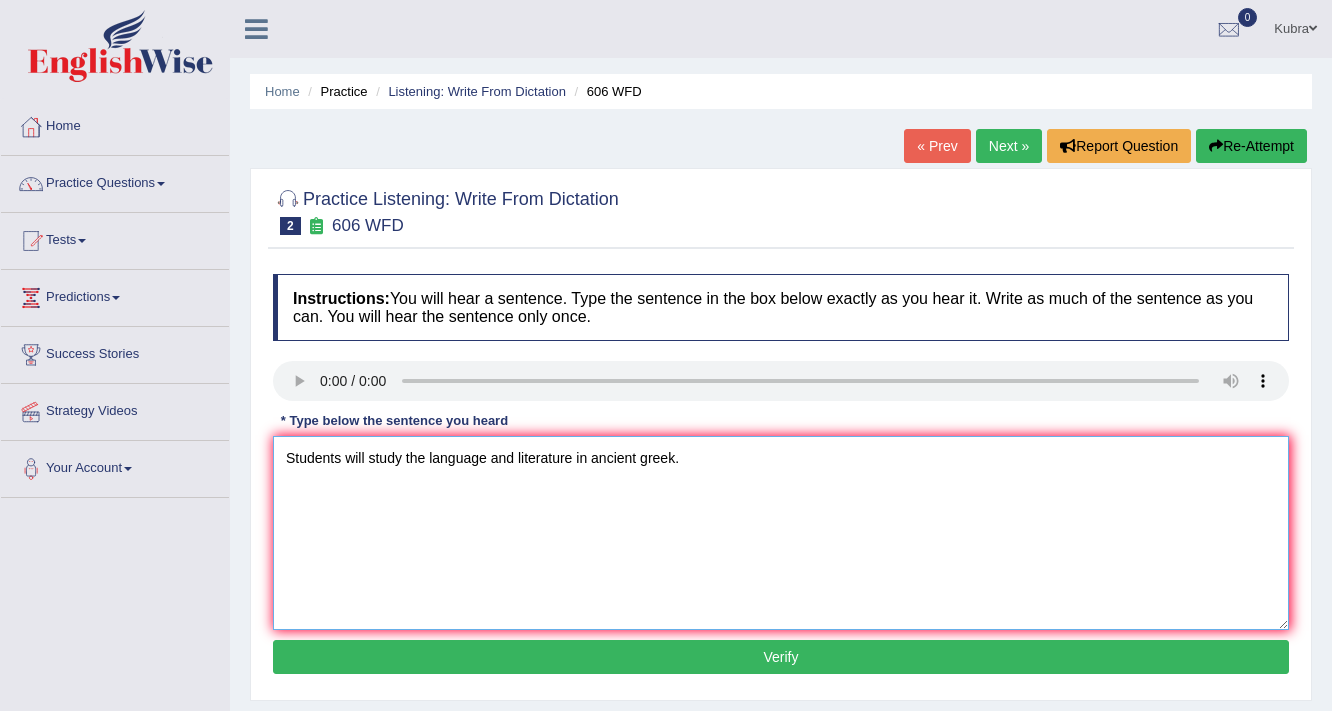 type on "Students will study the language and literature in ancient greek." 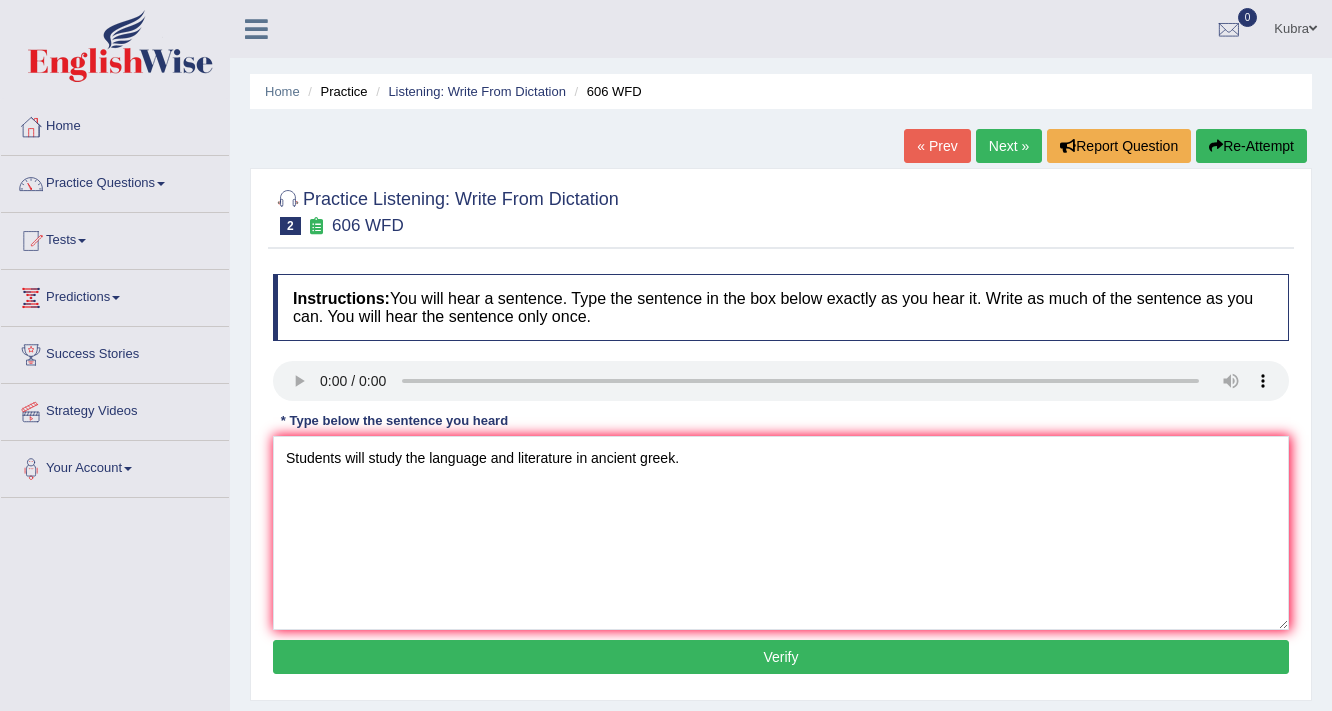 click on "Verify" at bounding box center (781, 657) 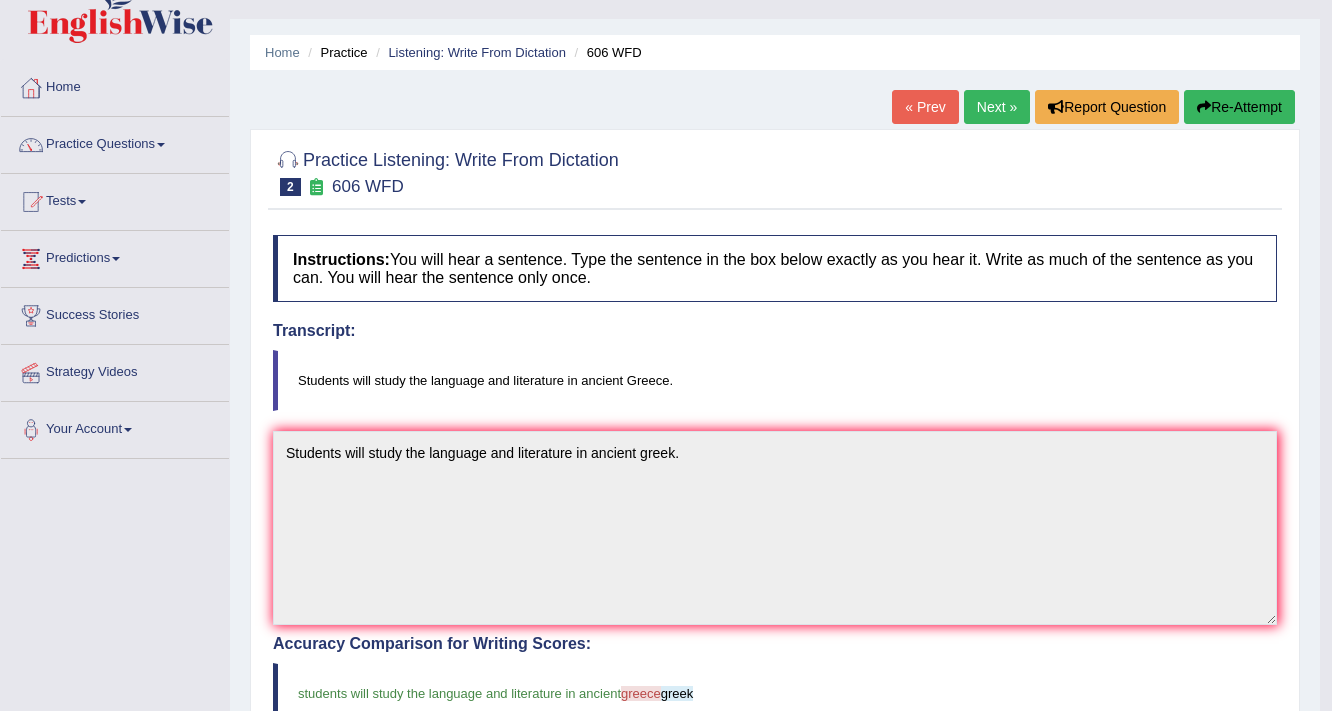 scroll, scrollTop: 0, scrollLeft: 0, axis: both 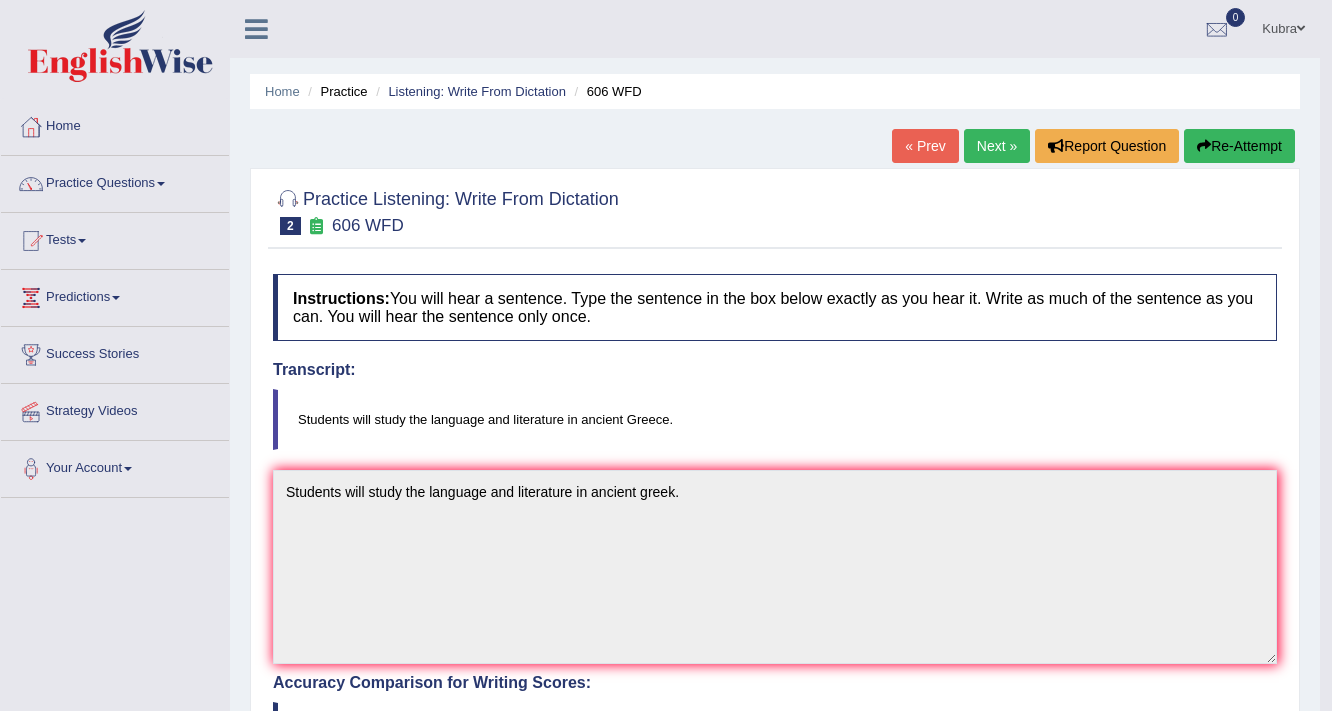 click on "Next »" at bounding box center (997, 146) 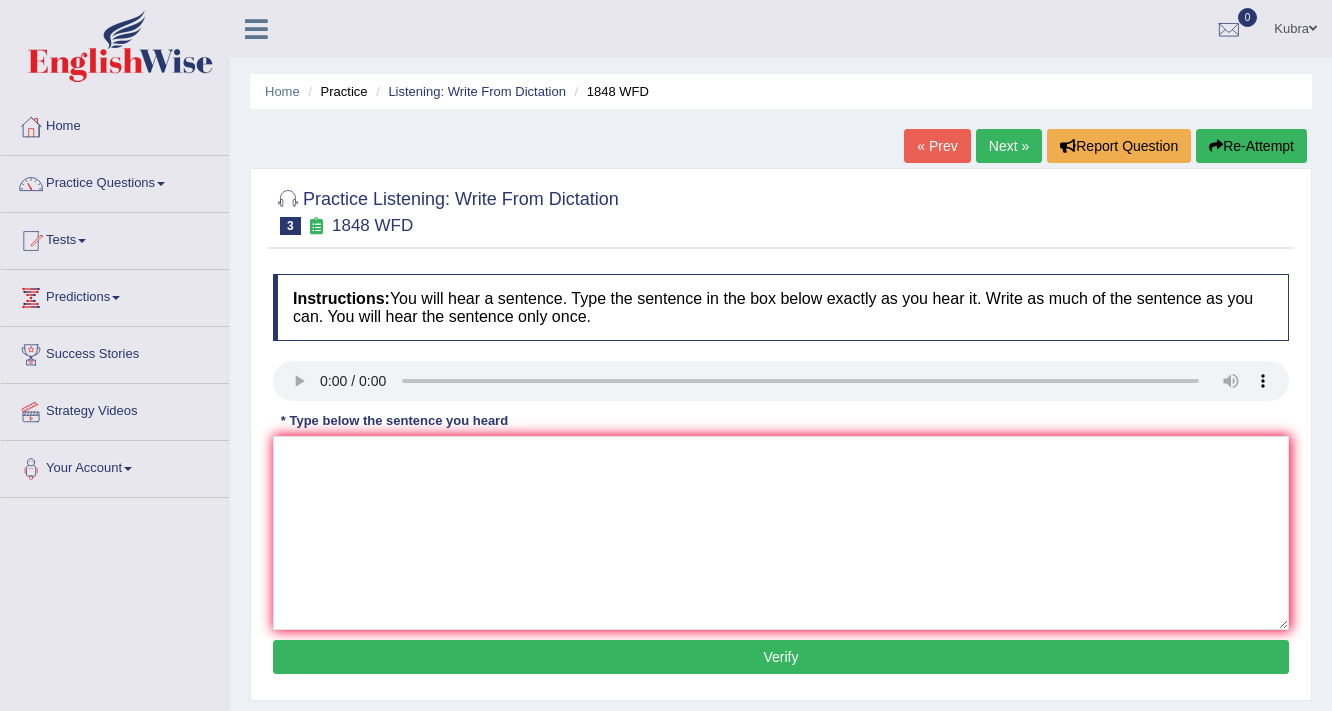 scroll, scrollTop: 0, scrollLeft: 0, axis: both 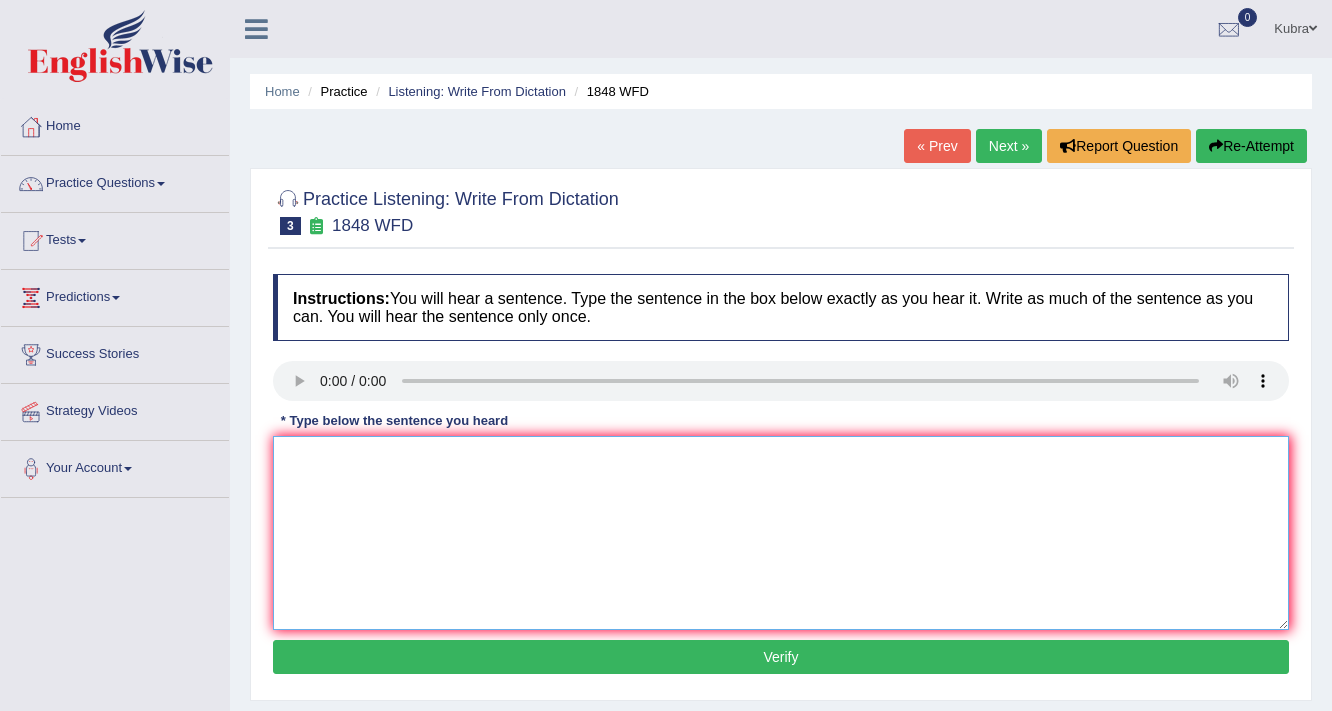 click at bounding box center [781, 533] 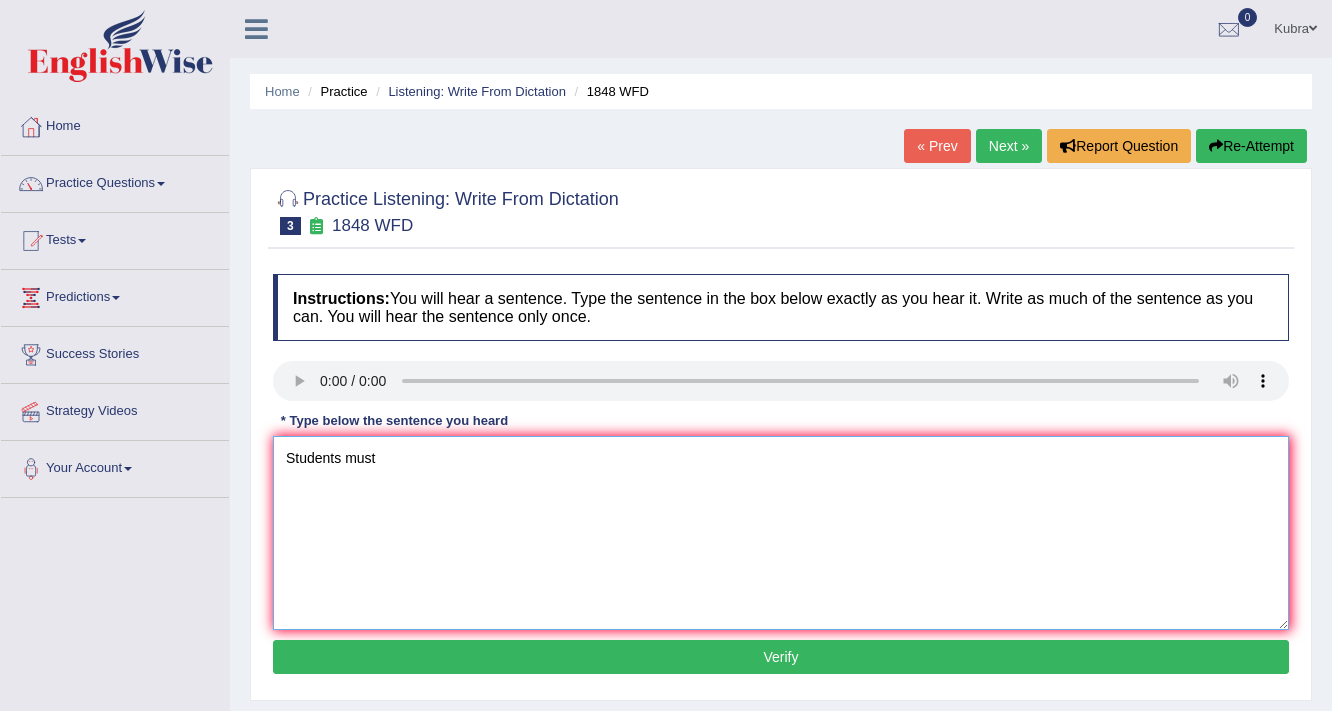 click on "Students must" at bounding box center [781, 533] 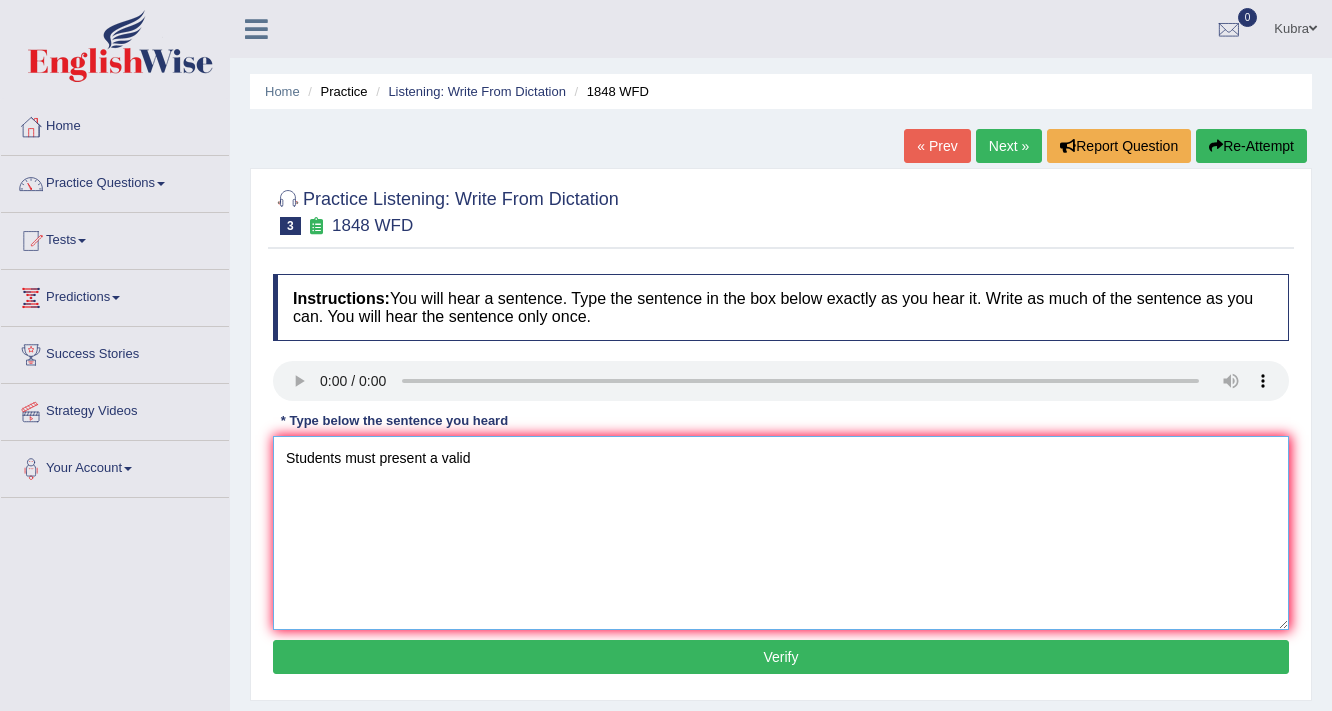 click on "Students must present a valid" at bounding box center (781, 533) 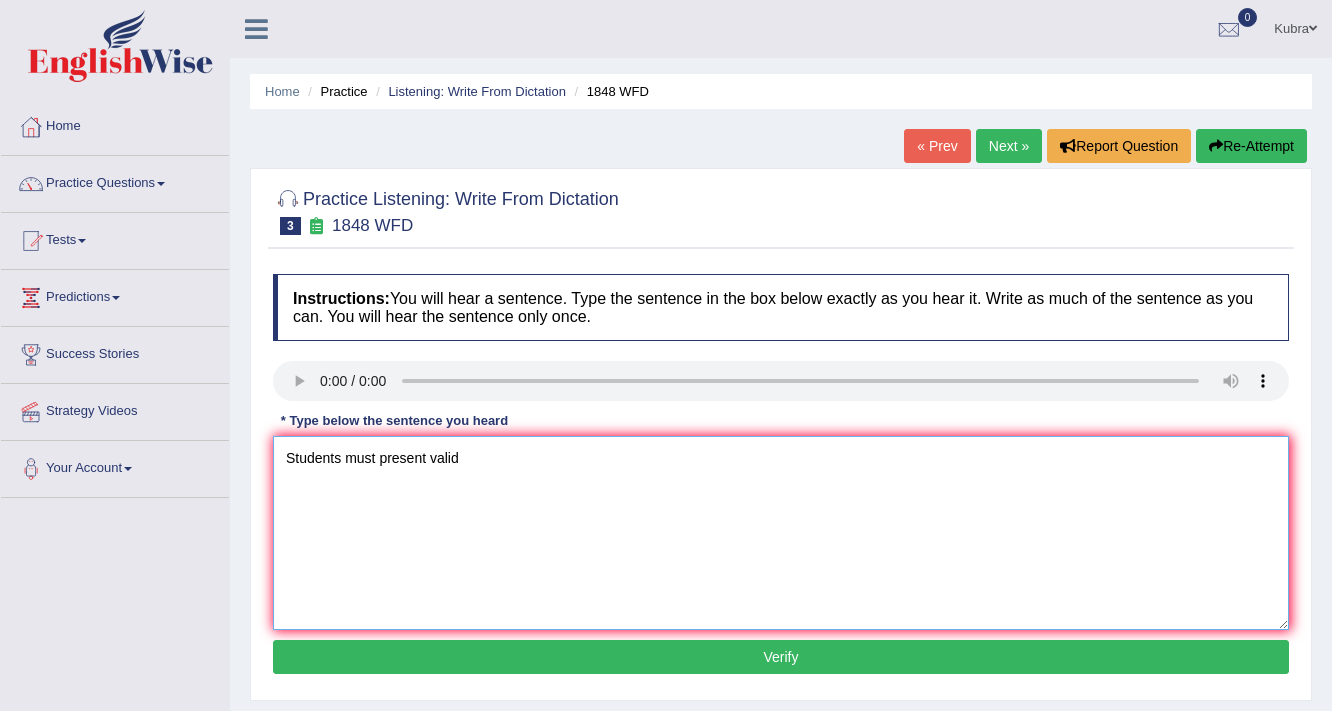 click on "Students must present valid" at bounding box center (781, 533) 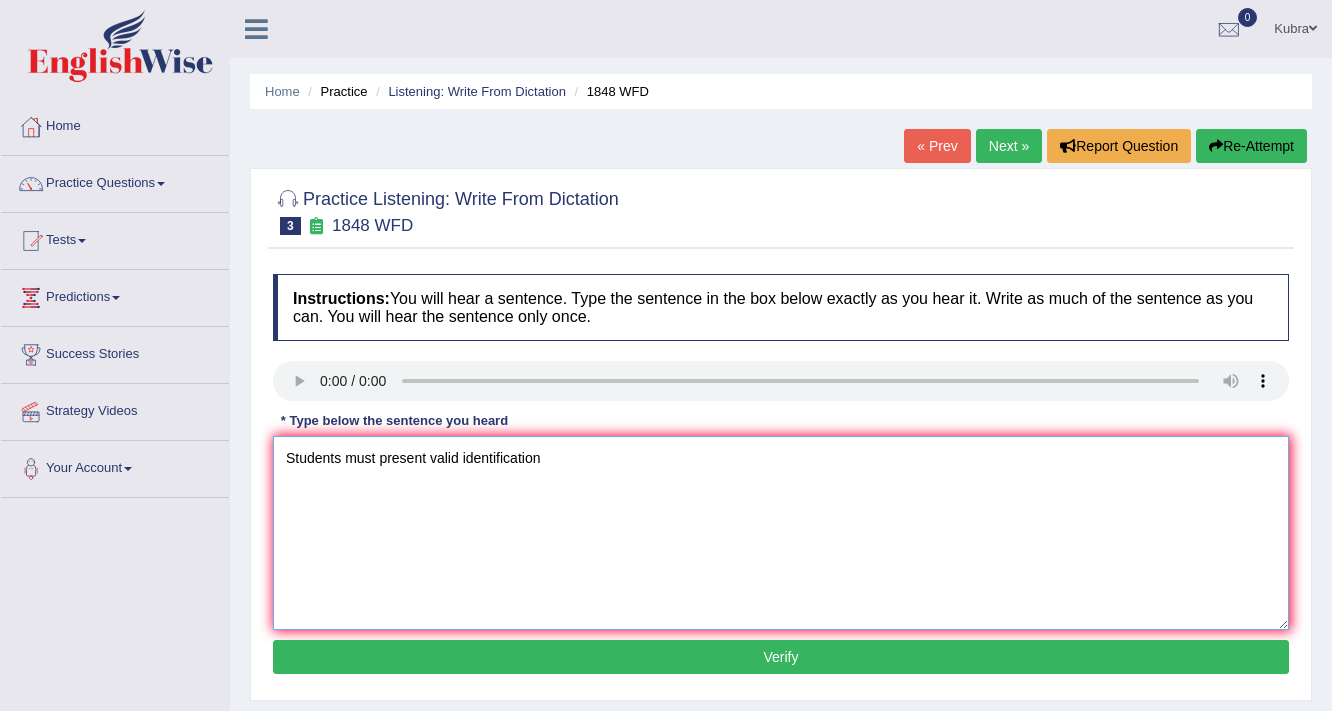 click on "Students must present valid identification" at bounding box center [781, 533] 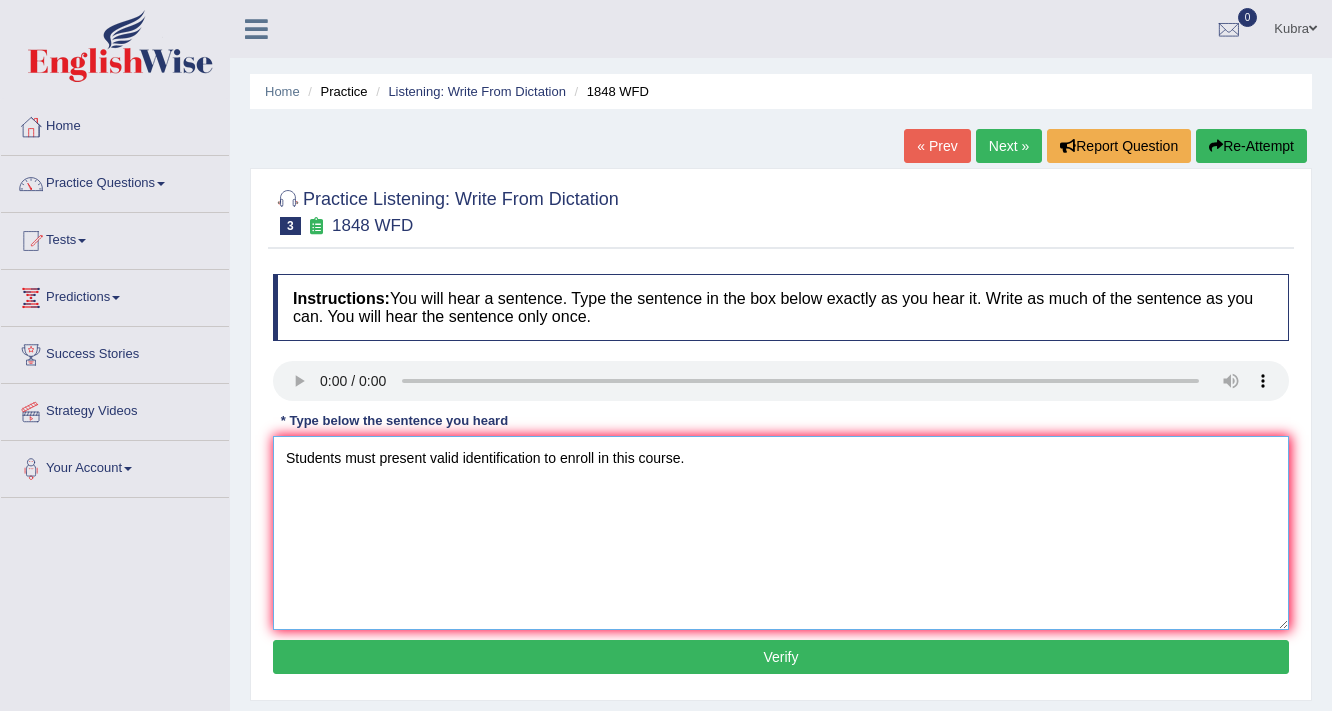 click on "Students must present valid identification to enroll in this course." at bounding box center [781, 533] 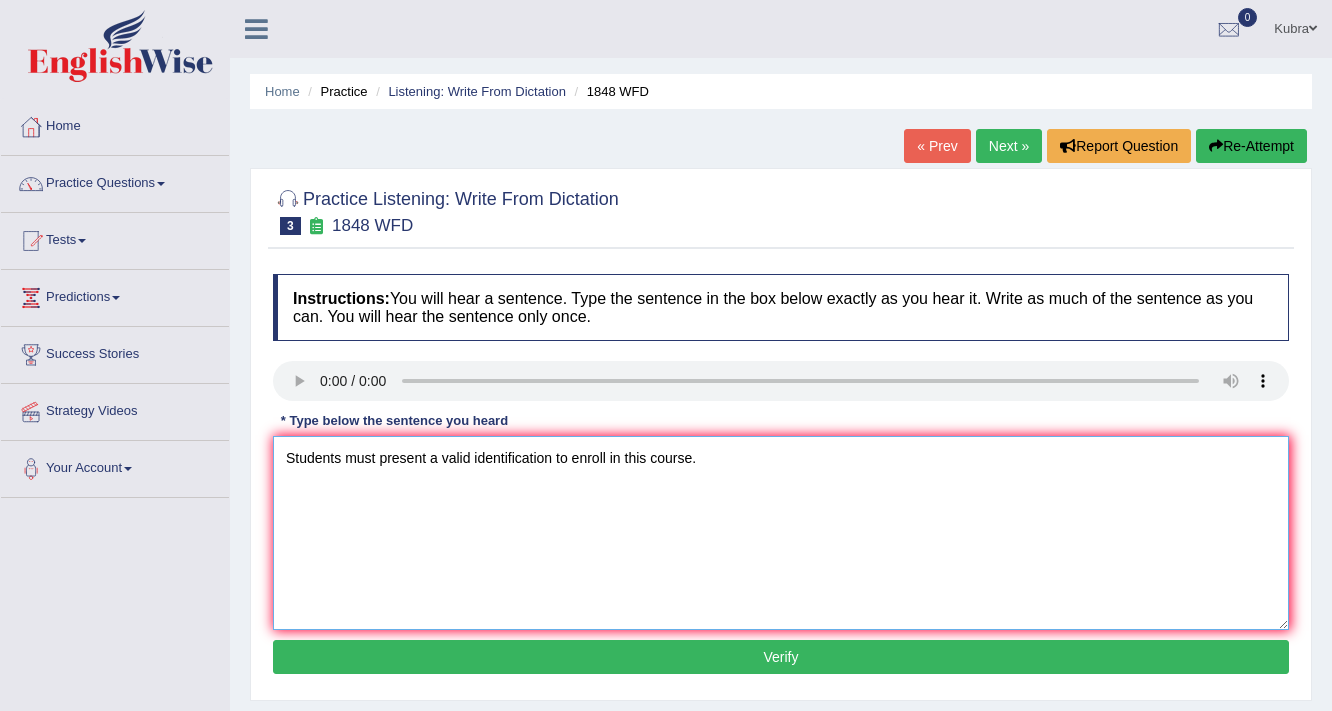 type on "Students must present a valid identification to enroll in this course." 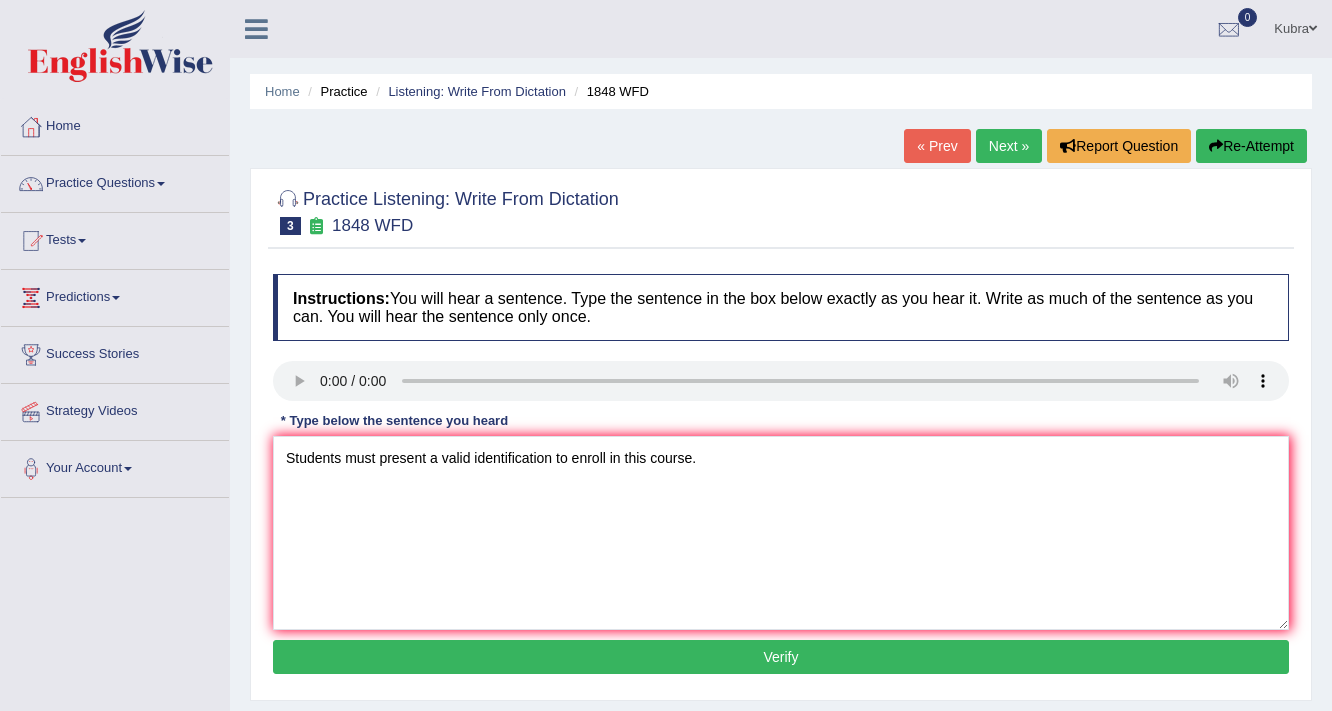 click on "Verify" at bounding box center (781, 657) 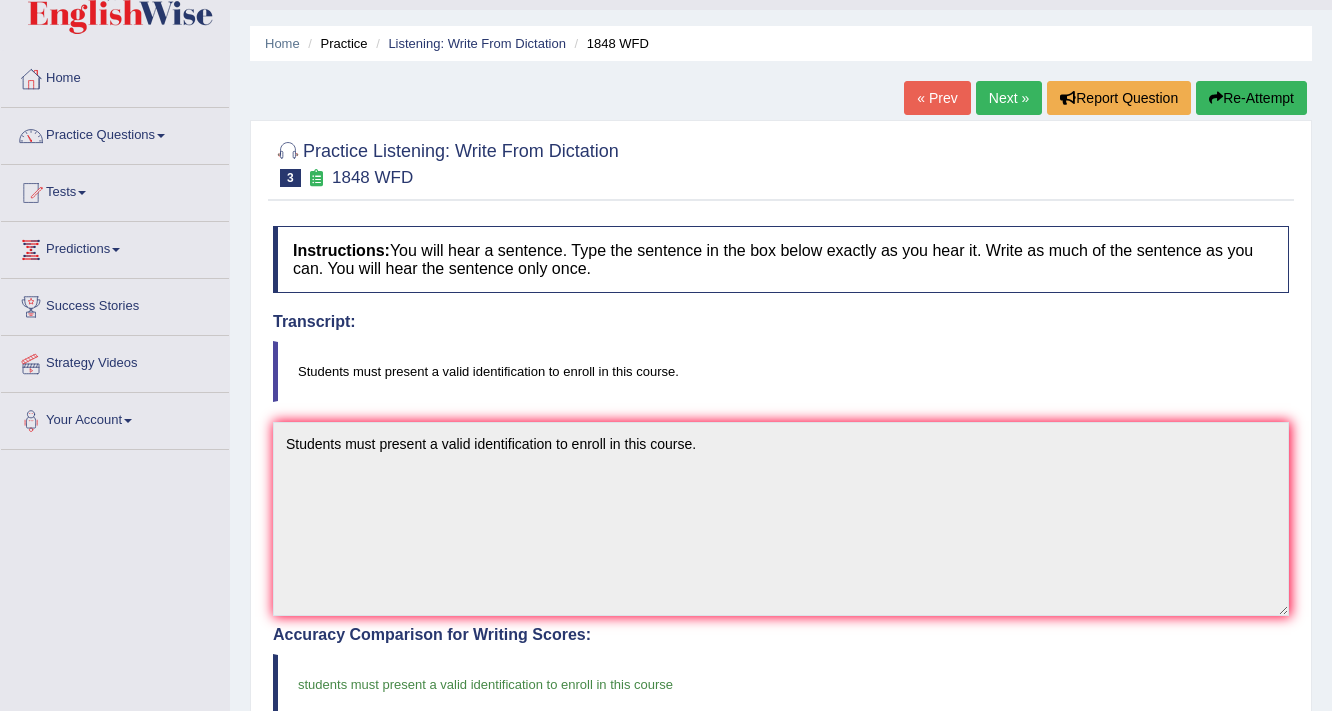 scroll, scrollTop: 19, scrollLeft: 0, axis: vertical 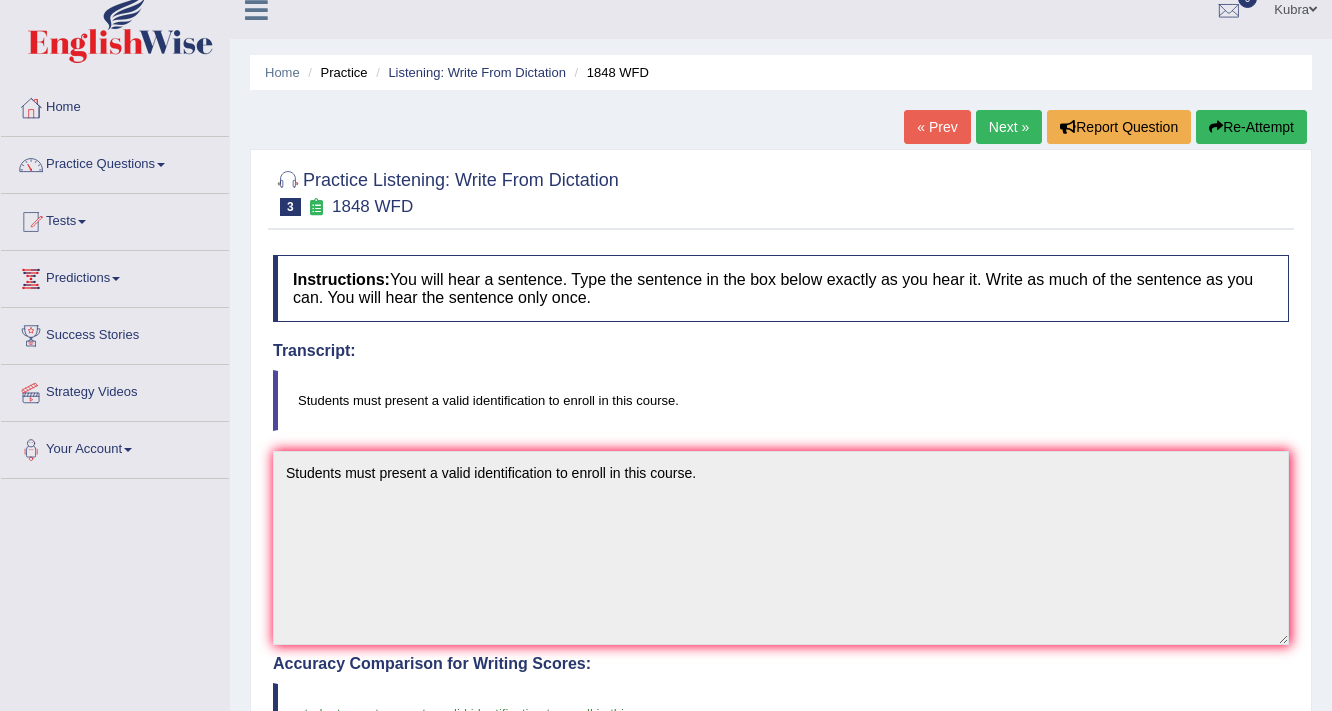click on "Next »" at bounding box center (1009, 127) 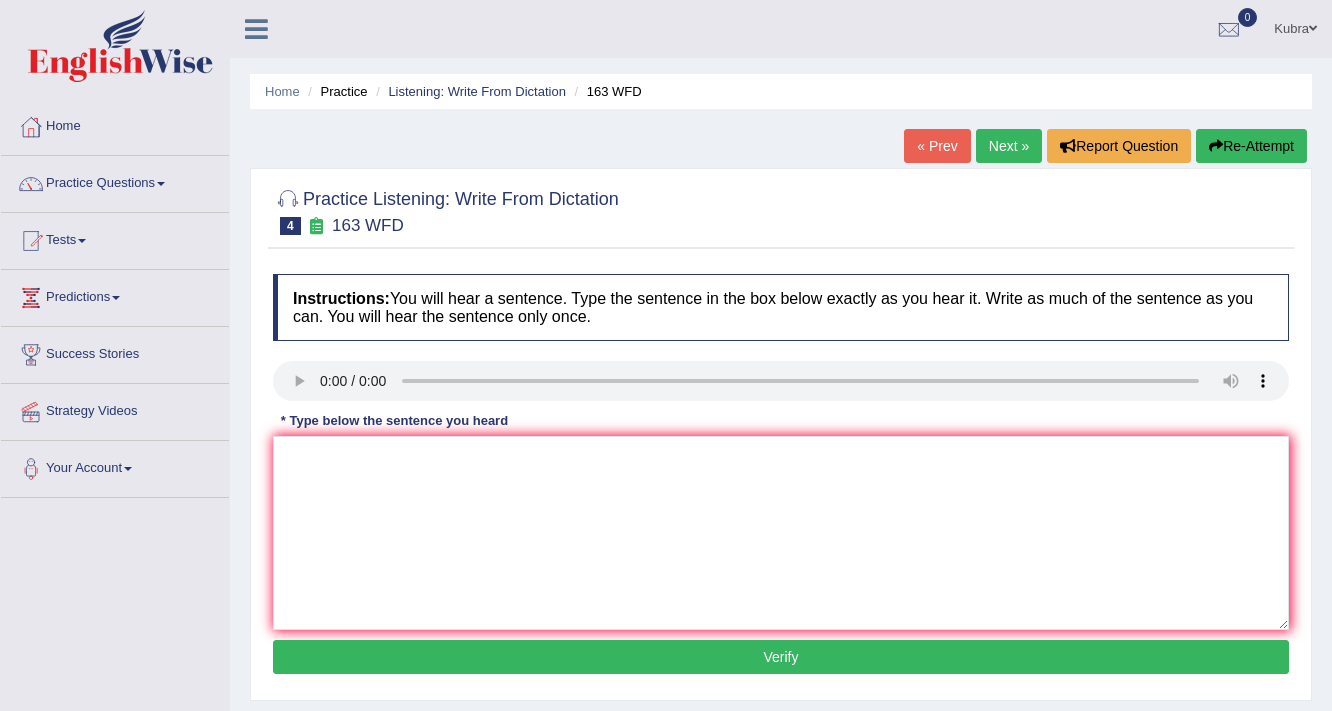 scroll, scrollTop: 0, scrollLeft: 0, axis: both 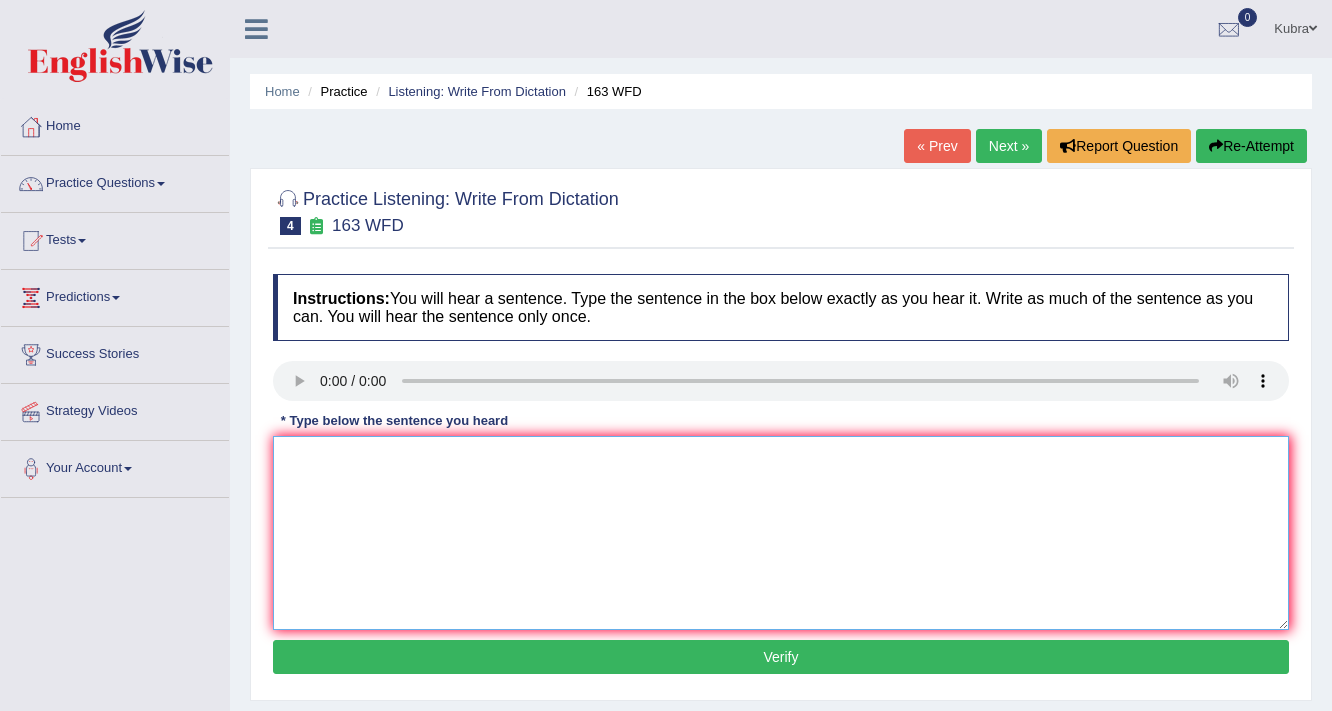 click at bounding box center (781, 533) 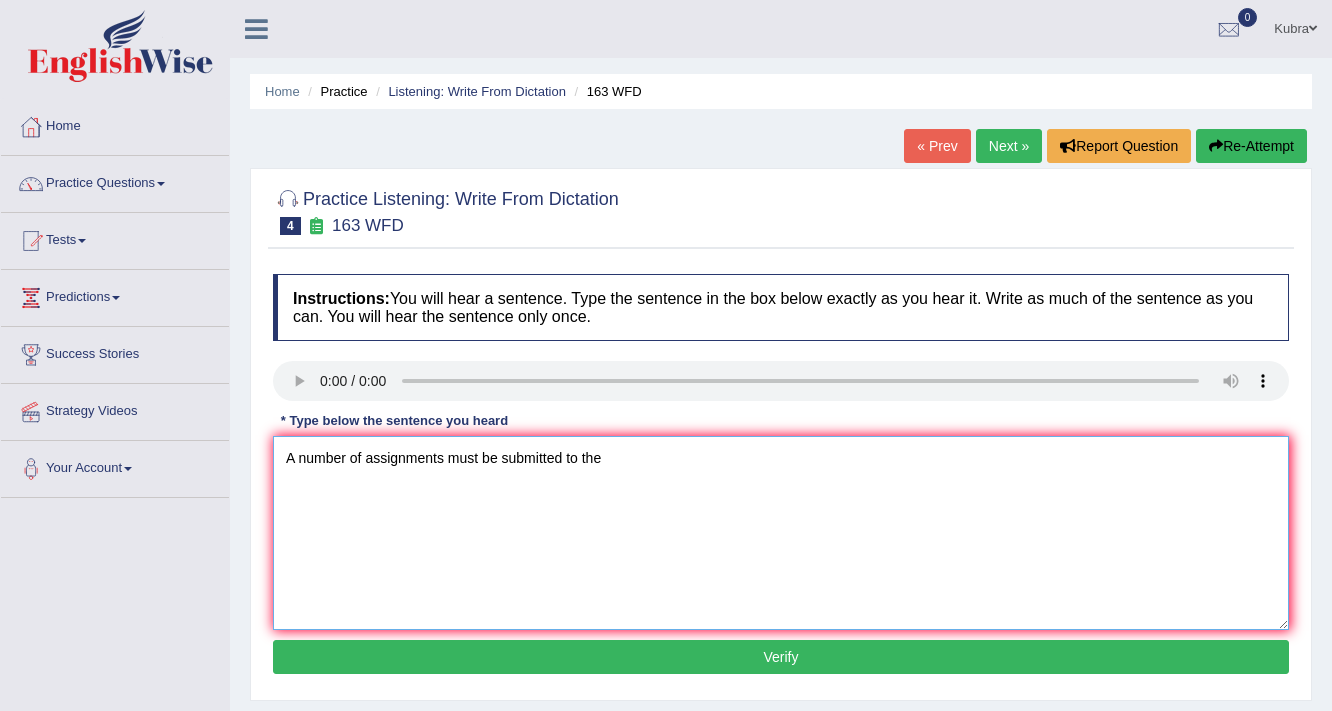 click on "A number of assignments must be submitted to the" at bounding box center (781, 533) 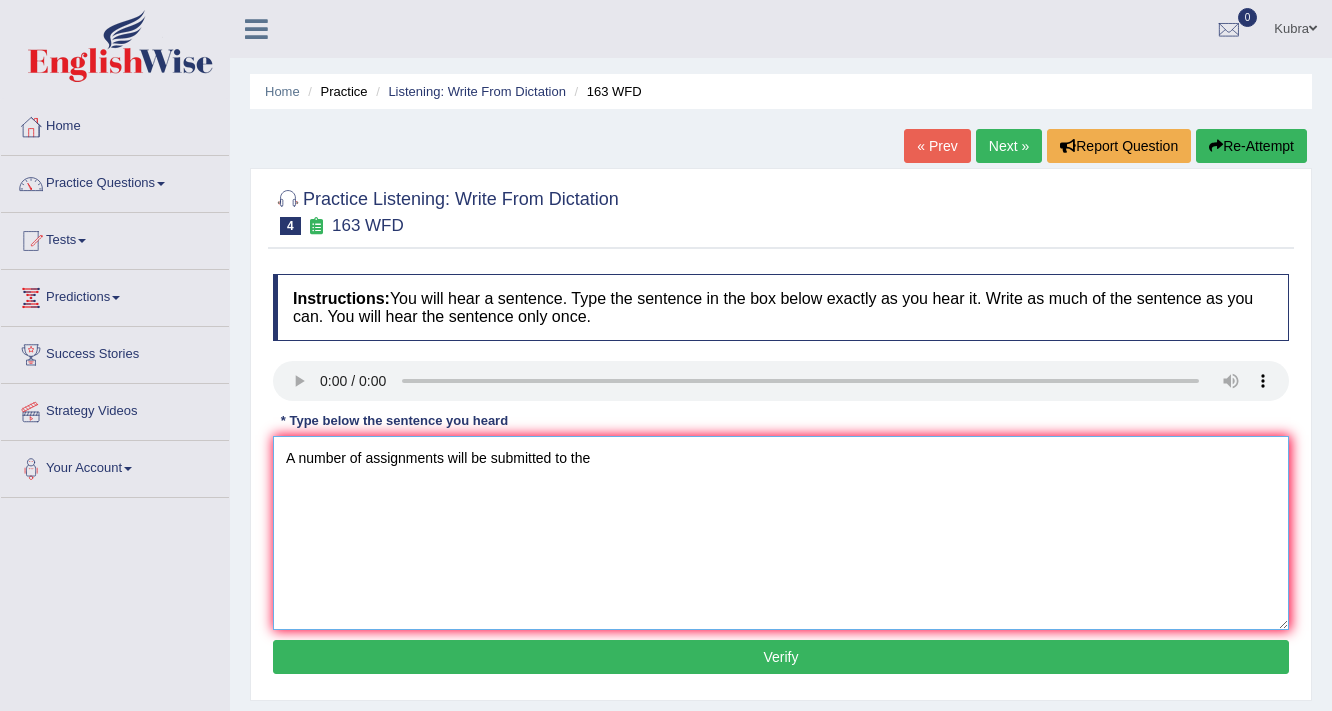 click on "A number of assignments will be submitted to the" at bounding box center (781, 533) 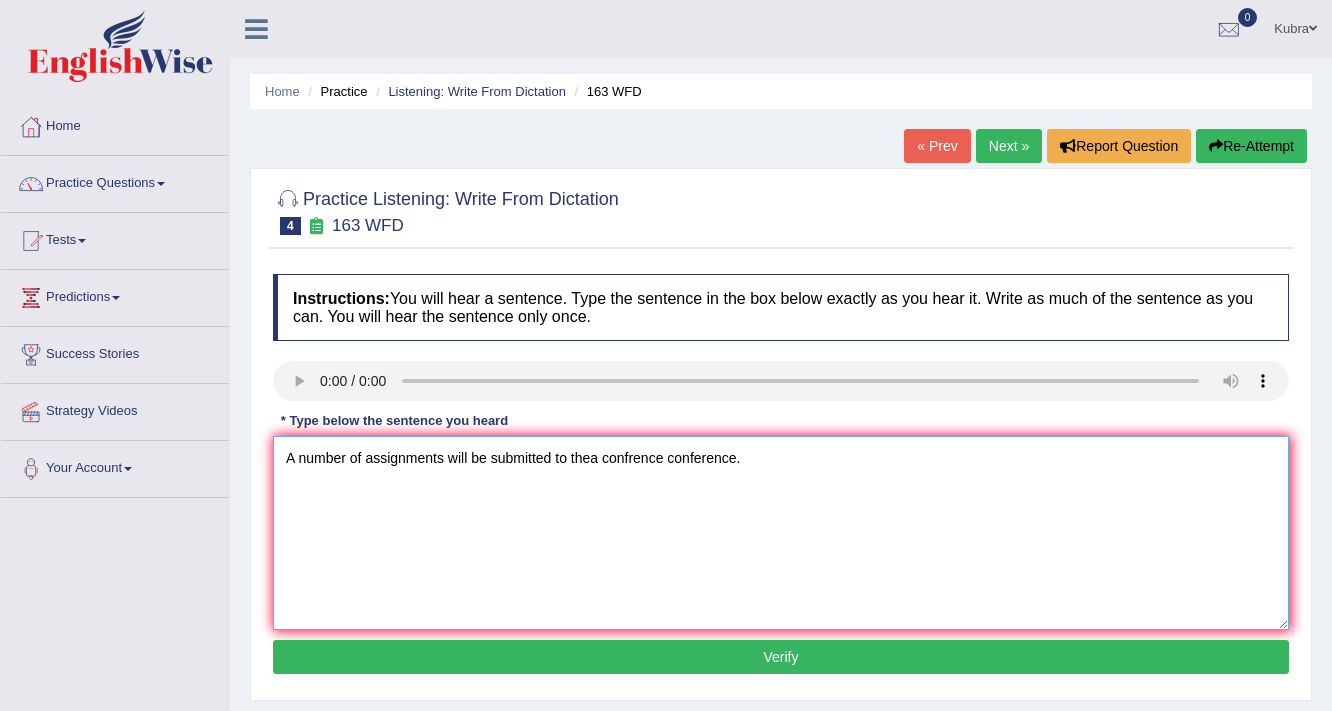 type on "A number of assignments will be submitted to thea confrence conference." 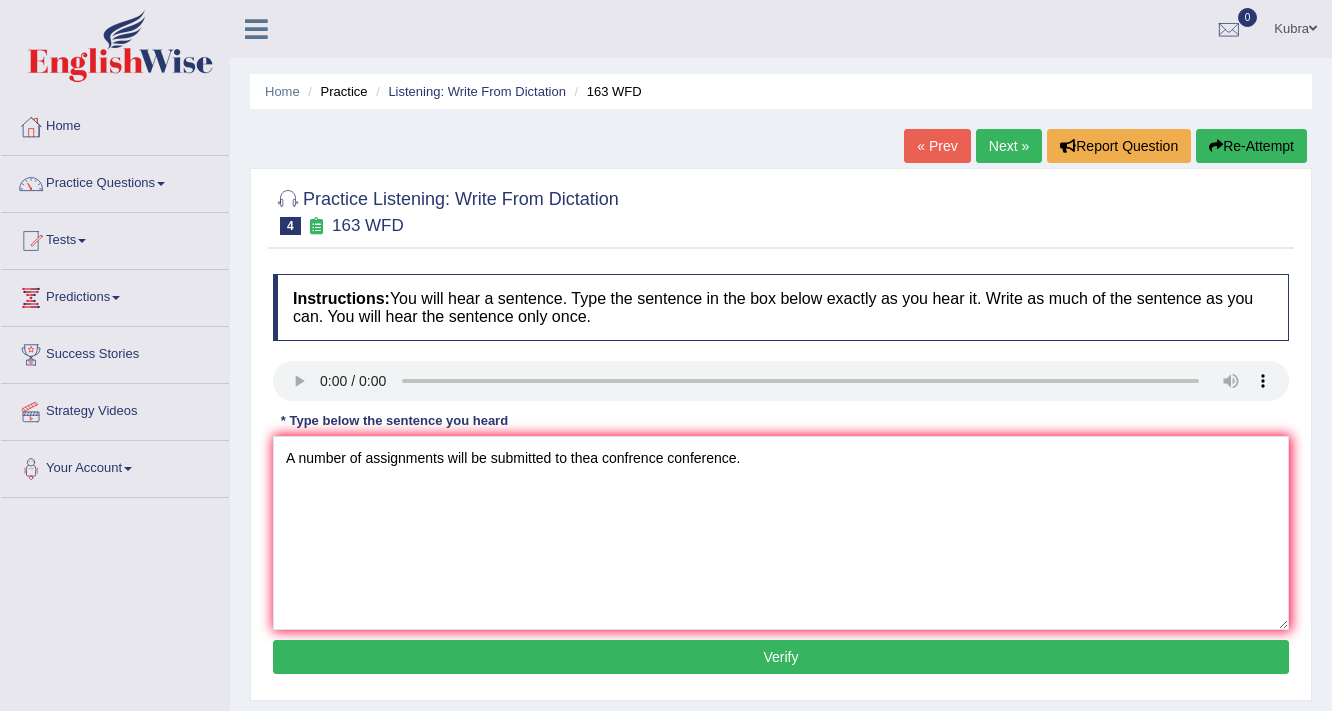 click on "Verify" at bounding box center [781, 657] 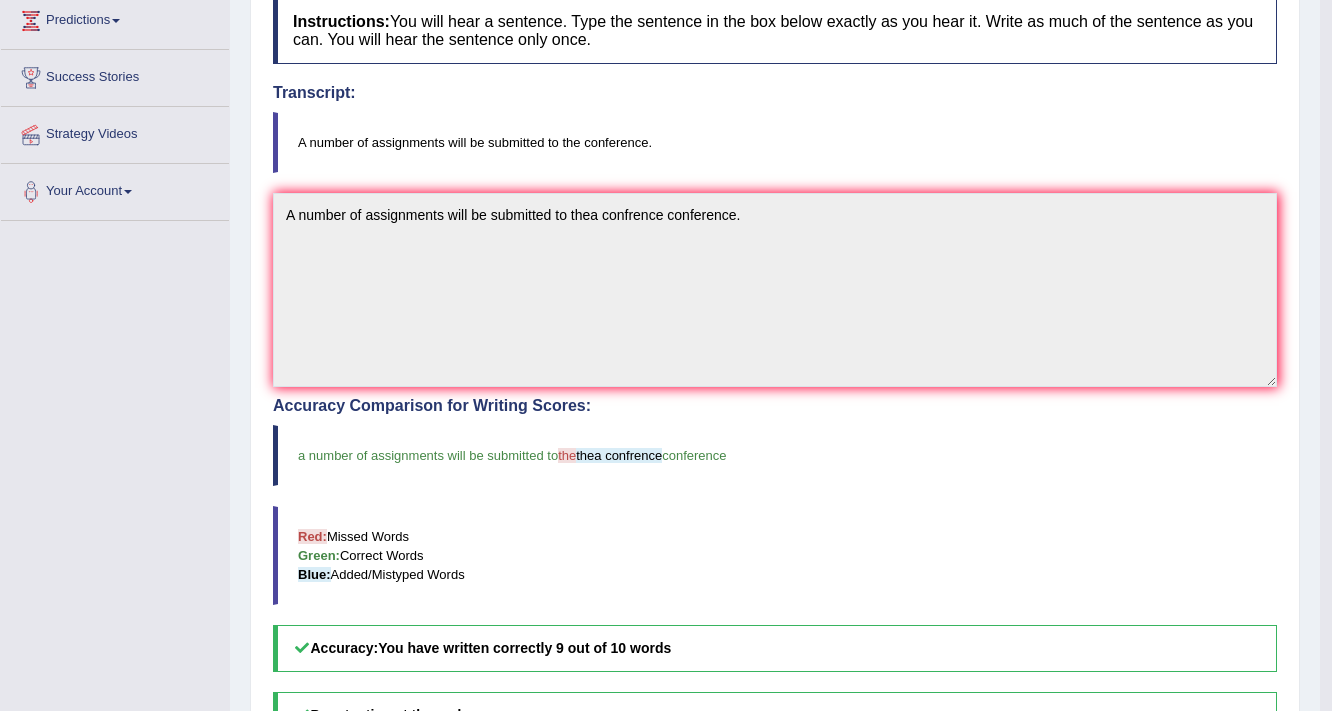 scroll, scrollTop: 240, scrollLeft: 0, axis: vertical 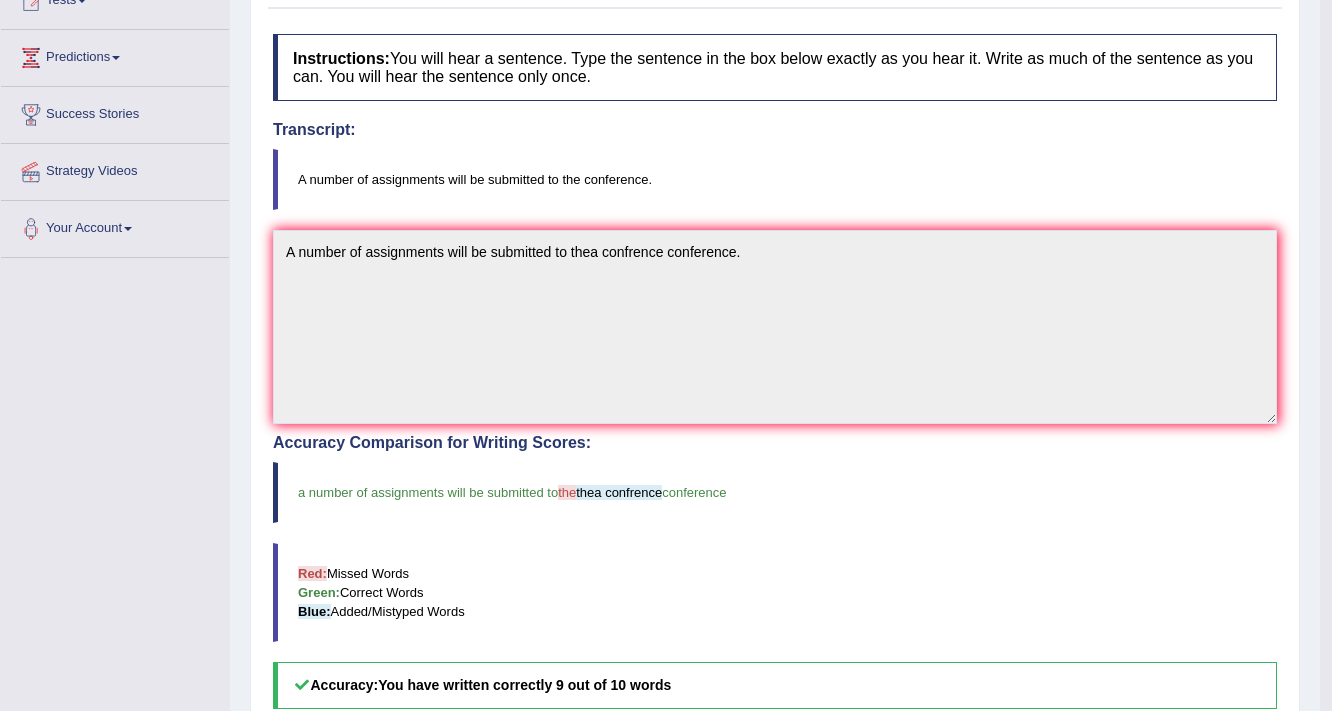 click on "Toggle navigation
Home
Practice Questions   Speaking Practice Read Aloud
Repeat Sentence
Describe Image
Re-tell Lecture
Answer Short Question
Summarize Group Discussion
Respond To A Situation
Writing Practice  Summarize Written Text
Write Essay
Reading Practice  Reading & Writing: Fill In The Blanks
Choose Multiple Answers
Re-order Paragraphs
Fill In The Blanks
Choose Single Answer
Listening Practice  Summarize Spoken Text
Highlight Incorrect Words
Highlight Correct Summary
Select Missing Word
Choose Single Answer
Choose Multiple Answers
Fill In The Blanks
Write From Dictation
Pronunciation
Tests  Take Practice Sectional Test
Take Mock Test" at bounding box center (660, 402) 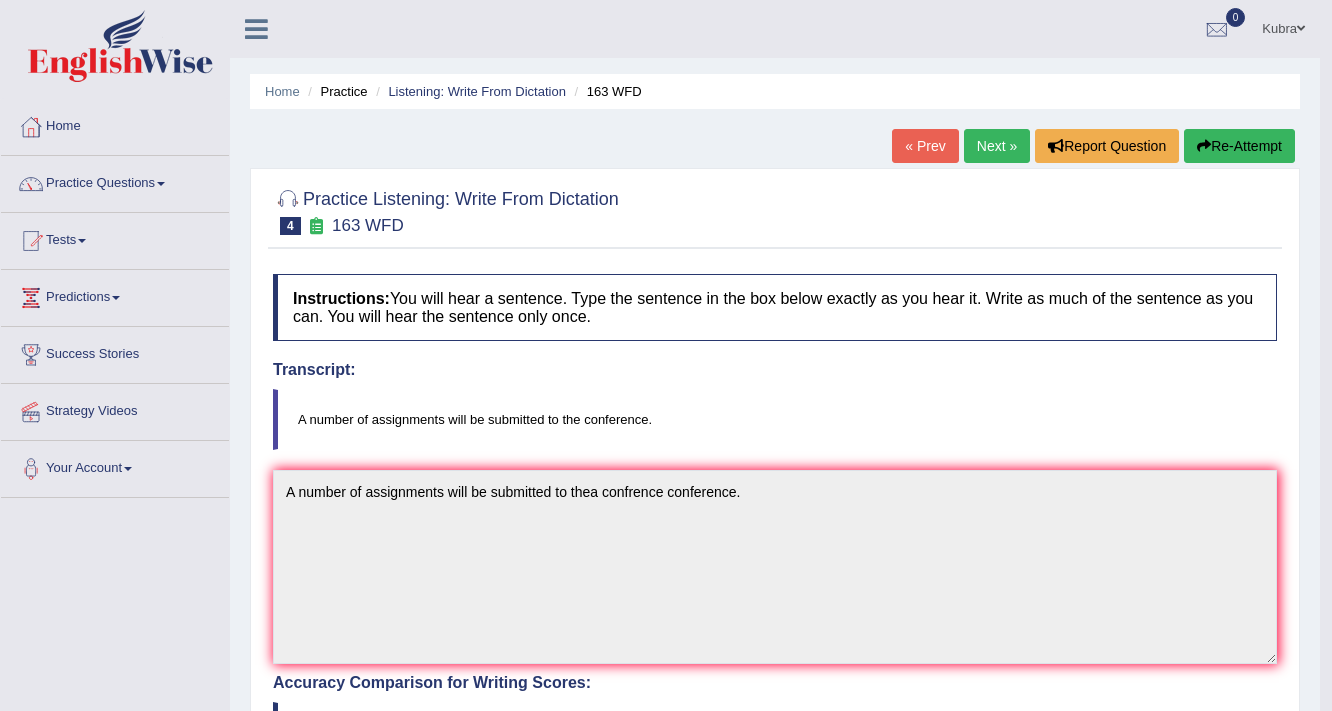 scroll, scrollTop: 0, scrollLeft: 0, axis: both 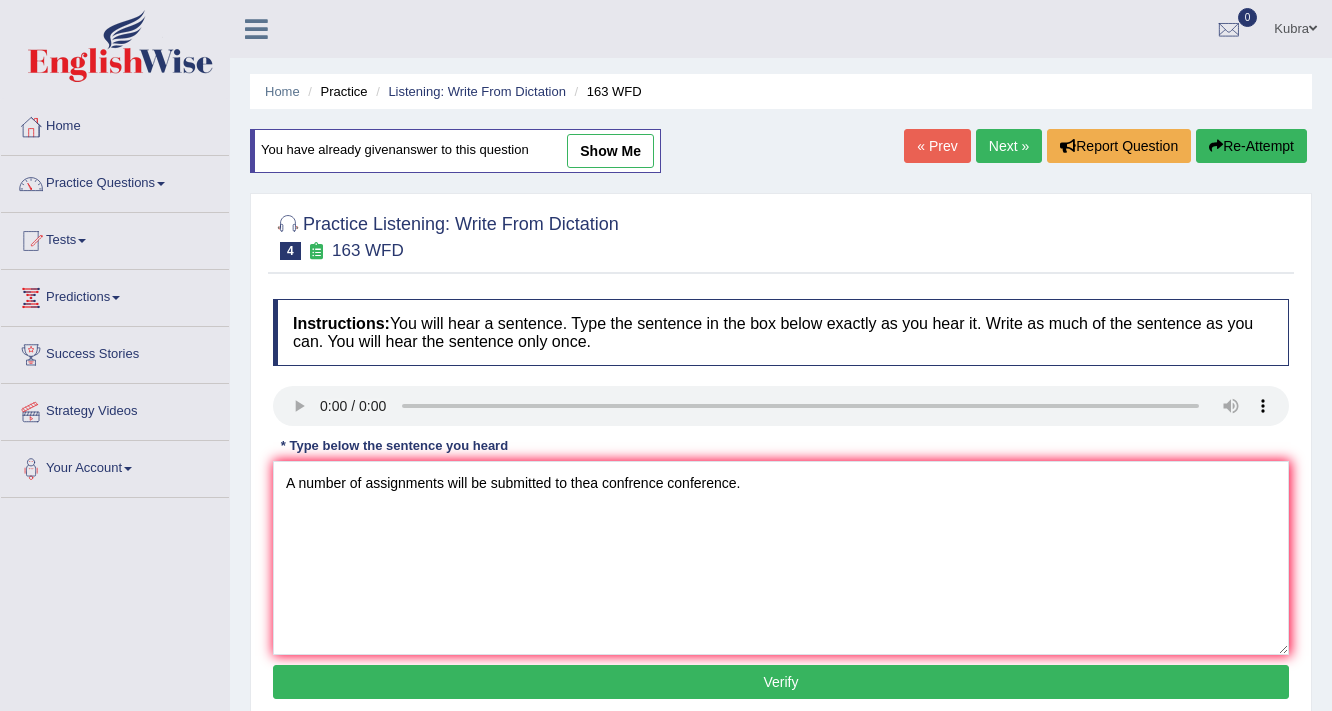 click on "A number of assignments will be submitted to thea confrence conference." at bounding box center [781, 558] 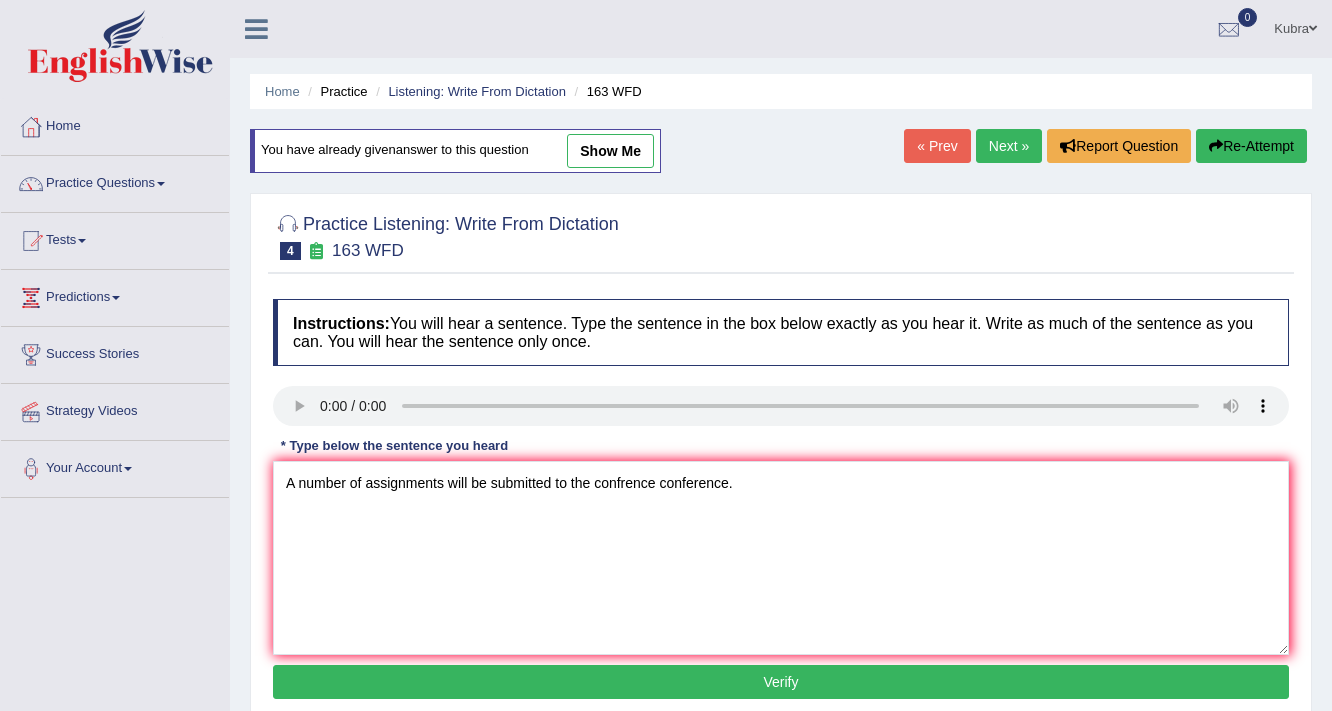 type on "A number of assignments will be submitted to the confrence conference." 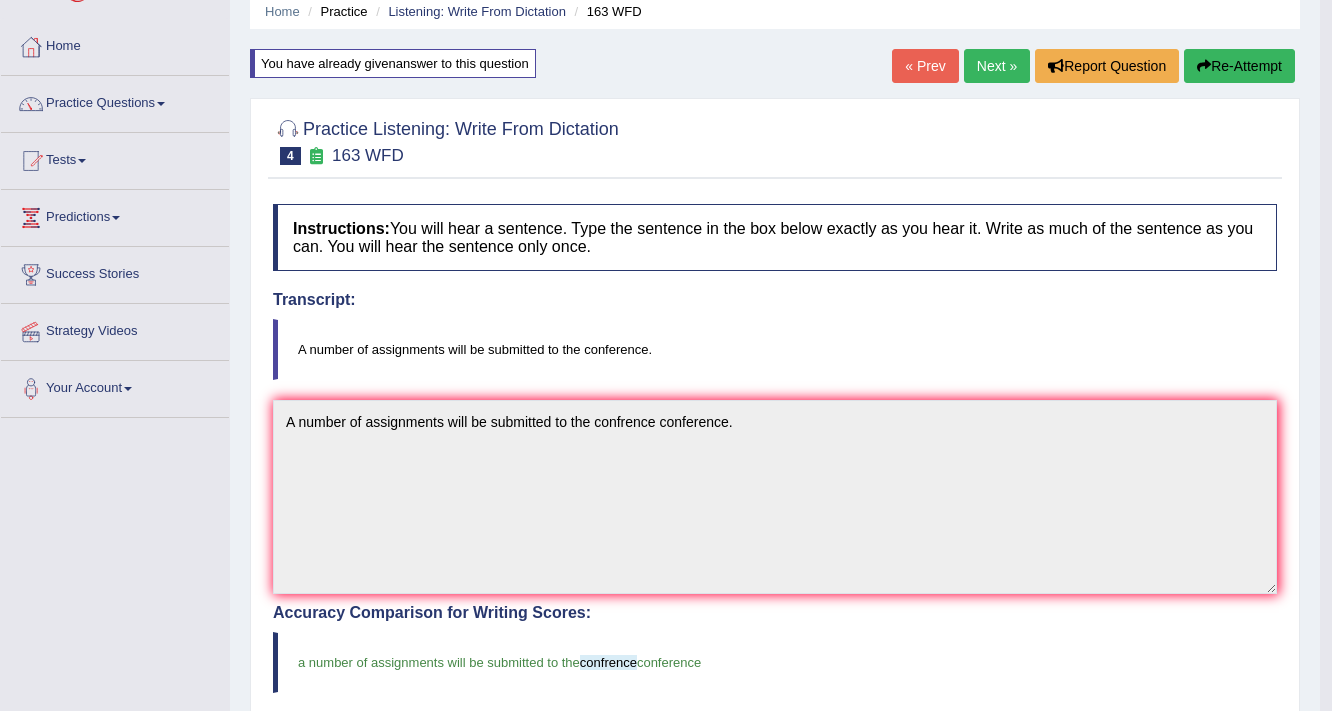 scroll, scrollTop: 0, scrollLeft: 0, axis: both 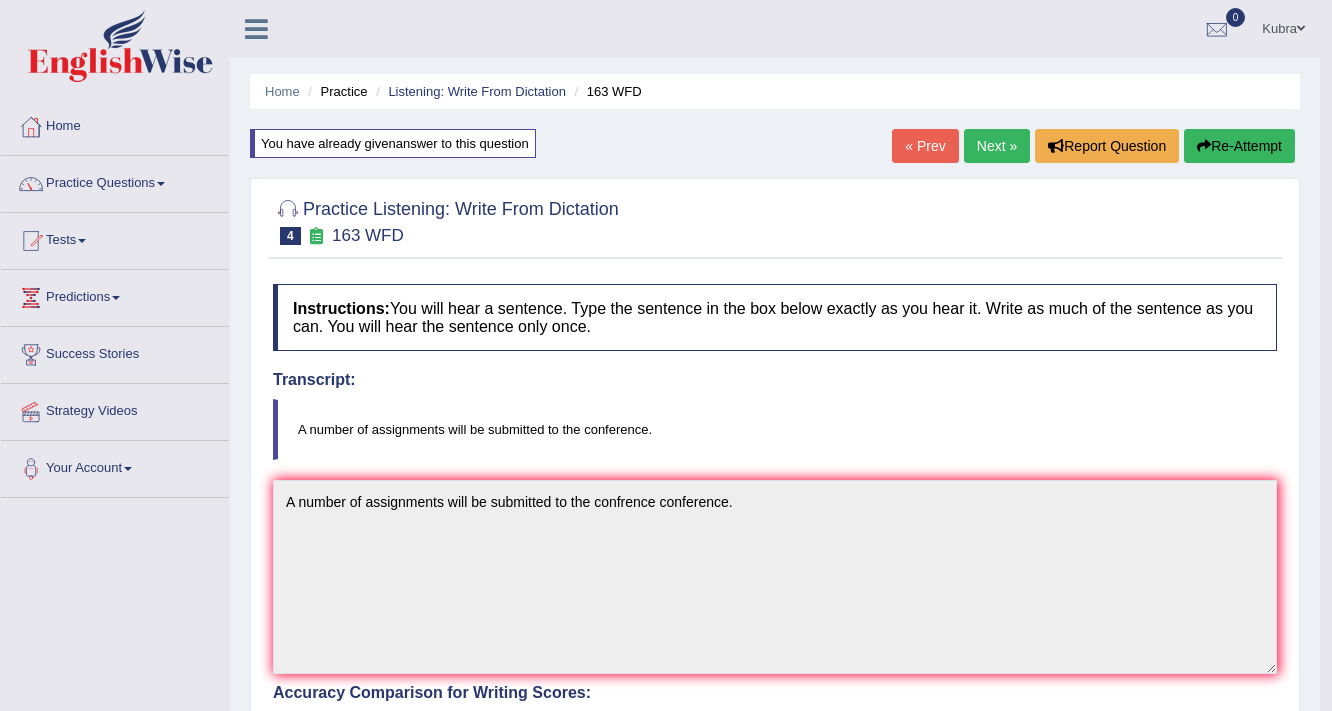 click on "Next »" at bounding box center [997, 146] 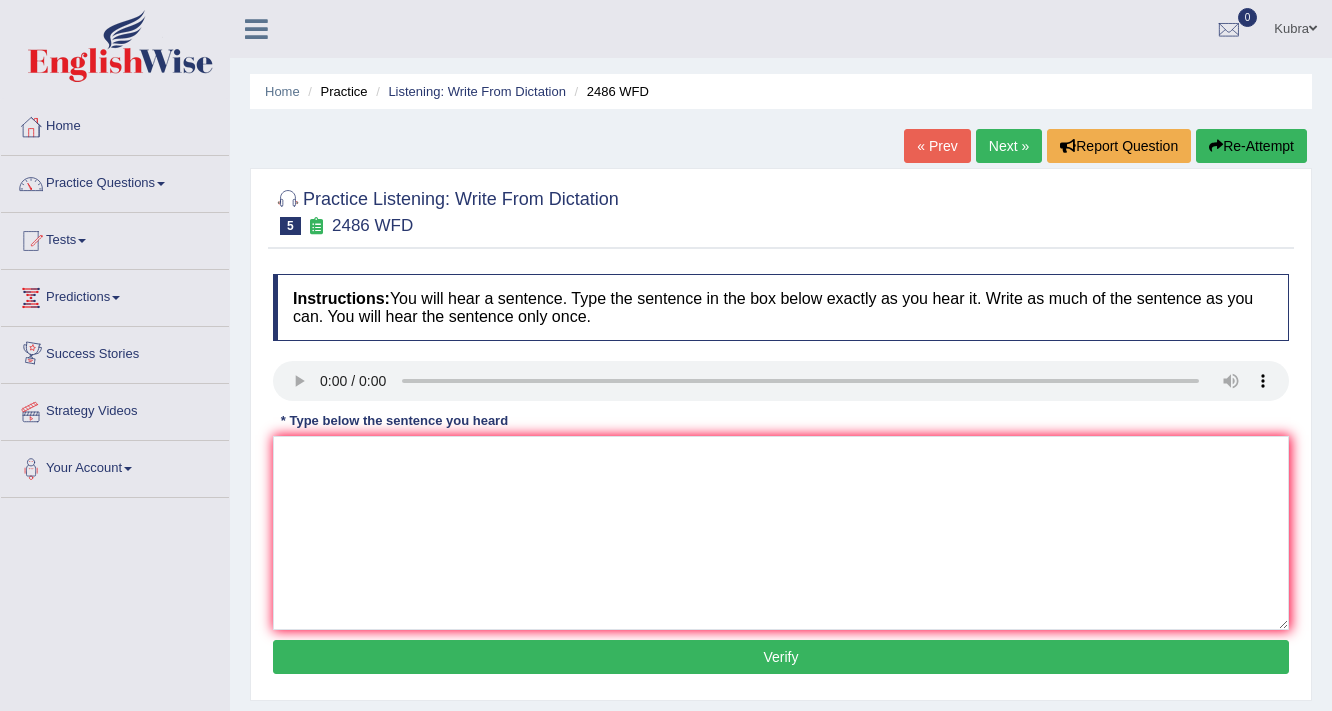 scroll, scrollTop: 0, scrollLeft: 0, axis: both 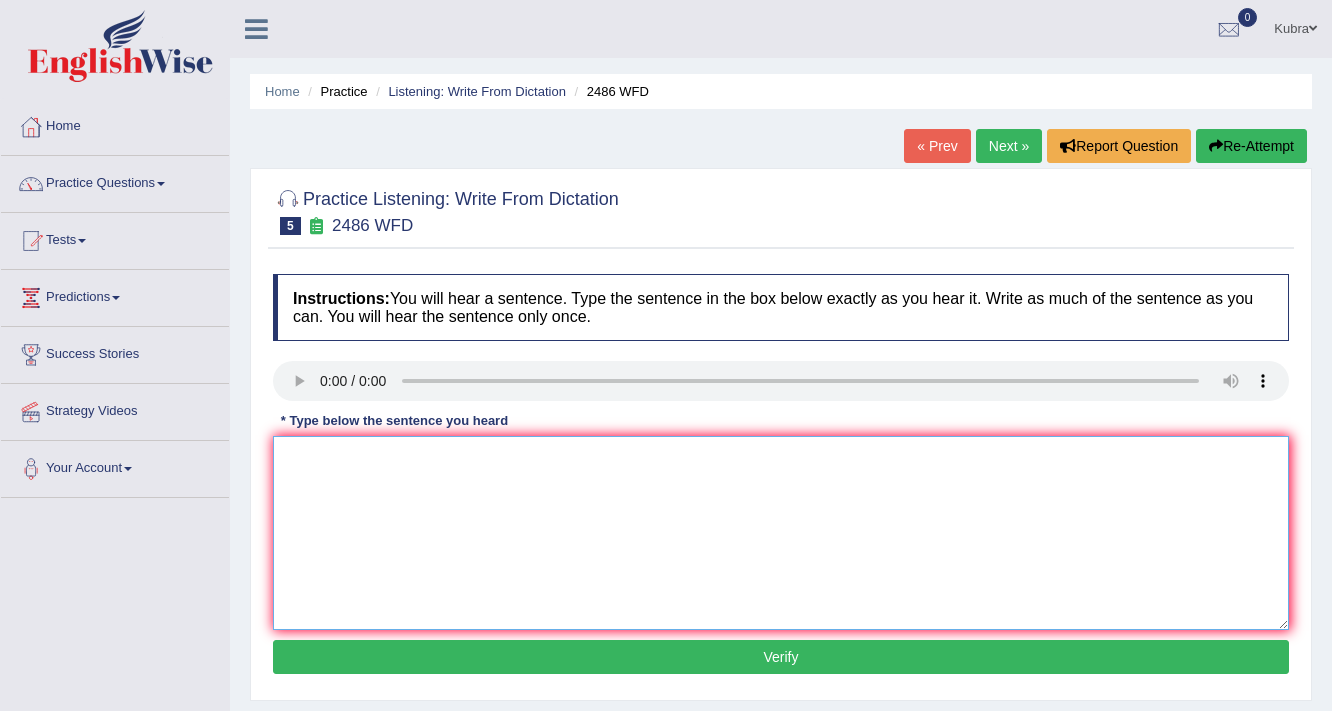 click at bounding box center [781, 533] 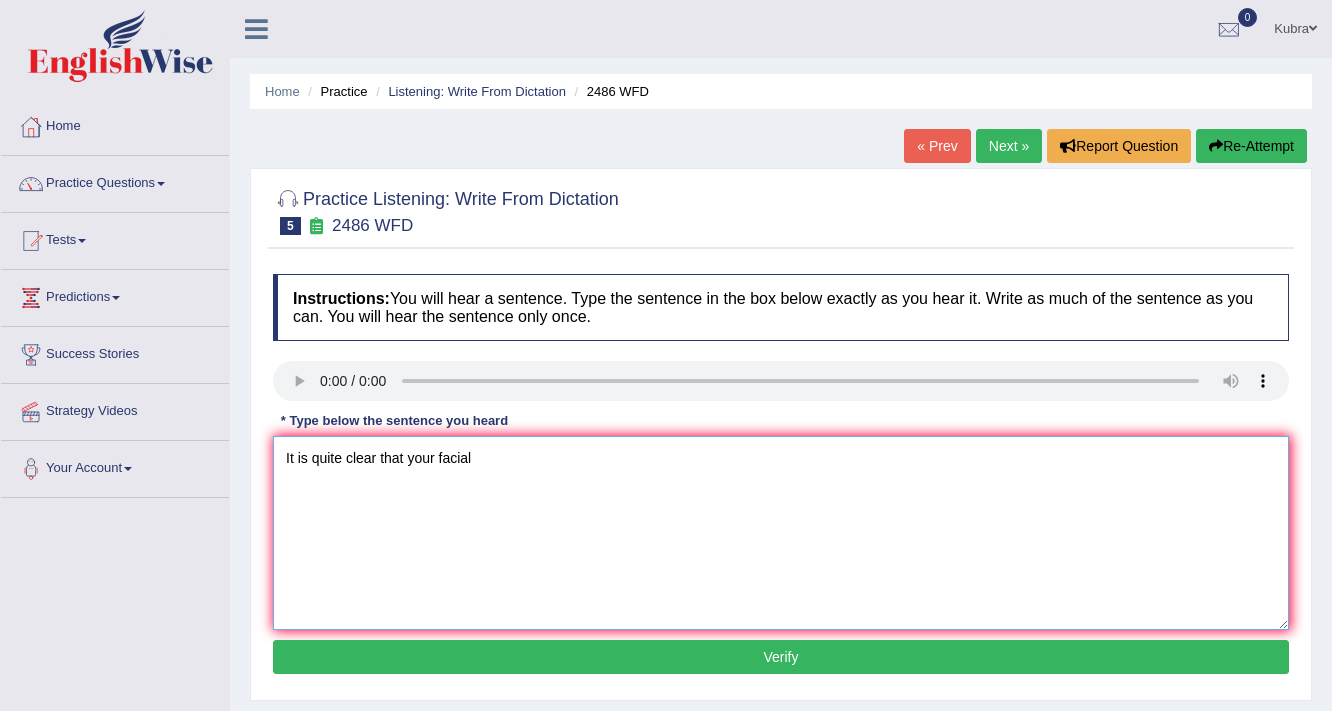 click on "It is quite clear that your facial" at bounding box center [781, 533] 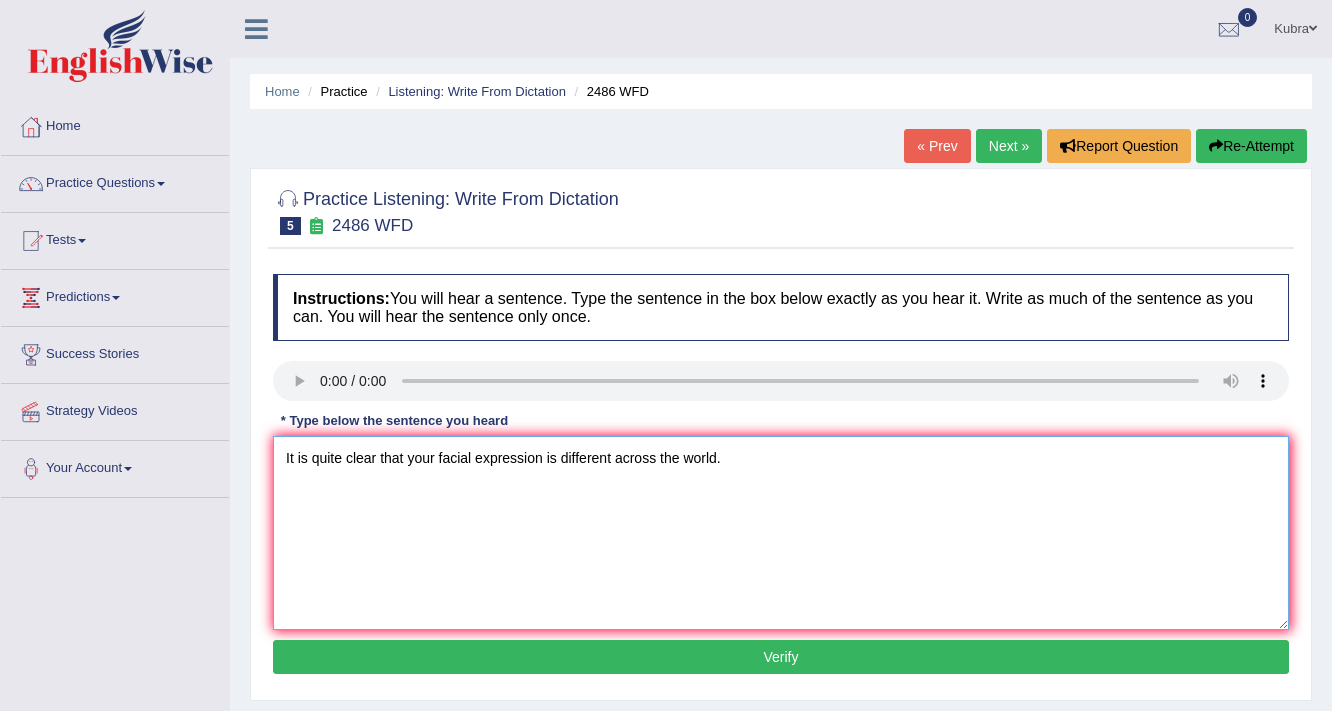 click on "It is quite clear that your facial expression is different across the world." at bounding box center (781, 533) 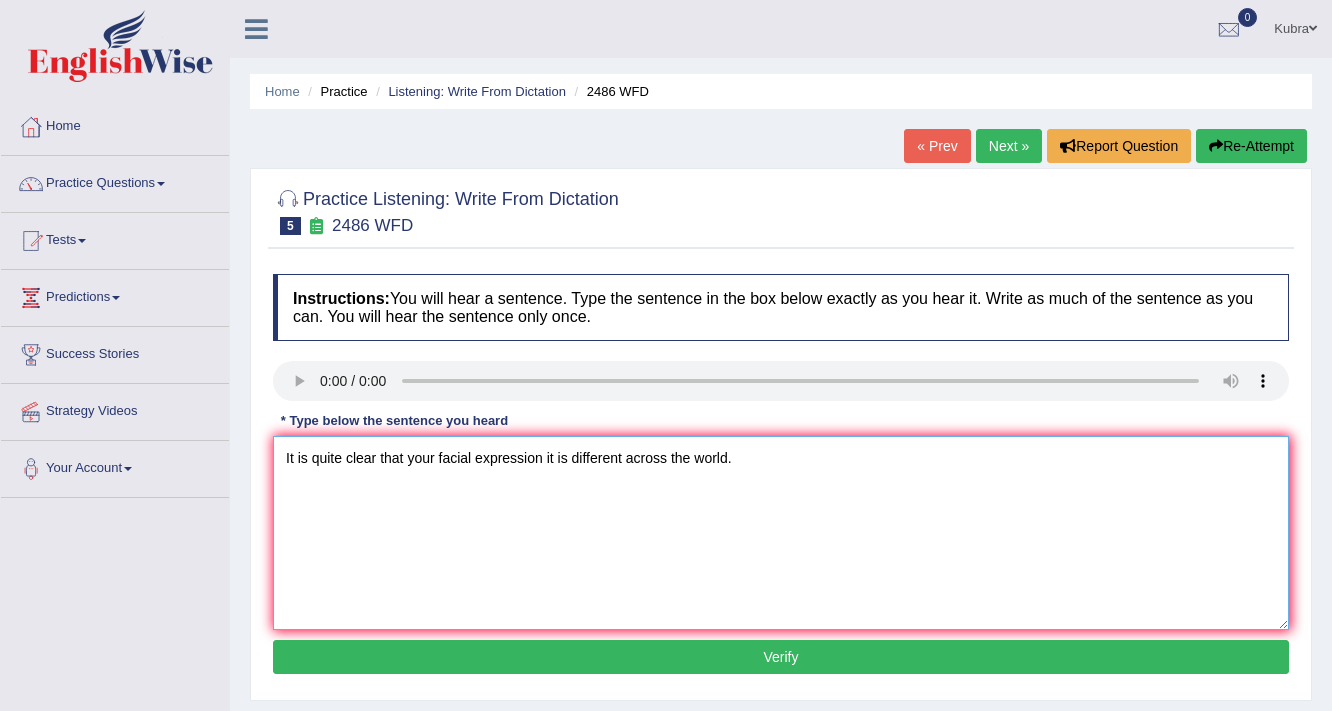 click on "It is quite clear that your facial expression it is different across the world." at bounding box center (781, 533) 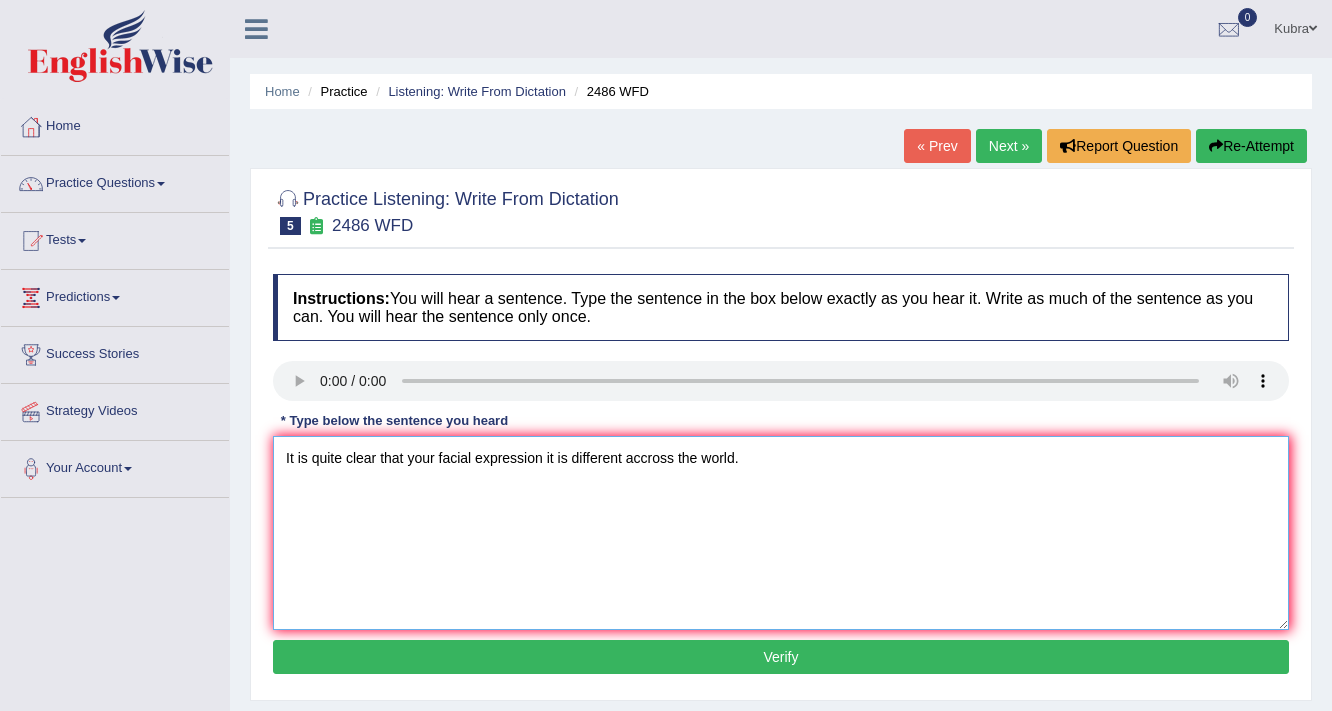 click on "It is quite clear that your facial expression it is different accross the world." at bounding box center (781, 533) 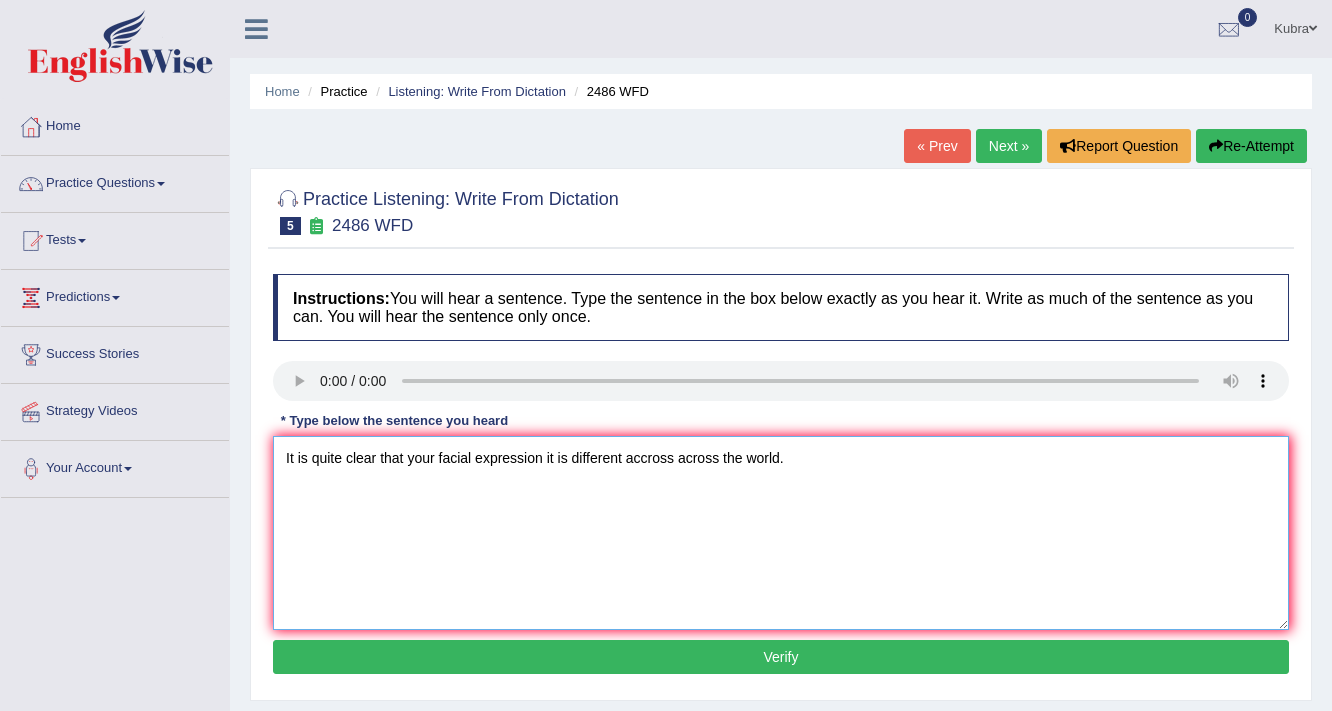 click on "It is quite clear that your facial expression it is different accross across the world." at bounding box center [781, 533] 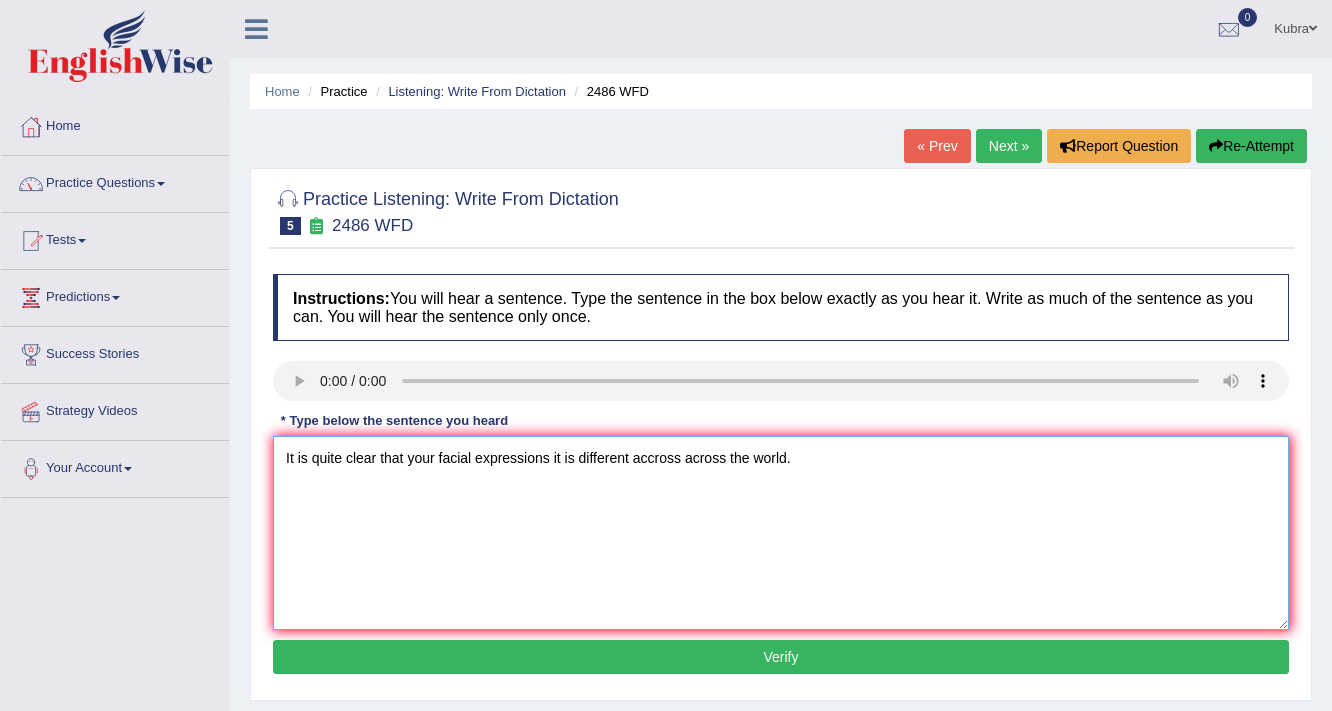type on "It is quite clear that your facial expressions it is different accross across the world." 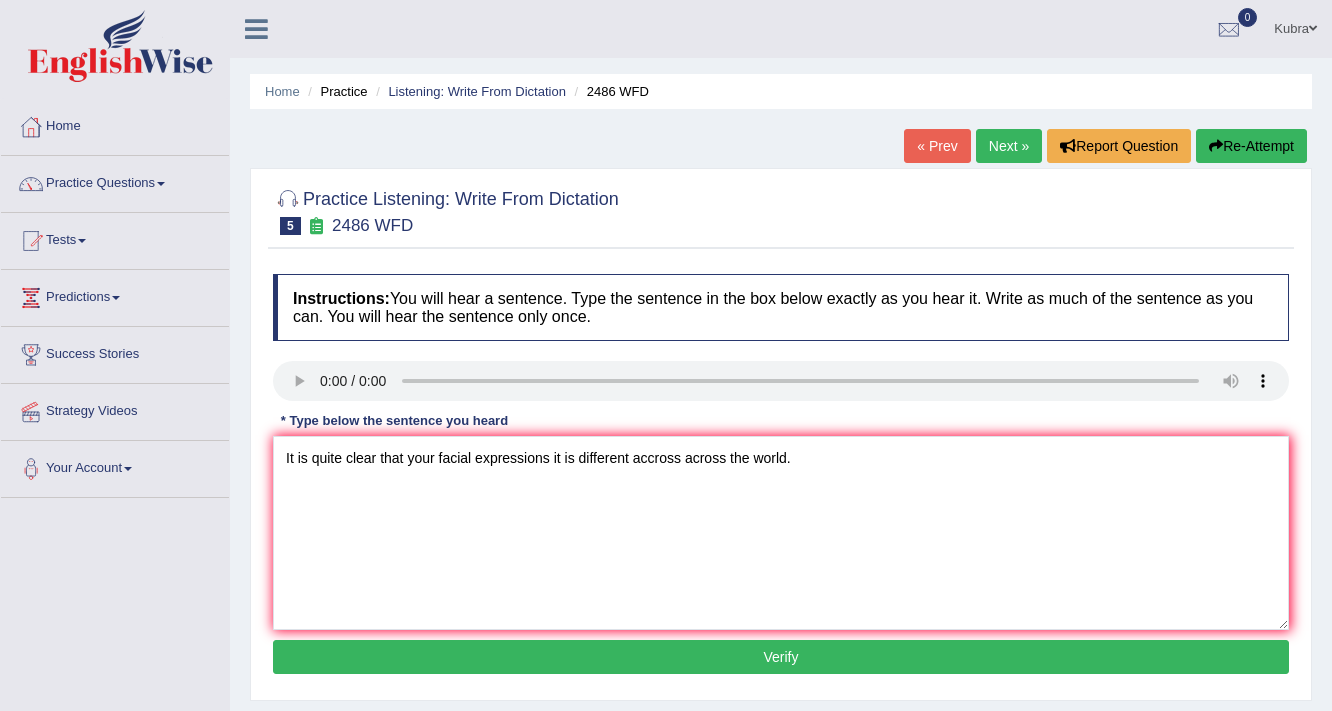 click on "Verify" at bounding box center [781, 657] 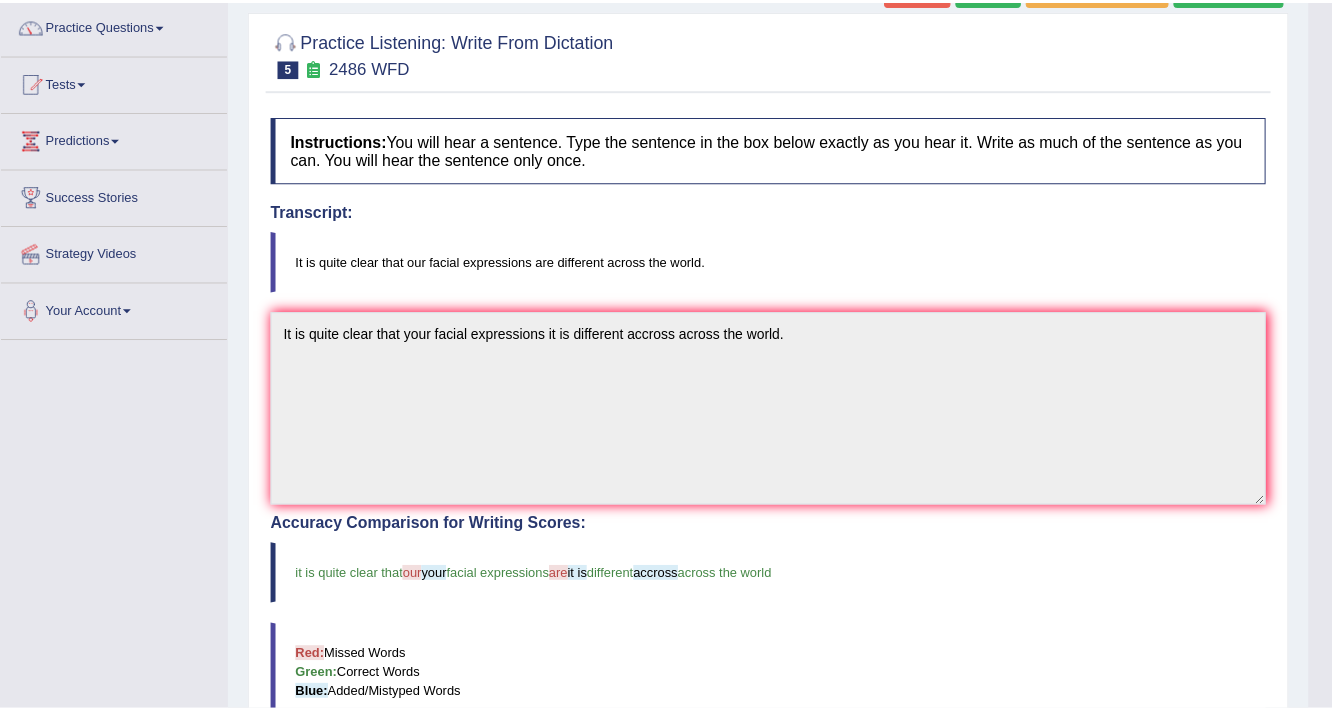 scroll, scrollTop: 240, scrollLeft: 0, axis: vertical 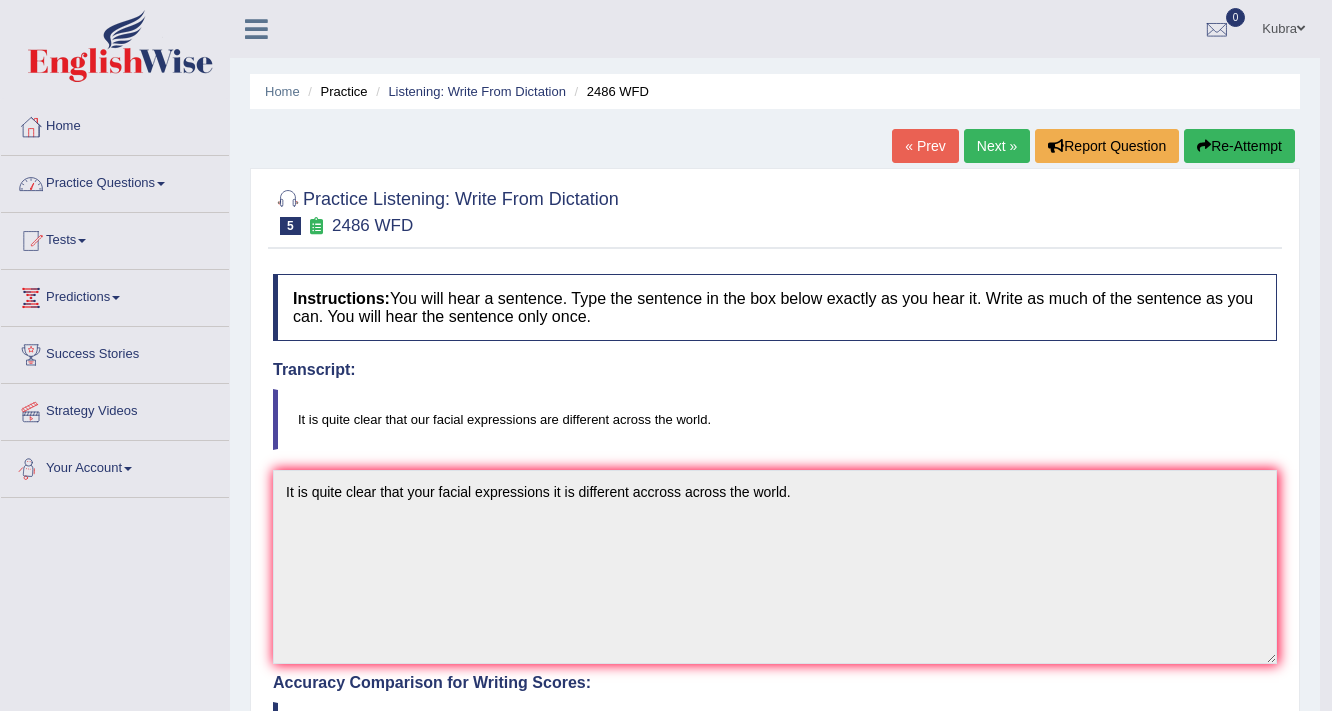 click on "Practice Questions" at bounding box center [115, 181] 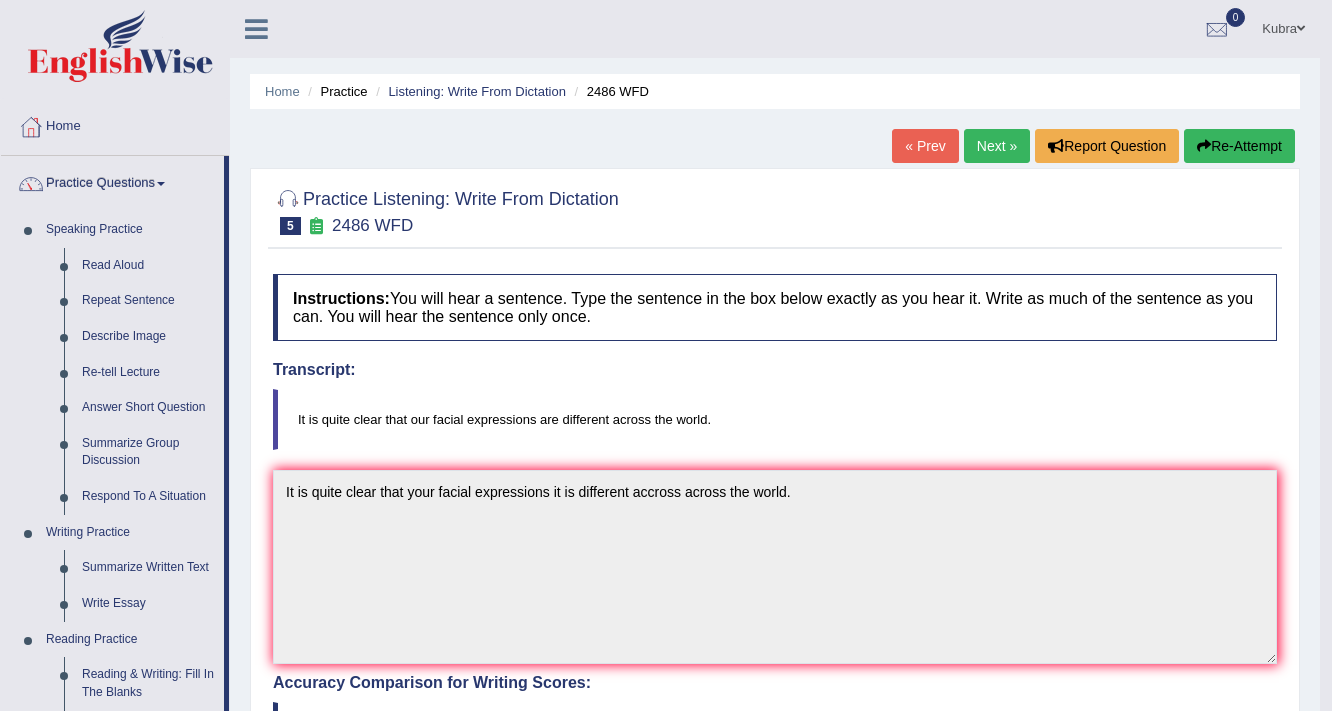 click on "Next »" at bounding box center (997, 146) 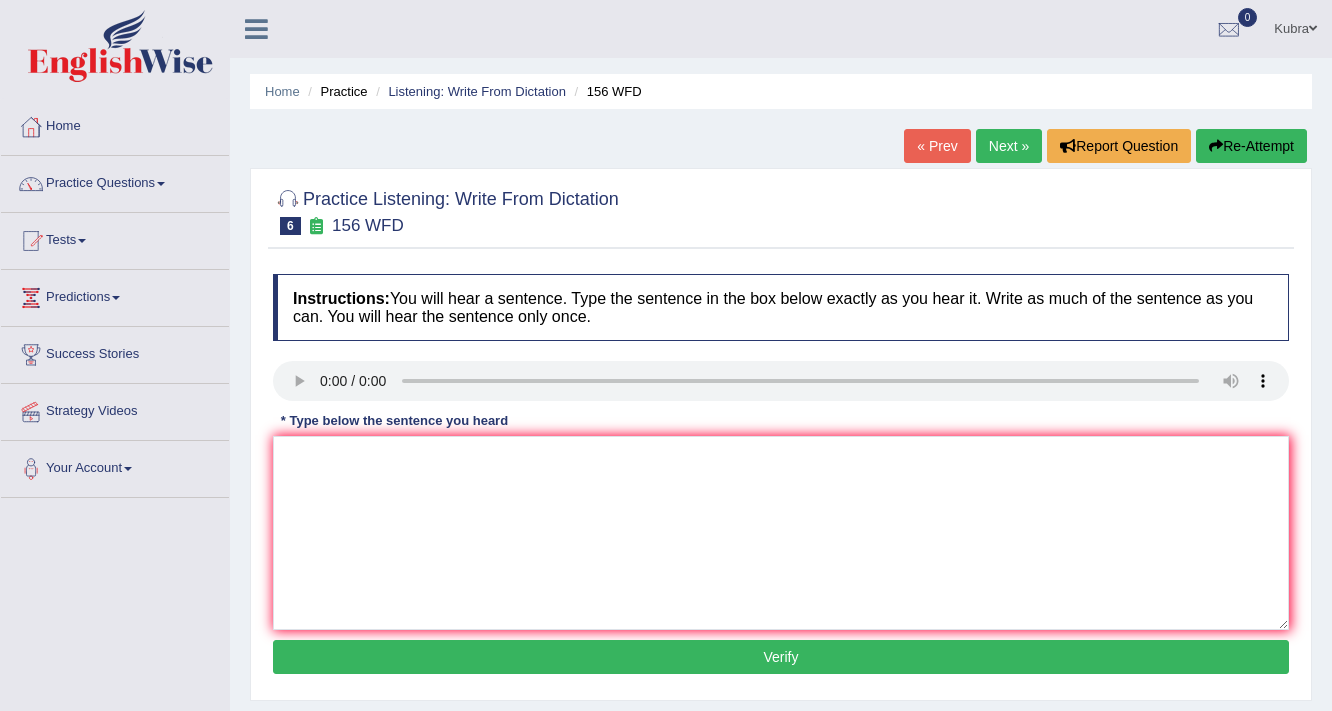 scroll, scrollTop: 0, scrollLeft: 0, axis: both 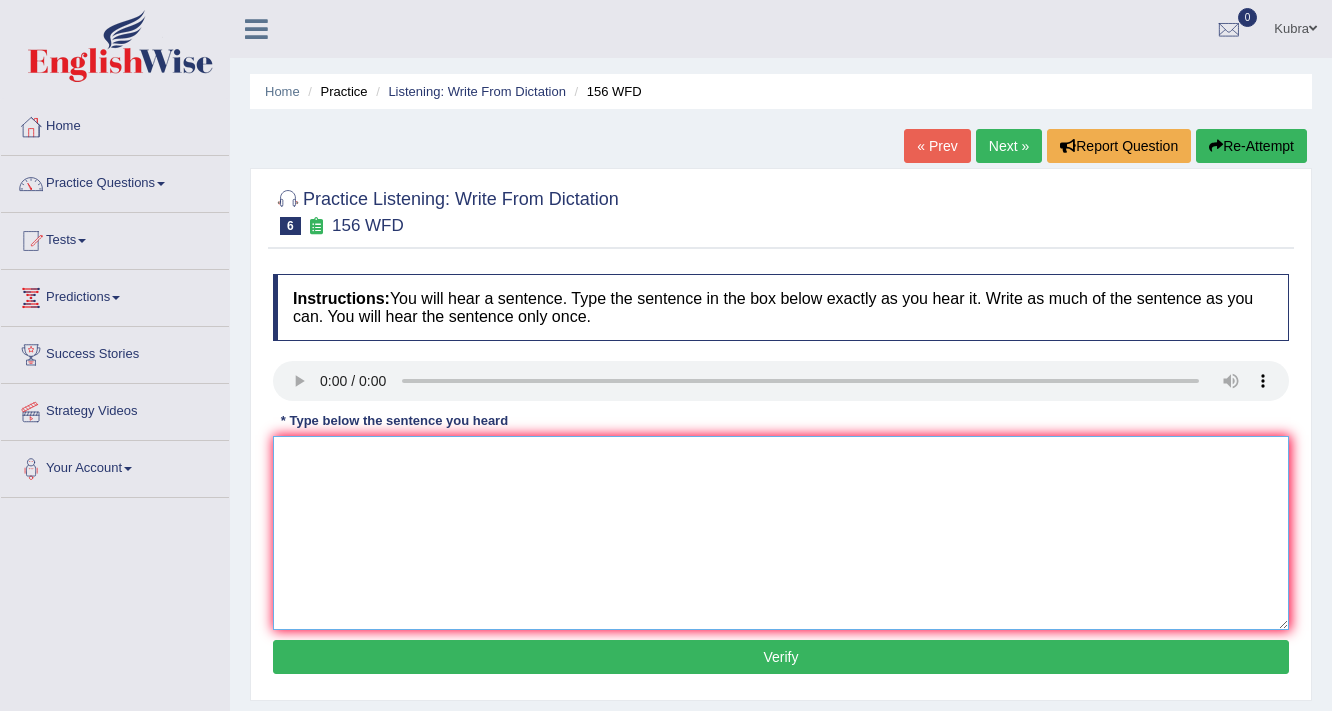click at bounding box center [781, 533] 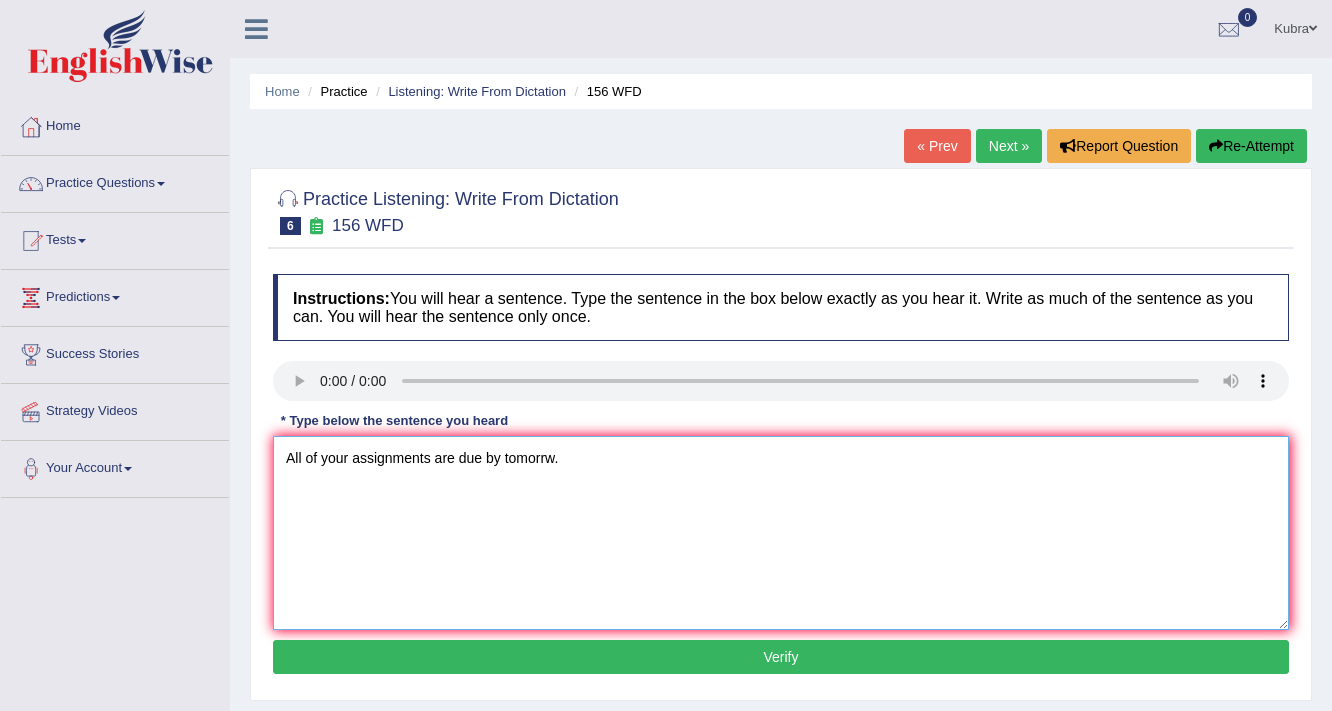 click on "All of your assignments are due by tomorrw." at bounding box center (781, 533) 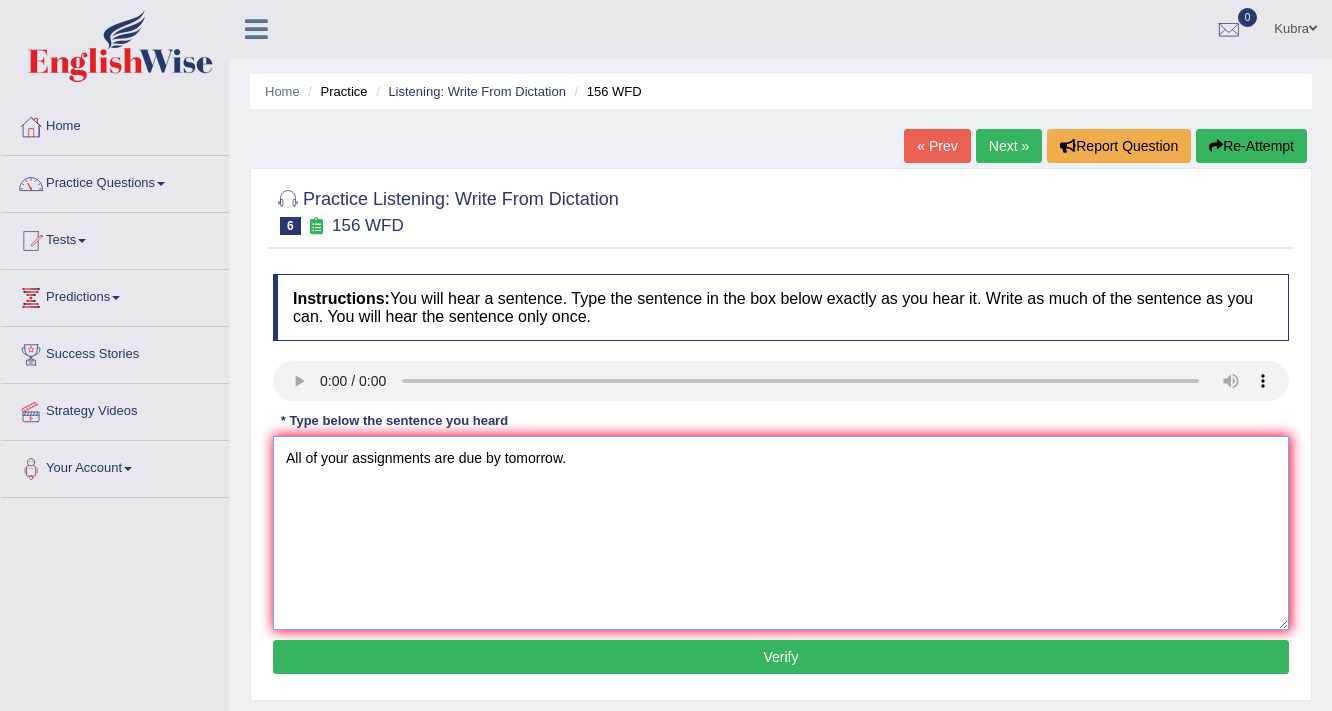 type on "All of your assignments are due by tomorrow." 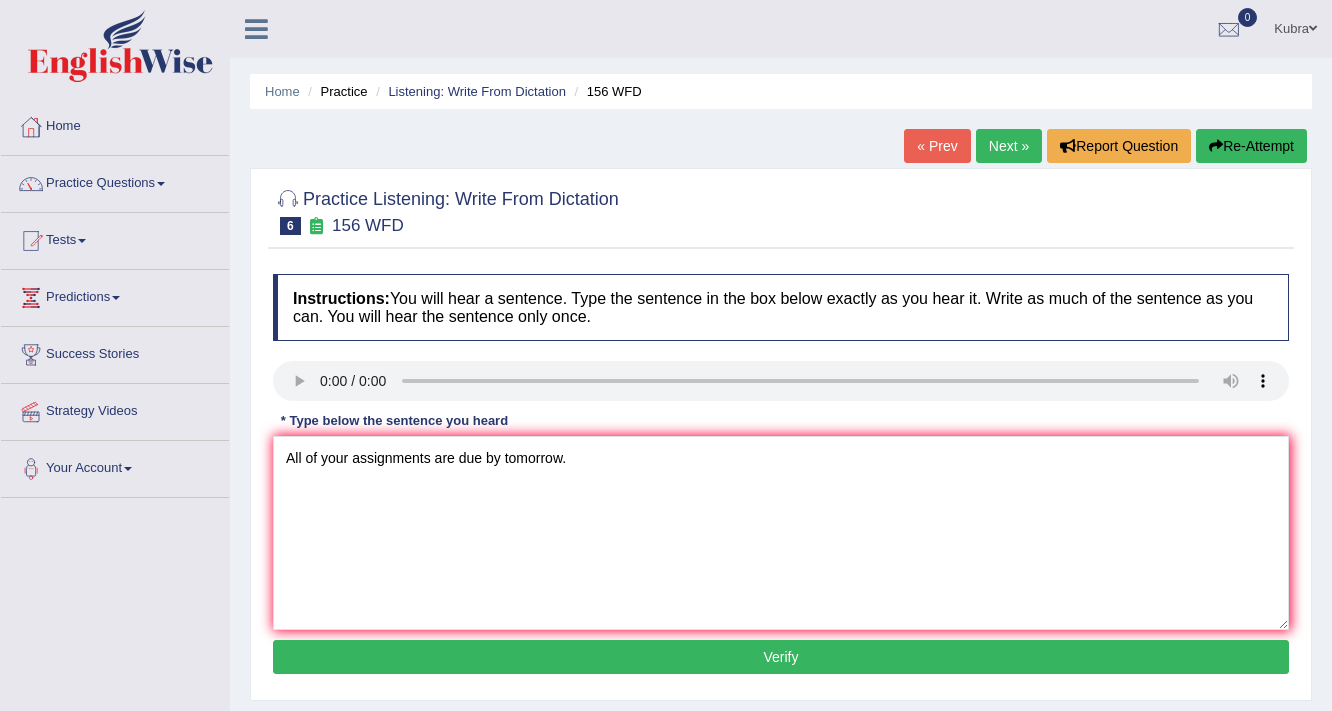 click on "Verify" at bounding box center (781, 657) 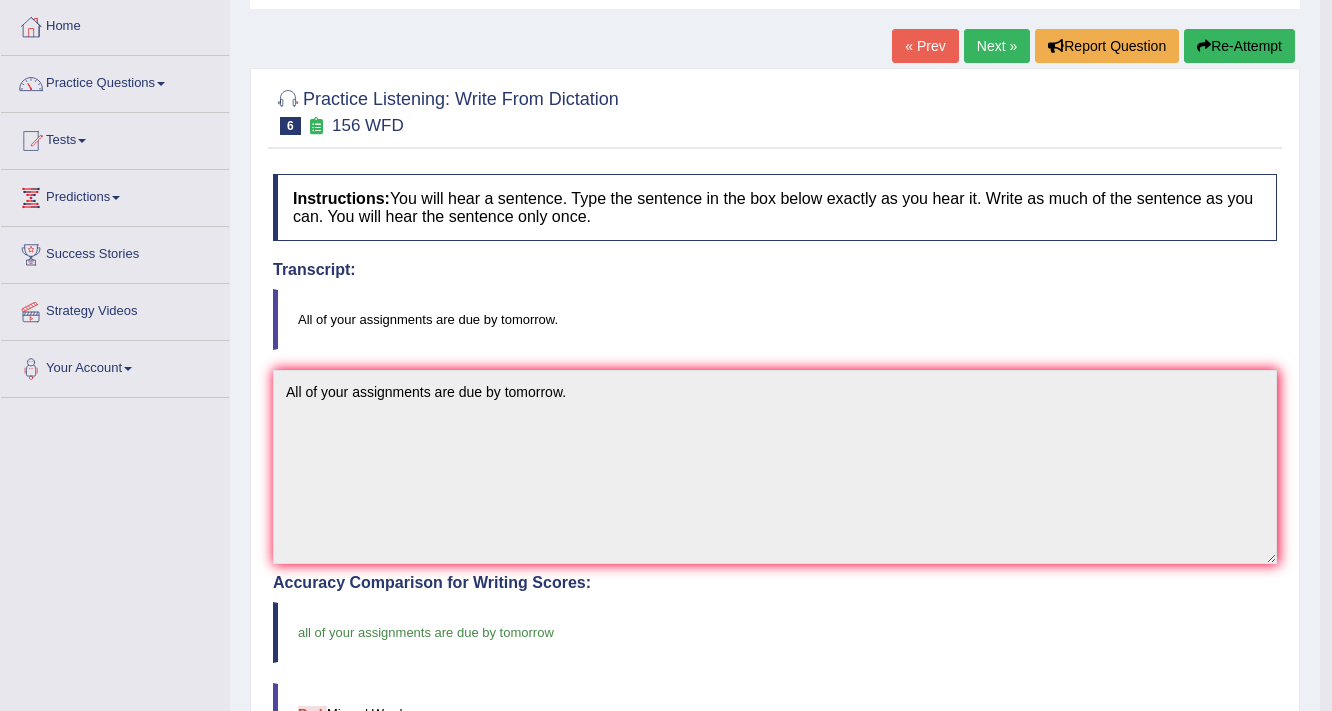 scroll, scrollTop: 0, scrollLeft: 0, axis: both 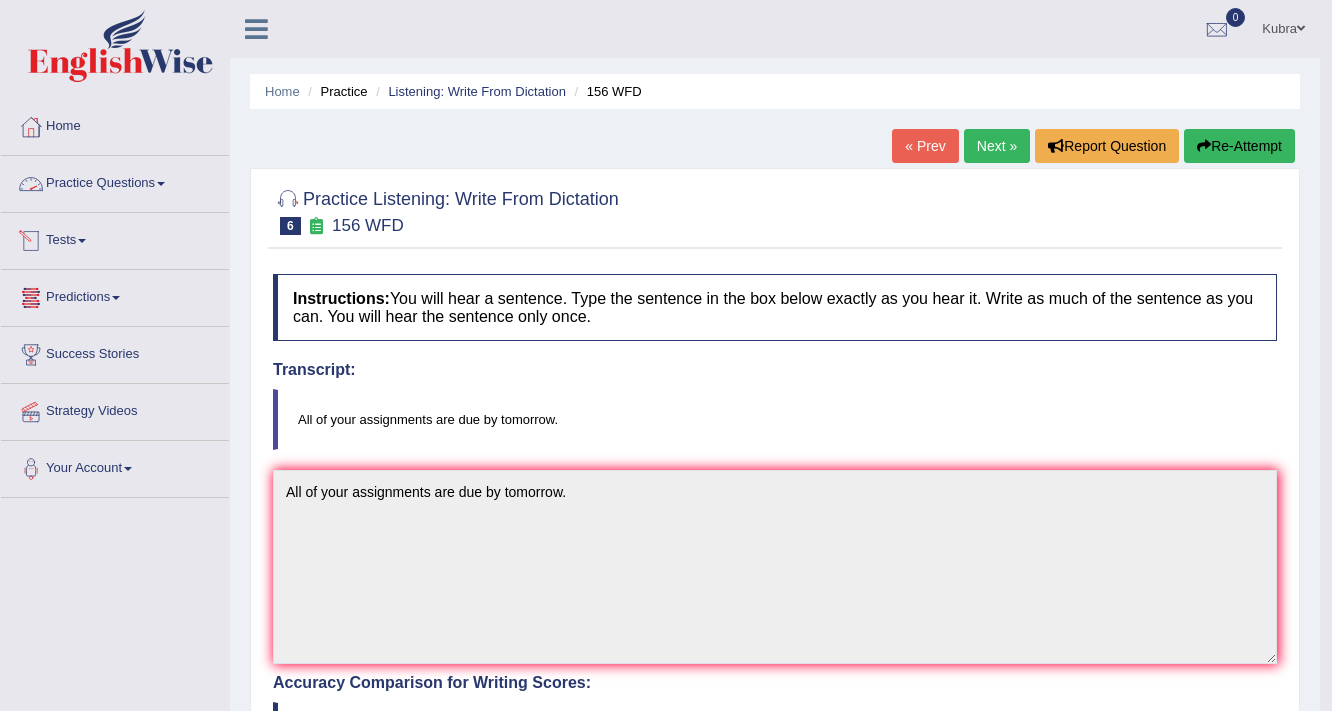 click on "Practice Questions" at bounding box center [115, 181] 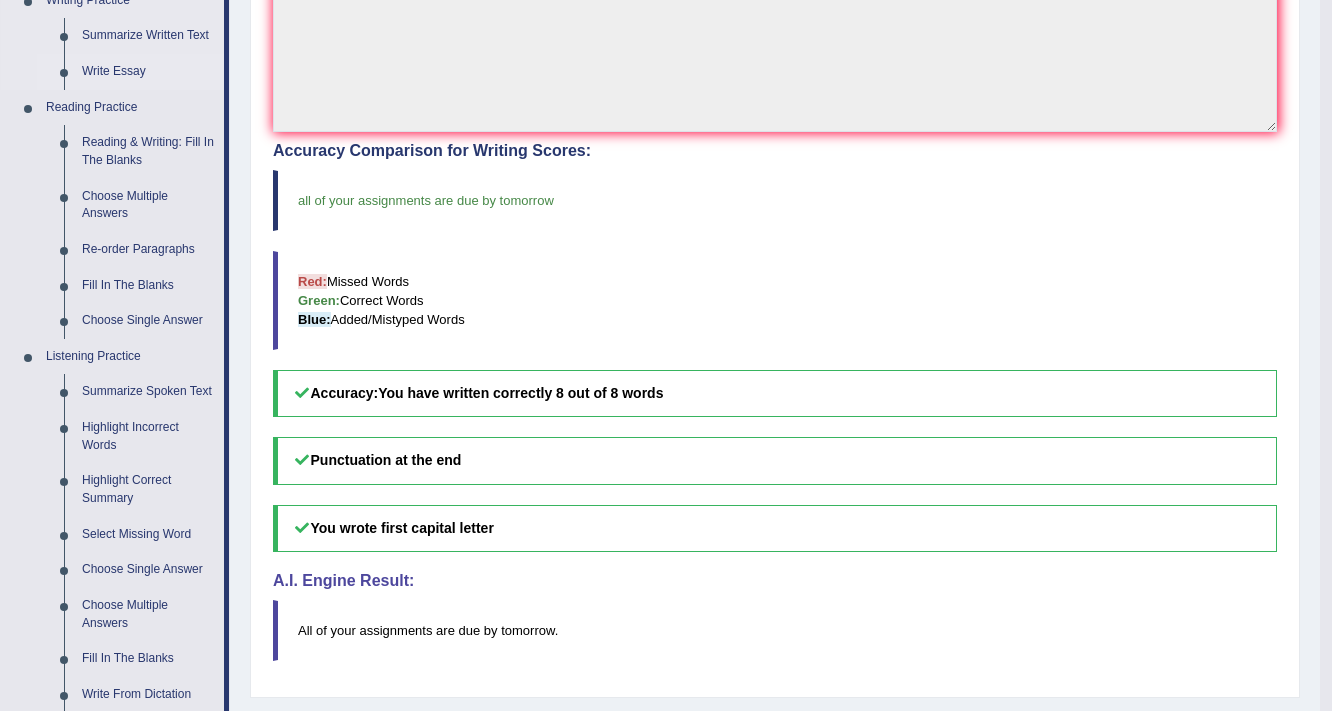 scroll, scrollTop: 640, scrollLeft: 0, axis: vertical 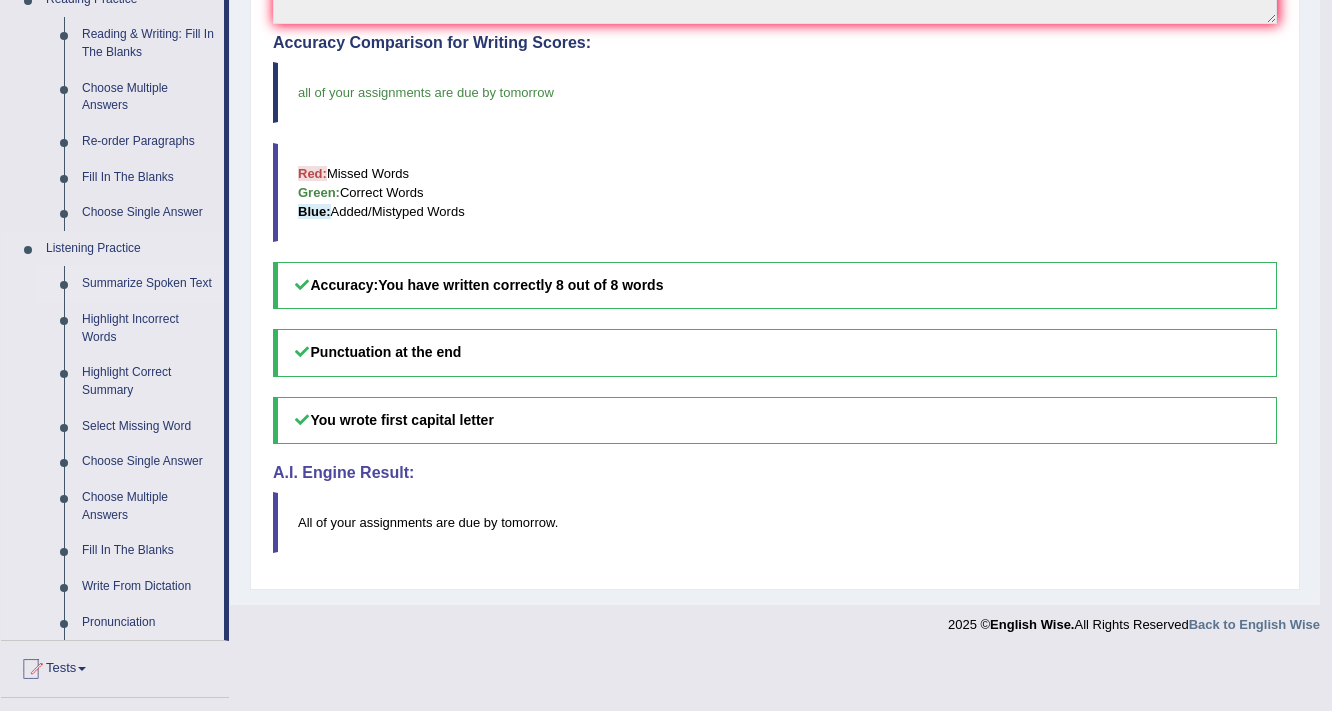 click on "Summarize Spoken Text" at bounding box center (148, 284) 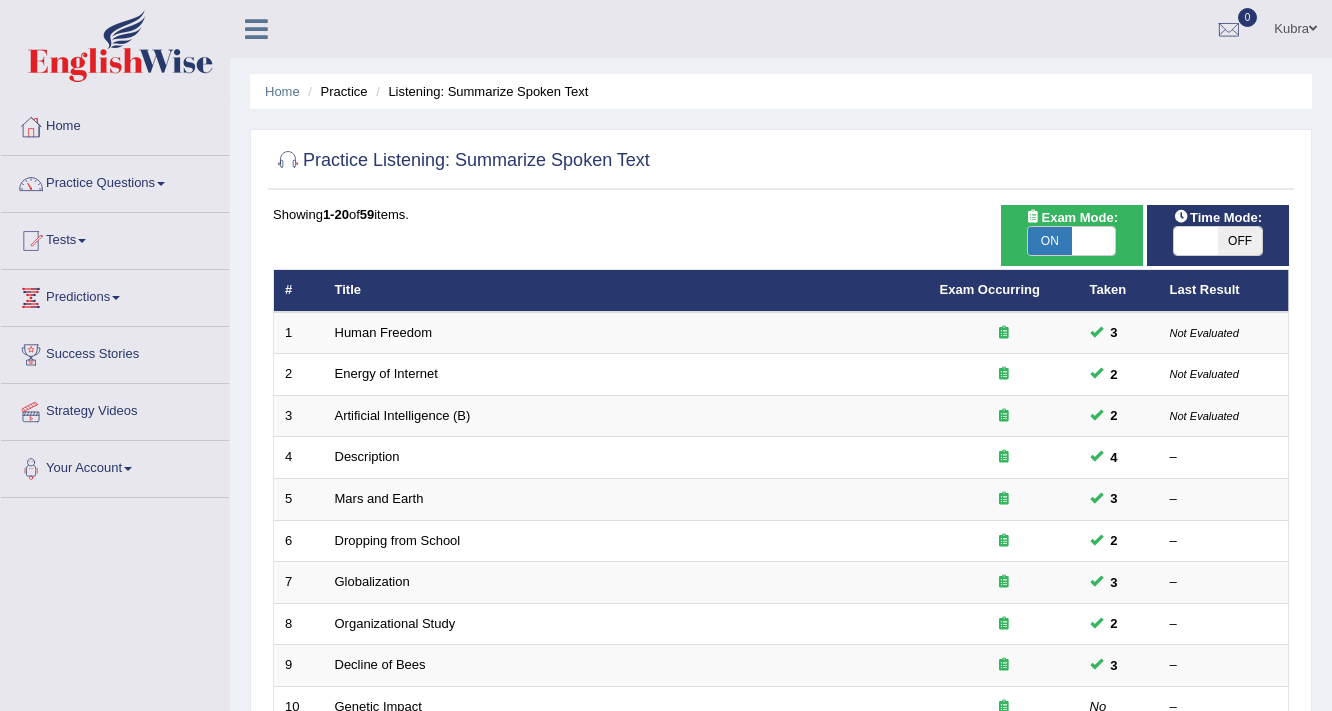 scroll, scrollTop: 0, scrollLeft: 0, axis: both 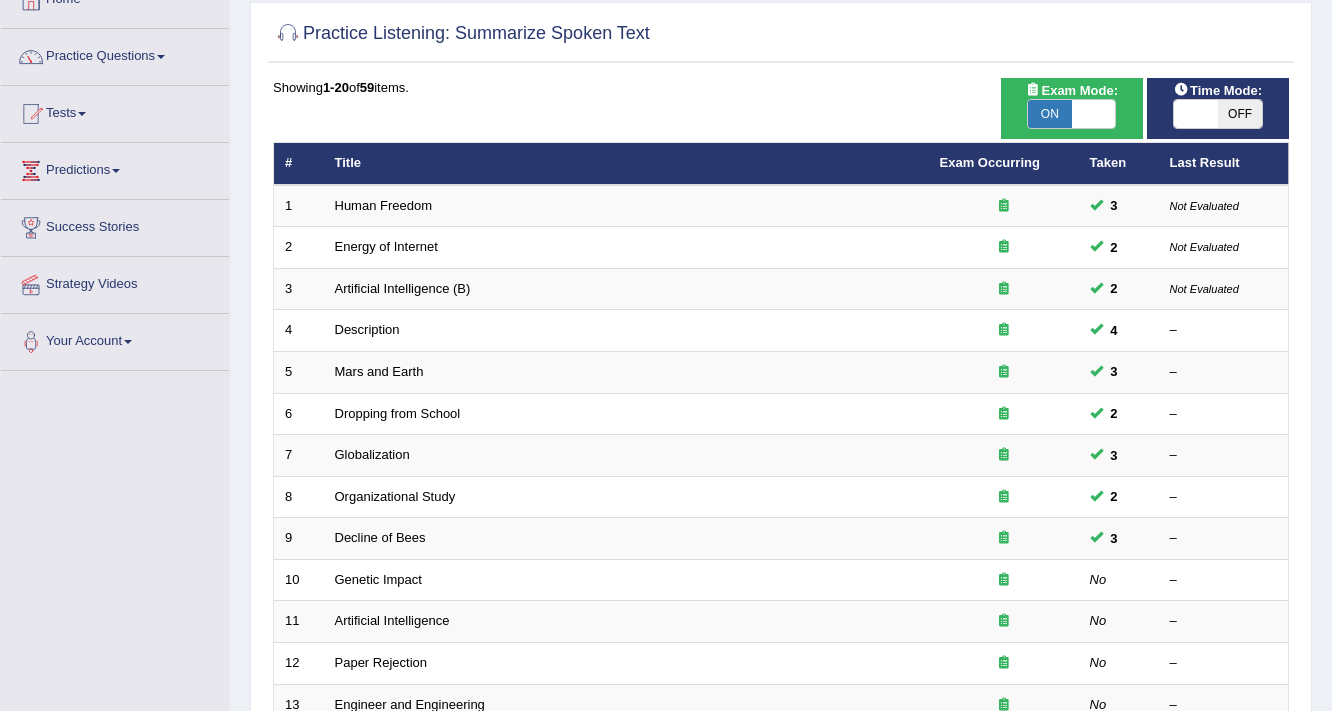 click at bounding box center [1196, 114] 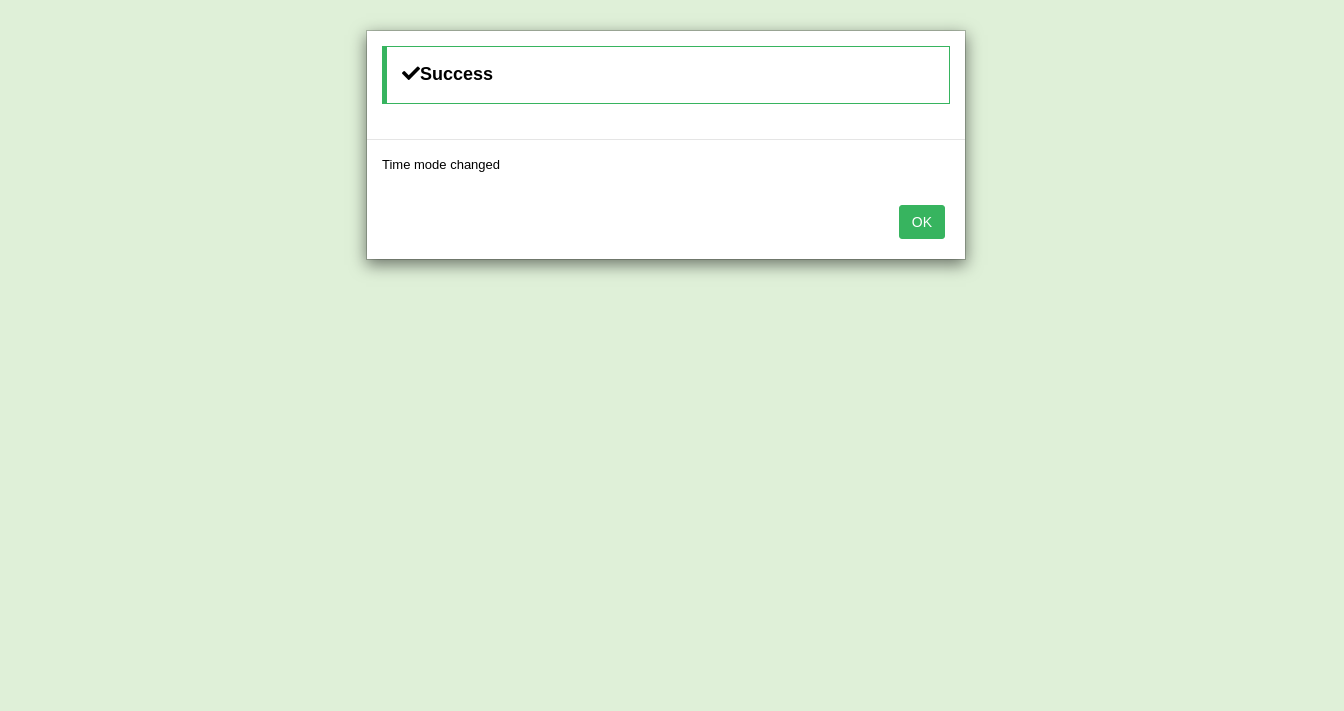click on "OK" at bounding box center [922, 222] 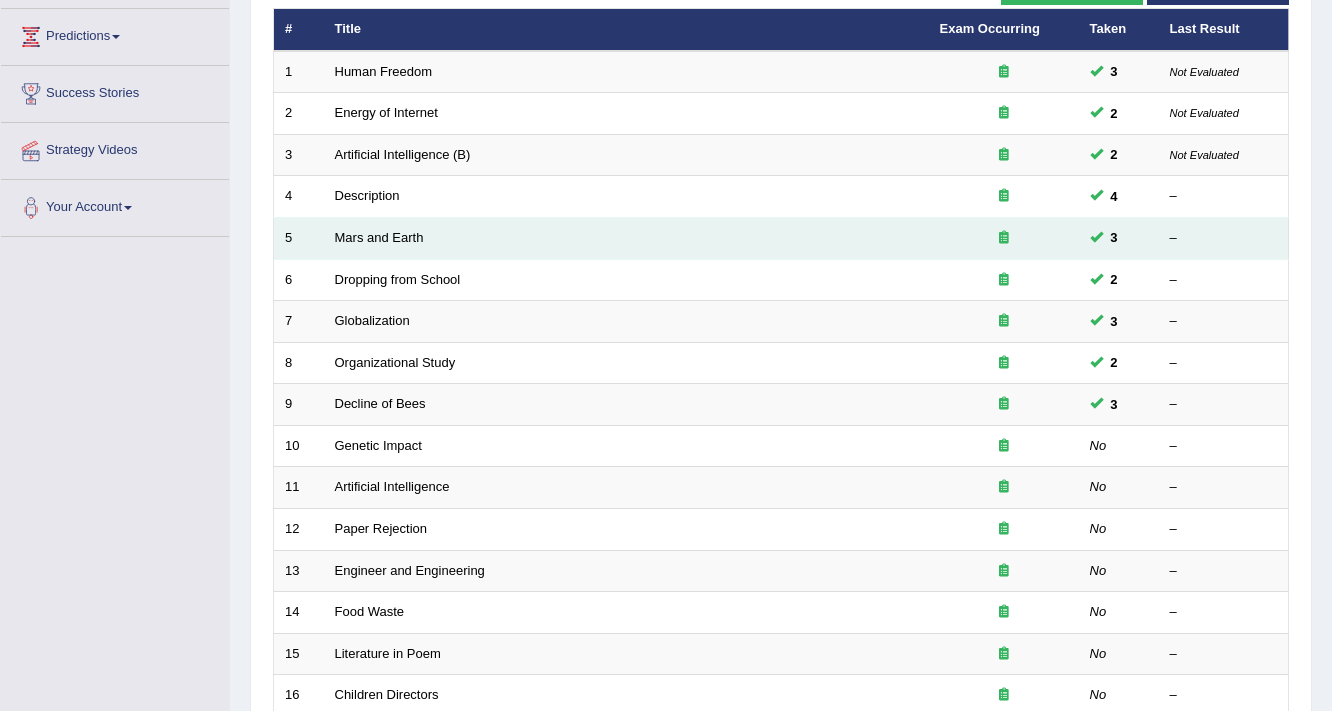 scroll, scrollTop: 287, scrollLeft: 0, axis: vertical 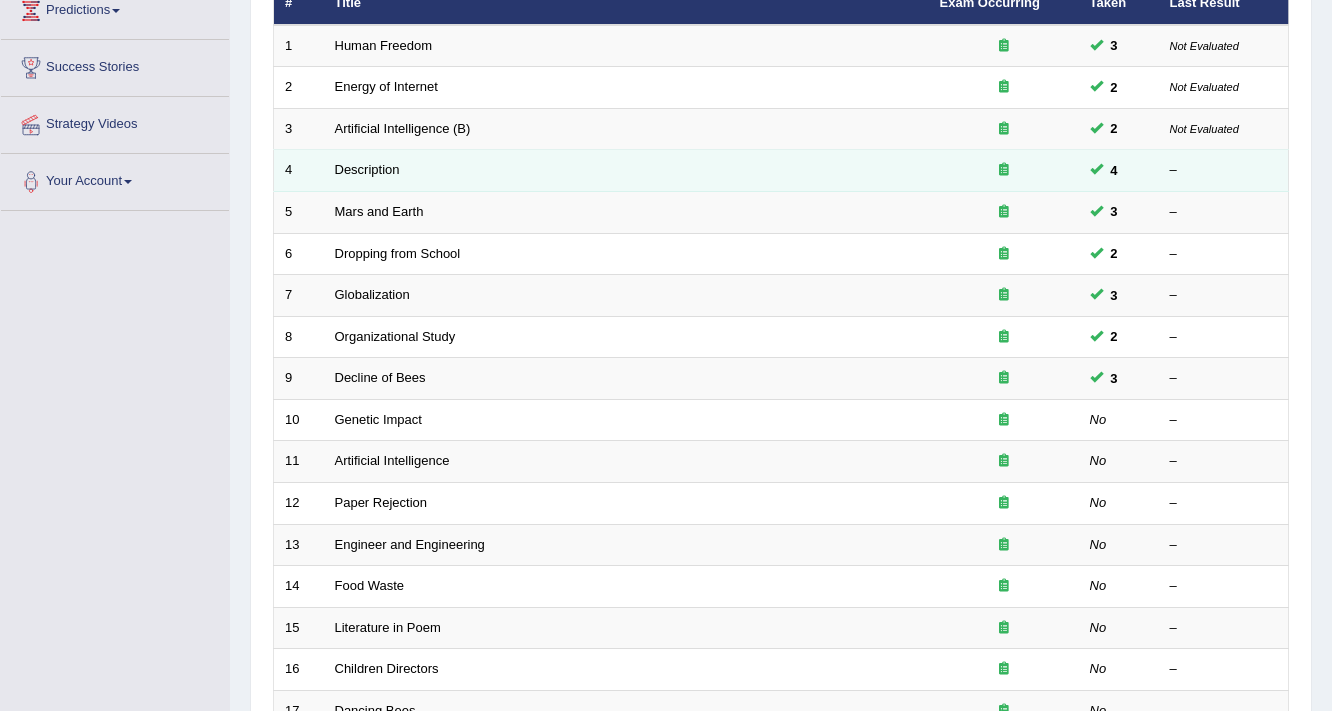 click on "Description" at bounding box center [626, 171] 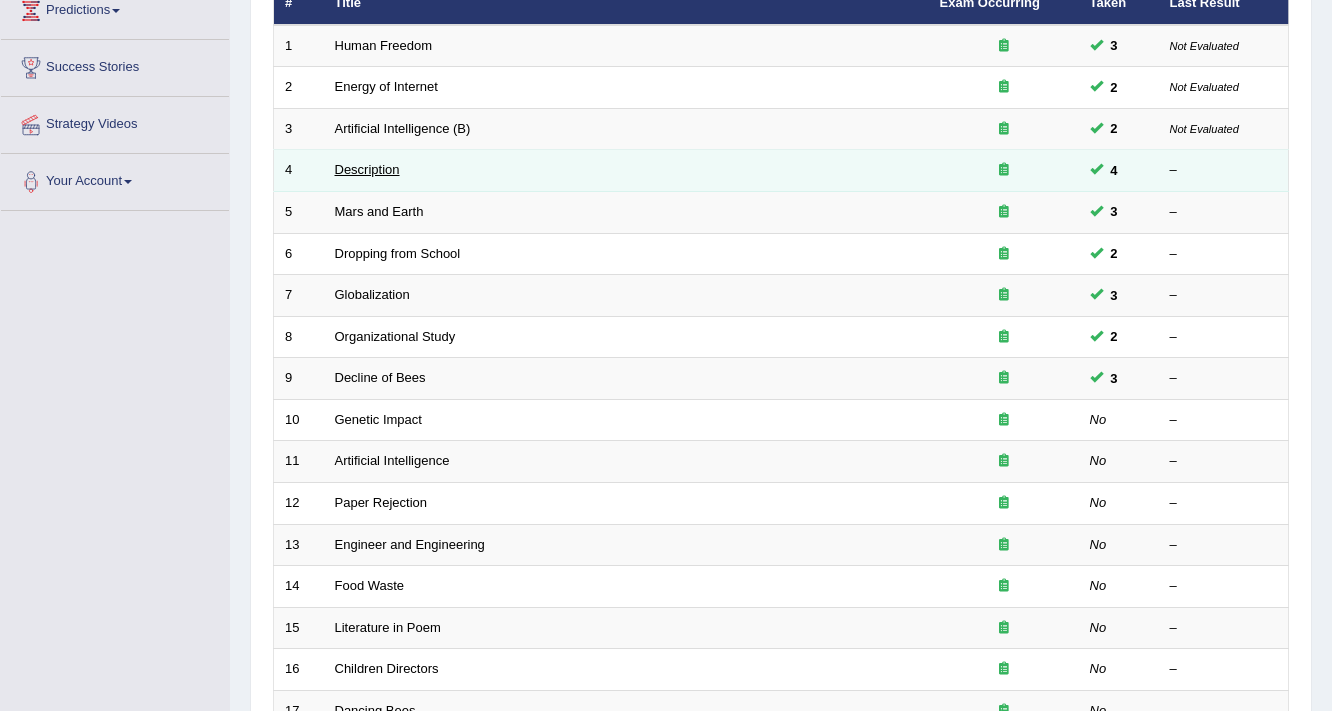 click on "Description" at bounding box center (367, 169) 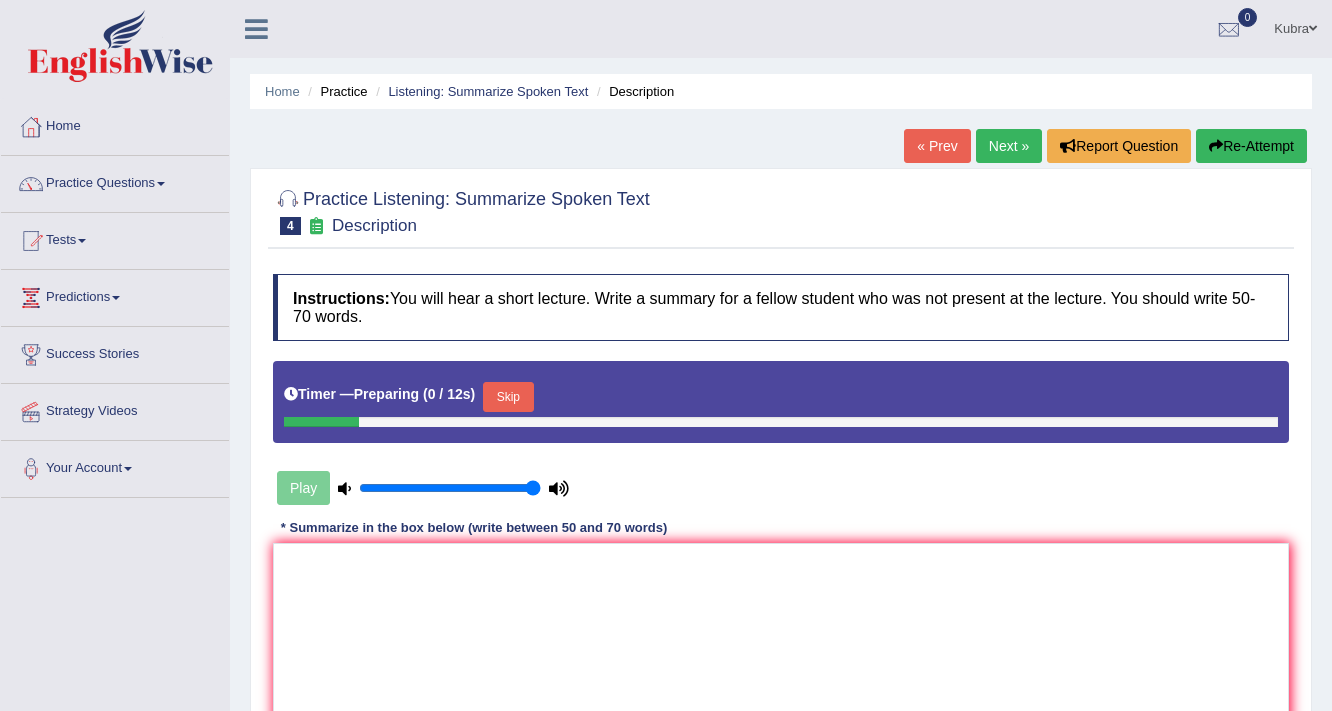 scroll, scrollTop: 0, scrollLeft: 0, axis: both 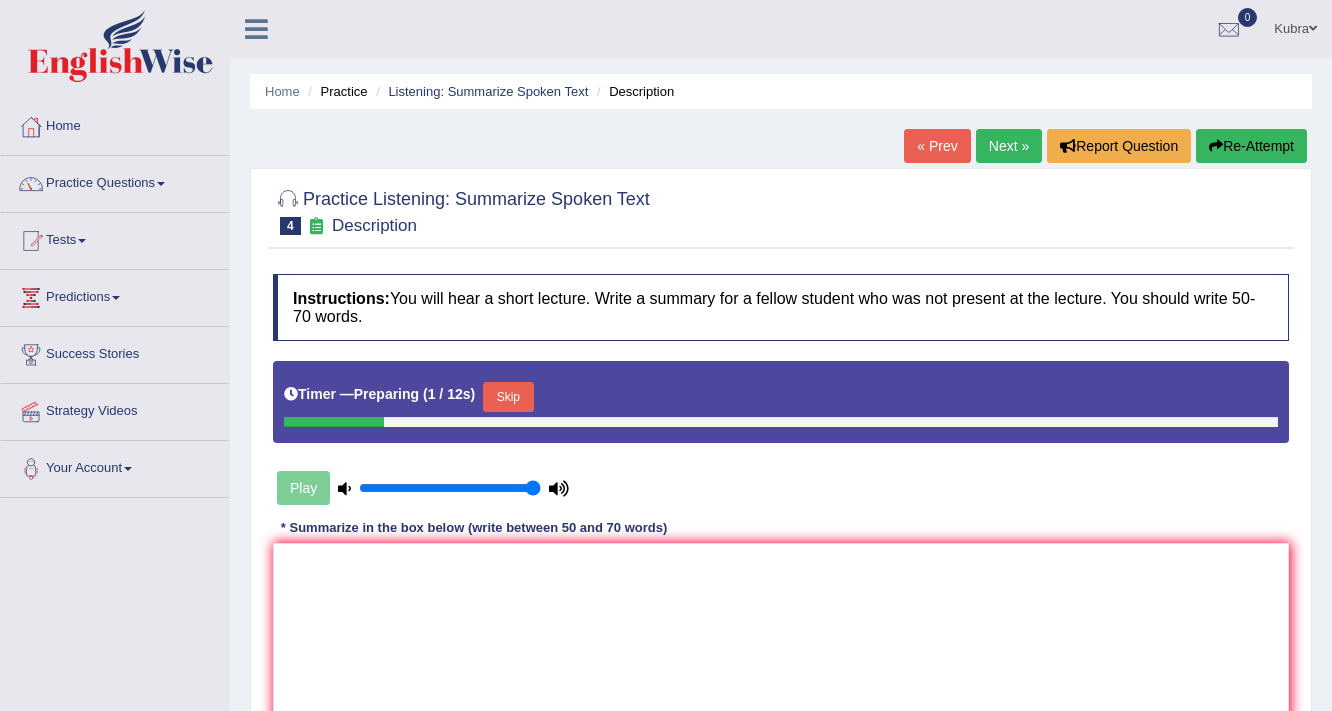 click on "Skip" at bounding box center [508, 397] 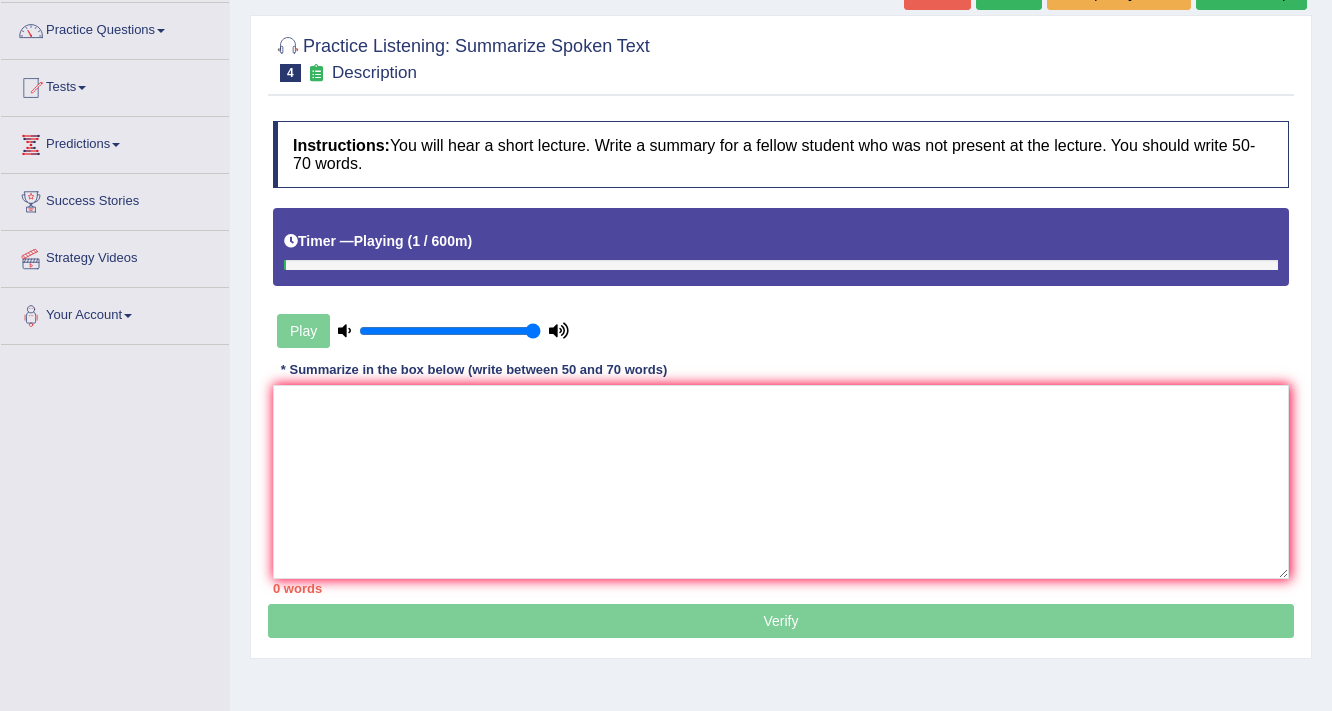 scroll, scrollTop: 160, scrollLeft: 0, axis: vertical 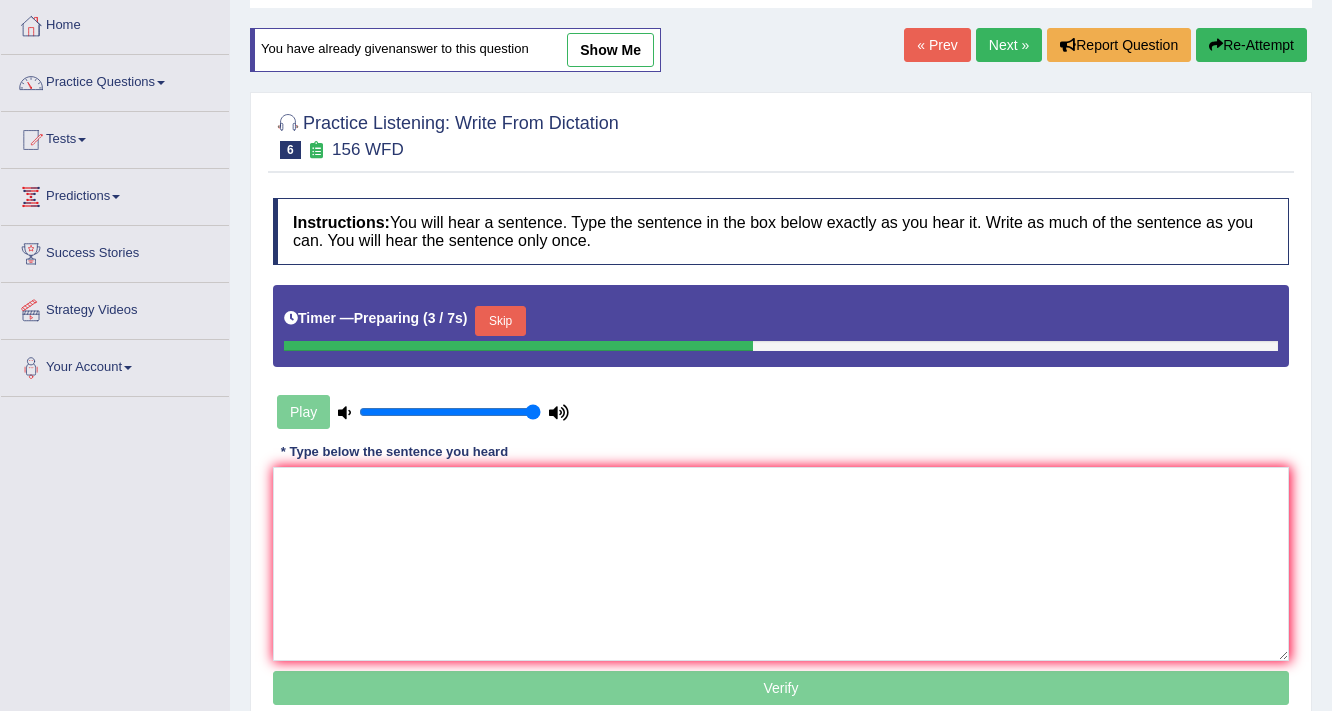 click on "Next »" at bounding box center (1009, 45) 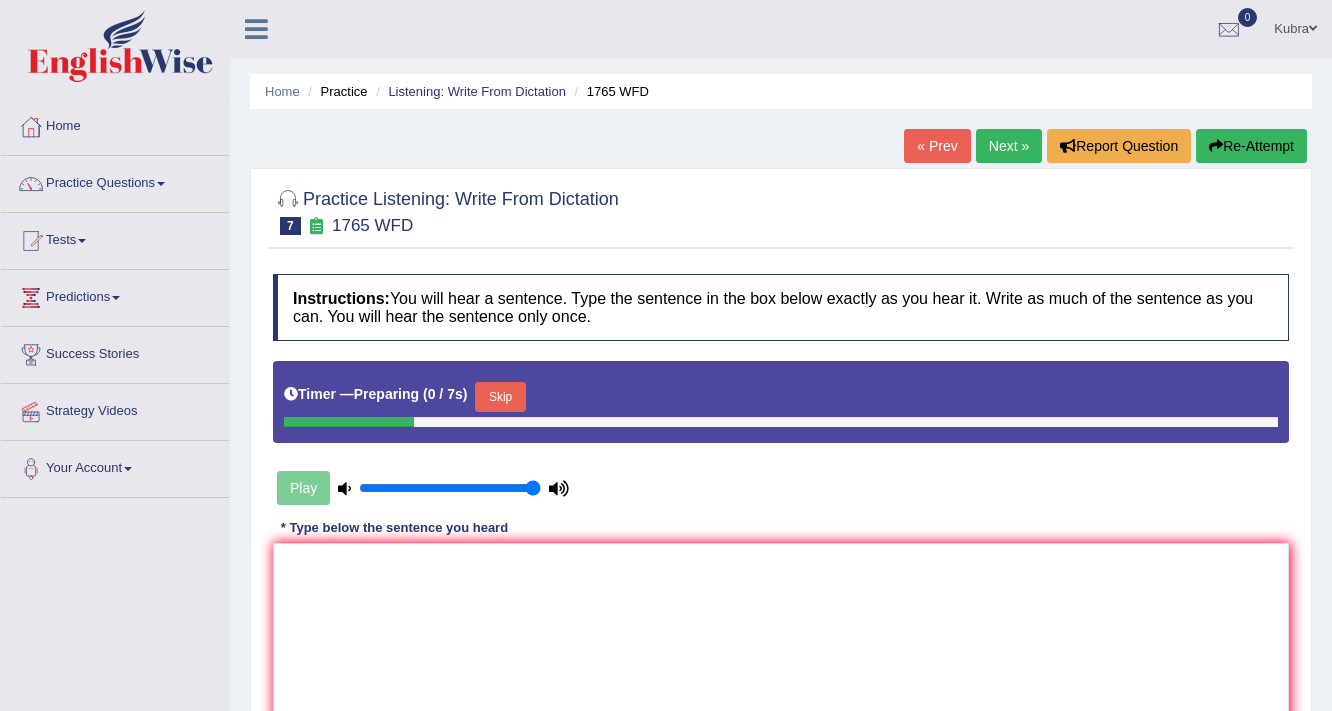 scroll, scrollTop: 0, scrollLeft: 0, axis: both 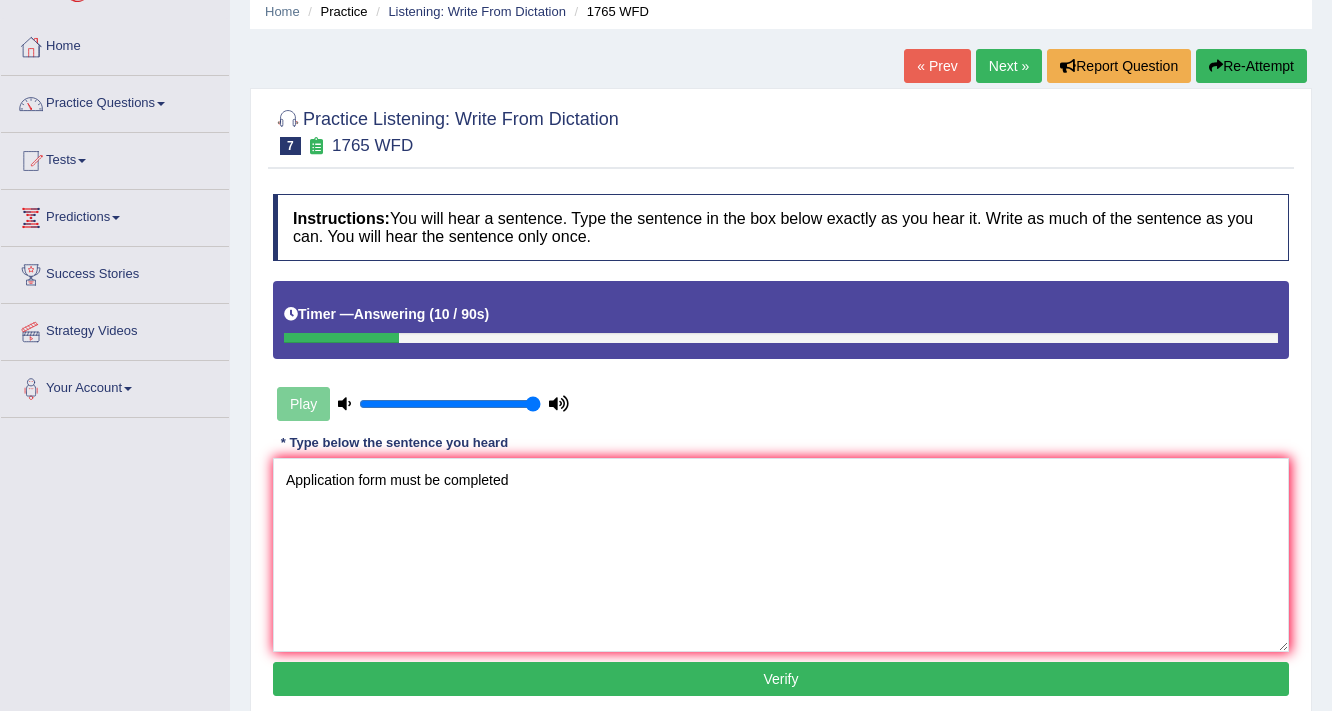 drag, startPoint x: 570, startPoint y: 481, endPoint x: 136, endPoint y: 464, distance: 434.33282 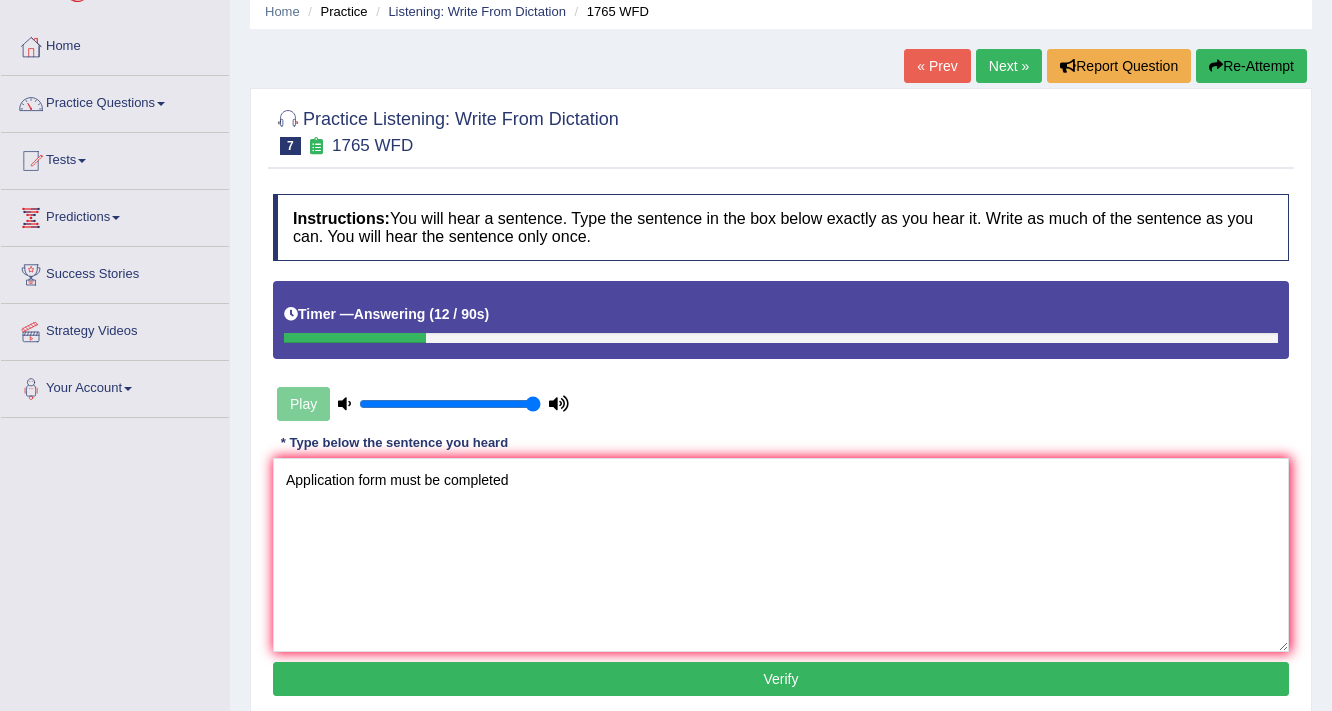 type on "Application form must be completed" 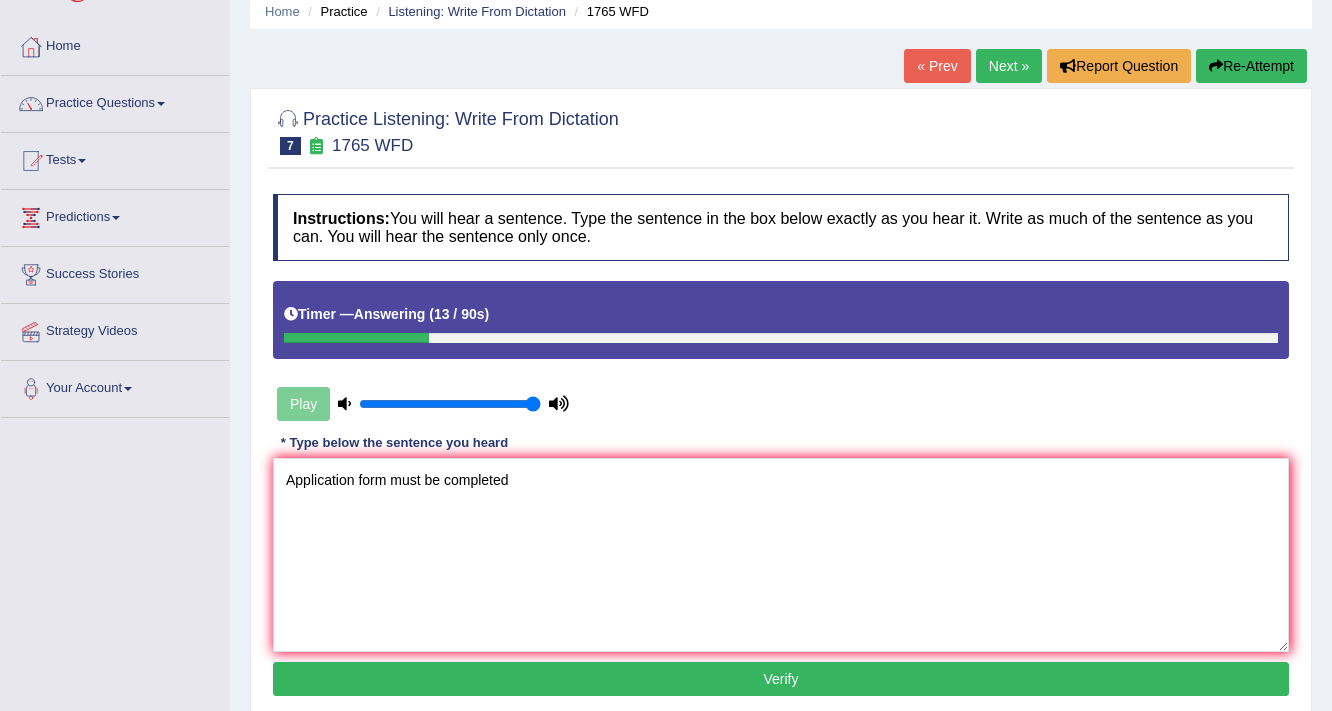 click on "Re-Attempt" at bounding box center (1251, 66) 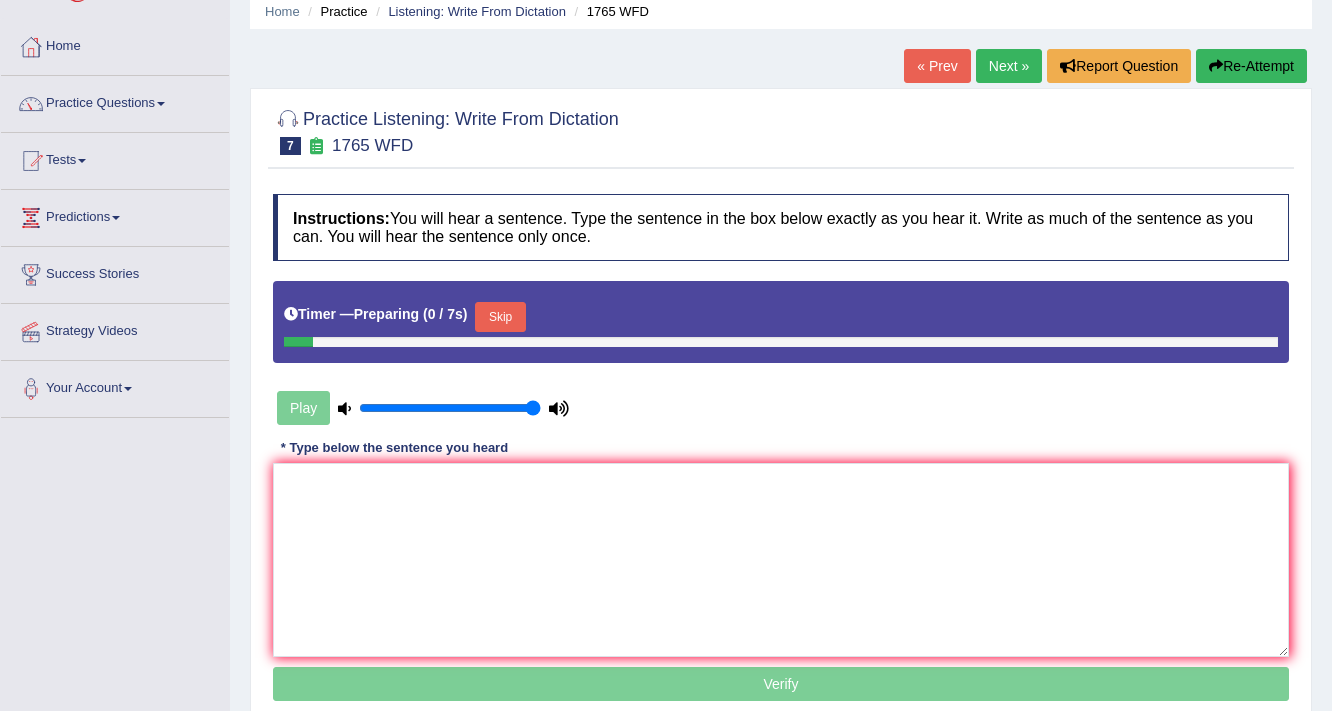 scroll, scrollTop: 0, scrollLeft: 0, axis: both 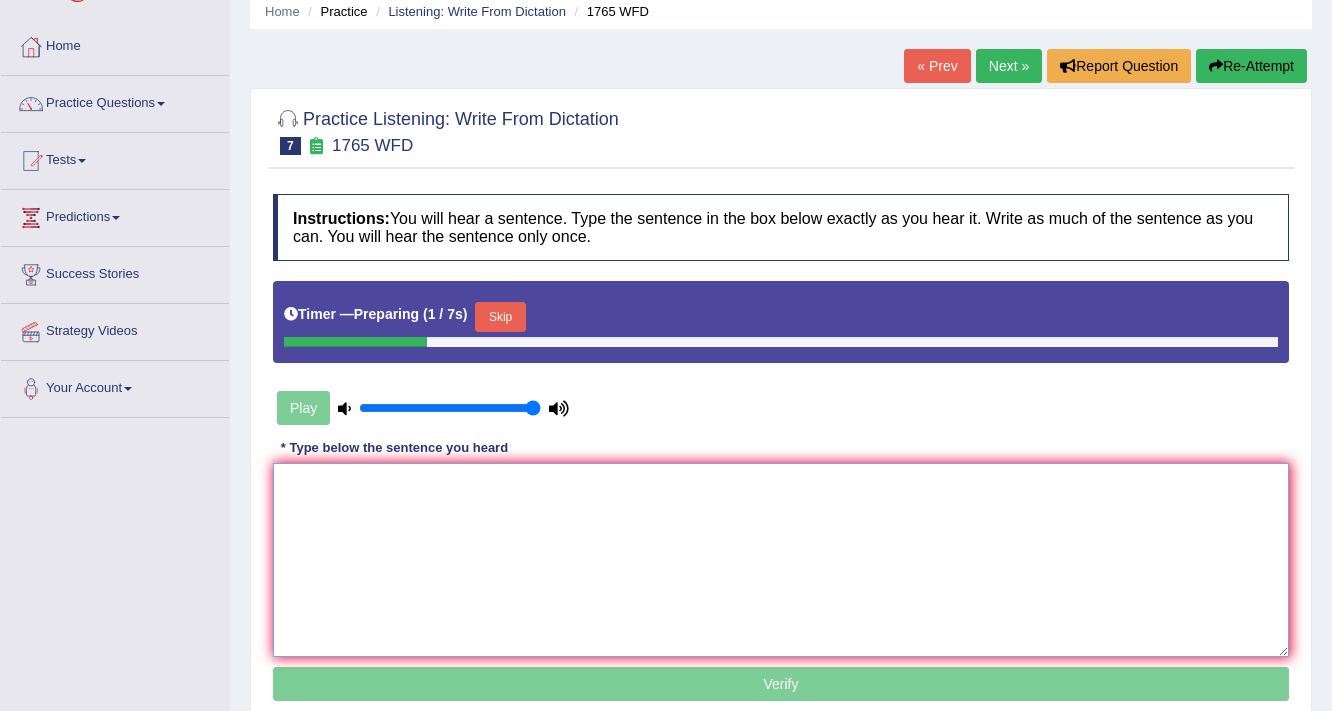 click at bounding box center (781, 560) 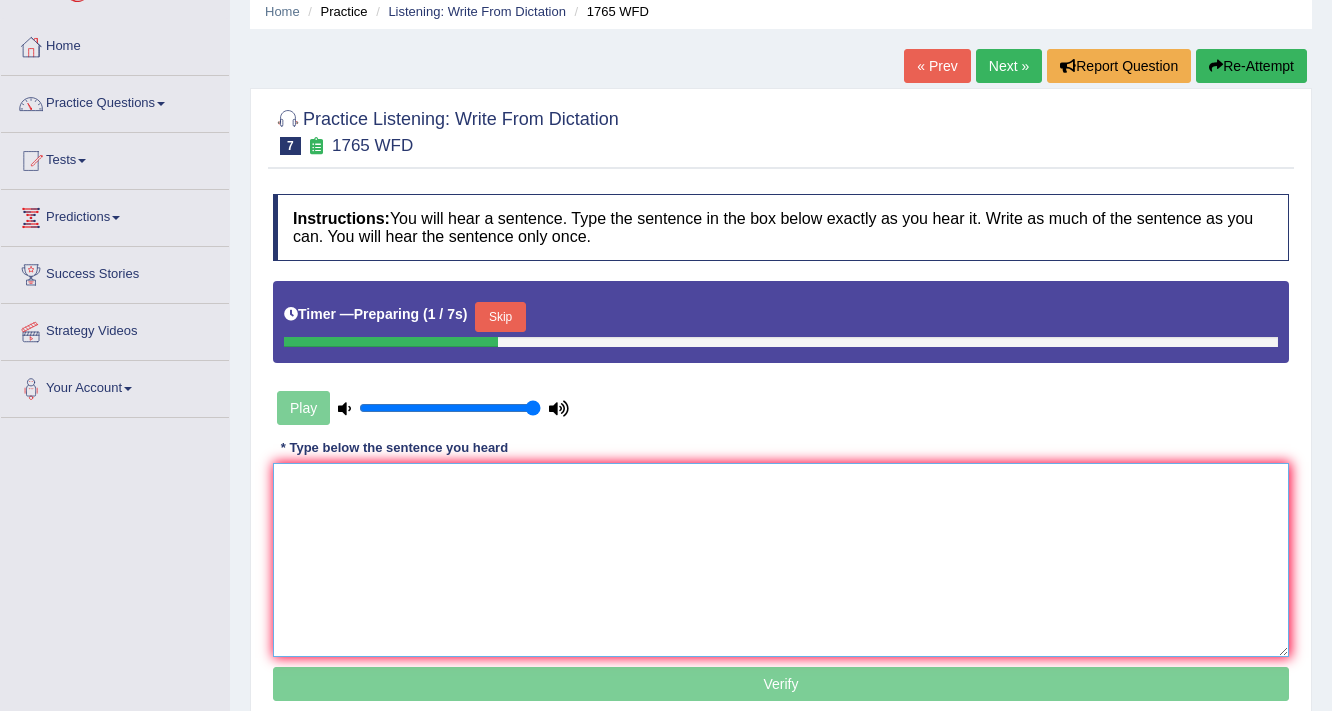 paste on "Application form must be completed" 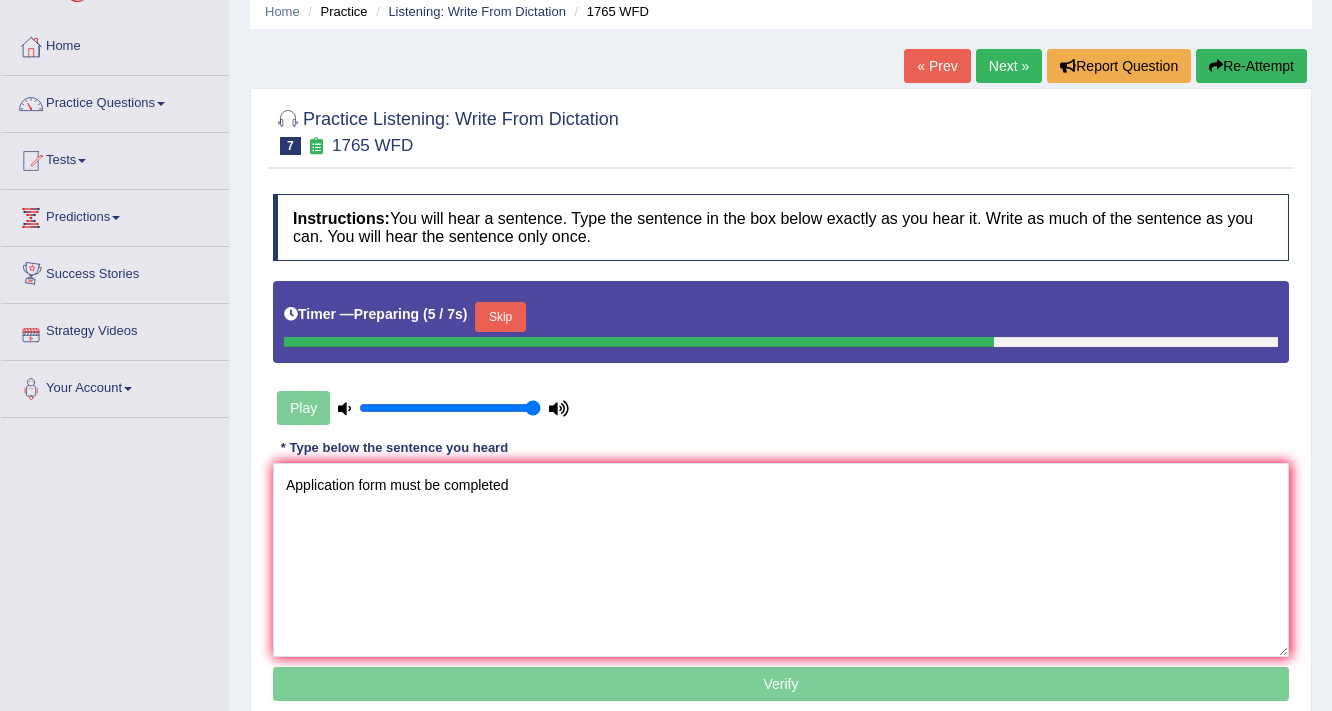 click on "Skip" at bounding box center (500, 317) 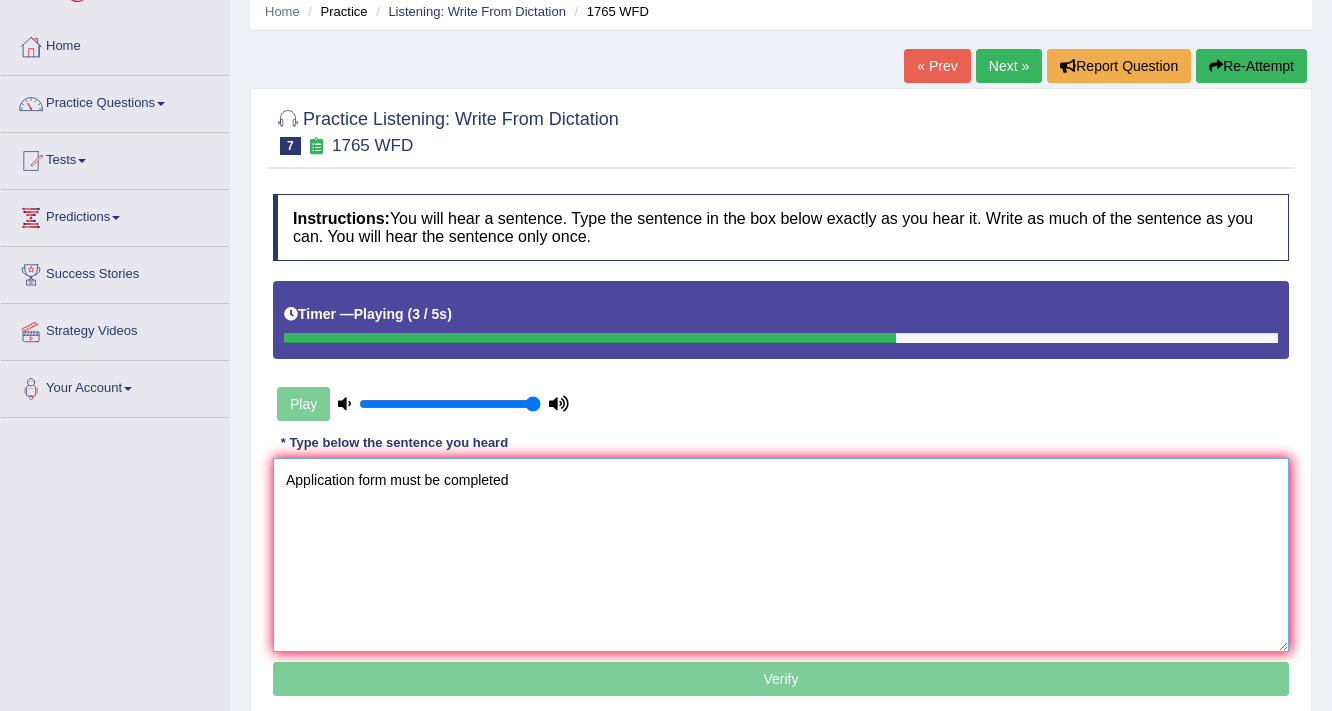 click on "Application form must be completed" at bounding box center (781, 555) 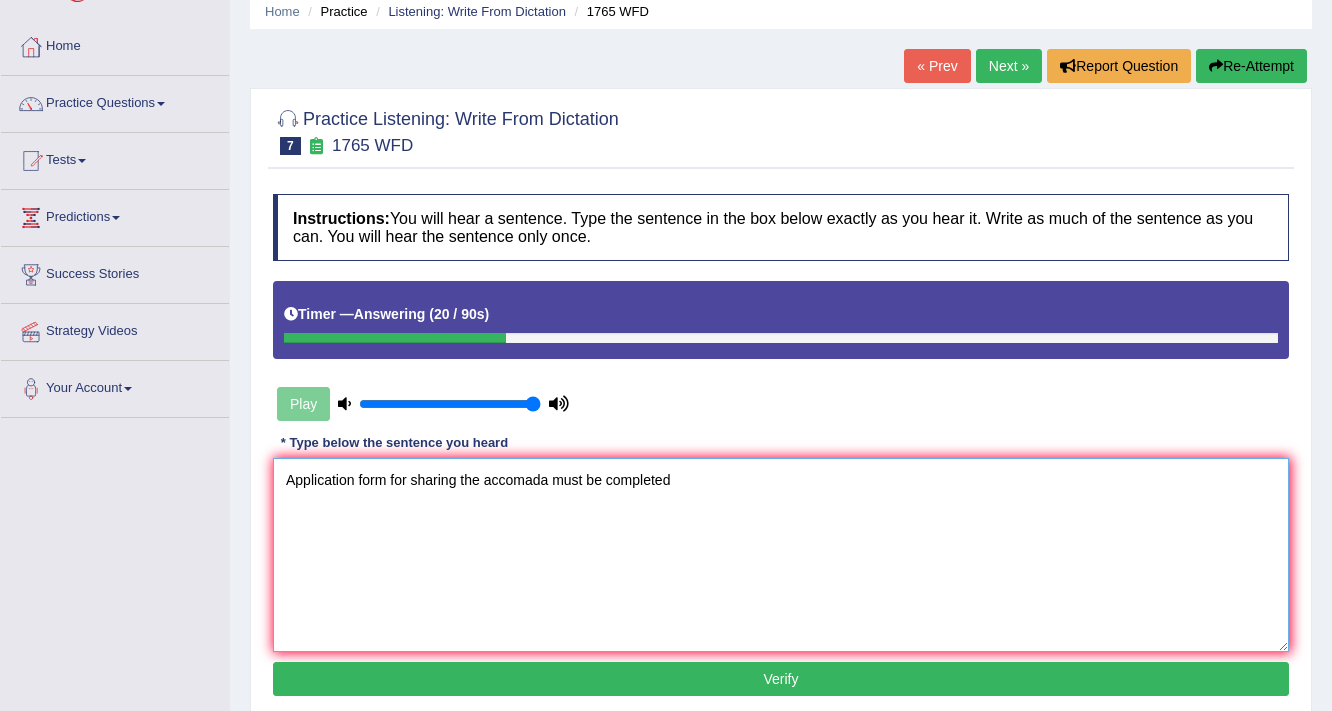 click on "Application form for sharing the accomada must be completed" at bounding box center [781, 555] 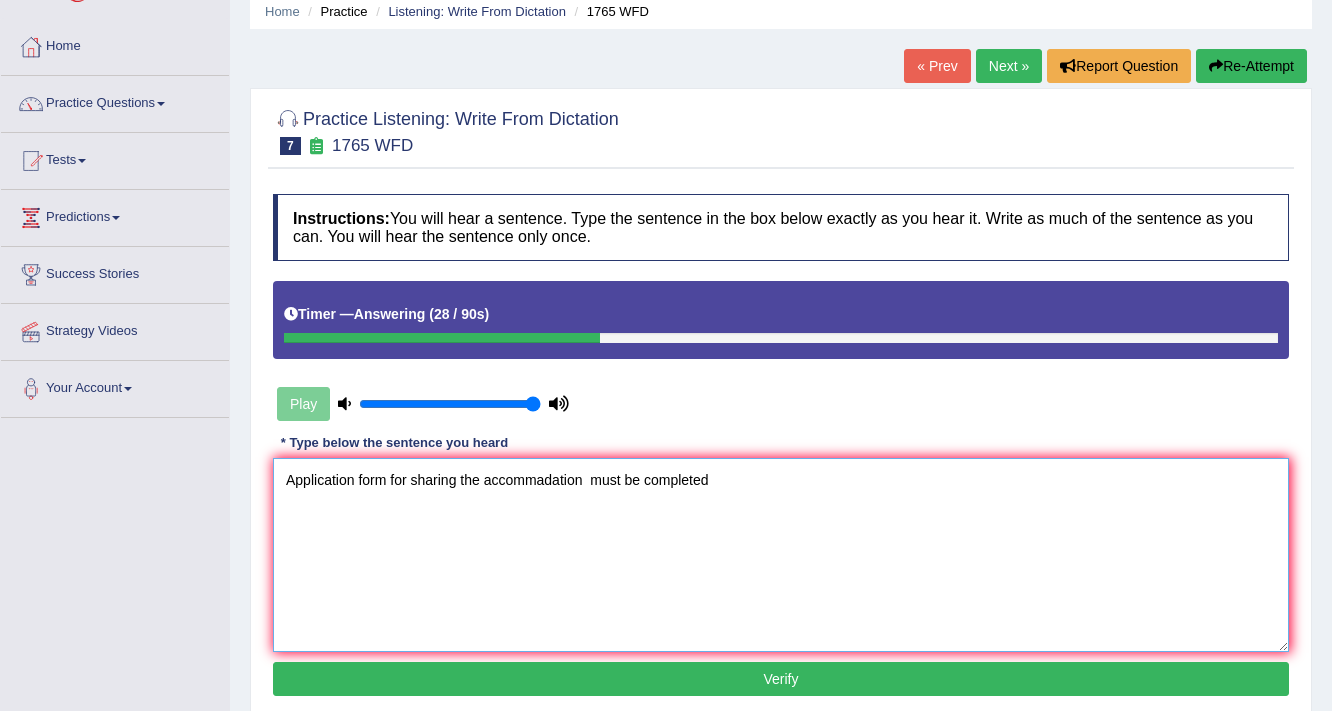 click on "Application form for sharing the accommadation  must be completed" at bounding box center [781, 555] 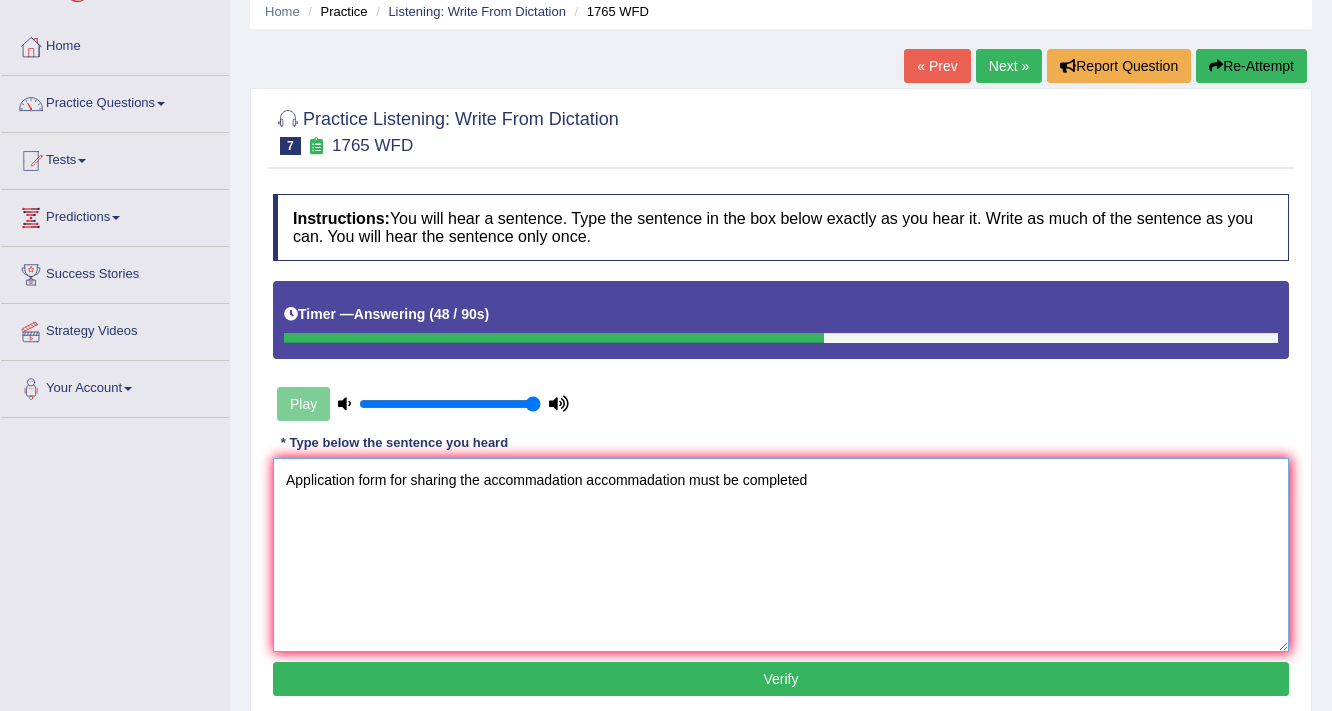 drag, startPoint x: 976, startPoint y: 483, endPoint x: 0, endPoint y: 500, distance: 976.1481 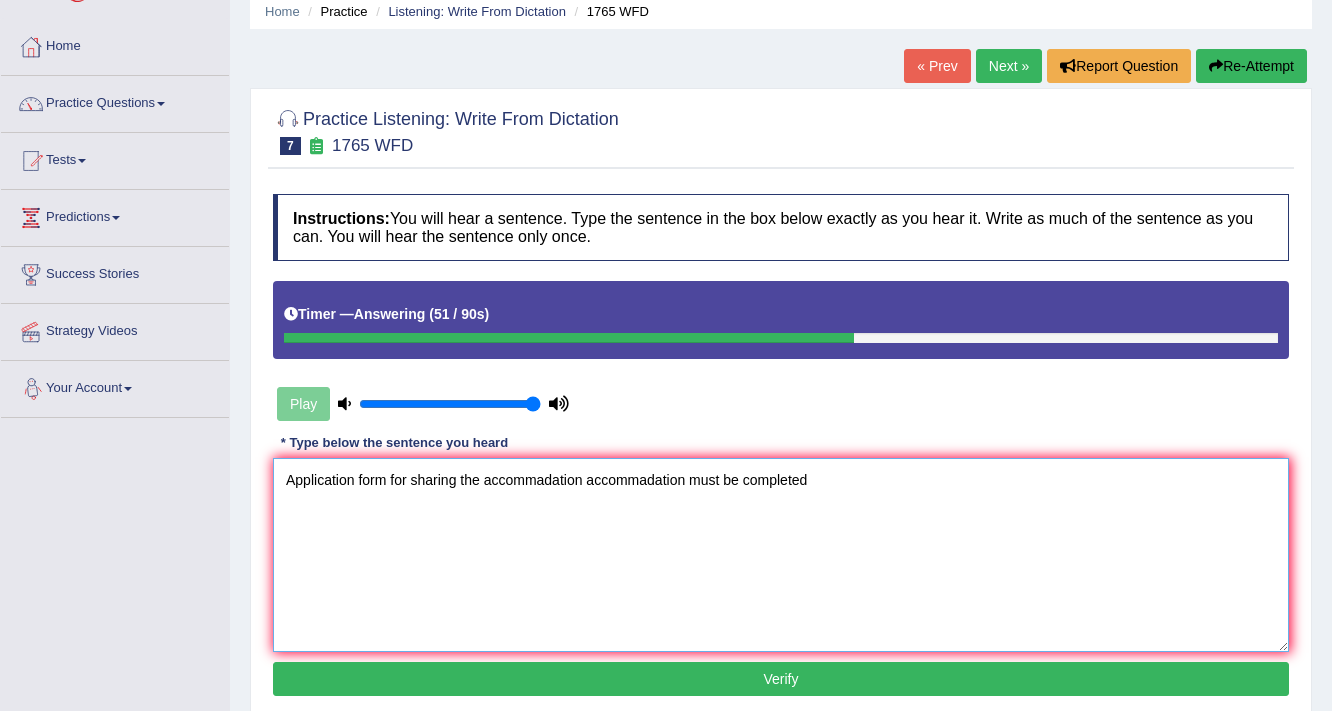 type on "Application form for sharing the accommadation accommadation must be completed" 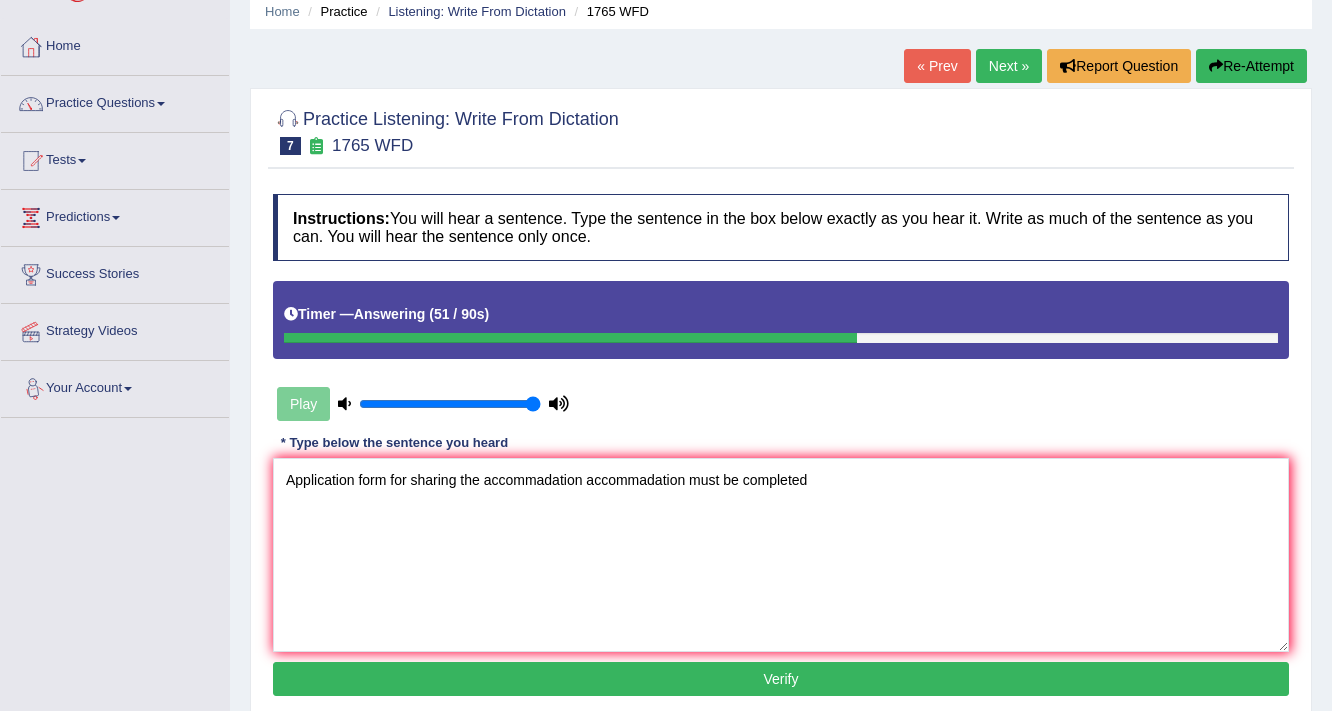 click on "Re-Attempt" at bounding box center [1251, 66] 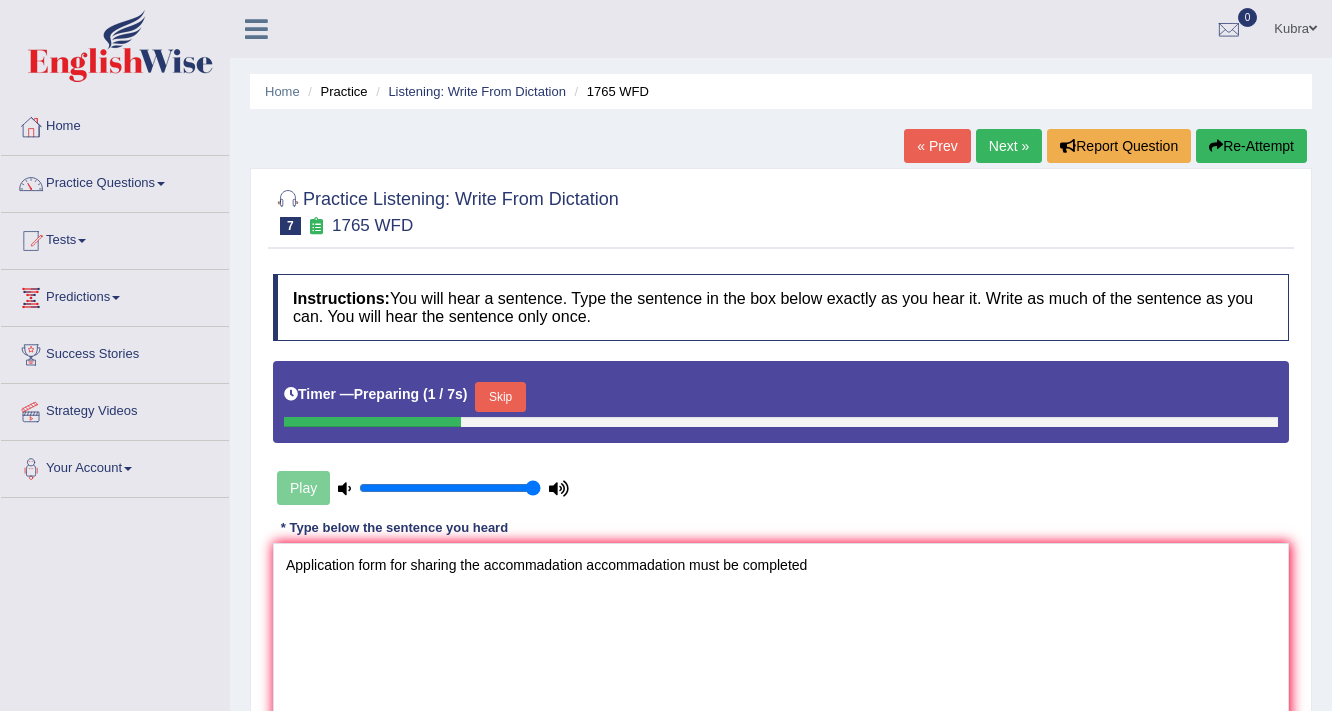 scroll, scrollTop: 80, scrollLeft: 0, axis: vertical 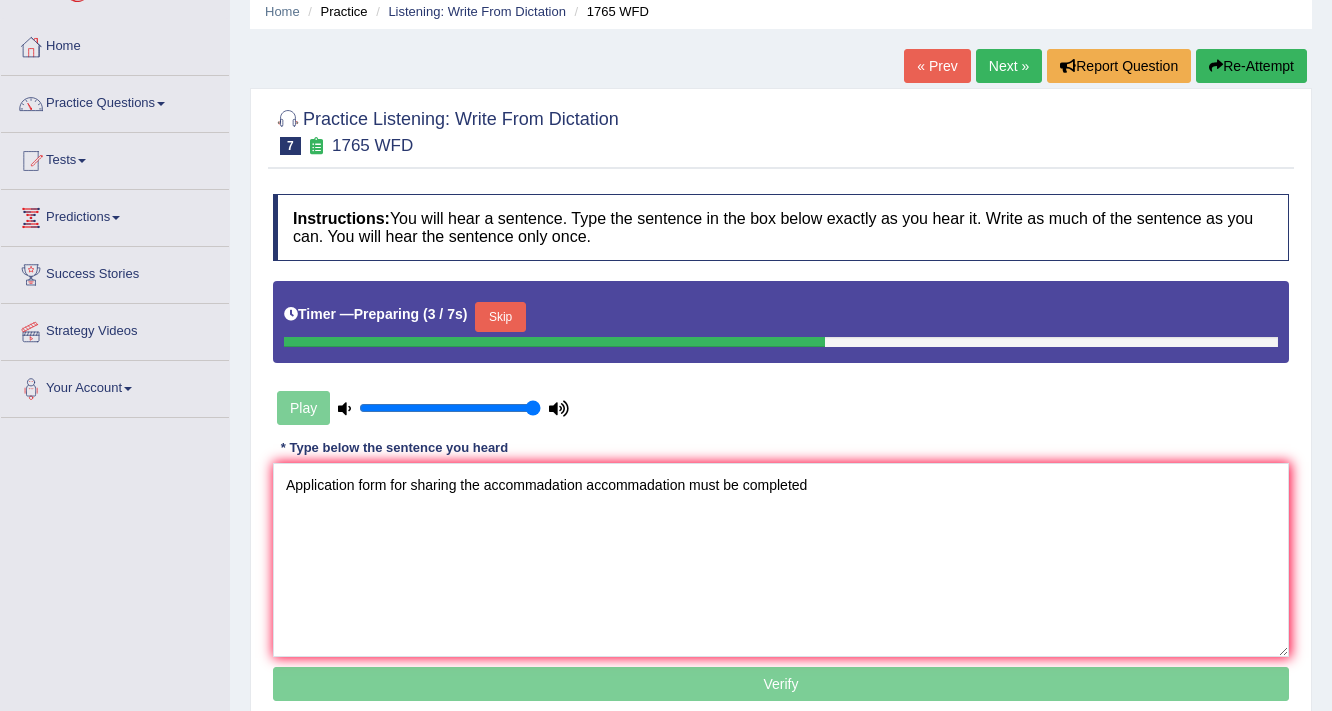 click on "Skip" at bounding box center [500, 317] 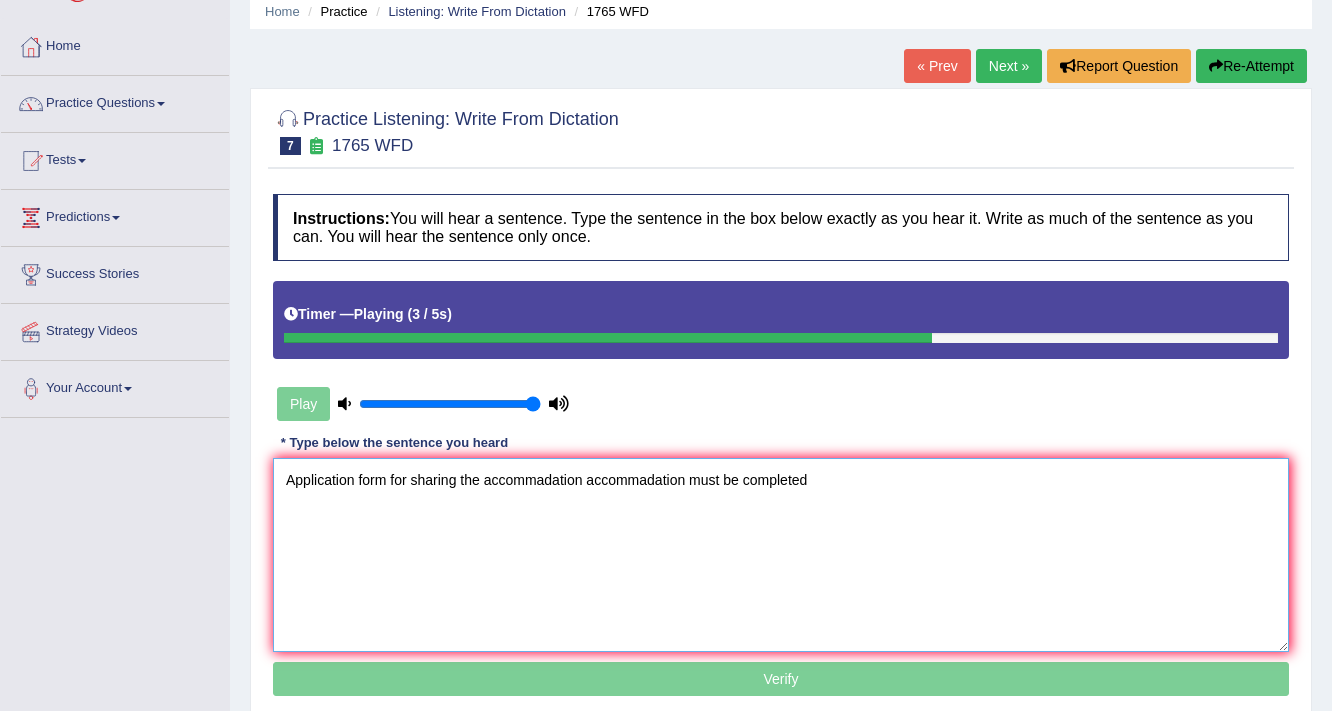 click on "Application form for sharing the accommadation accommadation must be completed" at bounding box center (781, 555) 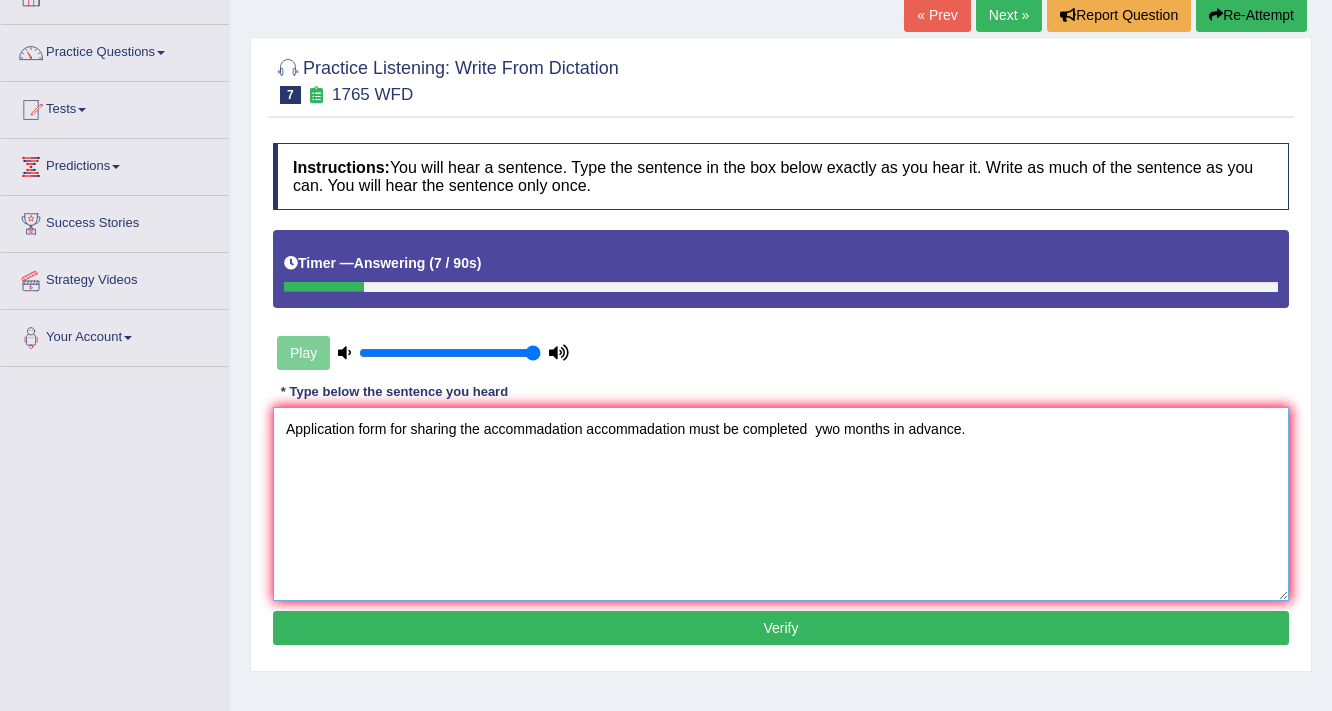 scroll, scrollTop: 160, scrollLeft: 0, axis: vertical 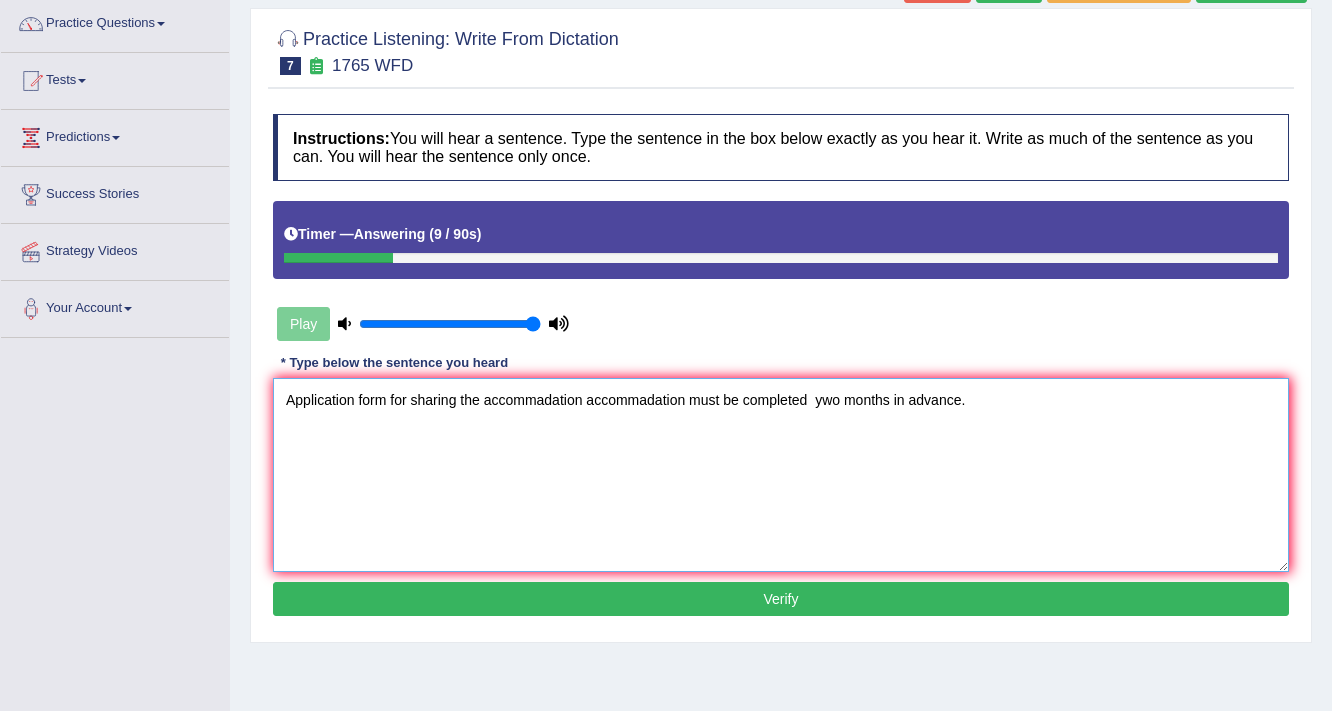 click on "Application form for sharing the accommadation accommadation must be completed  ywo months in advance." at bounding box center [781, 475] 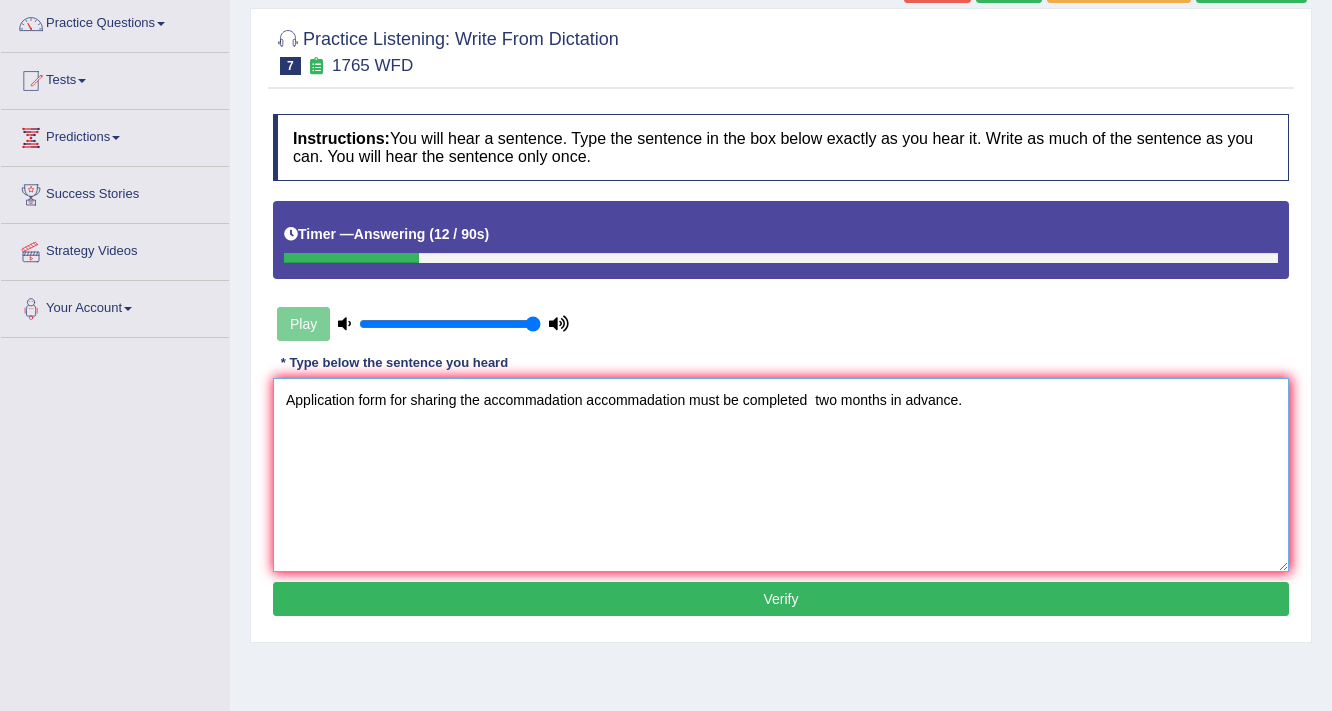 type on "Application form for sharing the accommadation accommadation must be completed  two months in advance." 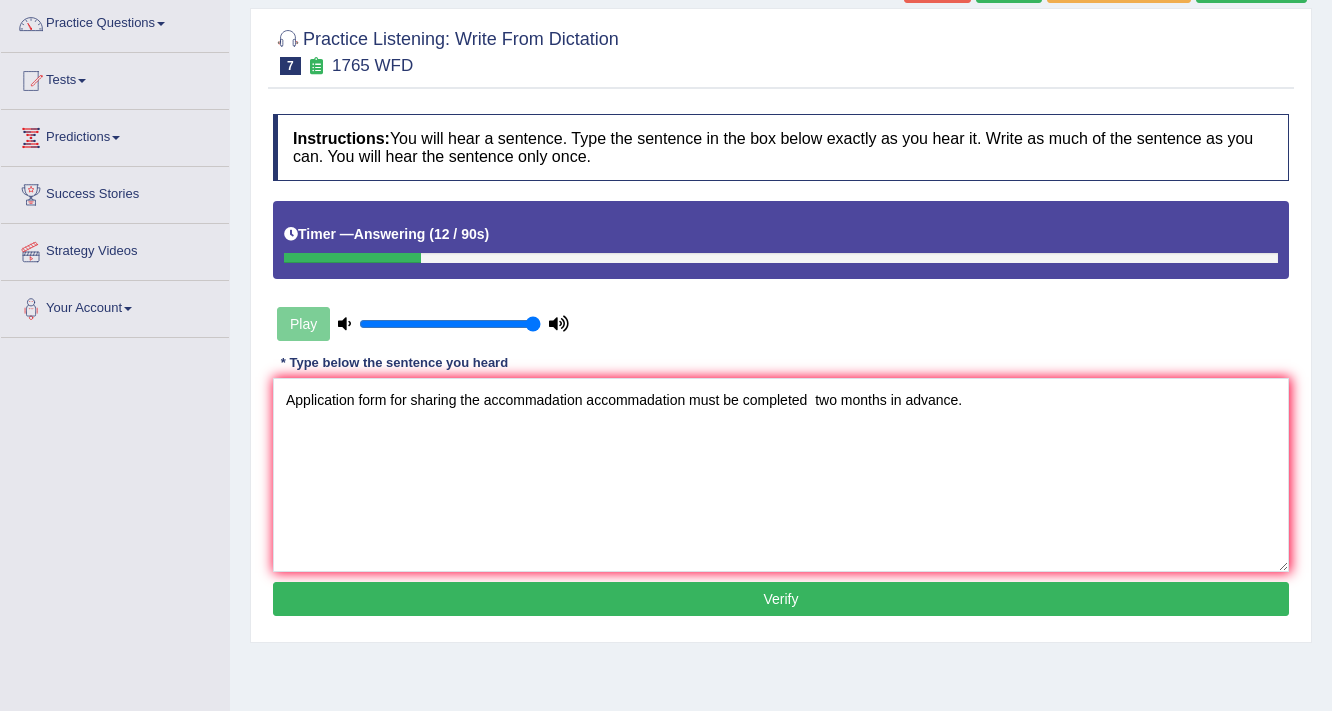 click on "Verify" at bounding box center (781, 599) 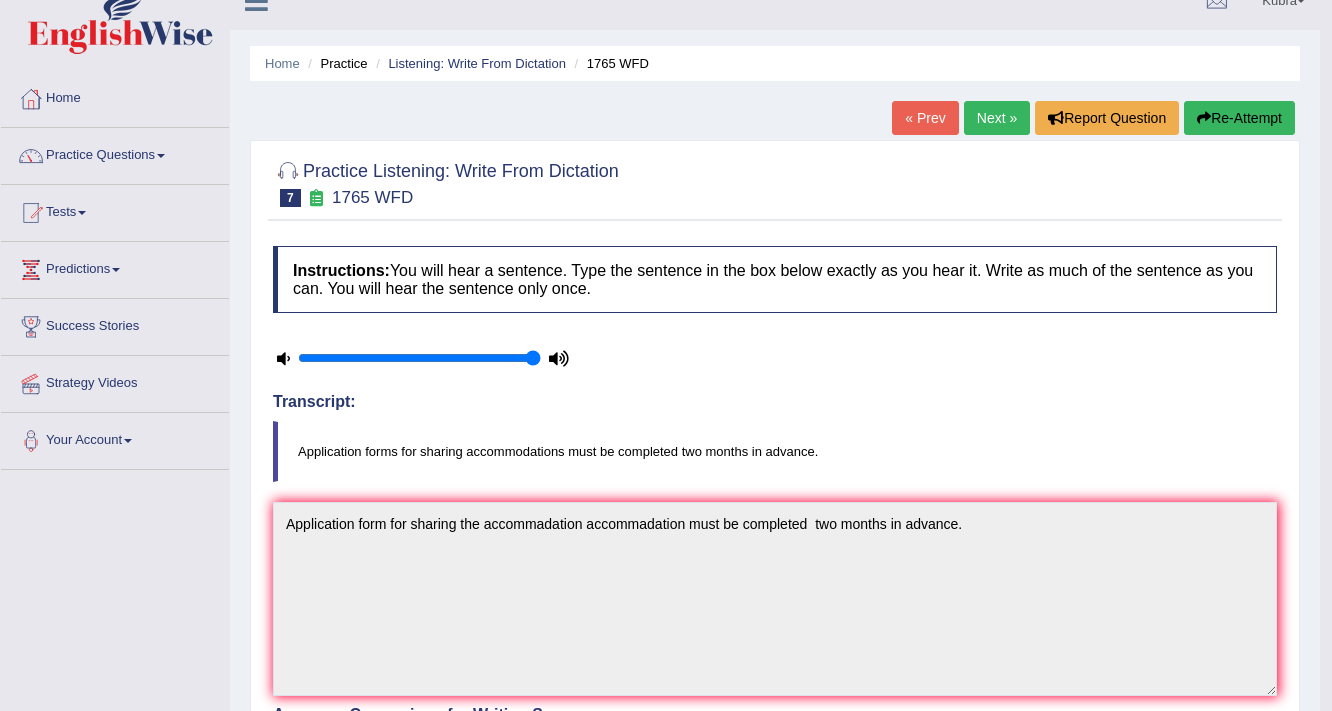 scroll, scrollTop: 0, scrollLeft: 0, axis: both 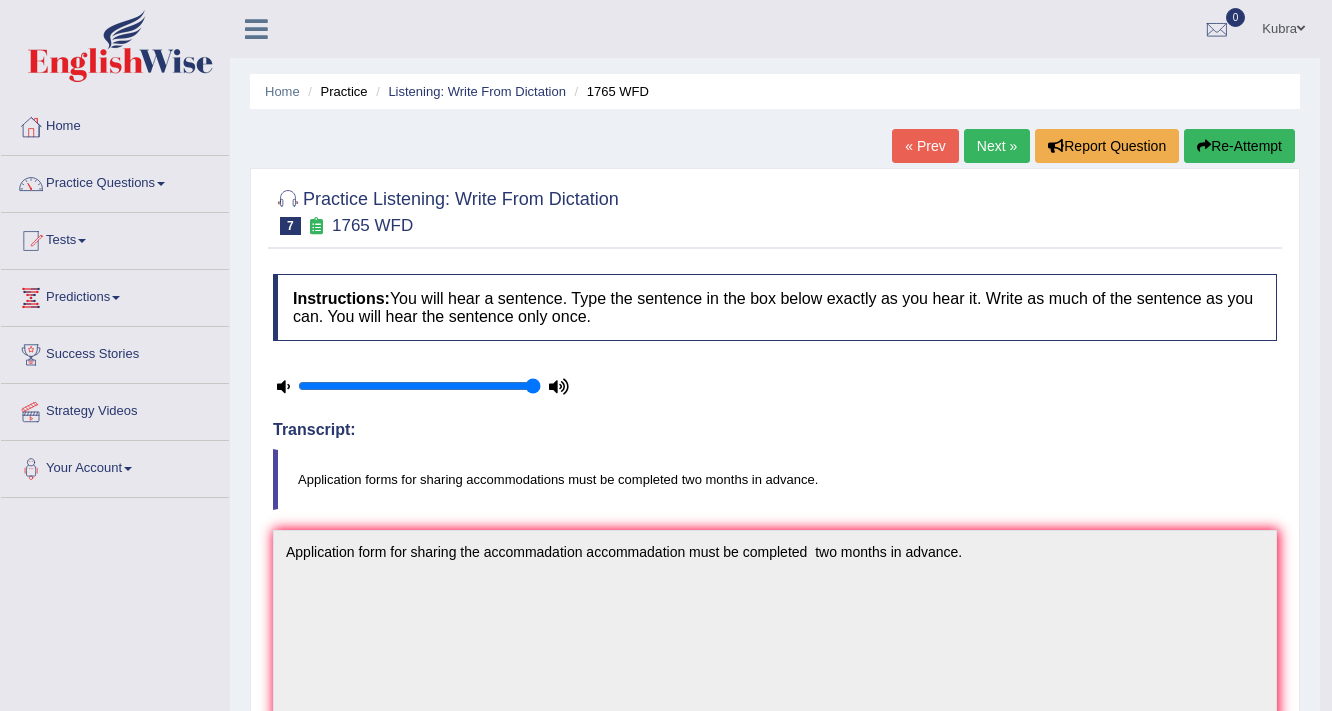 click on "Next »" at bounding box center [997, 146] 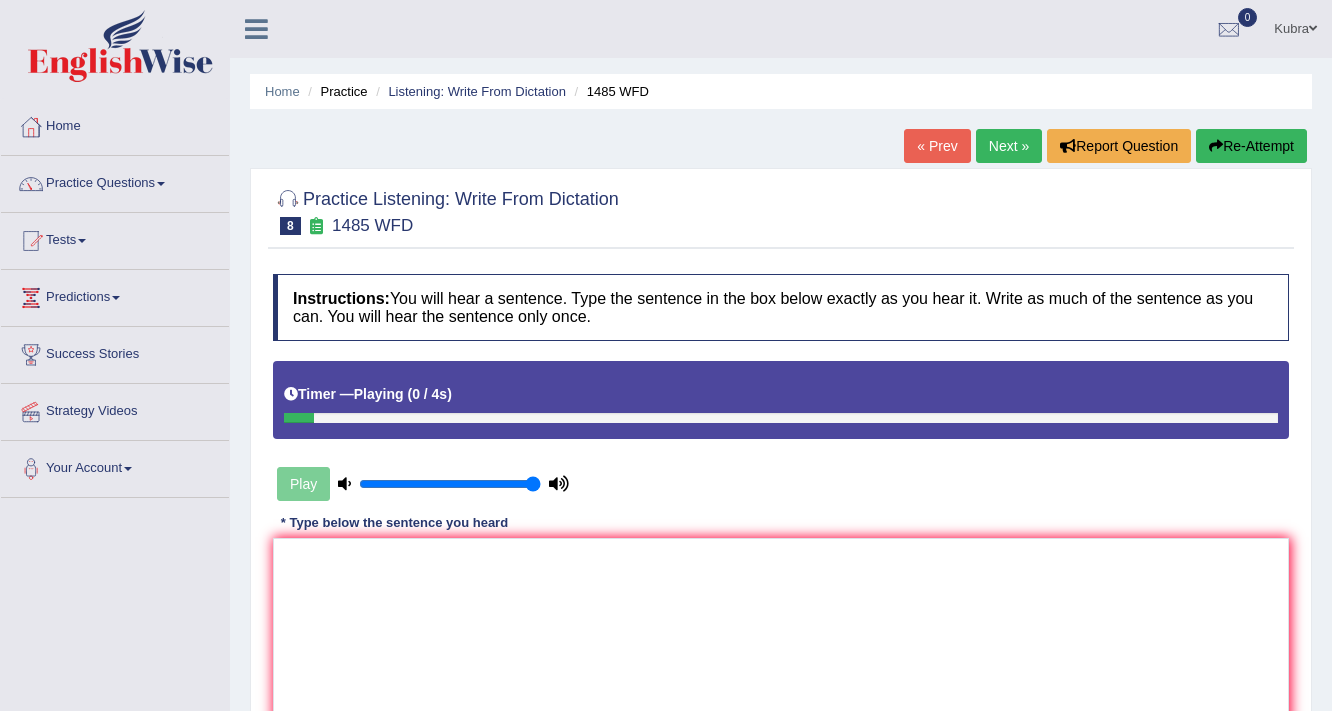 scroll, scrollTop: 0, scrollLeft: 0, axis: both 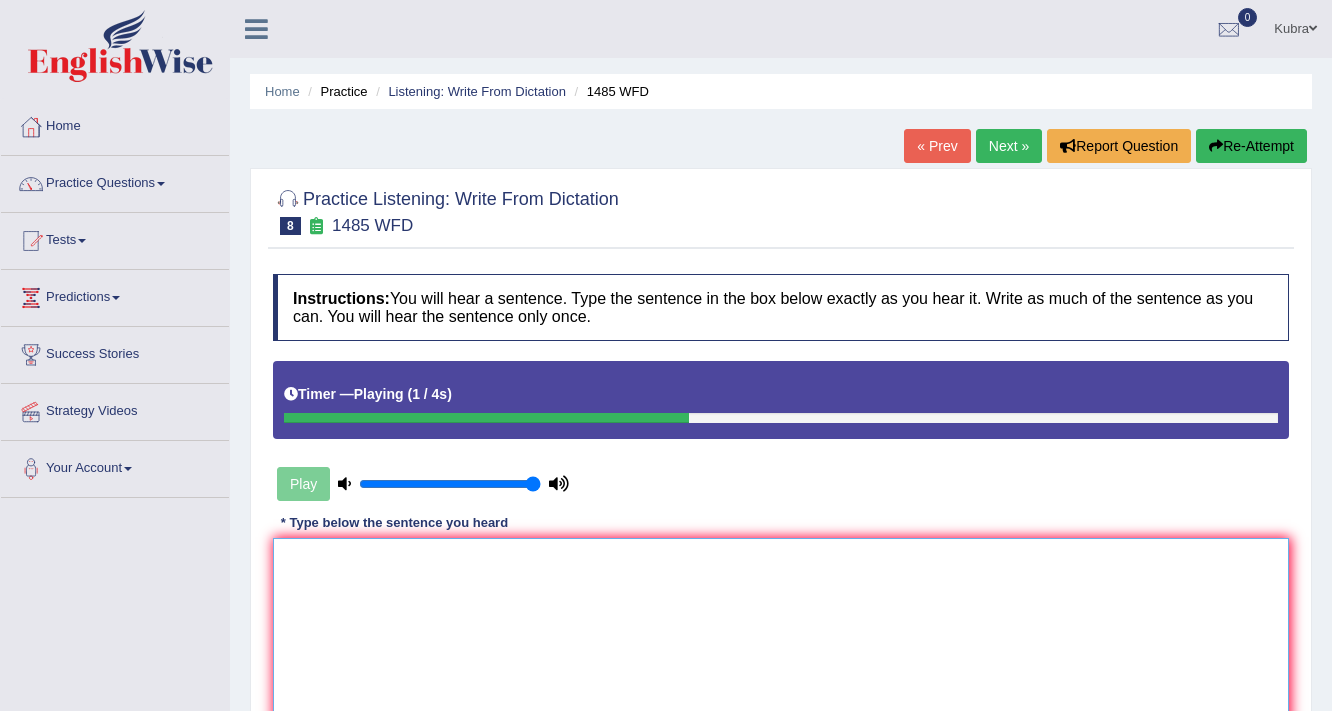 click at bounding box center (781, 635) 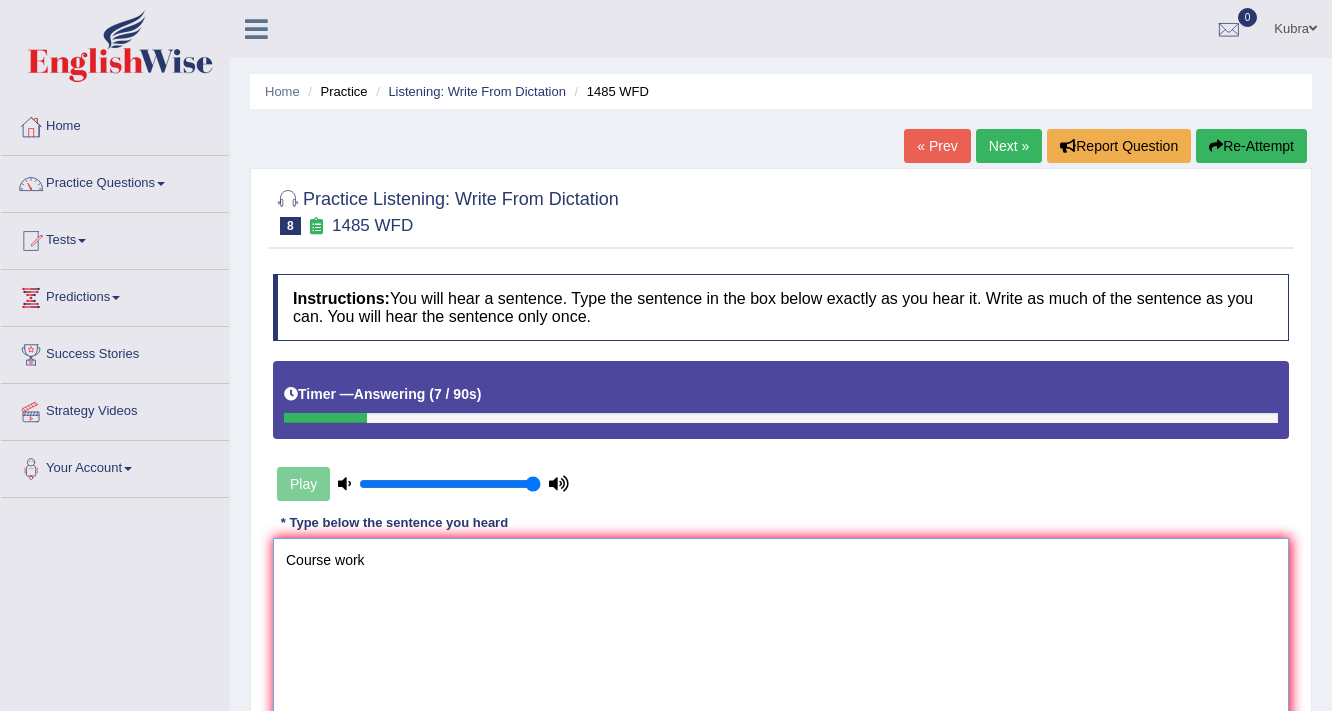type on "Course work" 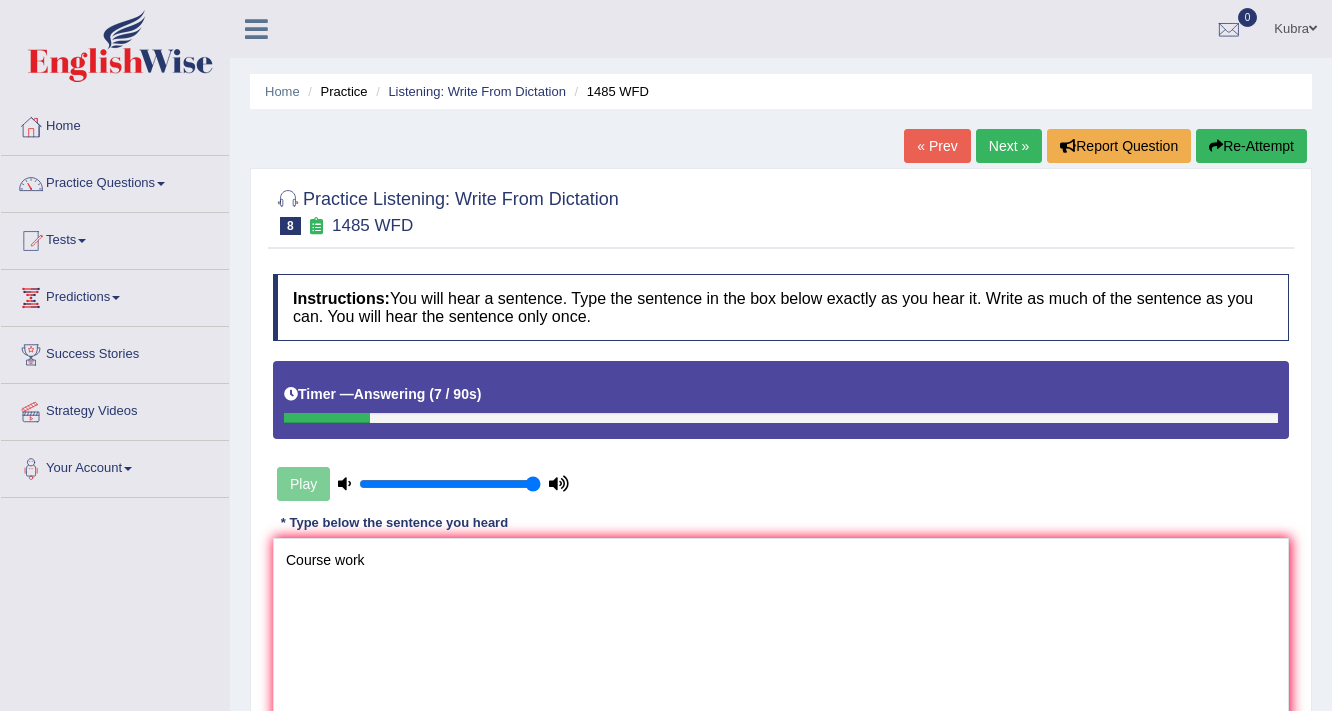 click on "Re-Attempt" at bounding box center [1251, 146] 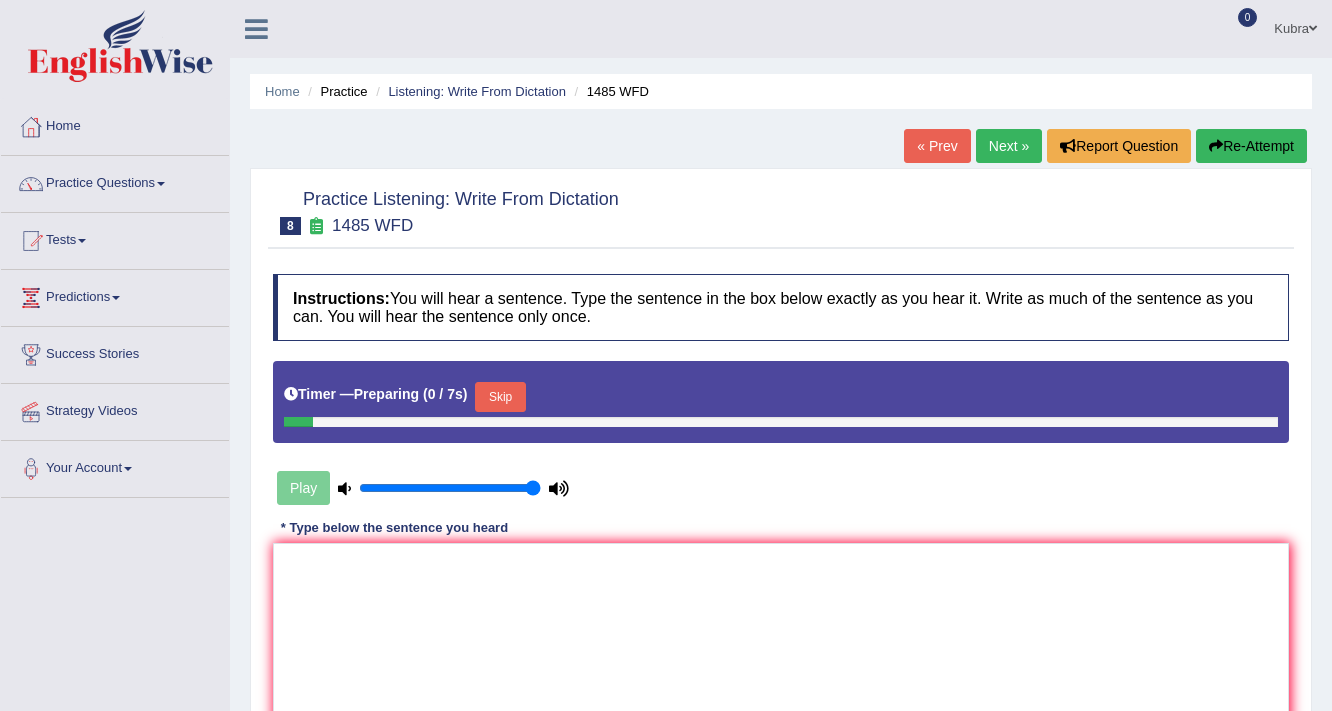 scroll, scrollTop: 0, scrollLeft: 0, axis: both 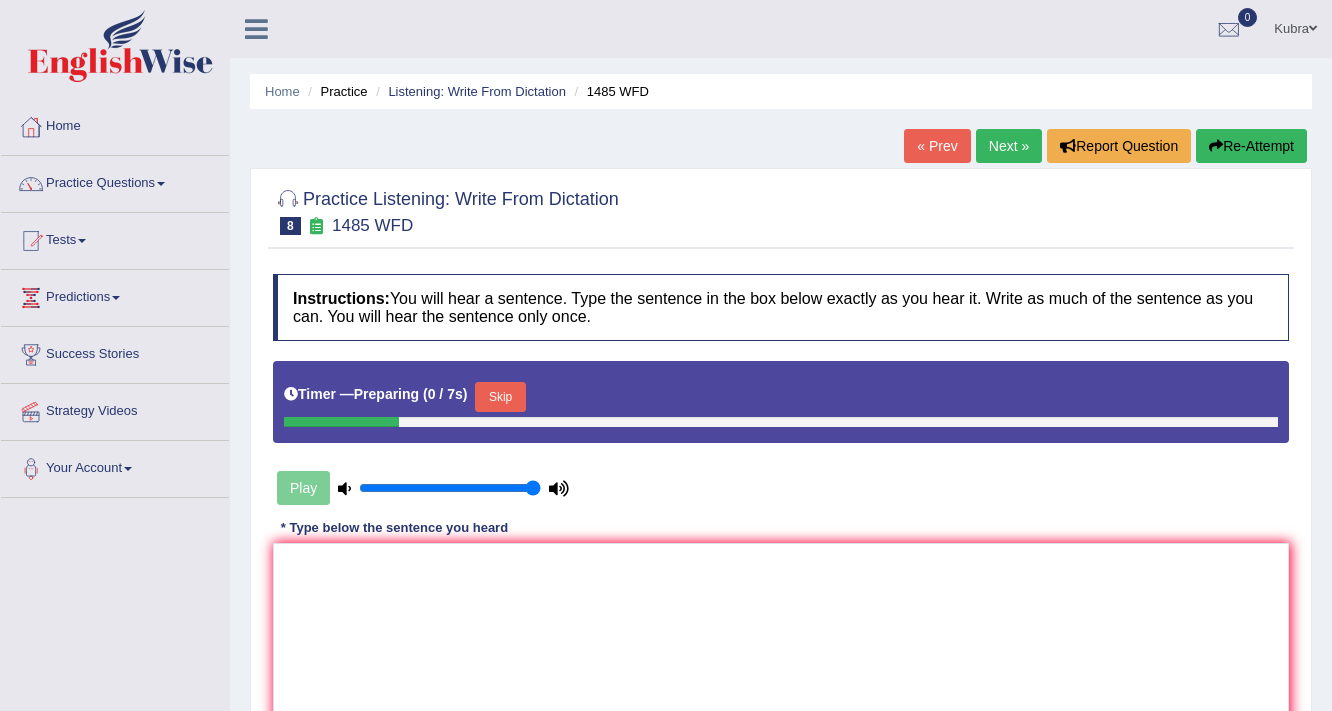 click on "Skip" at bounding box center [500, 397] 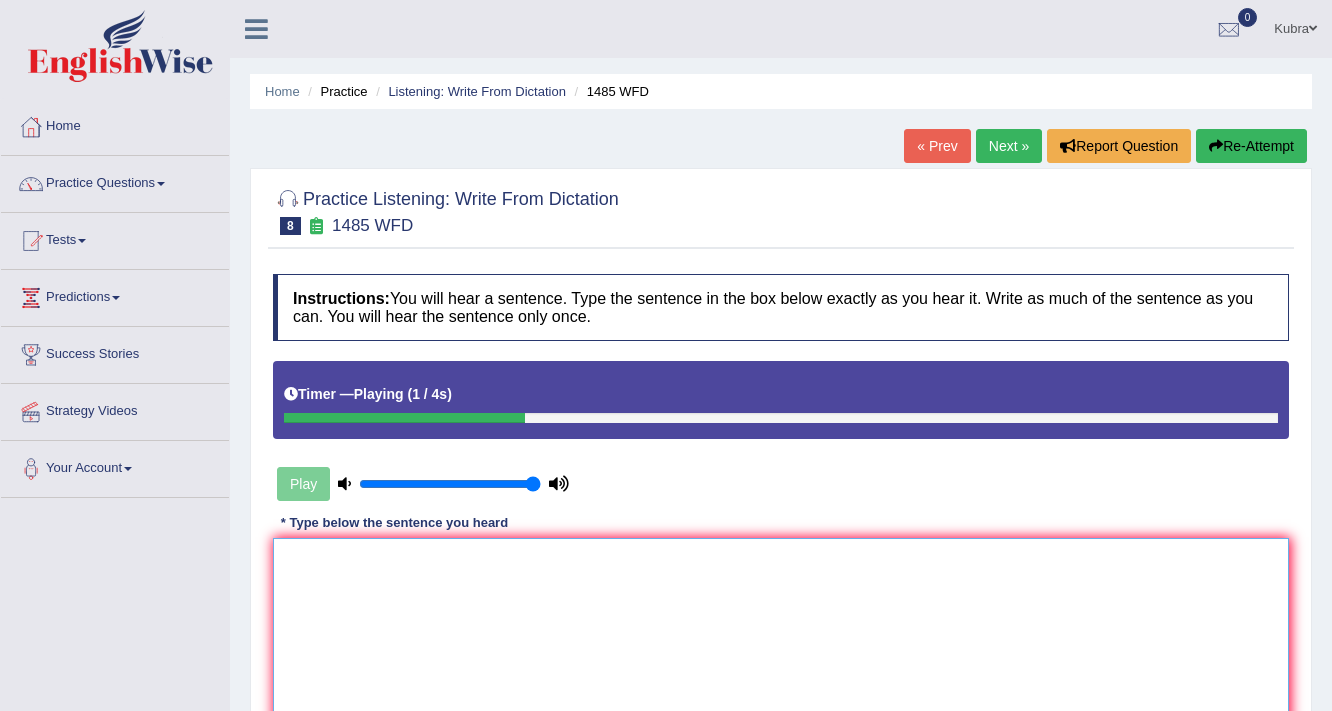 click at bounding box center (781, 635) 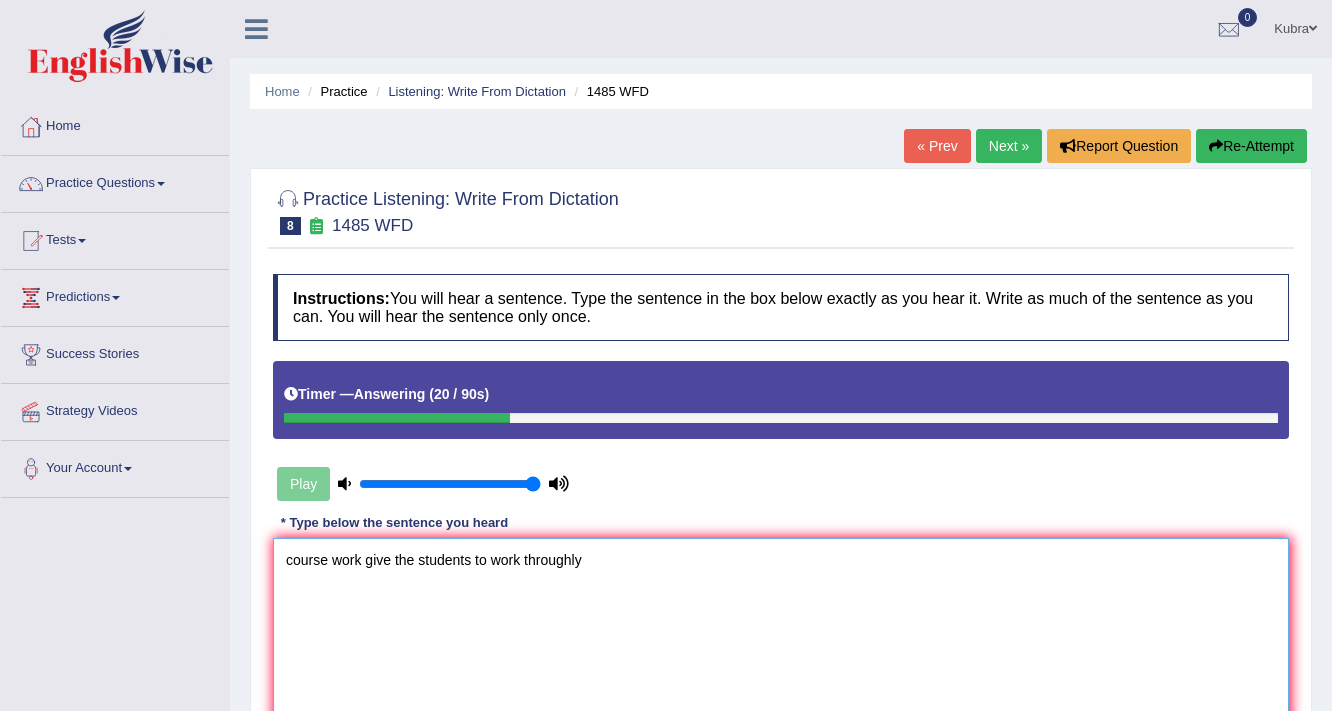 click on "course work give the students to work throughly" at bounding box center (781, 635) 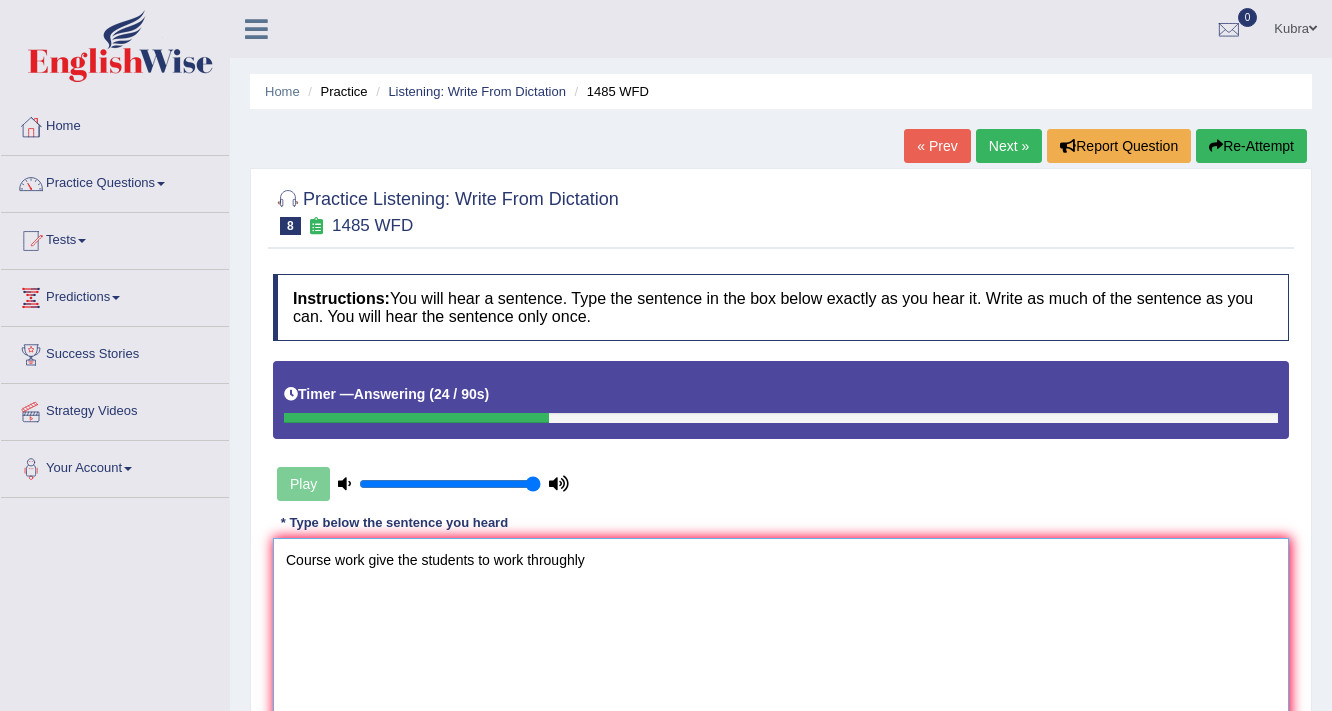 click on "Course work give the students to work throughly" at bounding box center [781, 635] 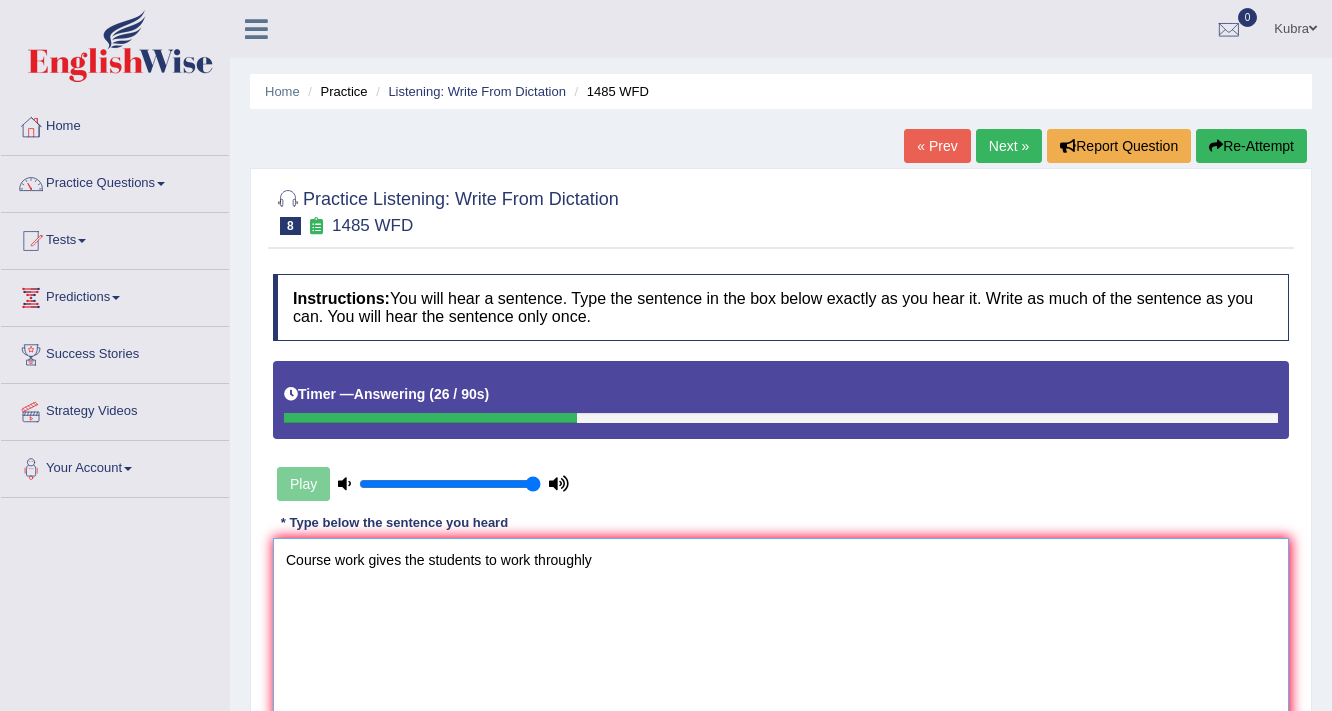 click on "Course work gives the students to work throughly" at bounding box center [781, 635] 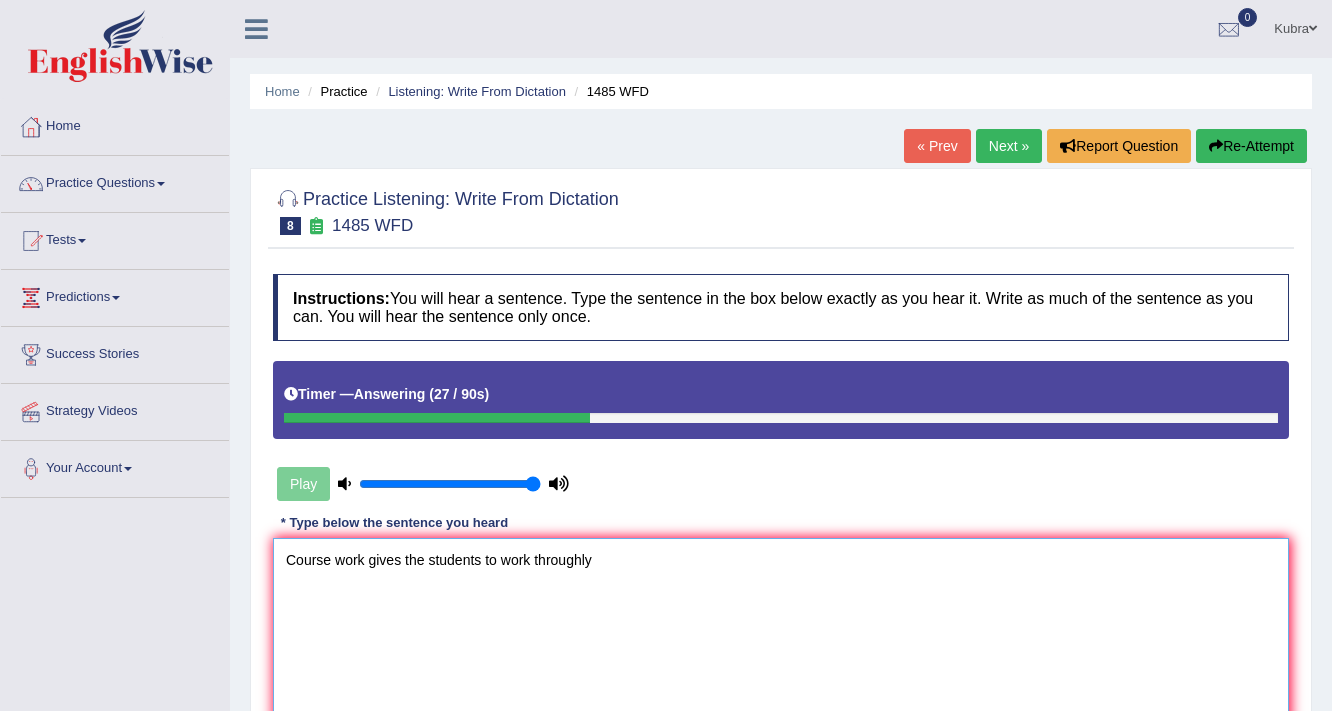 drag, startPoint x: 644, startPoint y: 566, endPoint x: 0, endPoint y: 596, distance: 644.69836 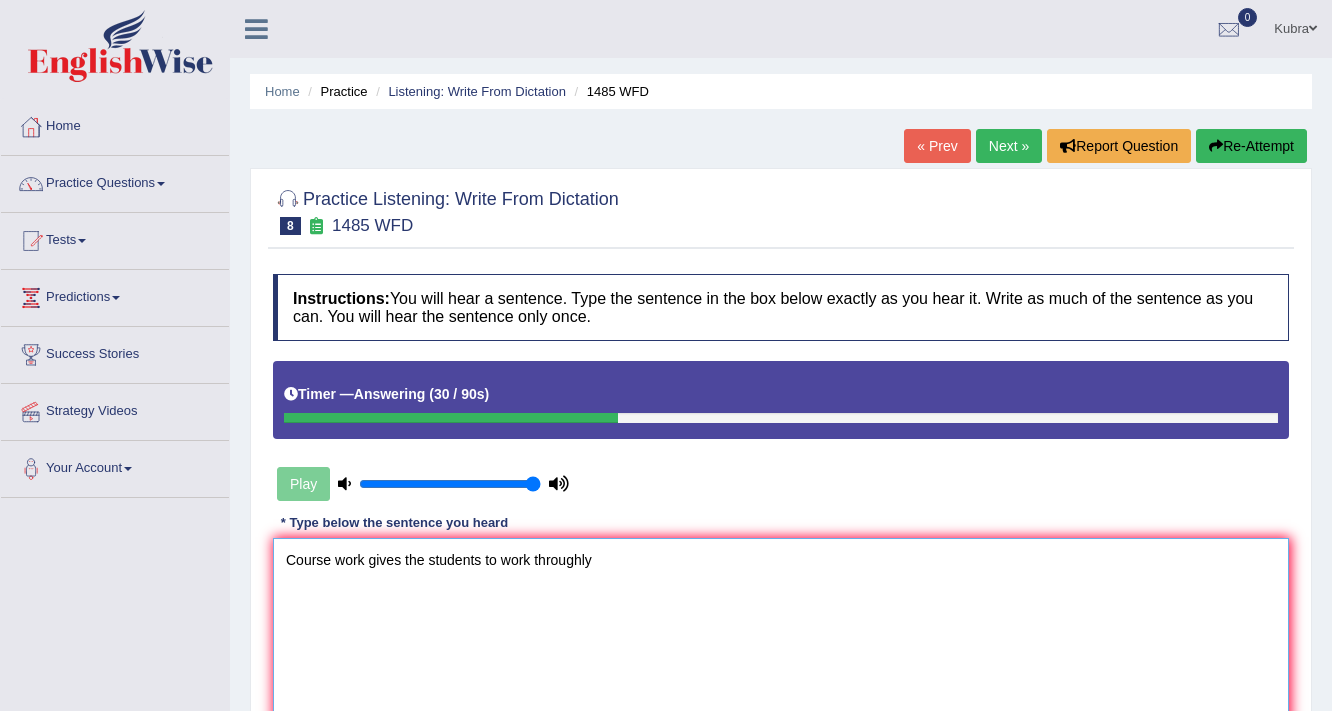 type on "Course work gives the students to work throughly" 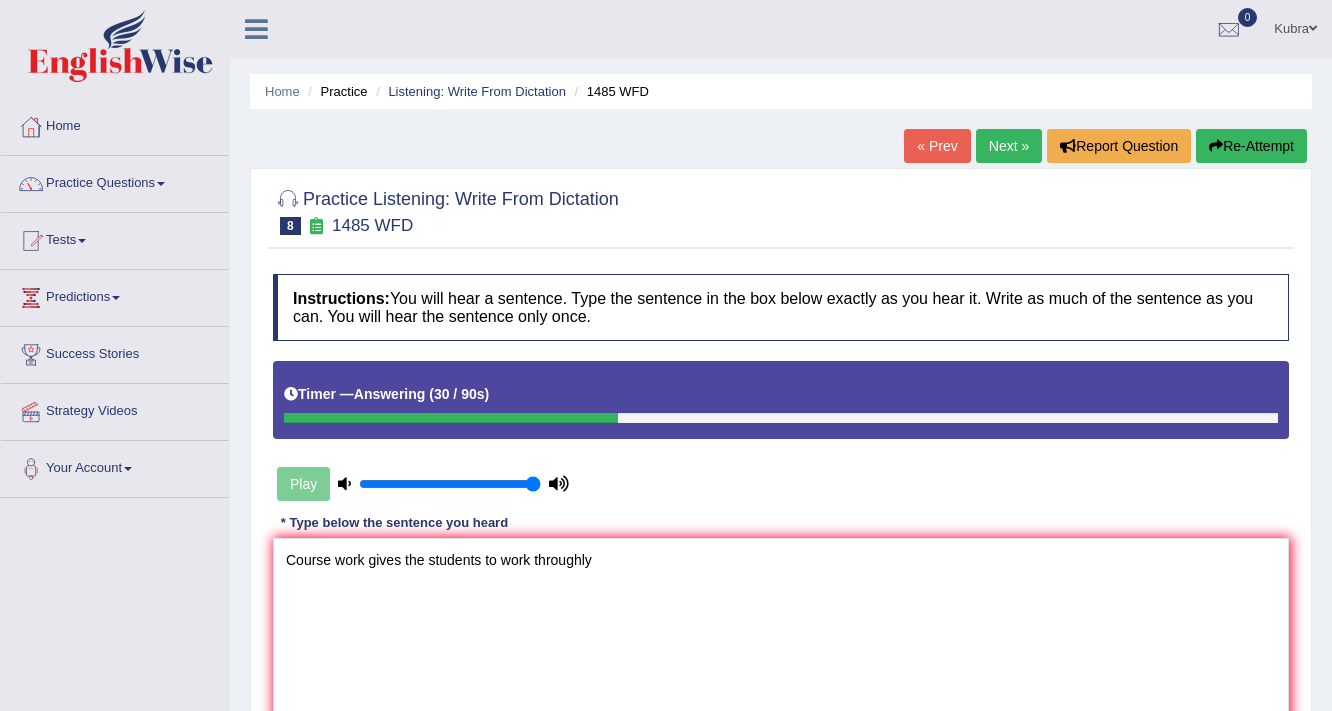 click on "Re-Attempt" at bounding box center [1251, 146] 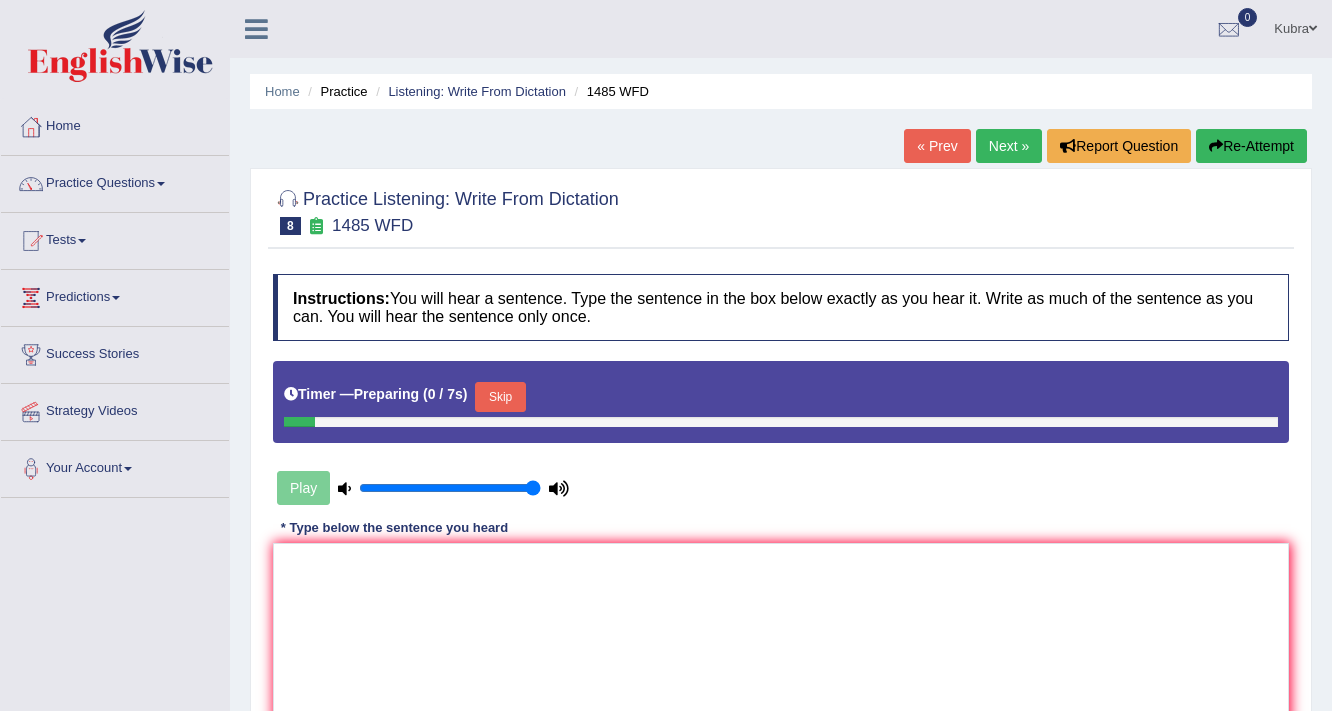 scroll, scrollTop: 0, scrollLeft: 0, axis: both 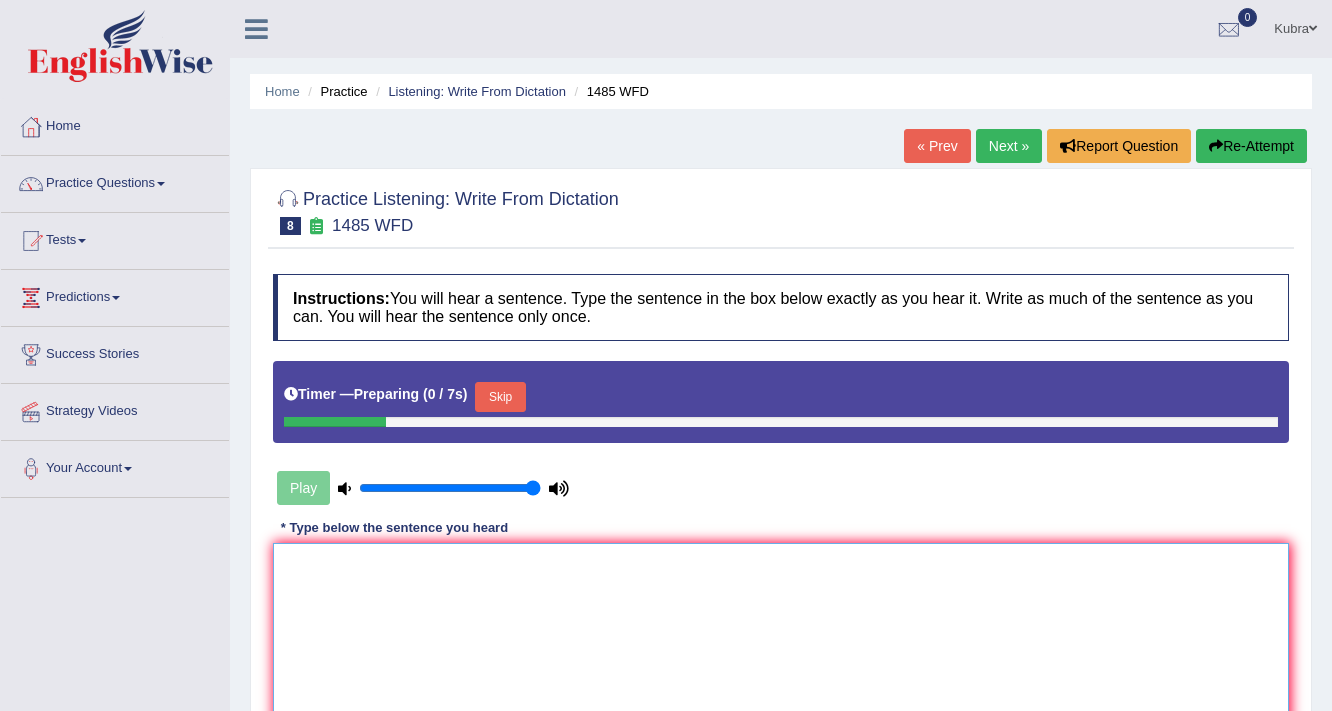 click at bounding box center (781, 640) 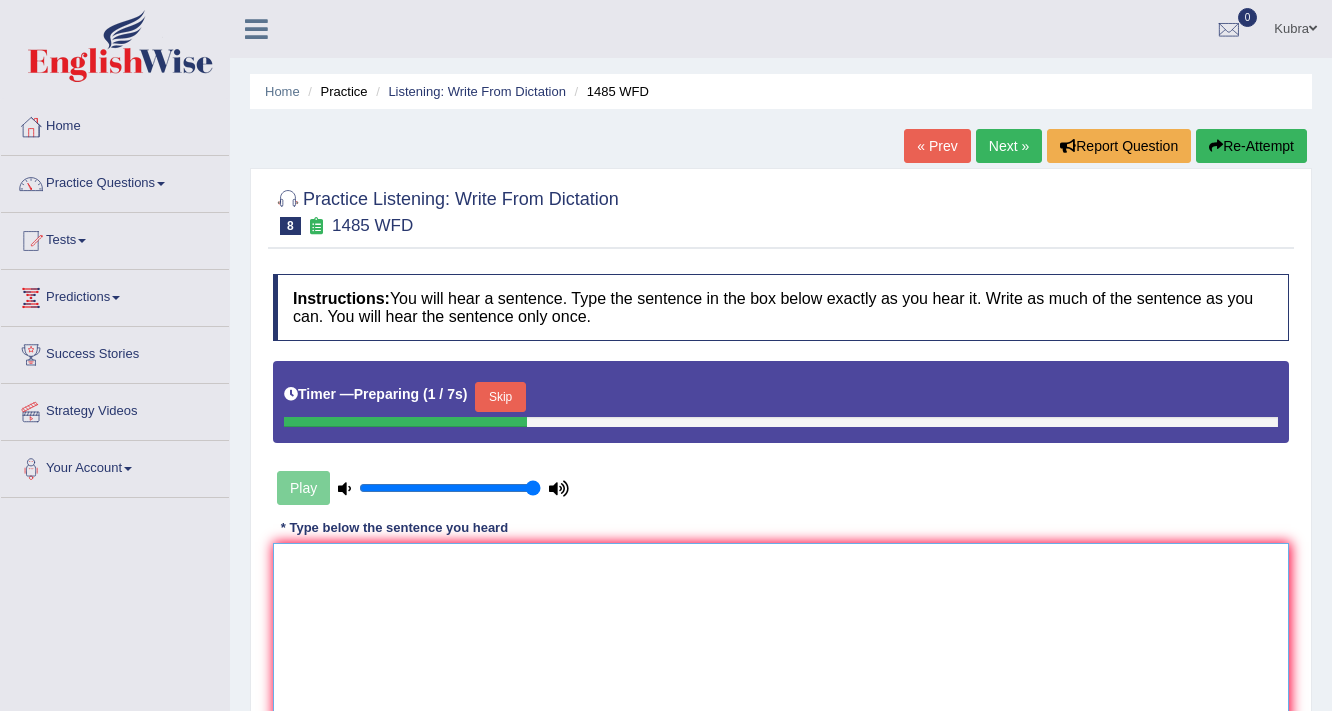 paste on "Course work gives the students to work throughly" 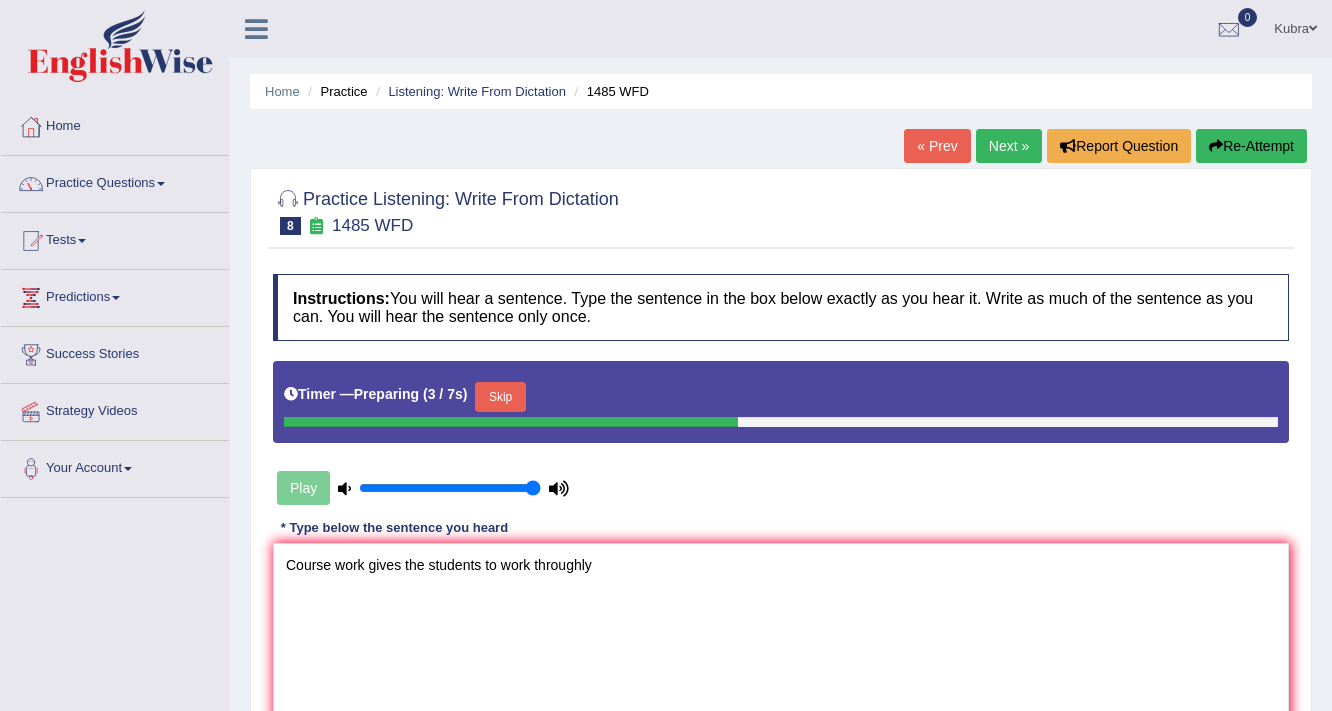 click on "Skip" at bounding box center (500, 397) 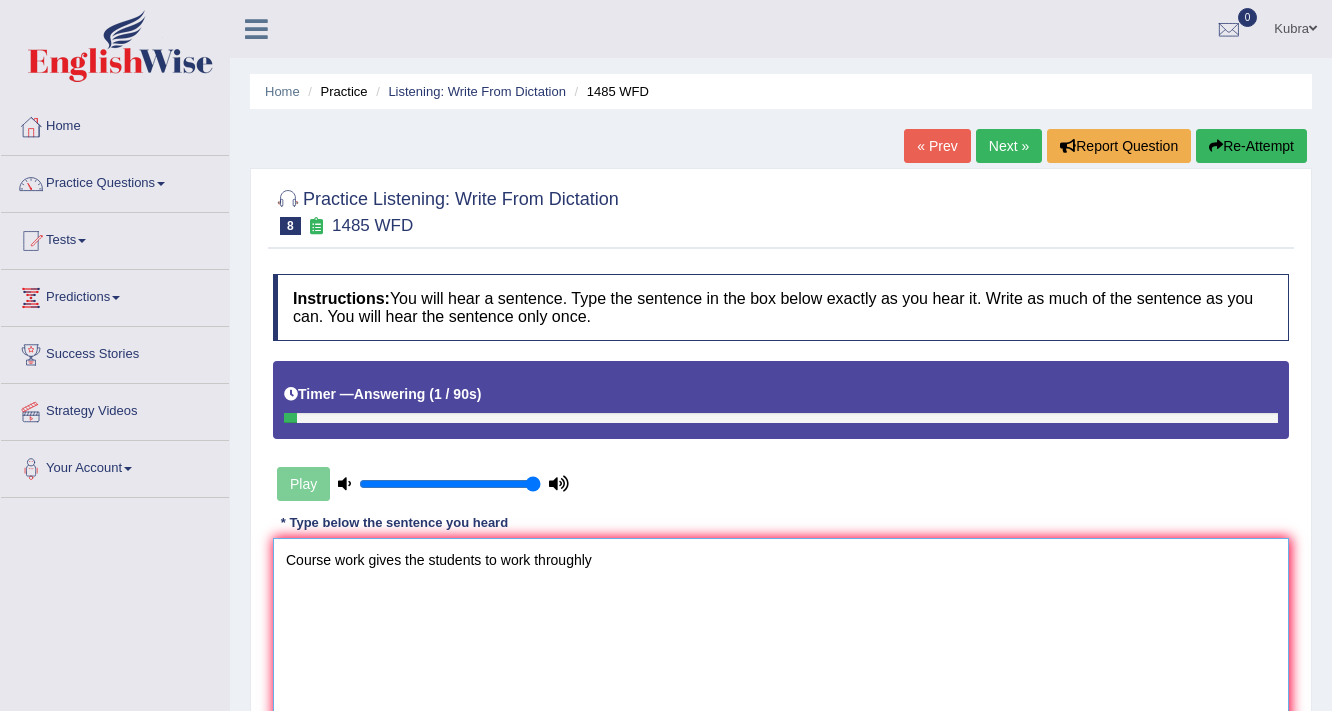 click on "Course work gives the students to work throughly" at bounding box center [781, 635] 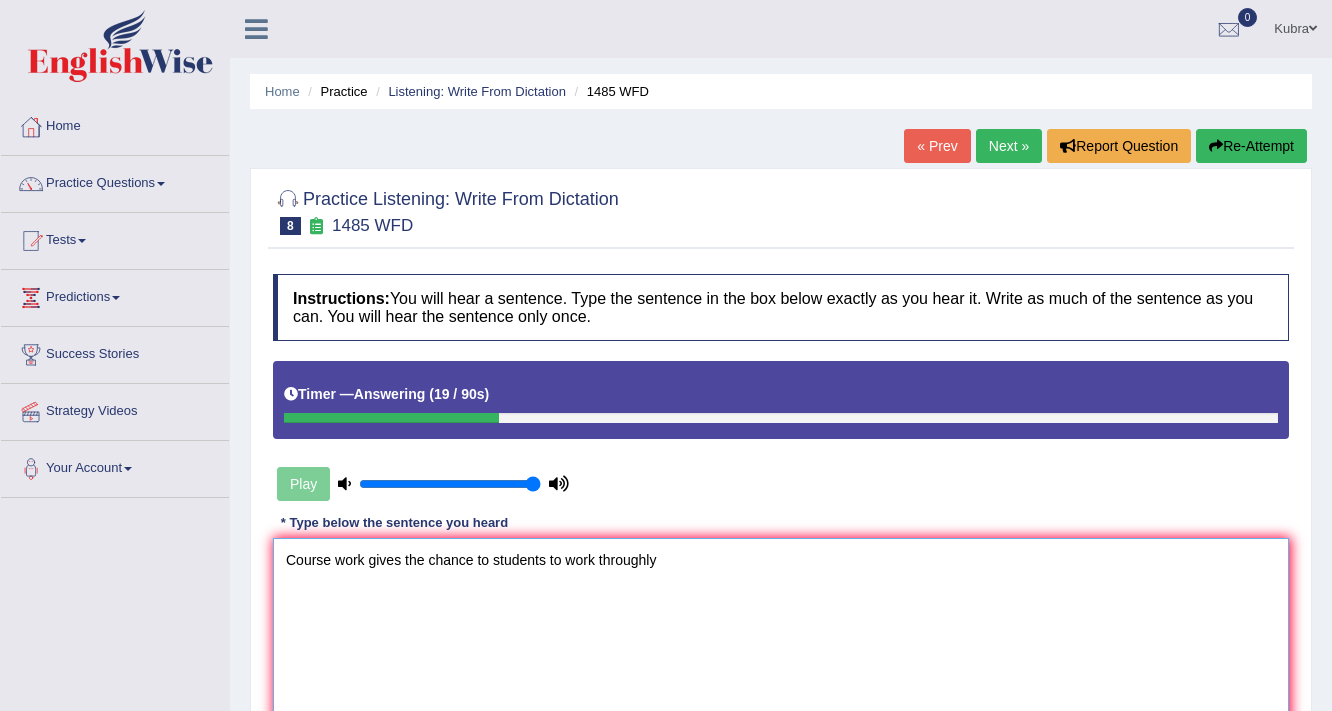 drag, startPoint x: 720, startPoint y: 552, endPoint x: 0, endPoint y: 565, distance: 720.1174 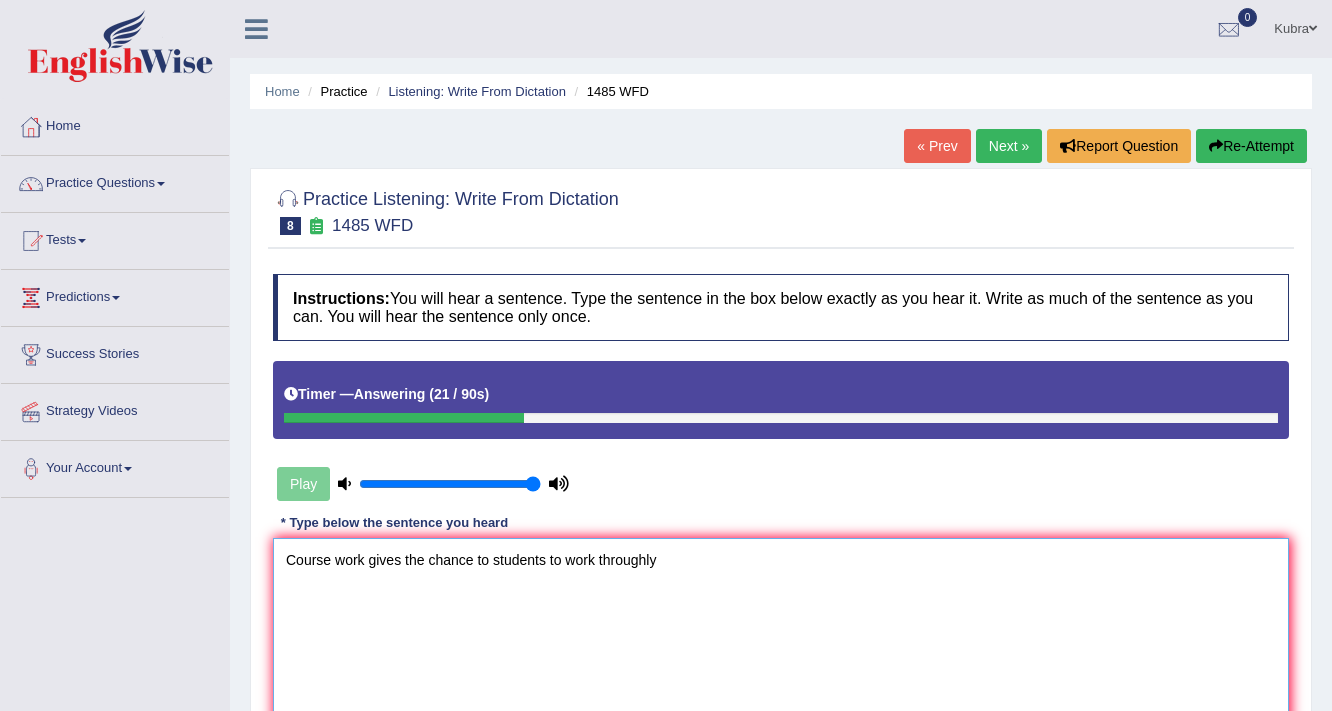 type on "Course work gives the chance to students to work throughly" 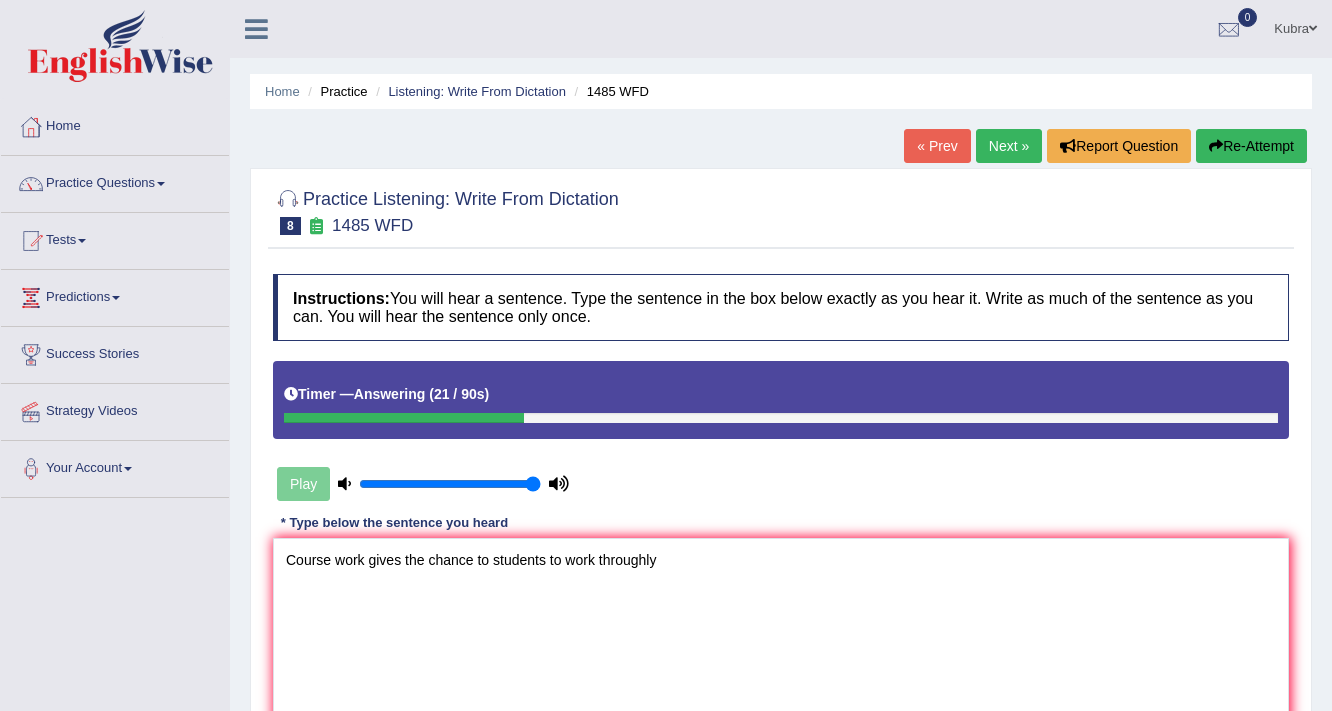 click on "Re-Attempt" at bounding box center (1251, 146) 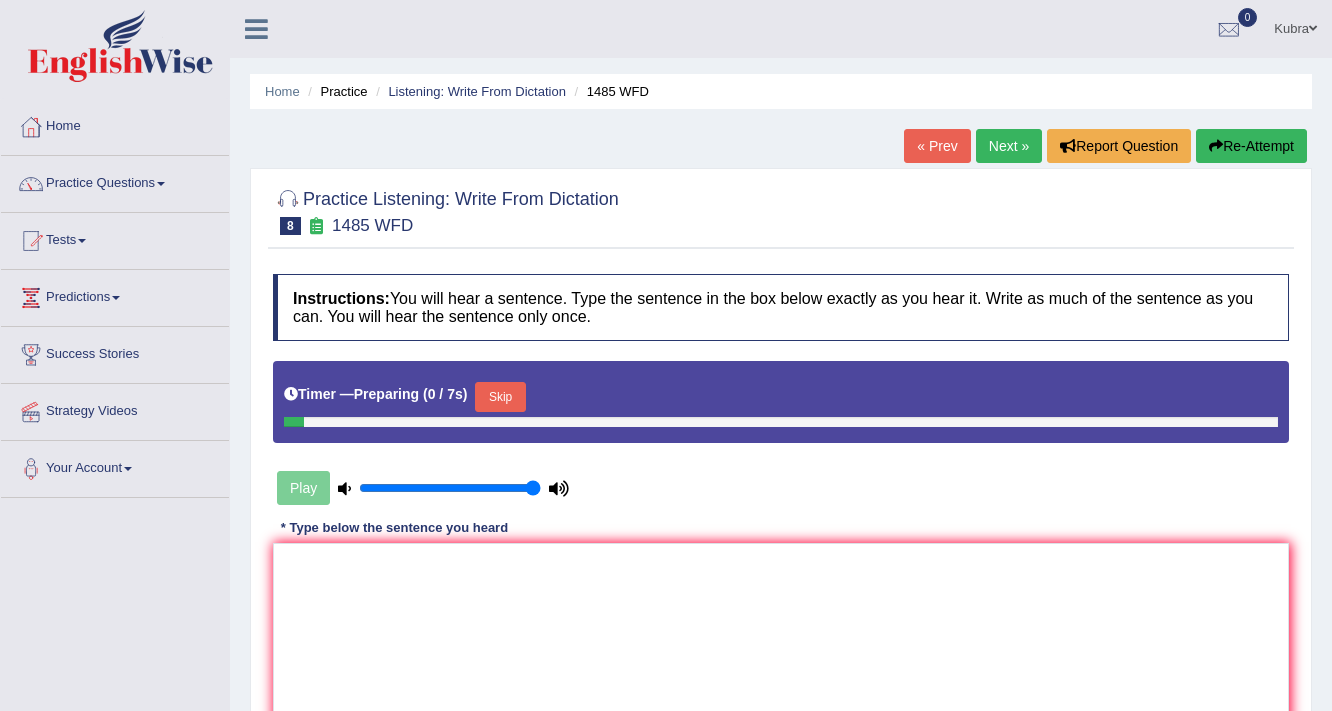 scroll, scrollTop: 0, scrollLeft: 0, axis: both 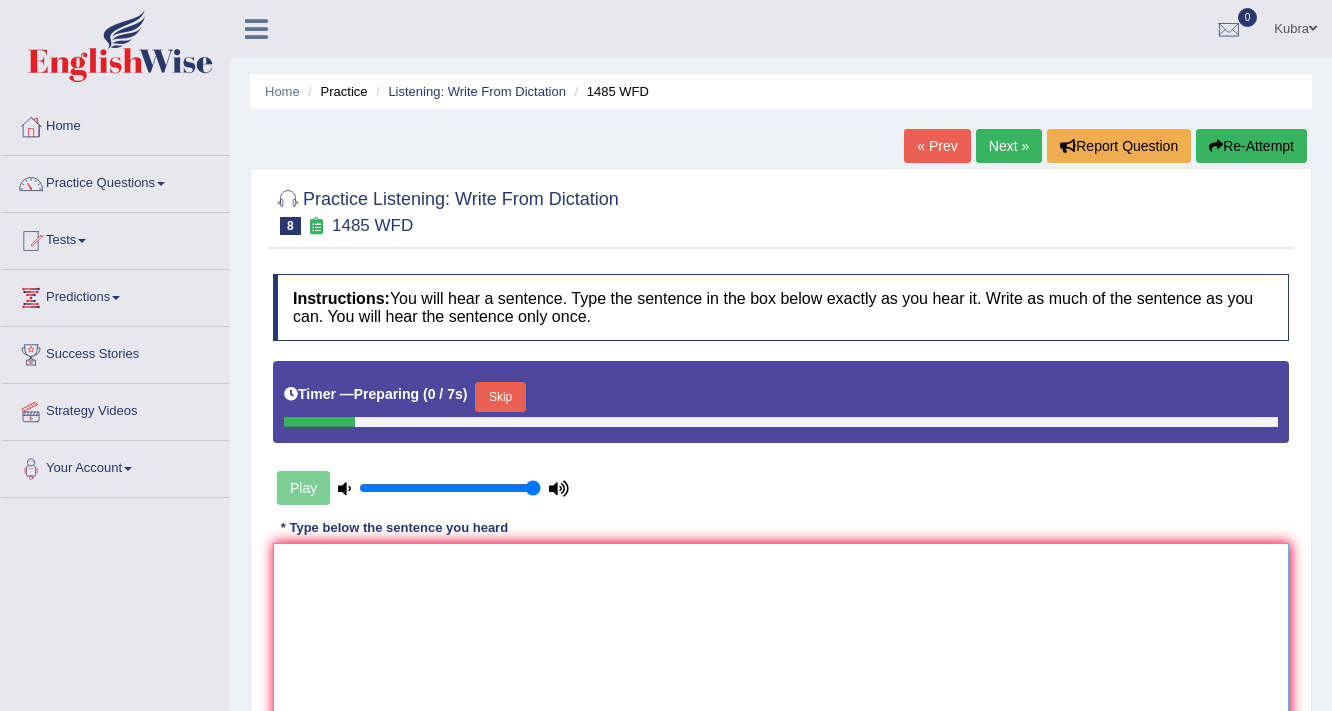 click at bounding box center [781, 640] 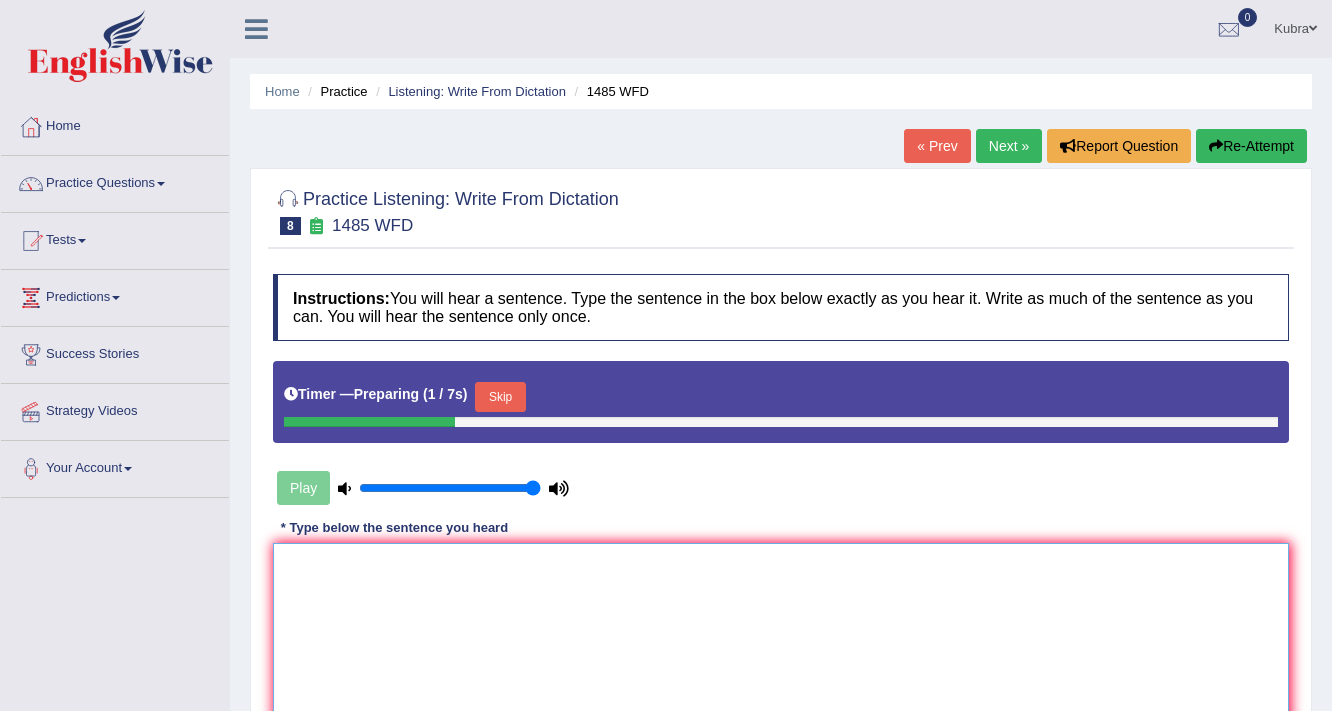 paste on "Course work gives the chance to students to work throughly" 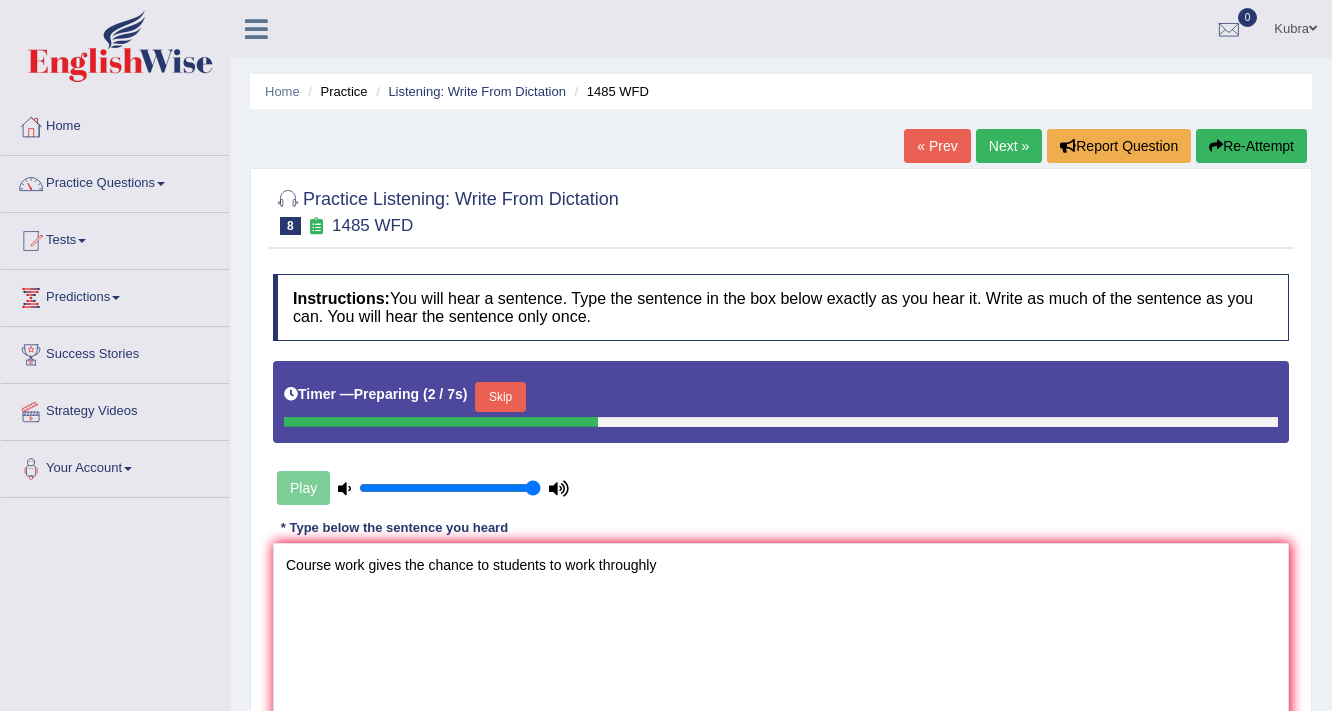 click on "Skip" at bounding box center (500, 397) 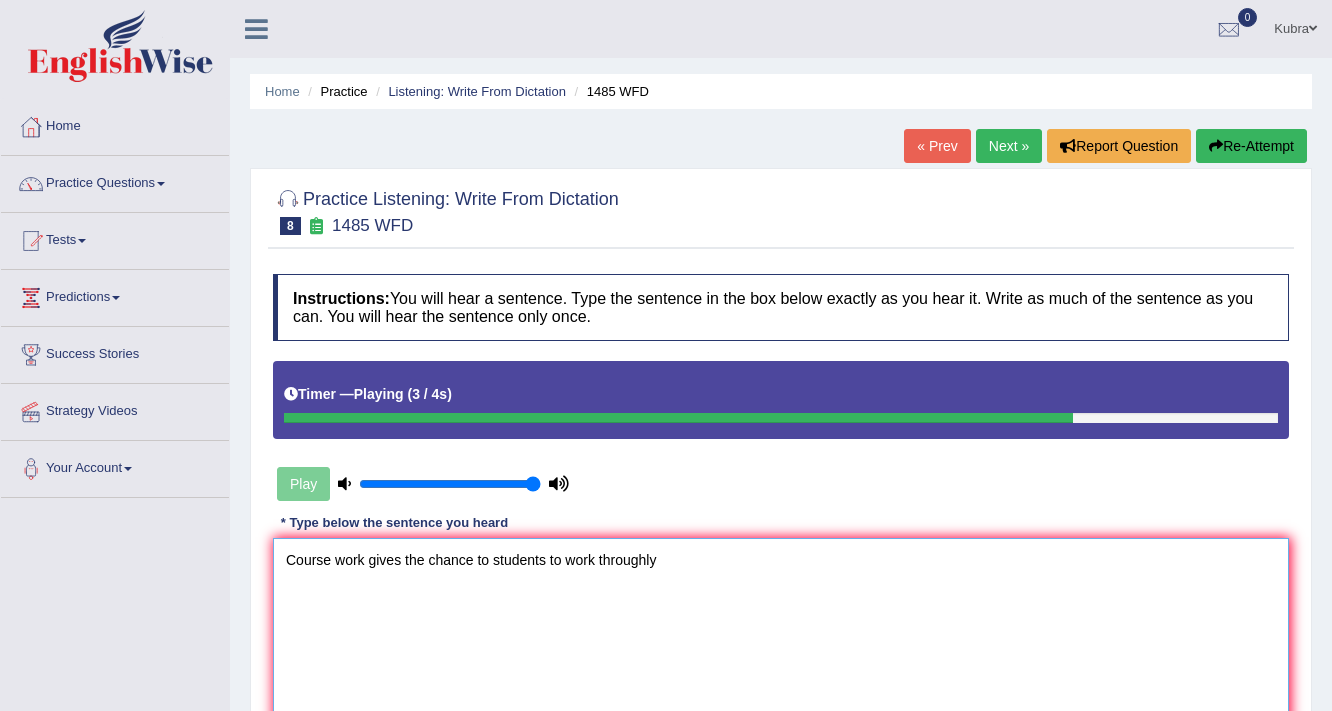 click on "Course work gives the chance to students to work throughly" at bounding box center (781, 635) 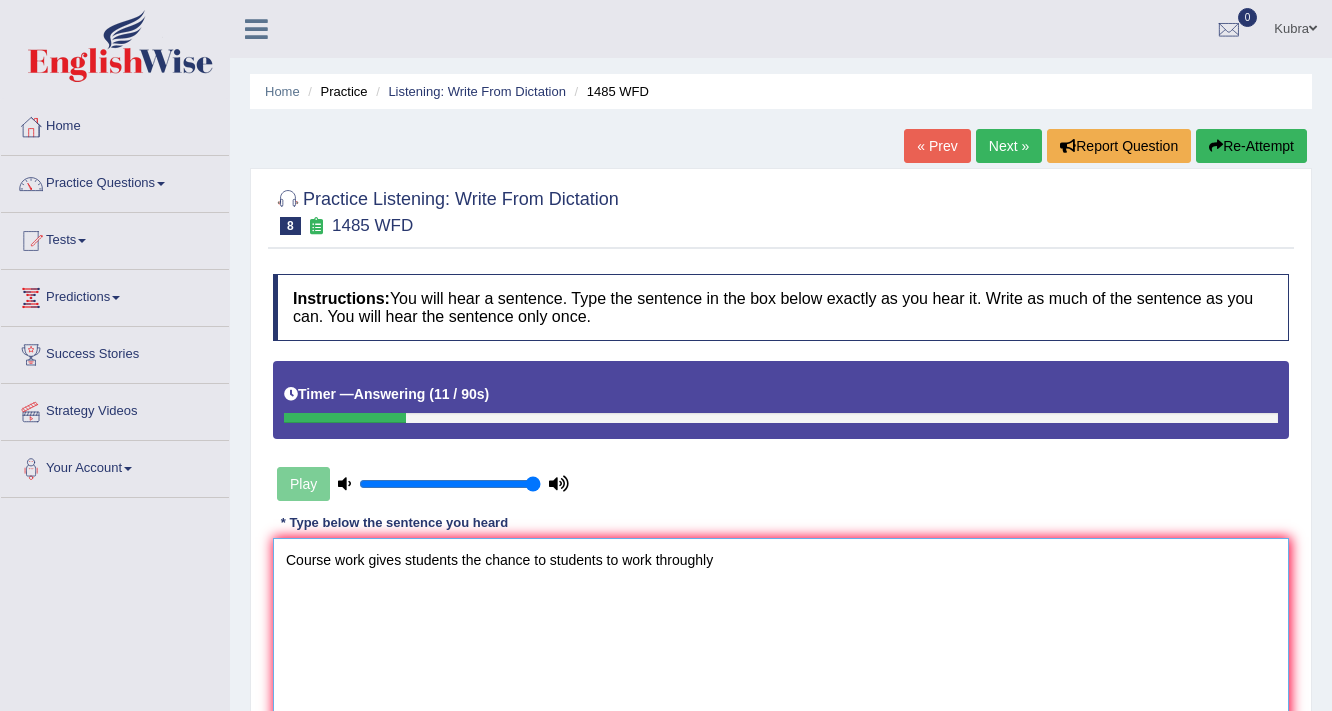 drag, startPoint x: 601, startPoint y: 560, endPoint x: 551, endPoint y: 565, distance: 50.24938 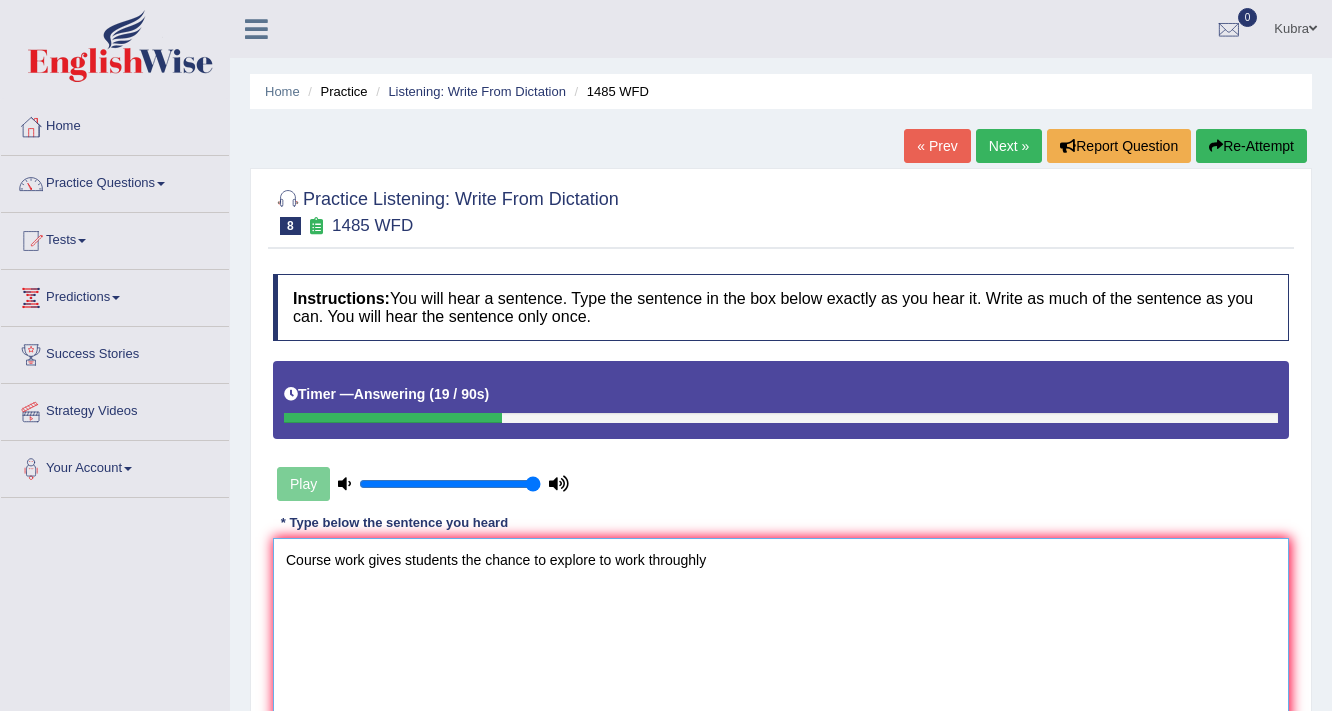 drag, startPoint x: 286, startPoint y: 562, endPoint x: 1056, endPoint y: 597, distance: 770.79504 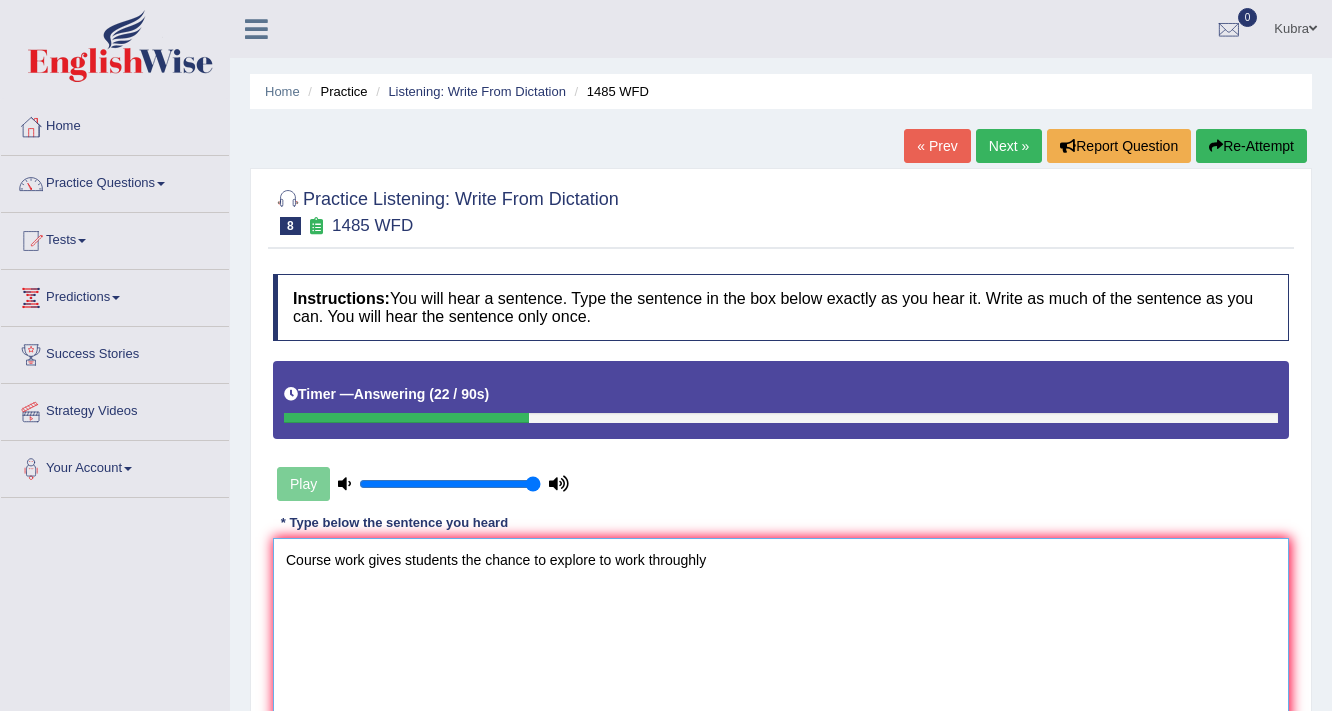 type on "Course work gives students the chance to explore to work throughly" 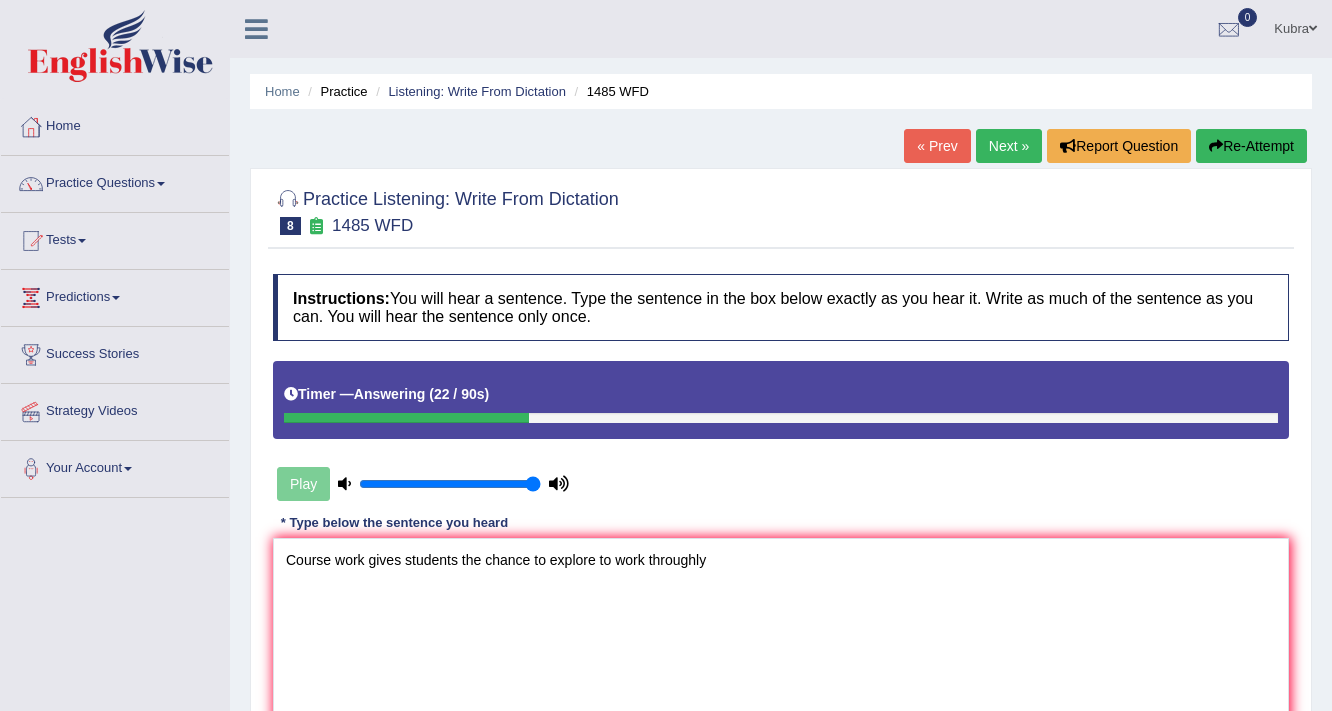 click on "Re-Attempt" at bounding box center (1251, 146) 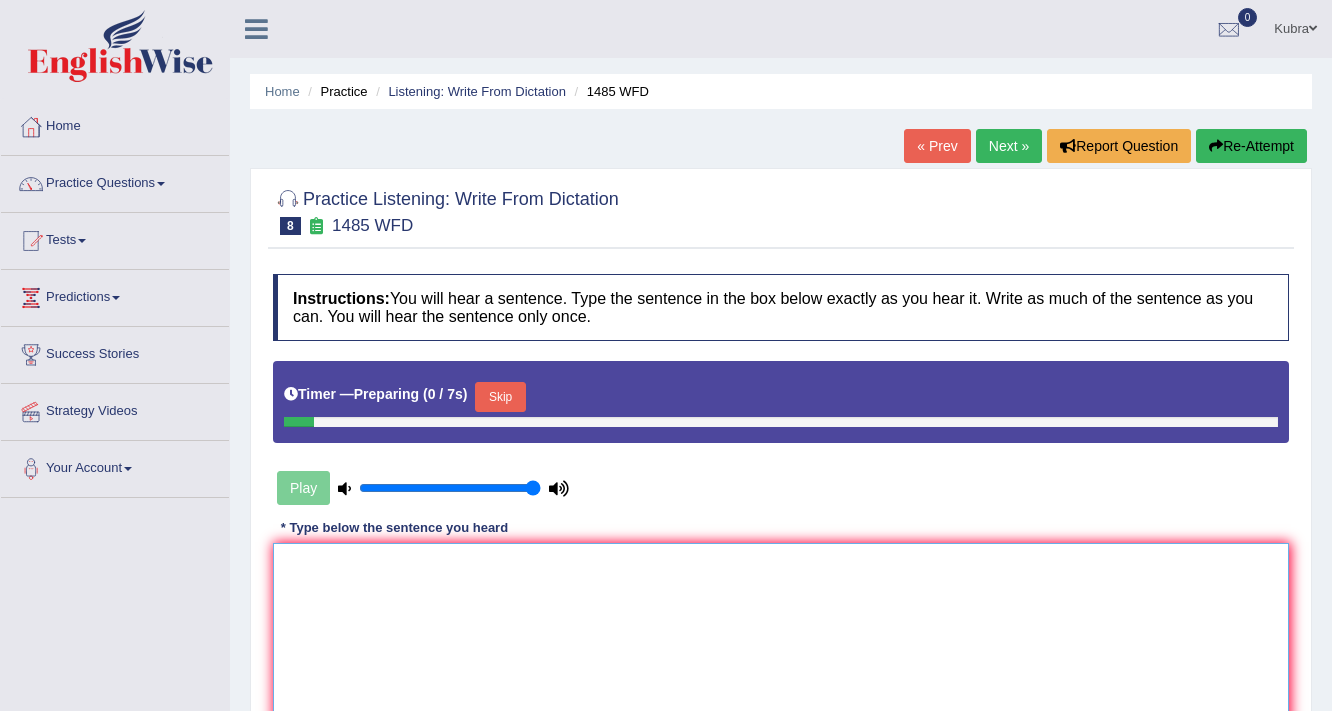 click at bounding box center (781, 640) 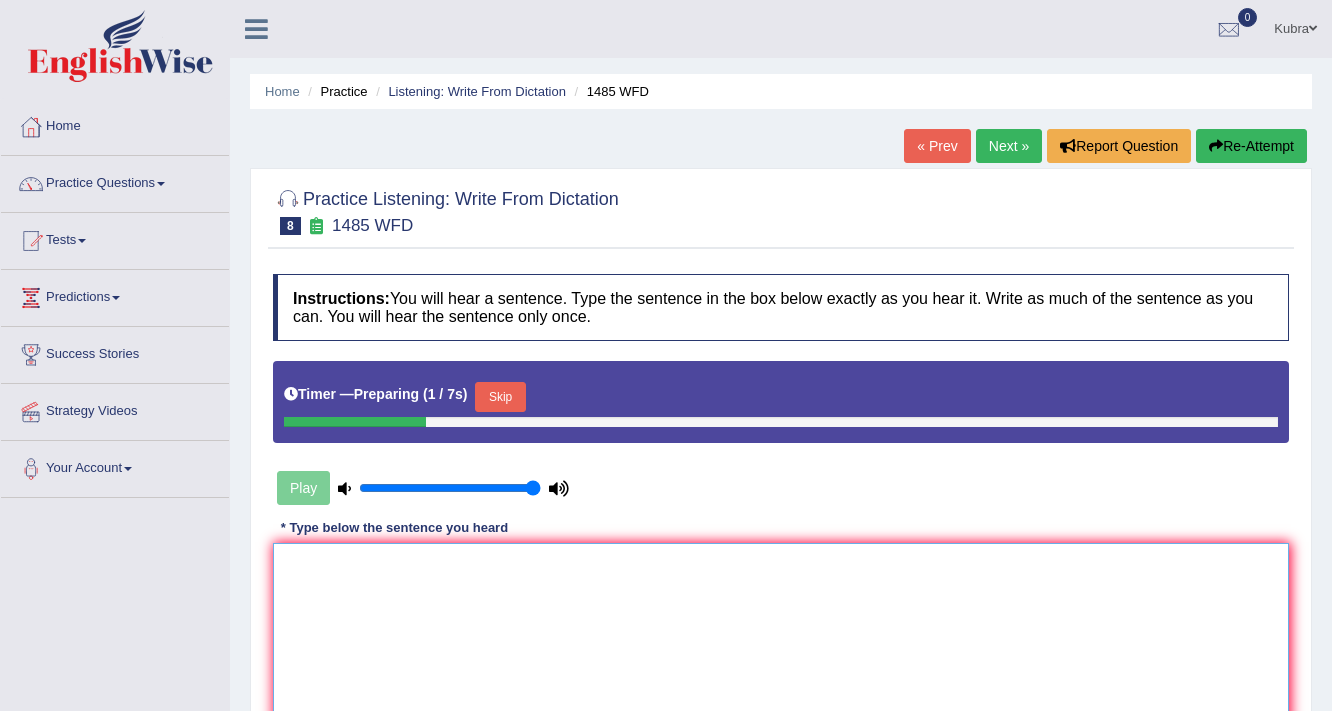 paste on "Course work gives students the chance to explore to work throughly" 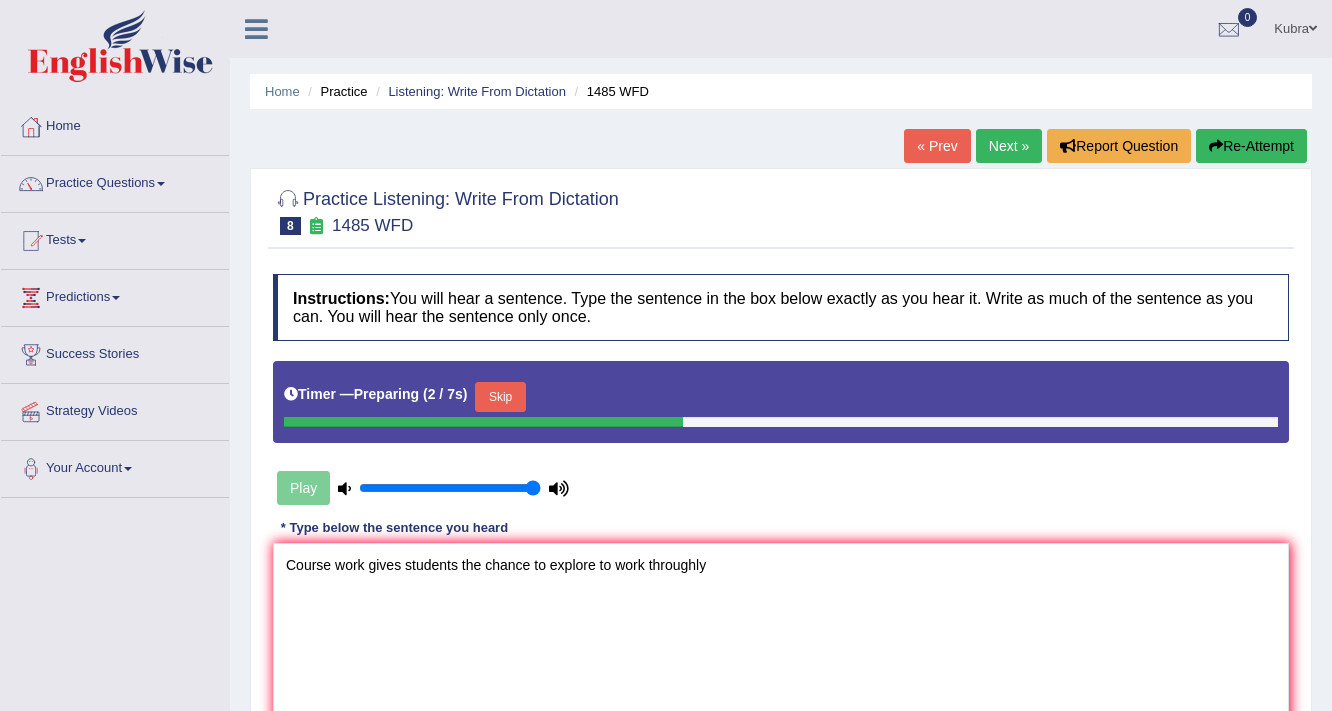 click on "Skip" at bounding box center (500, 397) 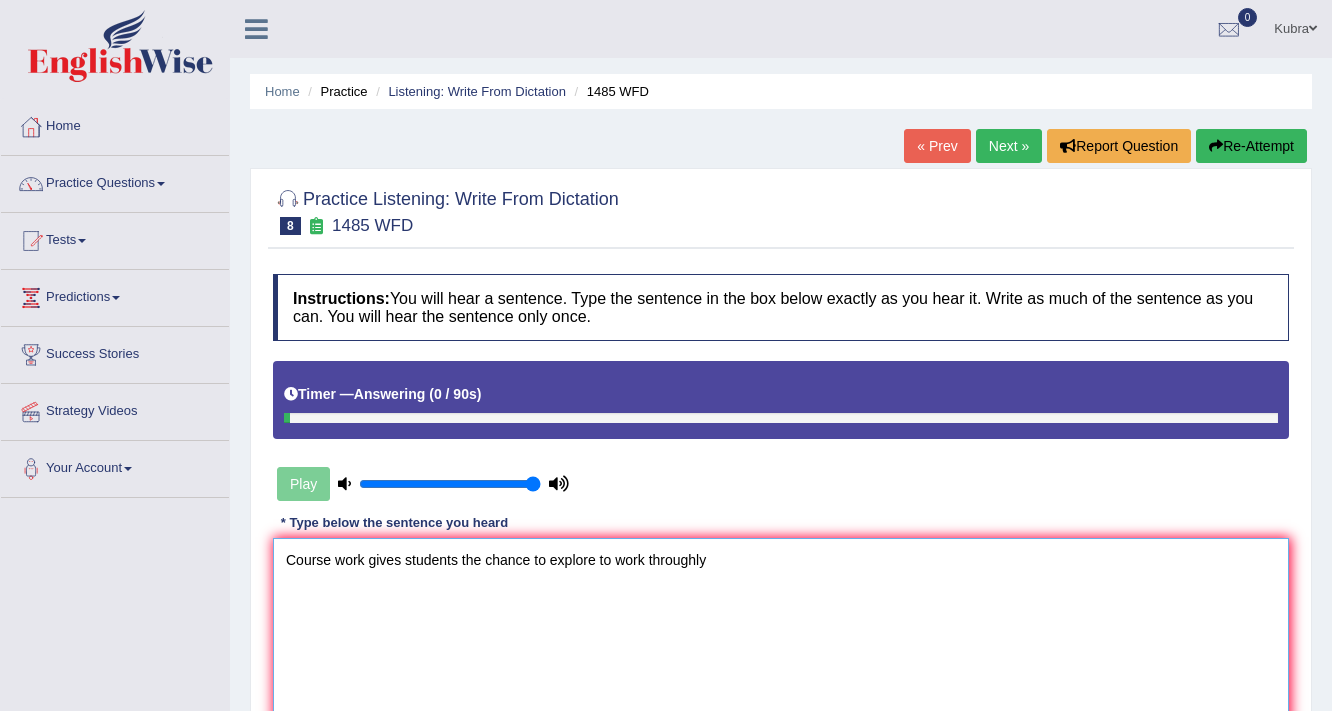 click on "Course work gives students the chance to explore to work throughly" at bounding box center [781, 635] 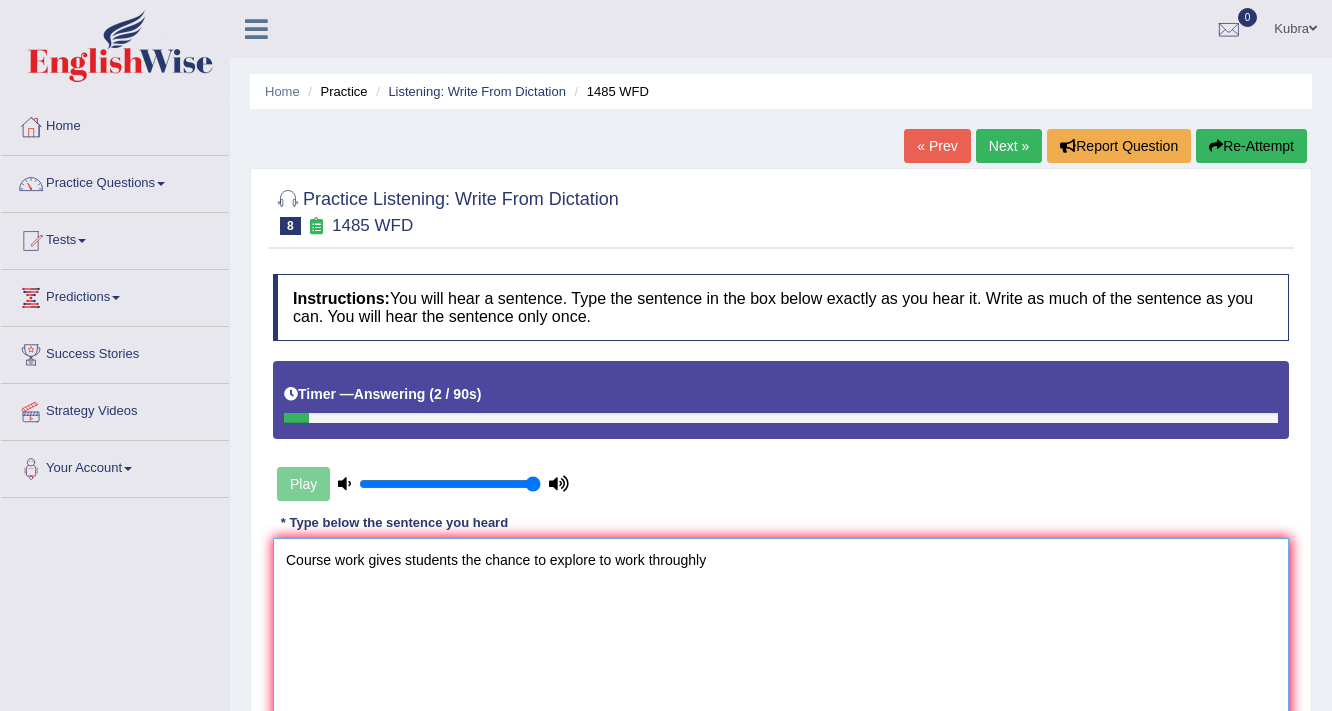 click on "Course work gives students the chance to explore to work throughly" at bounding box center [781, 635] 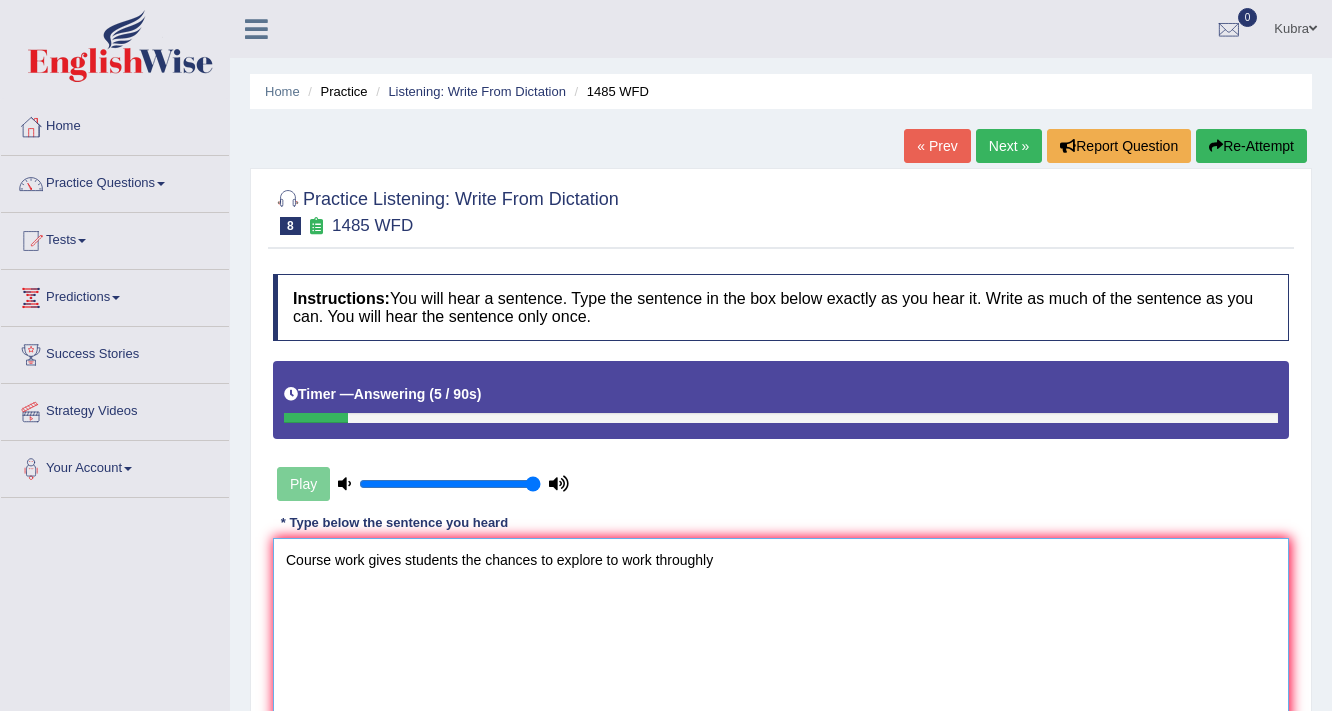 click on "Course work gives students the chances to explore to work throughly" at bounding box center (781, 635) 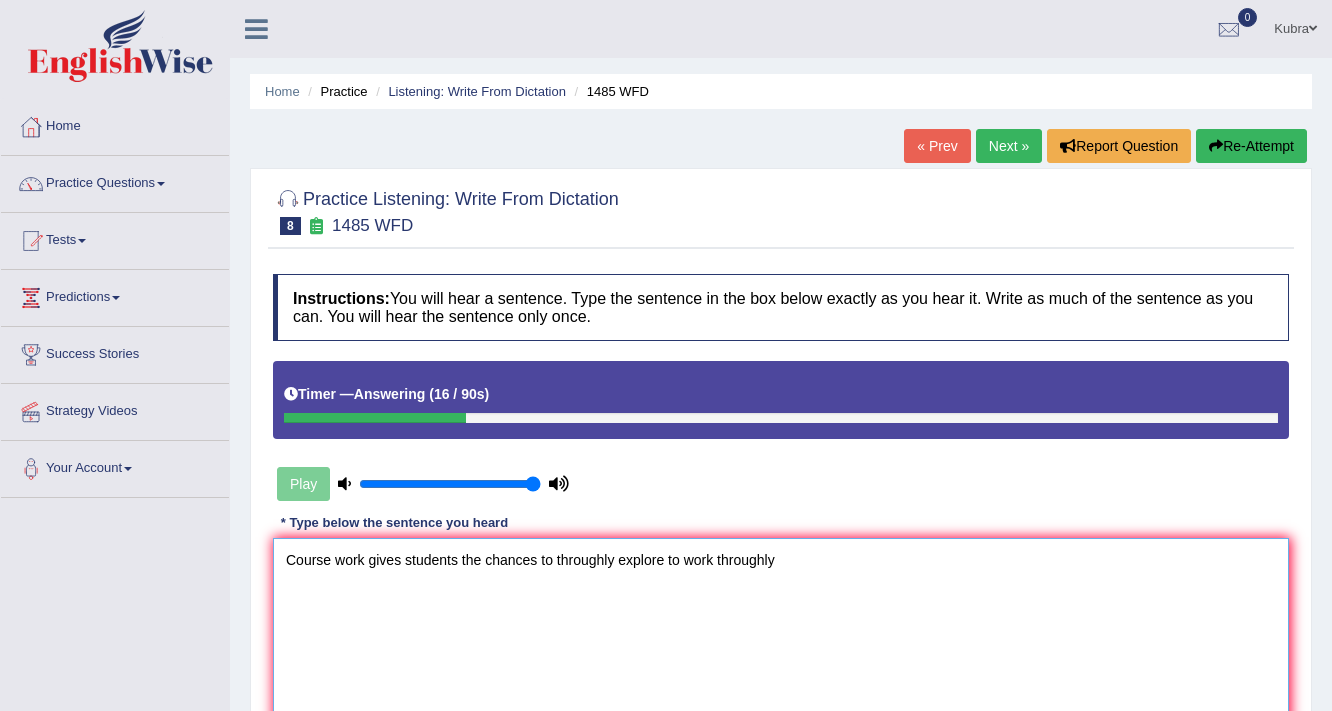 click on "Course work gives students the chances to throughly explore to work throughly" at bounding box center (781, 635) 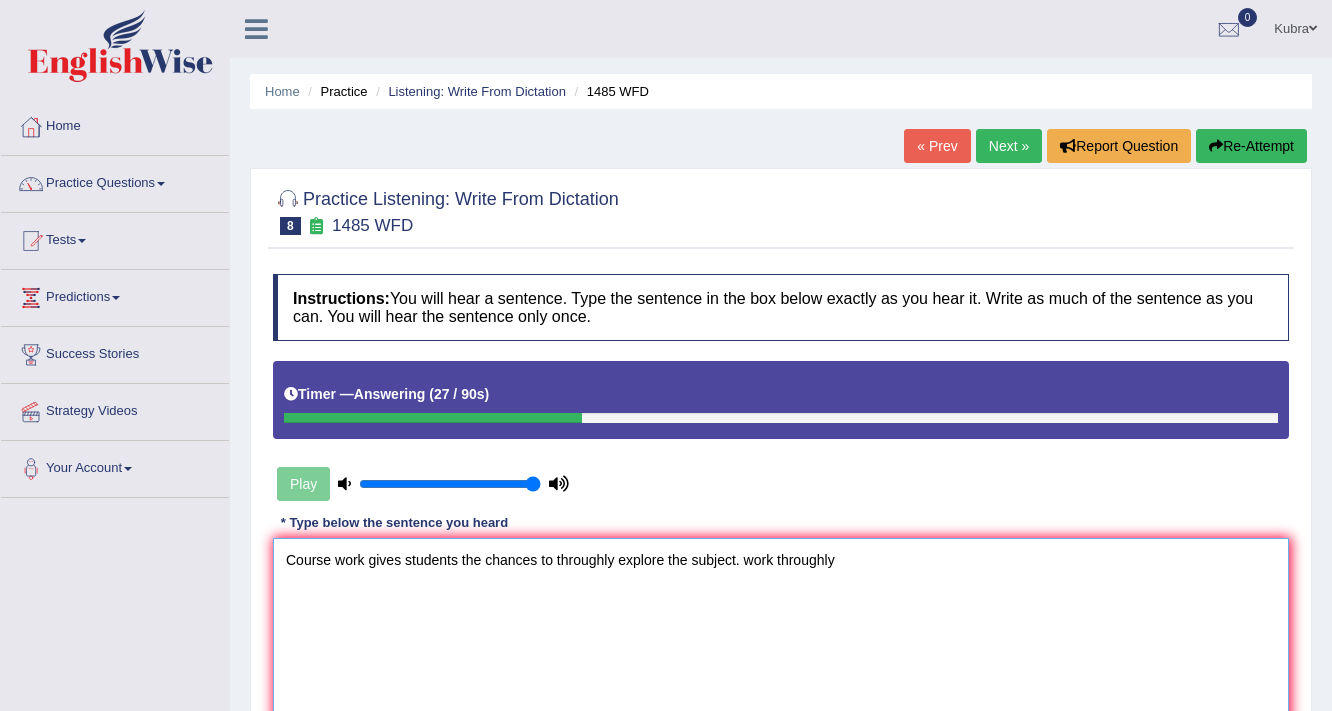 drag, startPoint x: 744, startPoint y: 559, endPoint x: 840, endPoint y: 568, distance: 96.42095 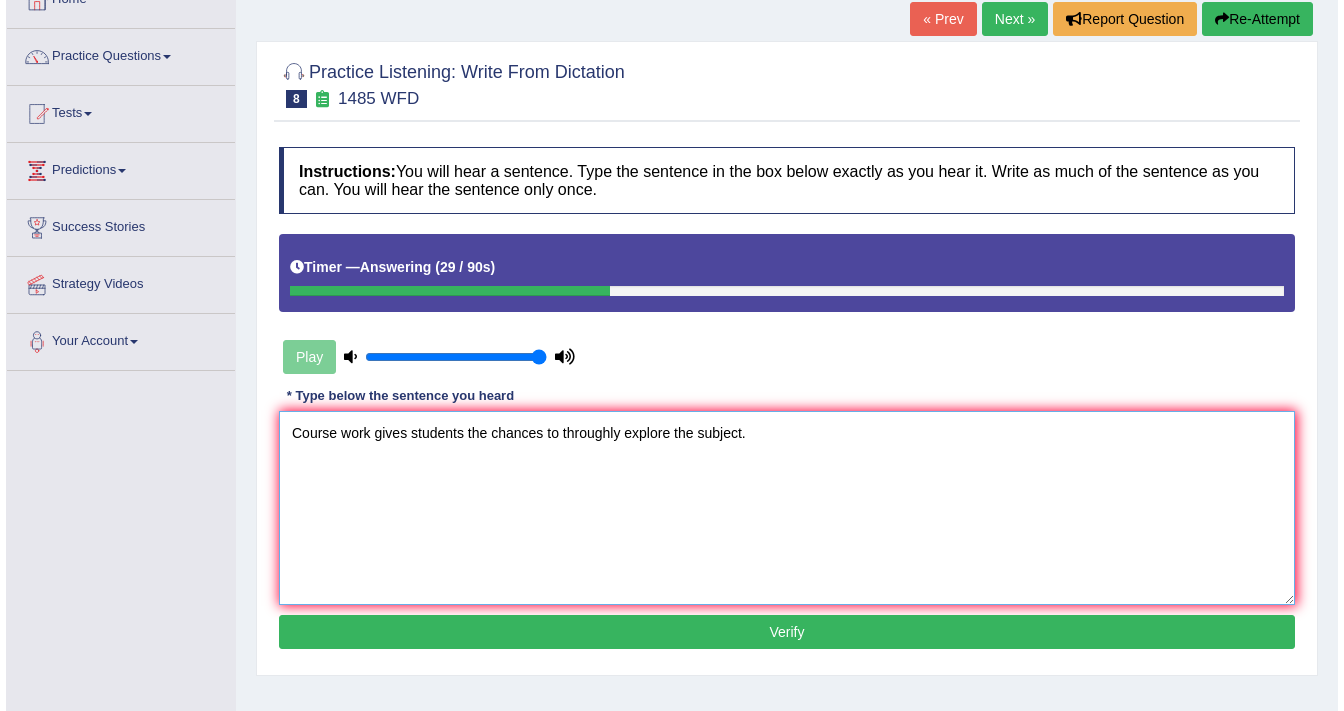 scroll, scrollTop: 160, scrollLeft: 0, axis: vertical 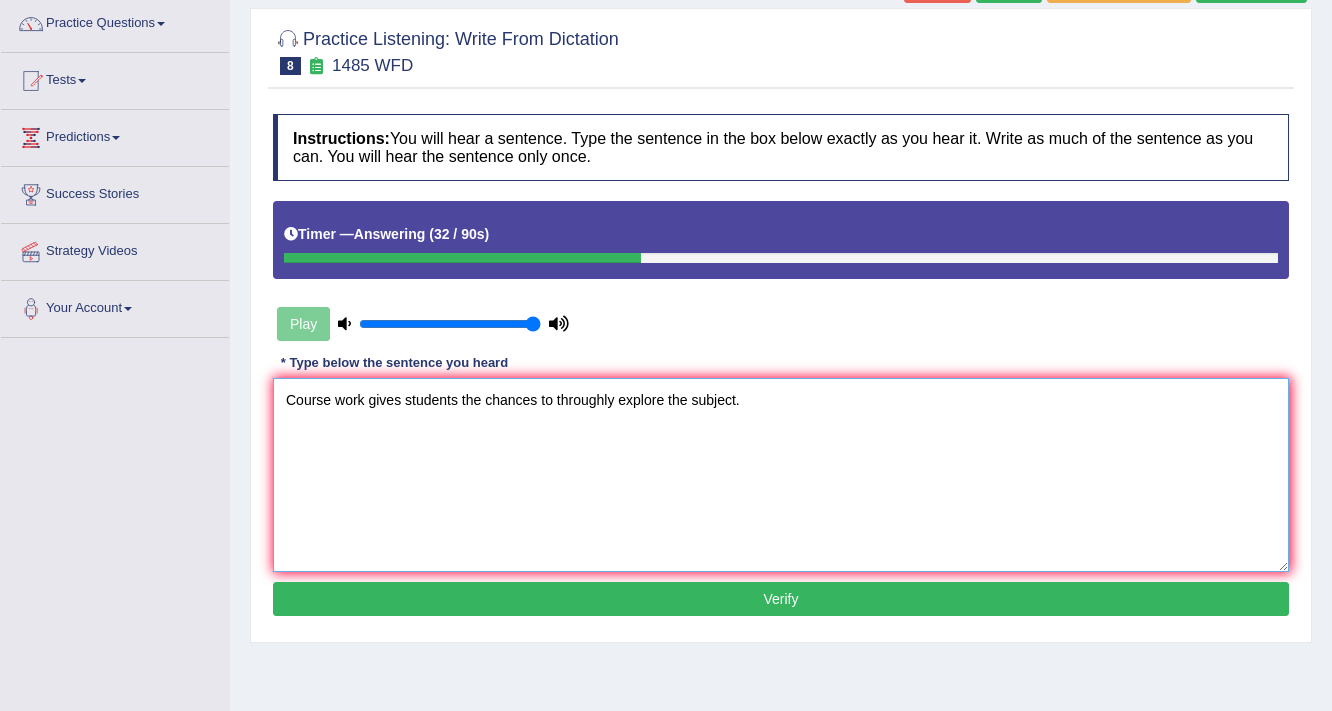 click on "Course work gives students the chances to throughly explore the subject." at bounding box center [781, 475] 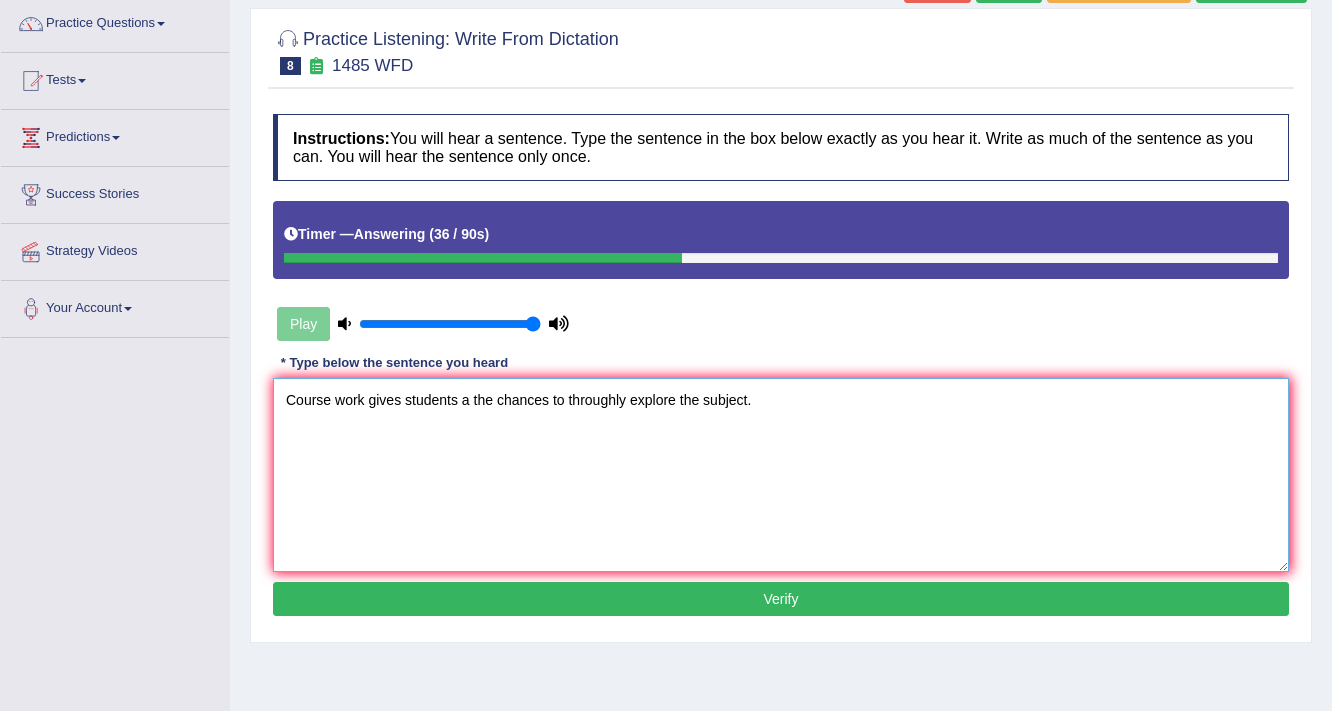 type on "Course work gives students a the chances to throughly explore the subject." 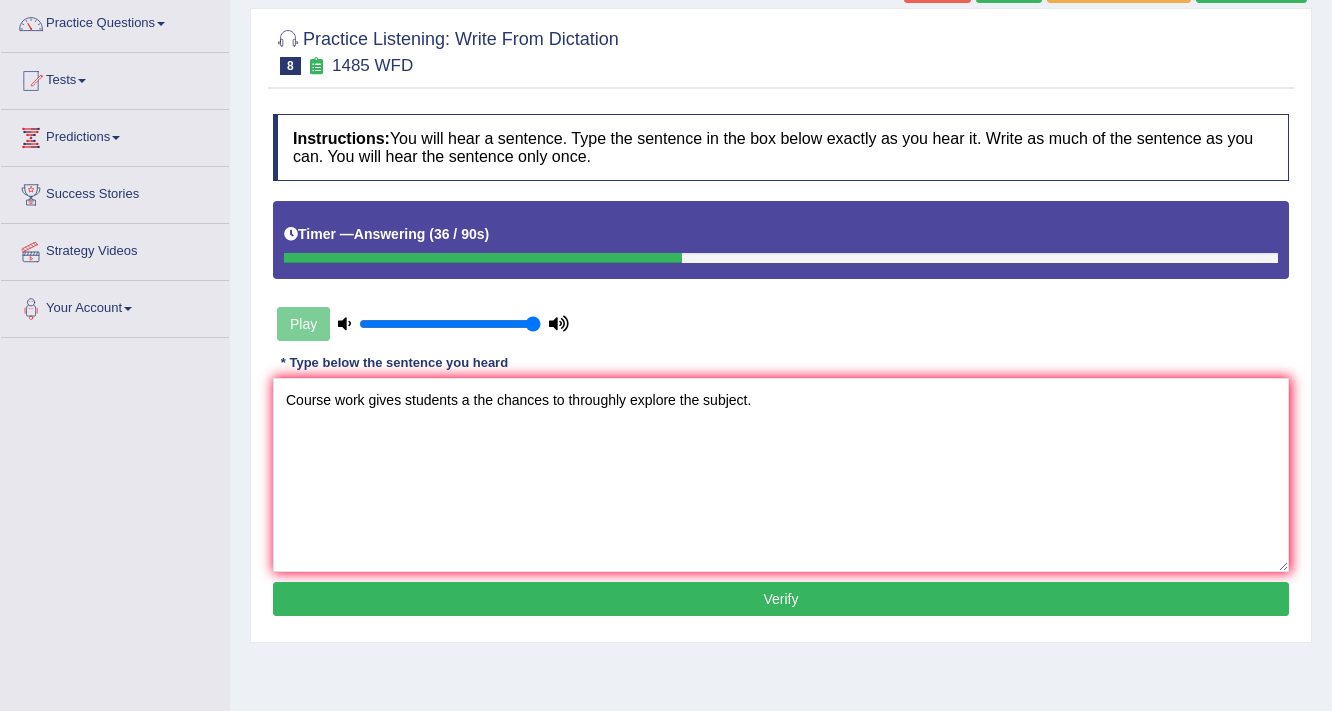 click on "Verify" at bounding box center (781, 599) 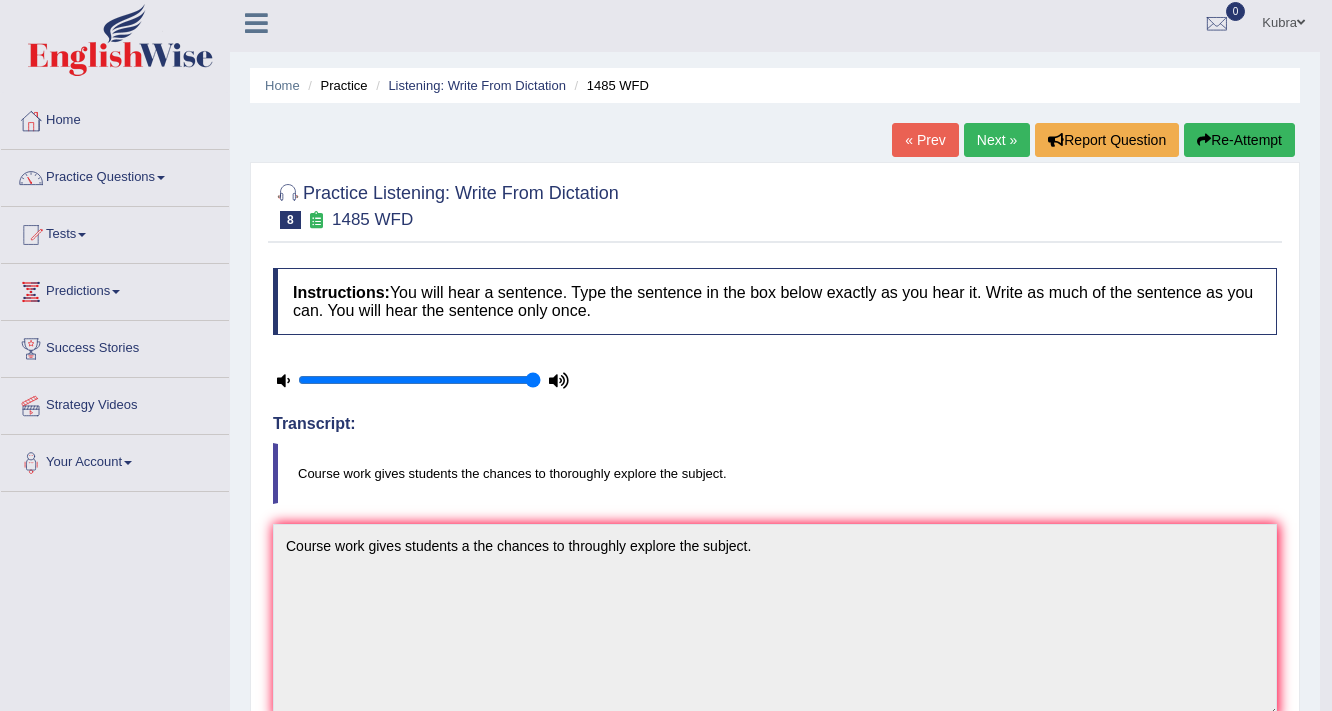 scroll, scrollTop: 0, scrollLeft: 0, axis: both 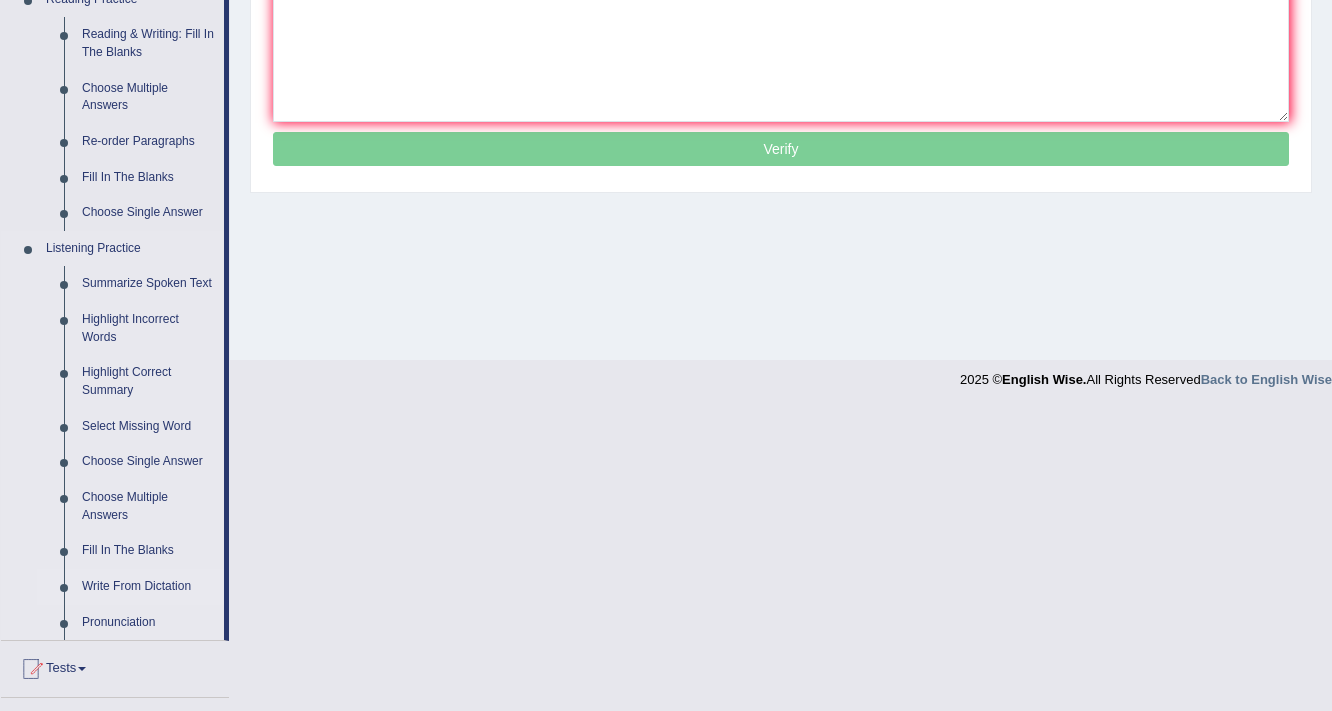 click on "Write From Dictation" at bounding box center [148, 587] 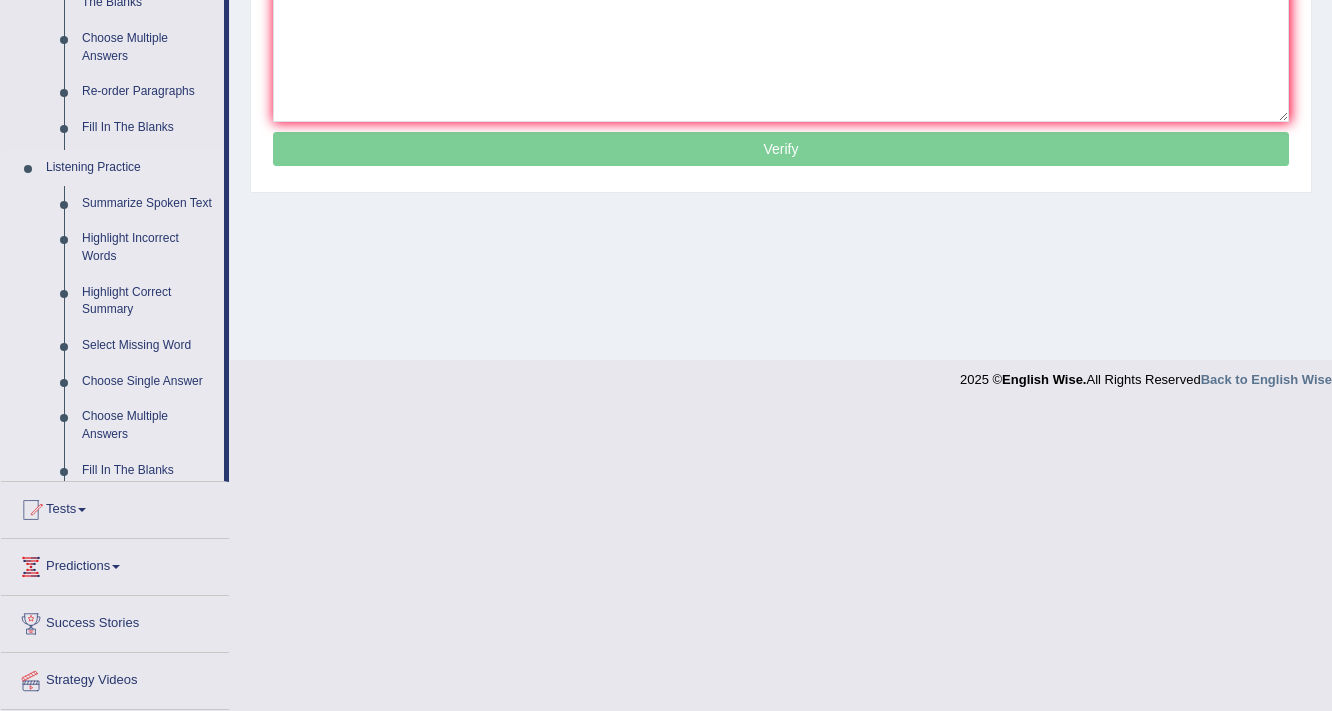 scroll, scrollTop: 339, scrollLeft: 0, axis: vertical 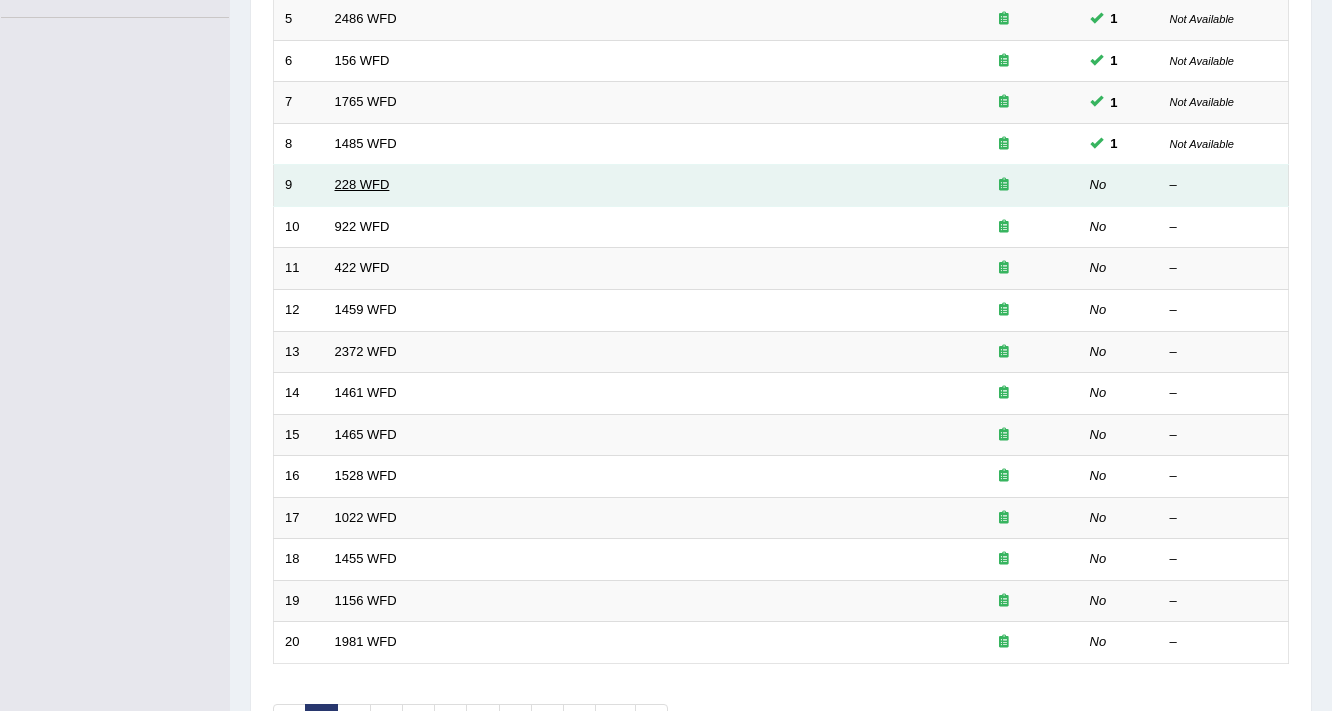 click on "228 WFD" at bounding box center (362, 184) 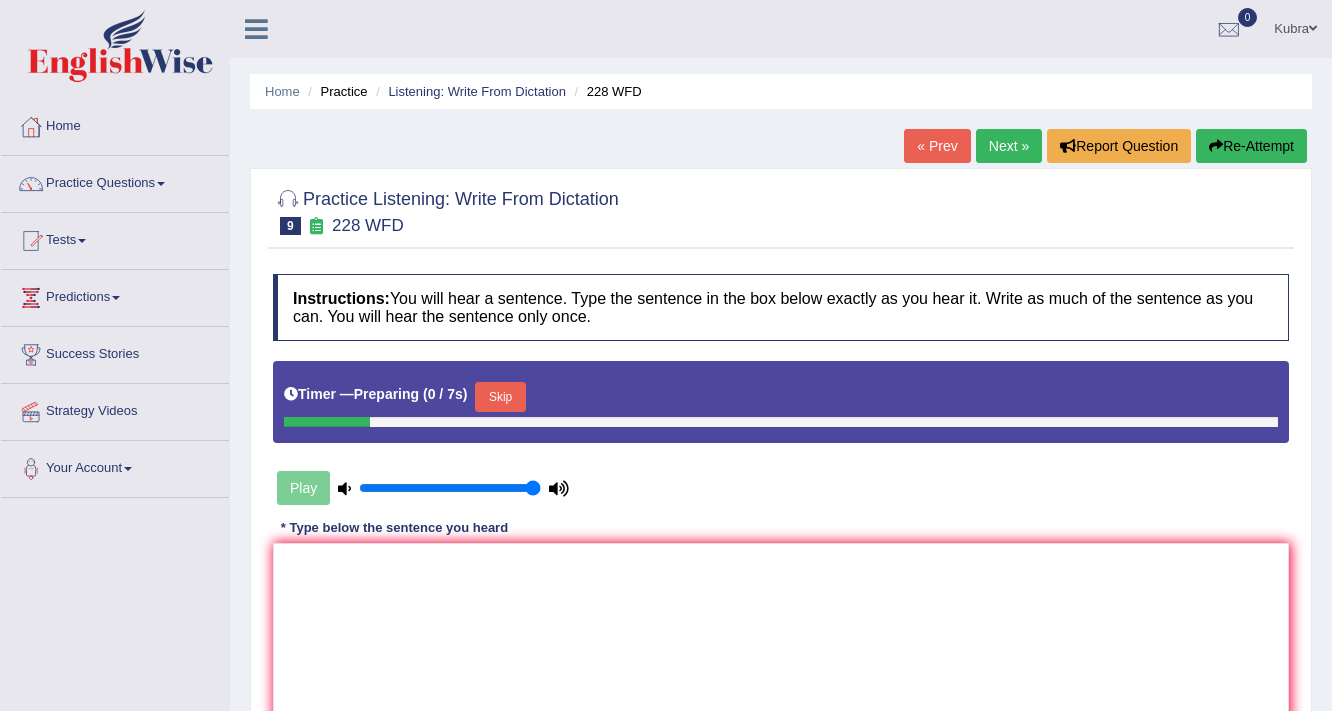 scroll, scrollTop: 0, scrollLeft: 0, axis: both 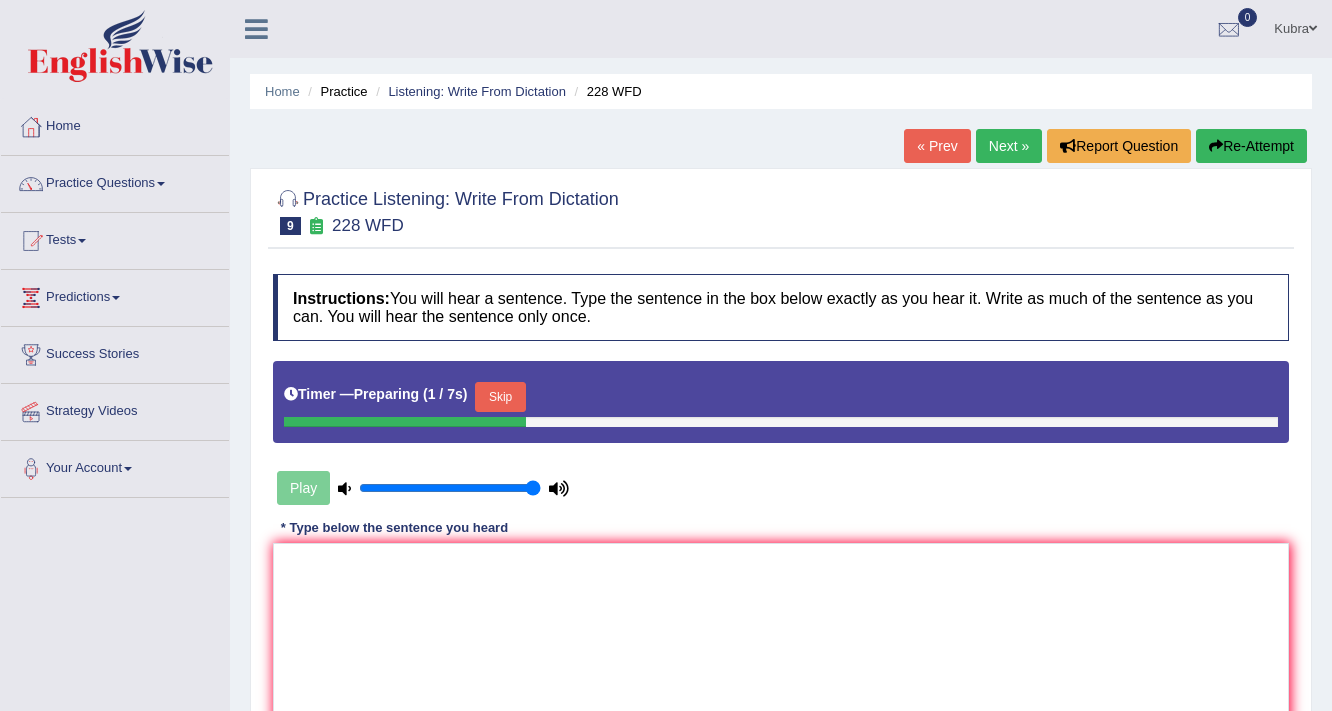 click on "Skip" at bounding box center (500, 397) 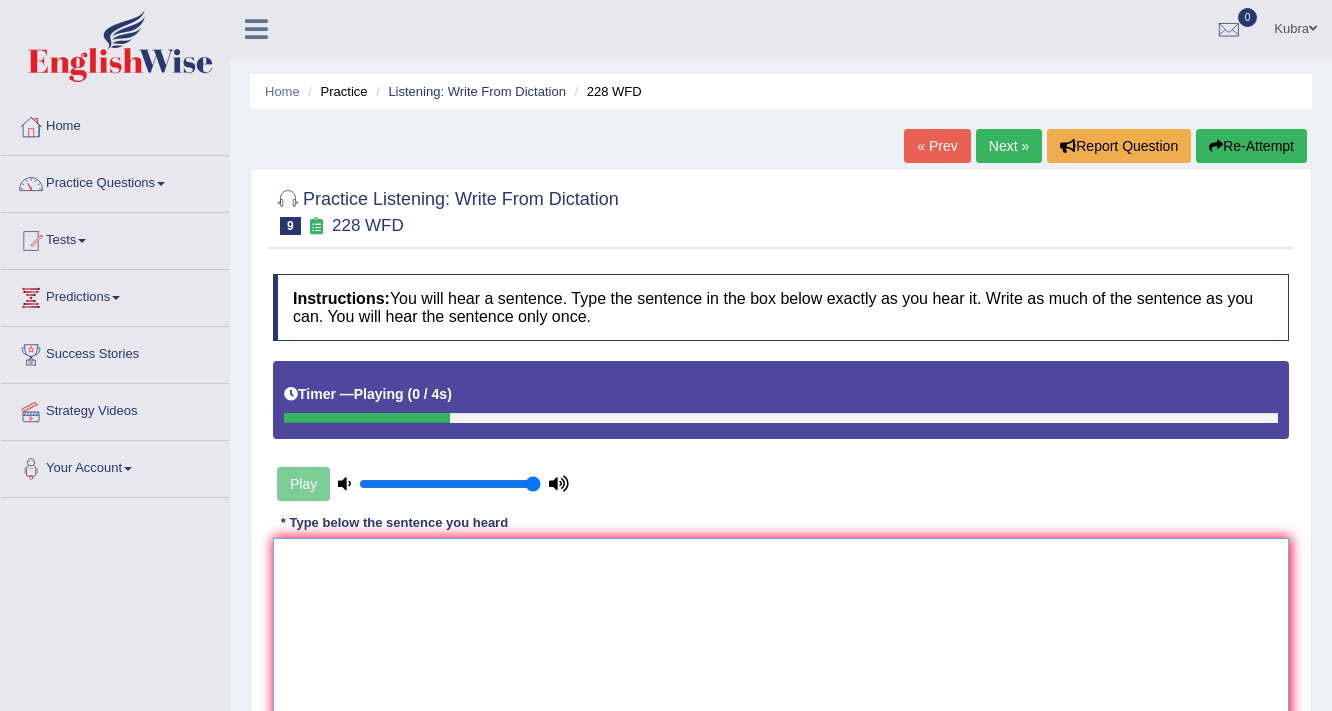 click at bounding box center (781, 635) 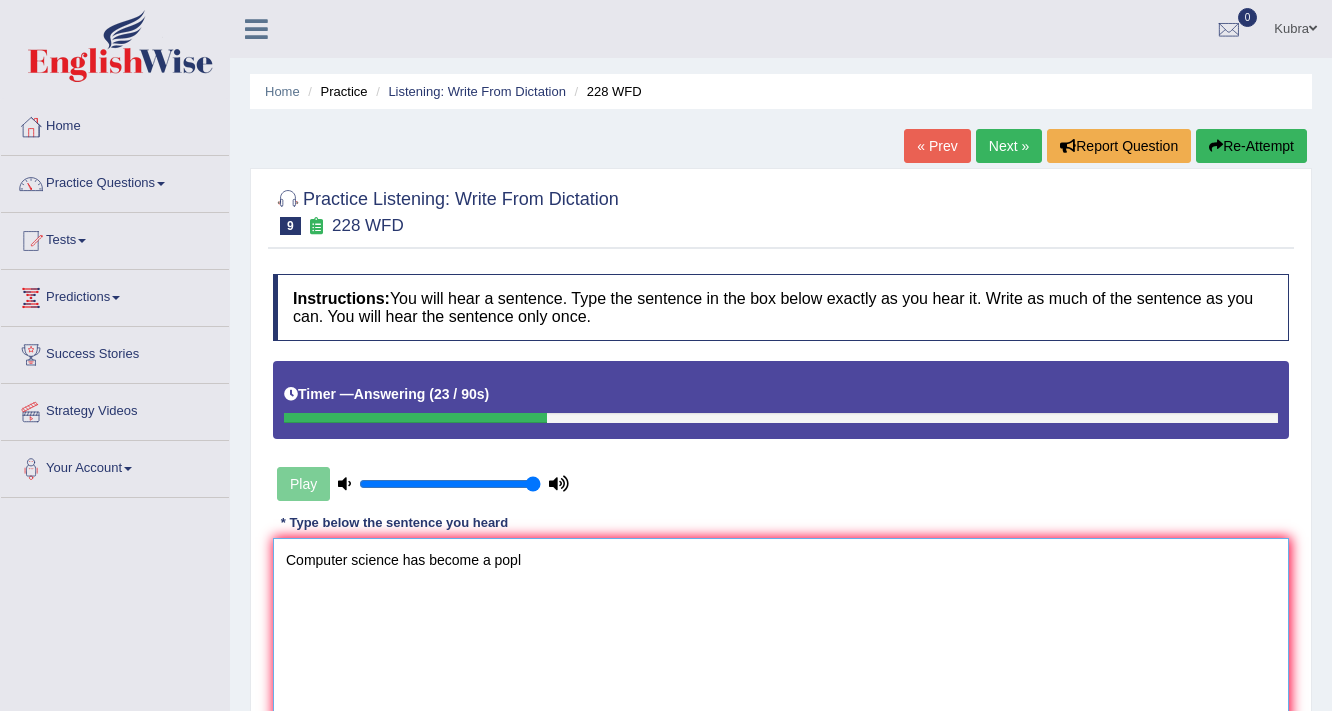 type on "Computer science has become a popl" 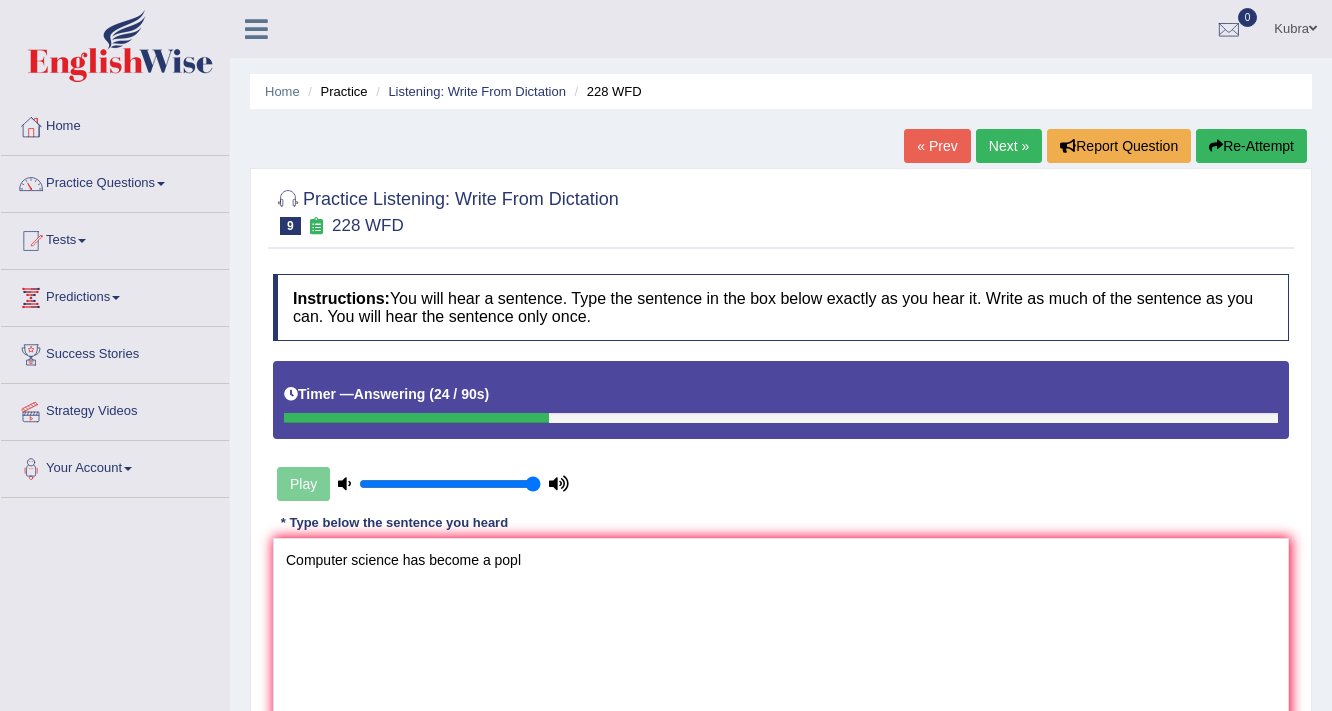 click on "Re-Attempt" at bounding box center (1251, 146) 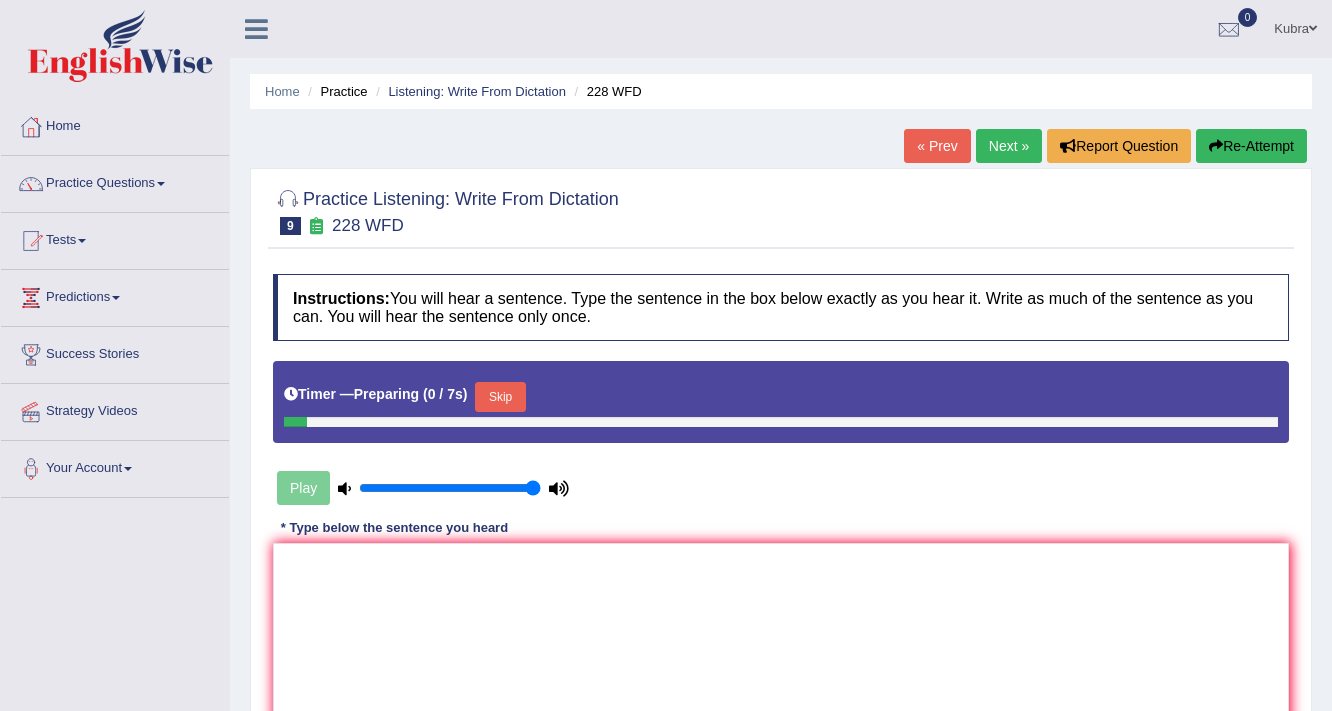scroll, scrollTop: 0, scrollLeft: 0, axis: both 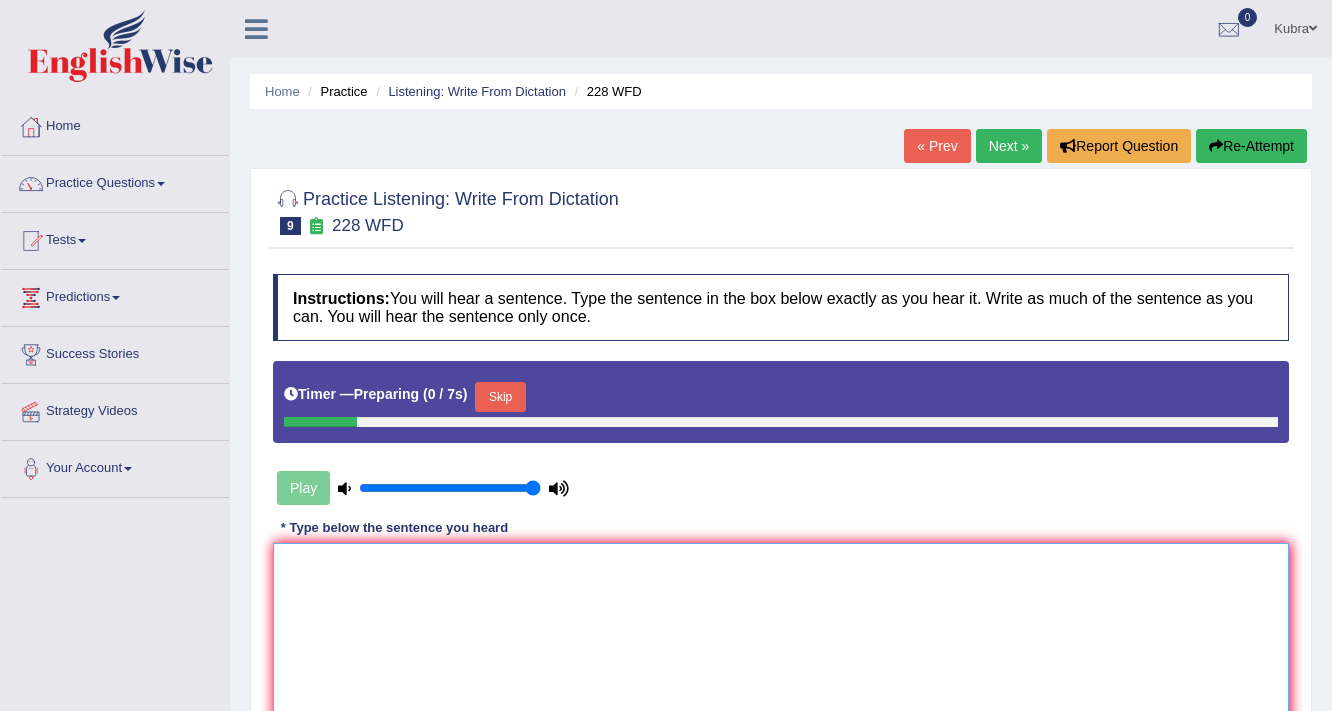 click at bounding box center (781, 640) 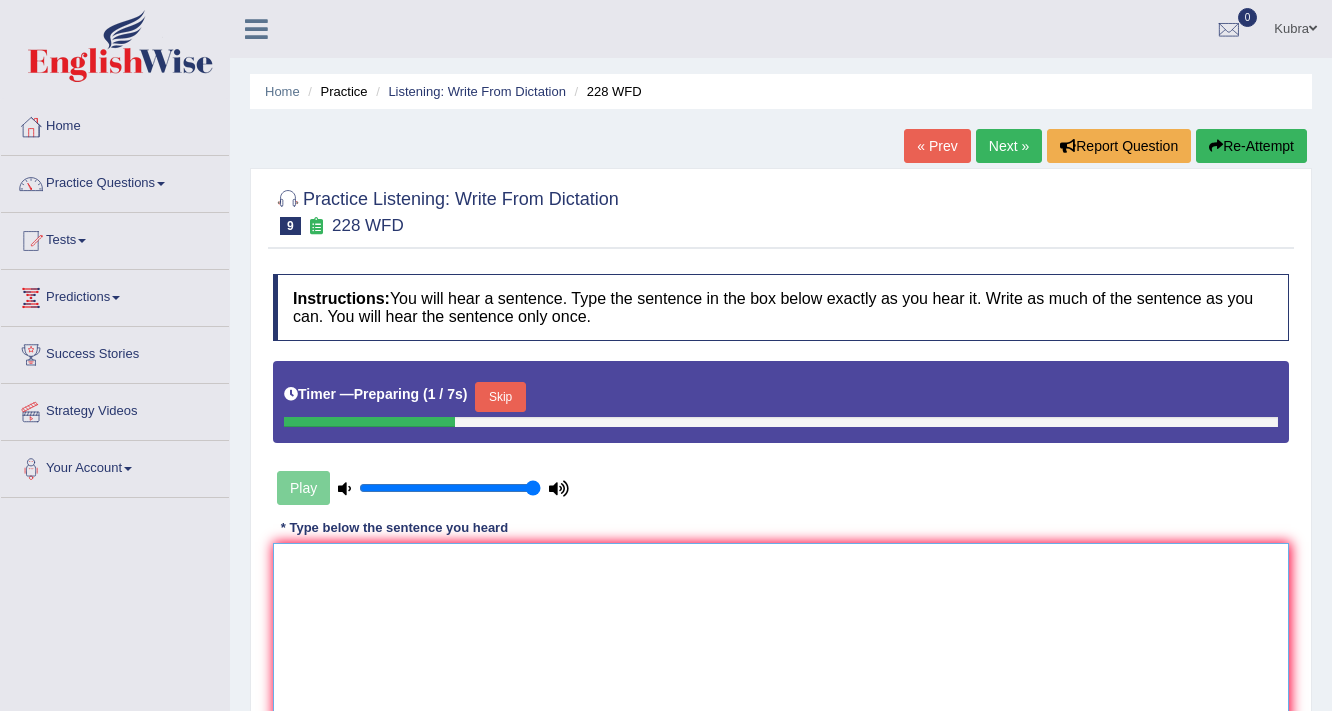 paste on "Computer science has become a popl" 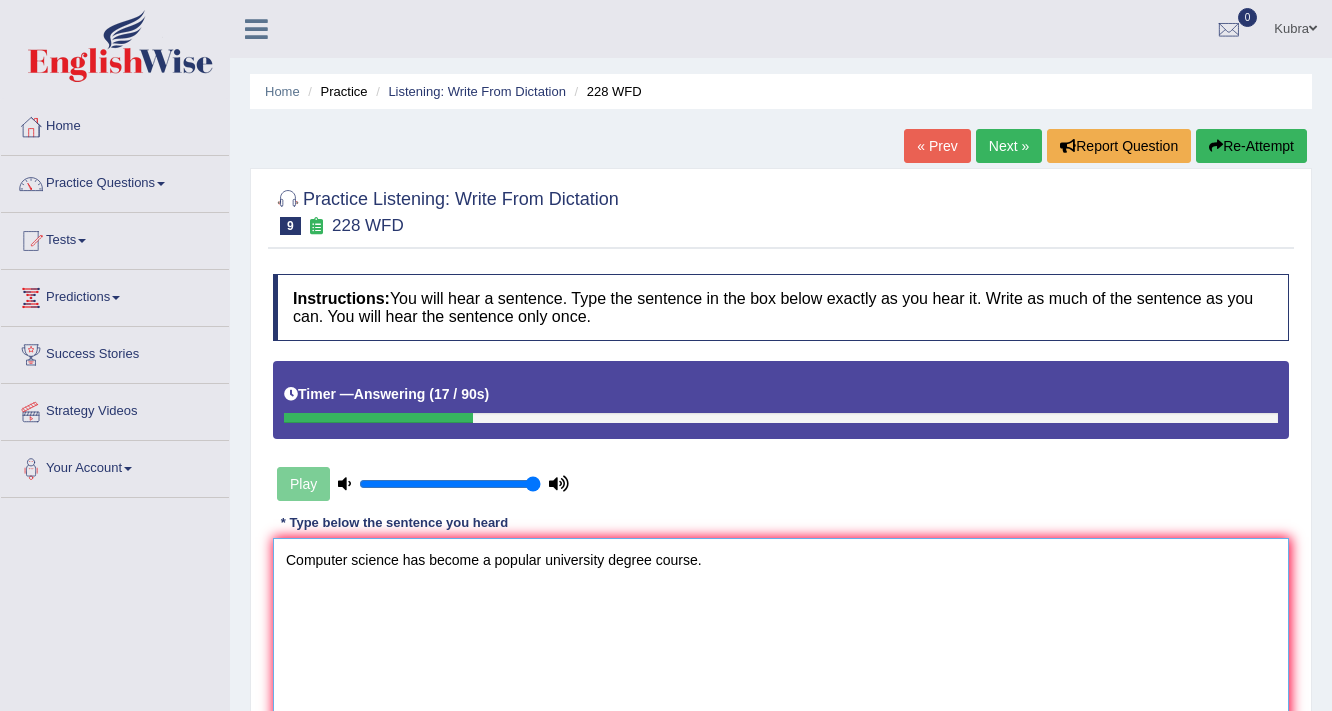 type on "Computer science has become a popular university degree course." 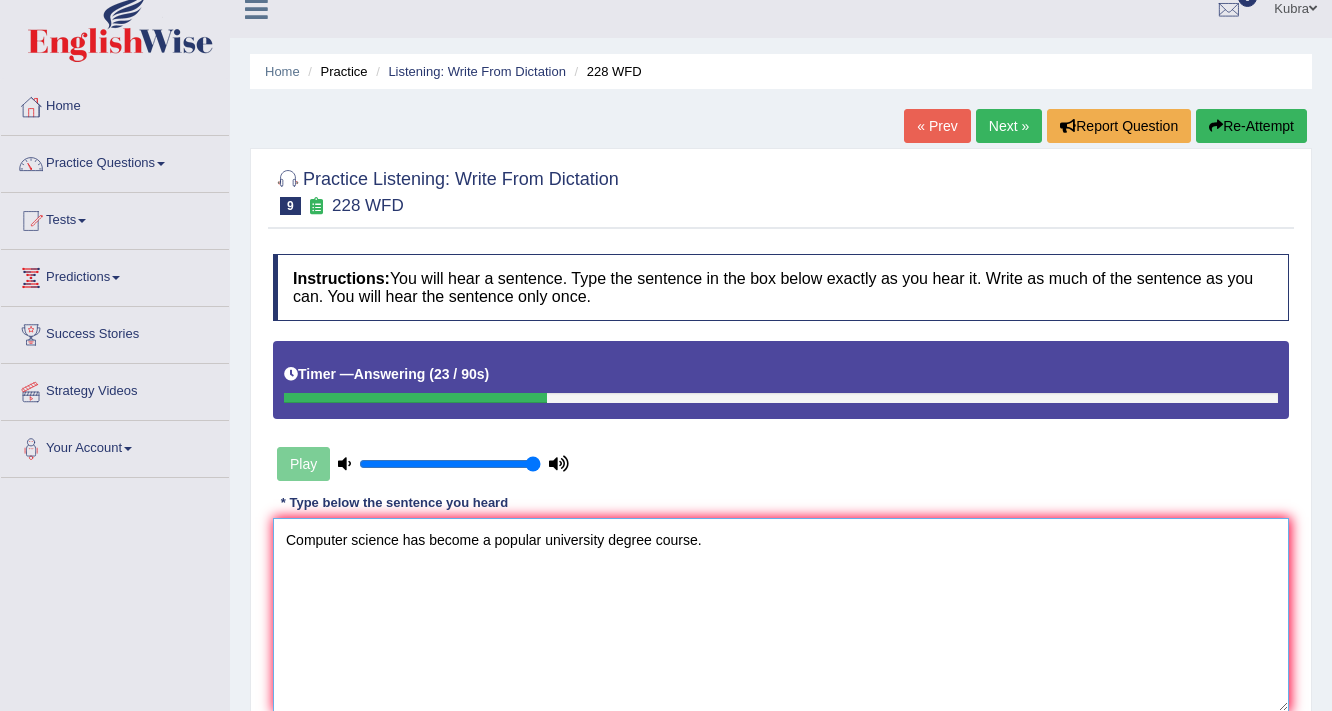 scroll, scrollTop: 240, scrollLeft: 0, axis: vertical 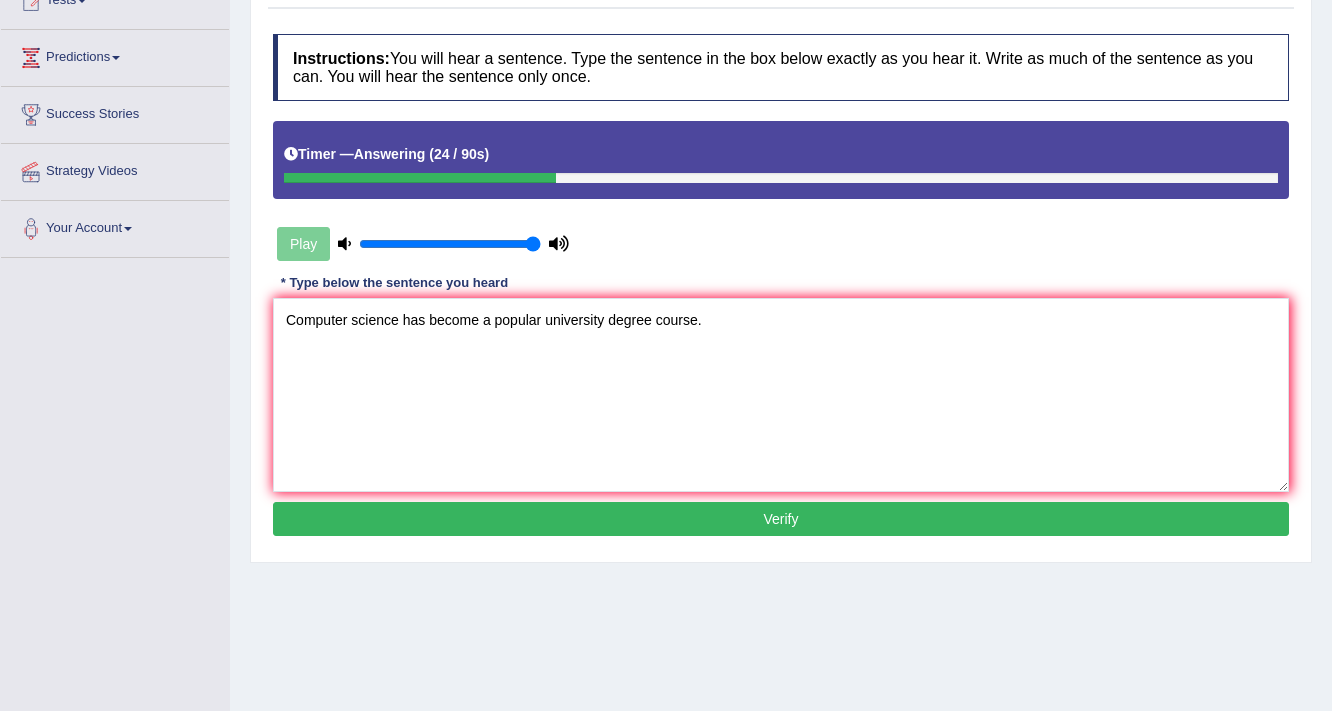 click on "Verify" at bounding box center (781, 519) 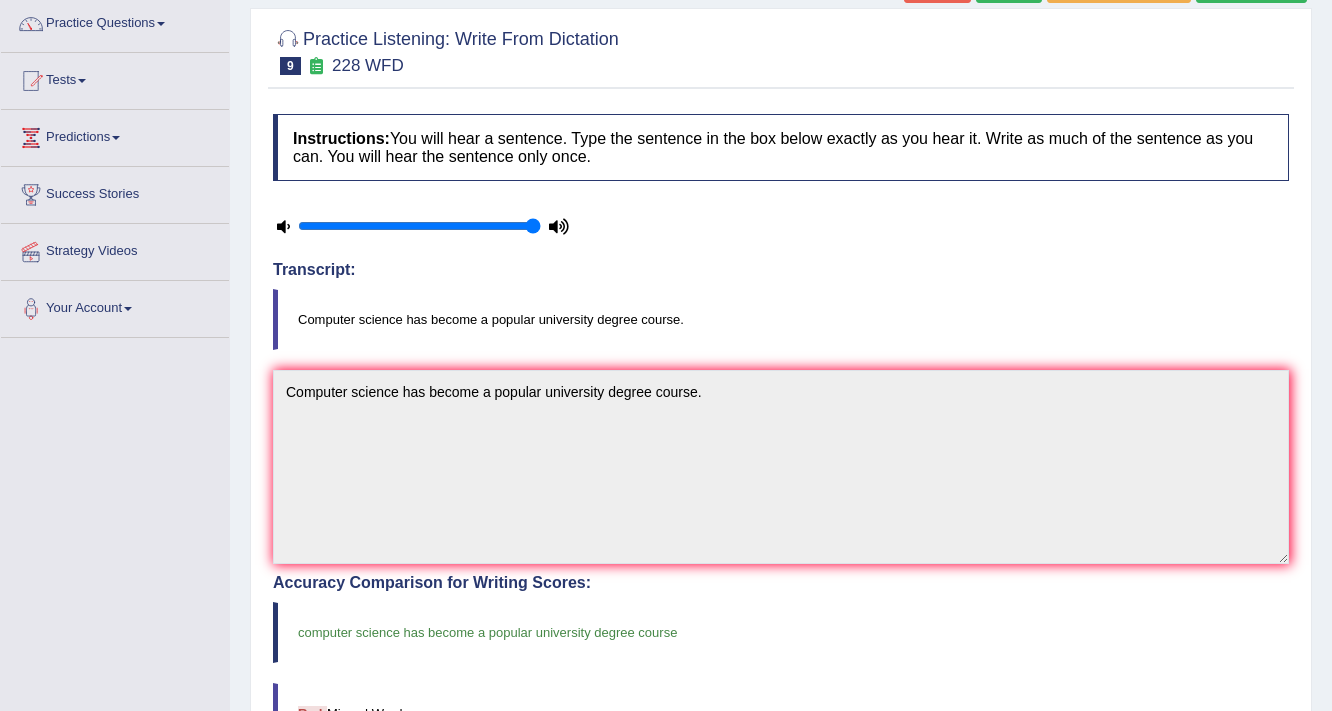 scroll, scrollTop: 0, scrollLeft: 0, axis: both 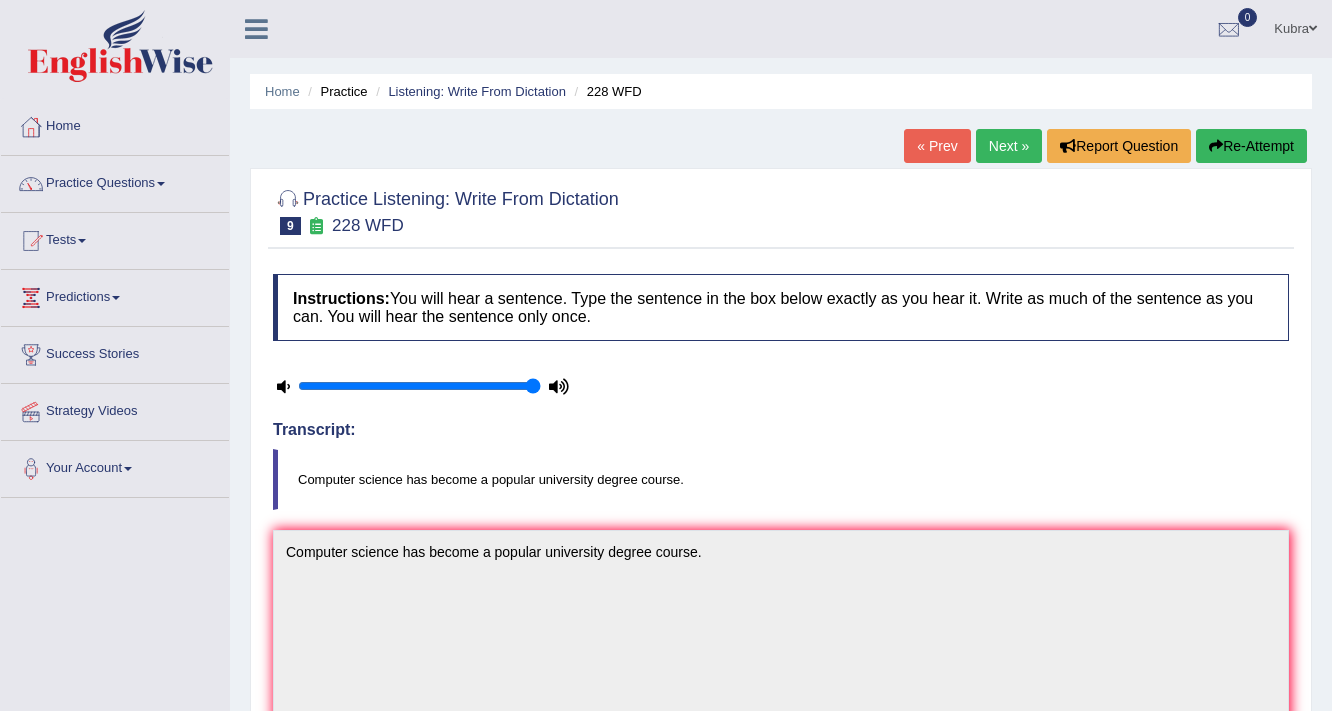 click on "Next »" at bounding box center (1009, 146) 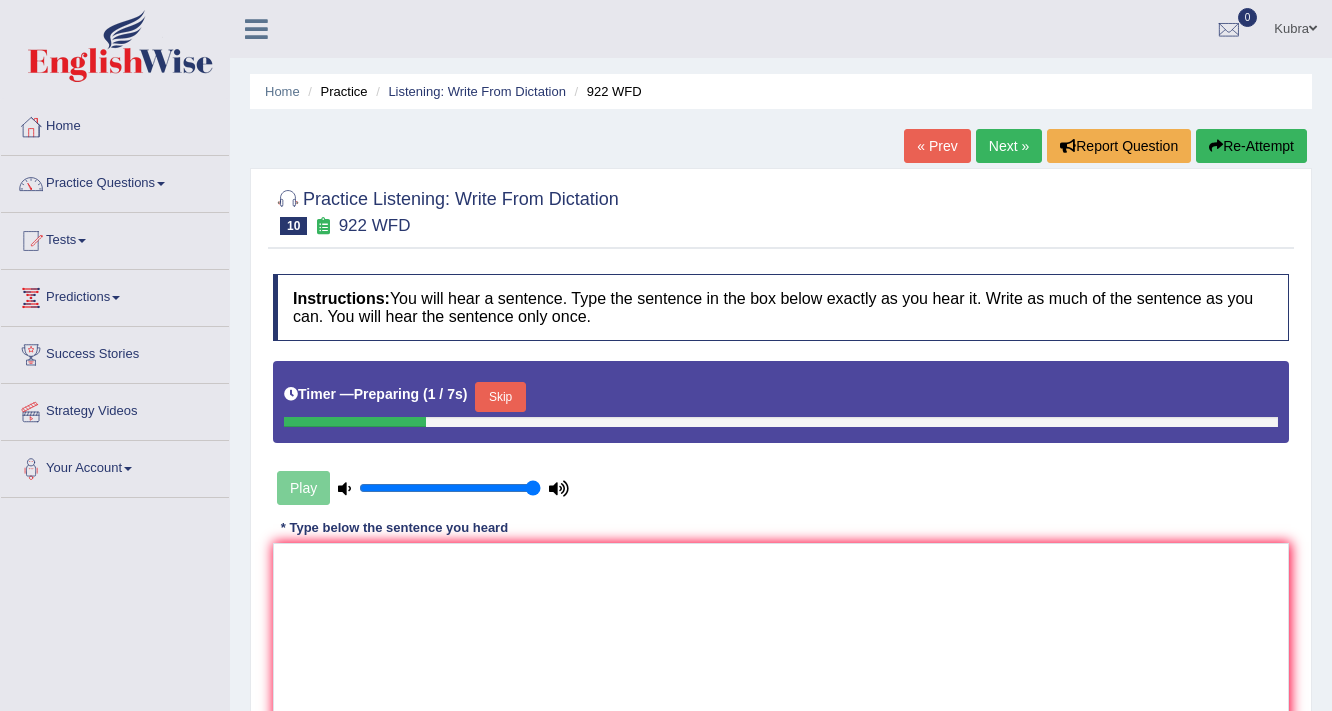 scroll, scrollTop: 0, scrollLeft: 0, axis: both 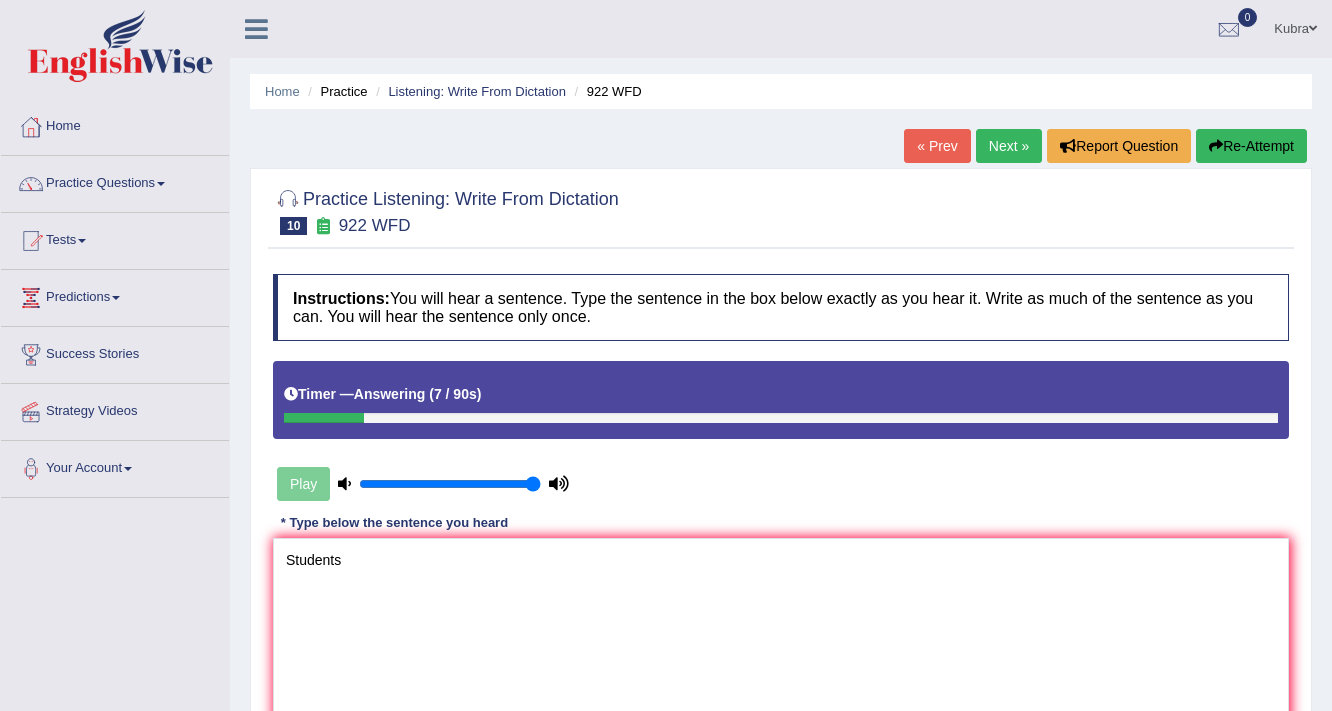 type on "Students" 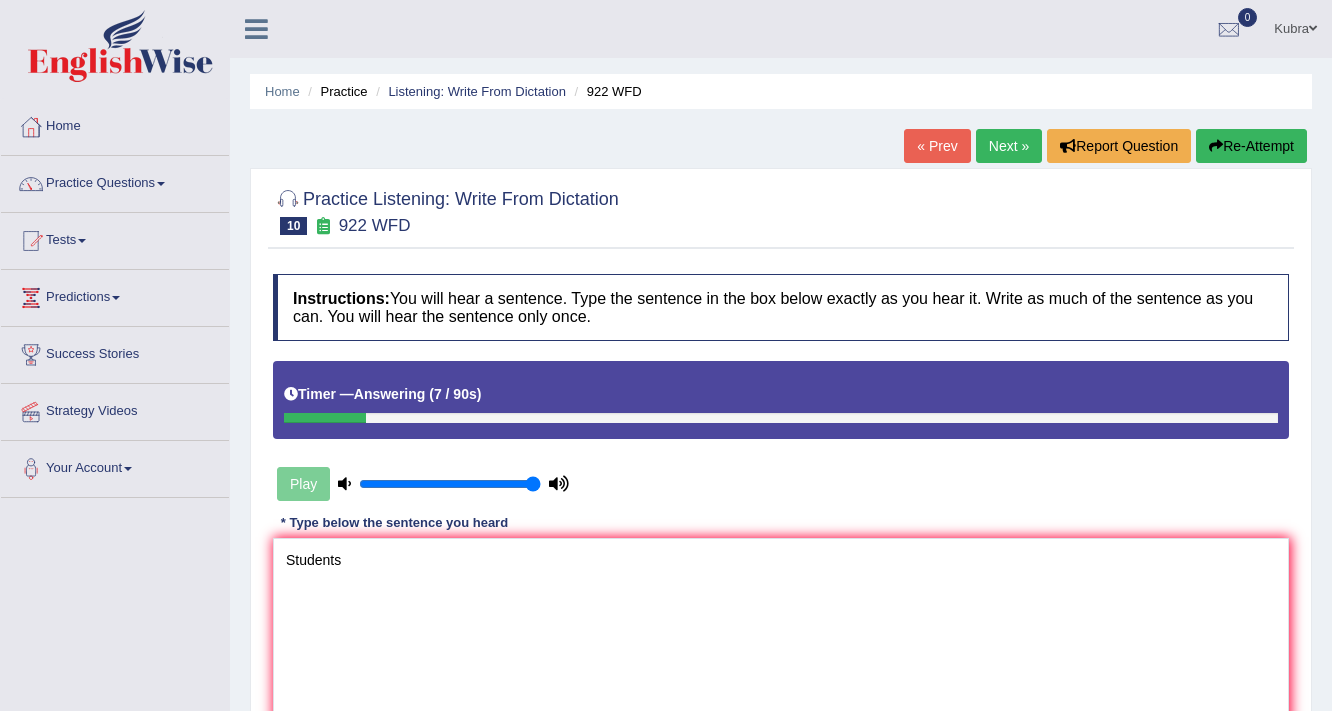 click on "Re-Attempt" at bounding box center (1251, 146) 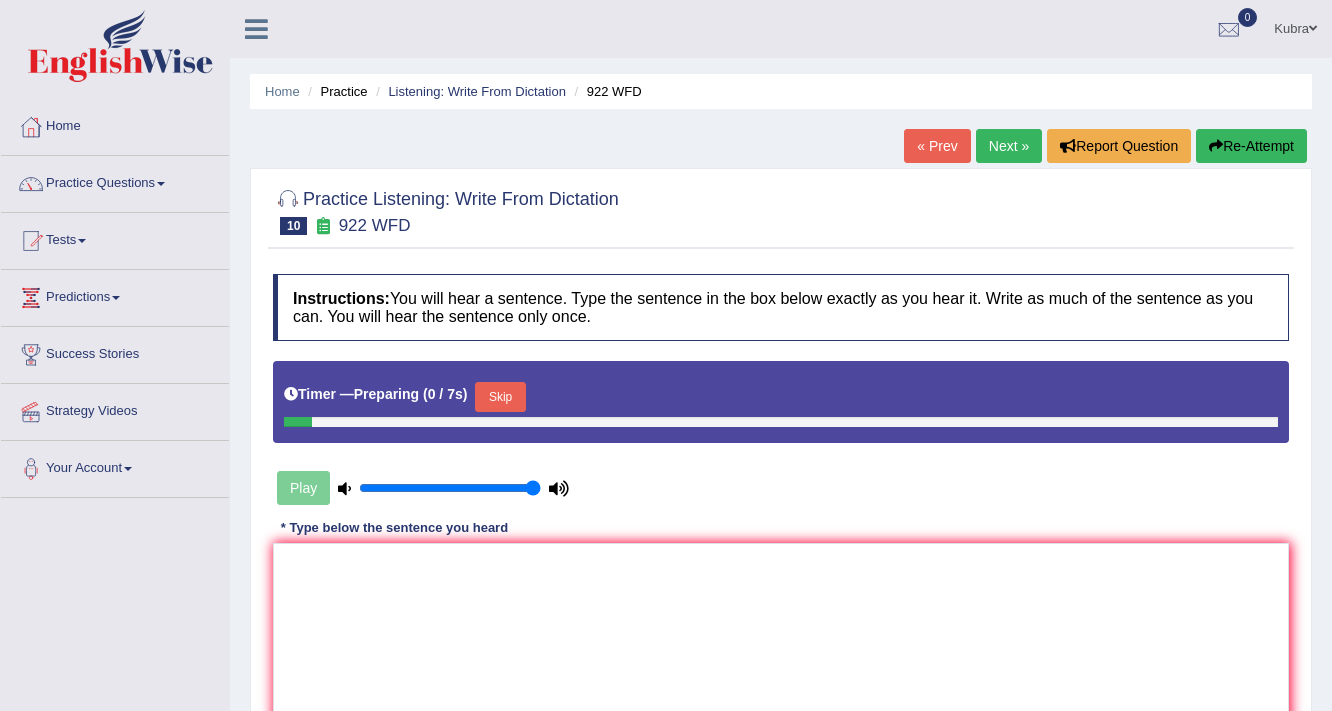scroll, scrollTop: 0, scrollLeft: 0, axis: both 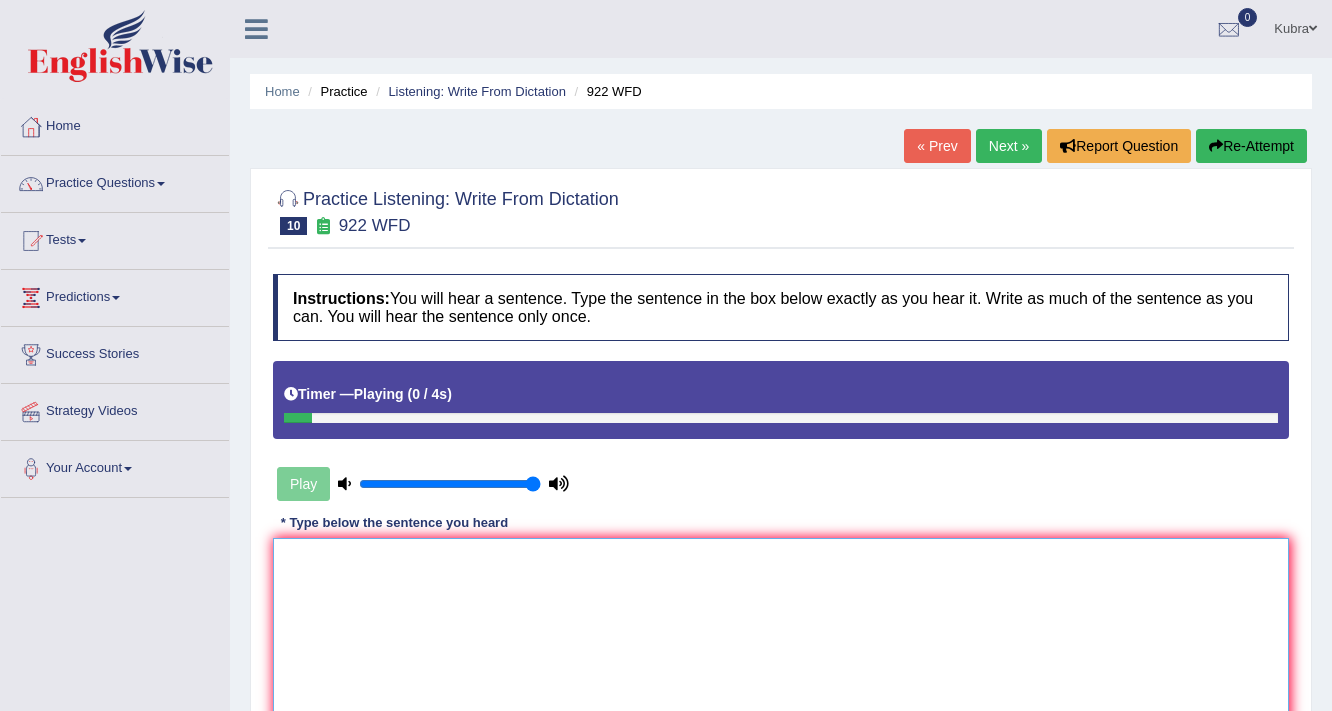 click at bounding box center [781, 635] 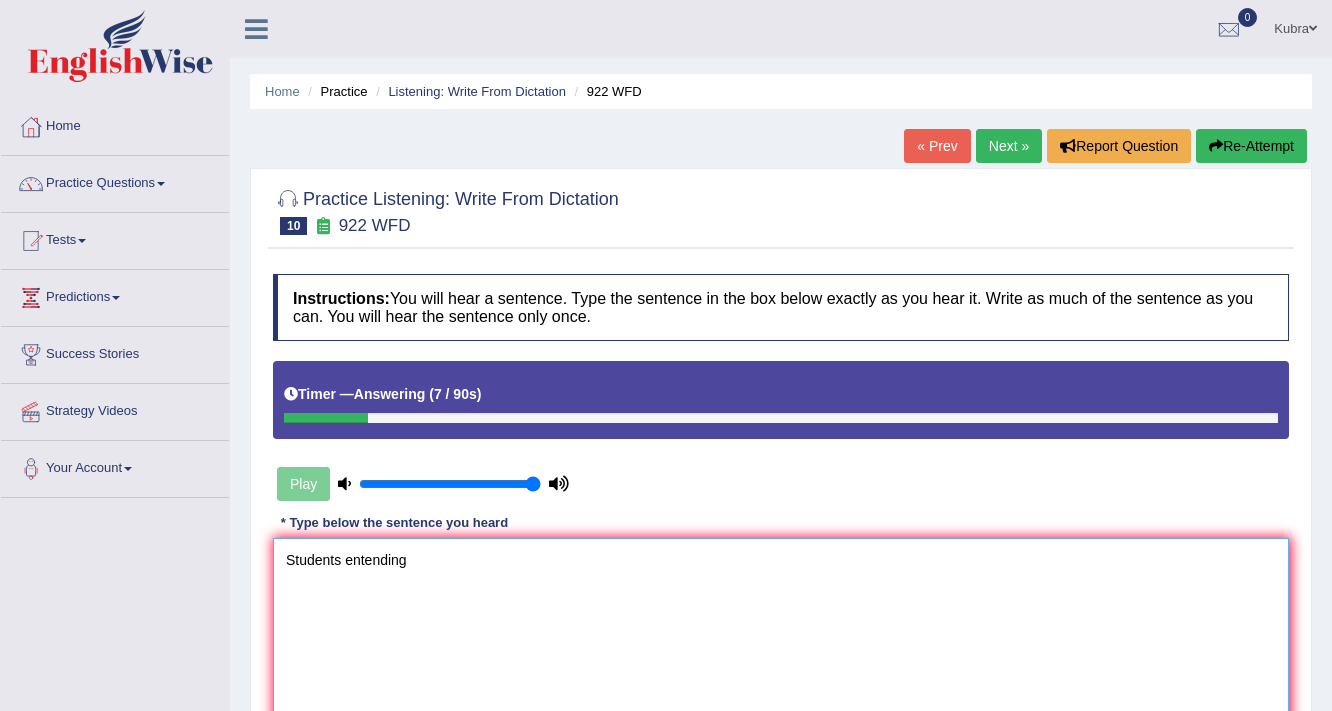 type on "Students entending" 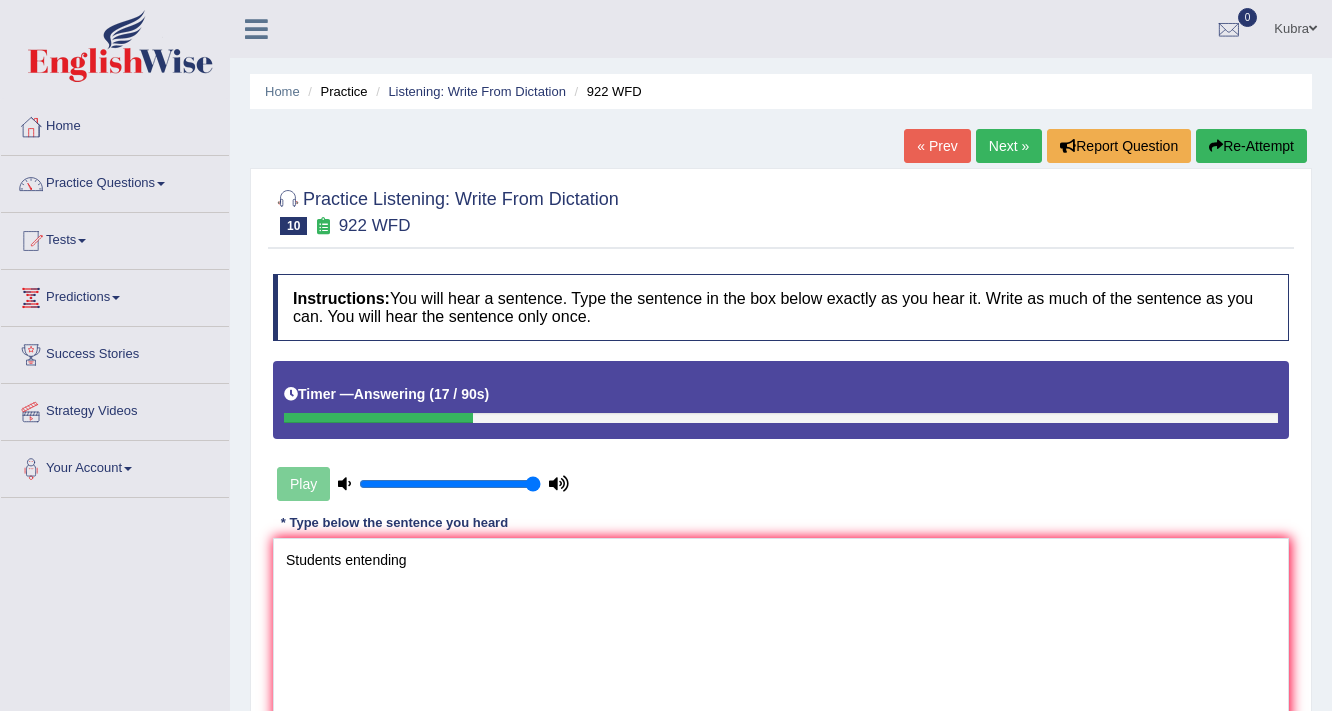 click on "Re-Attempt" at bounding box center [1251, 146] 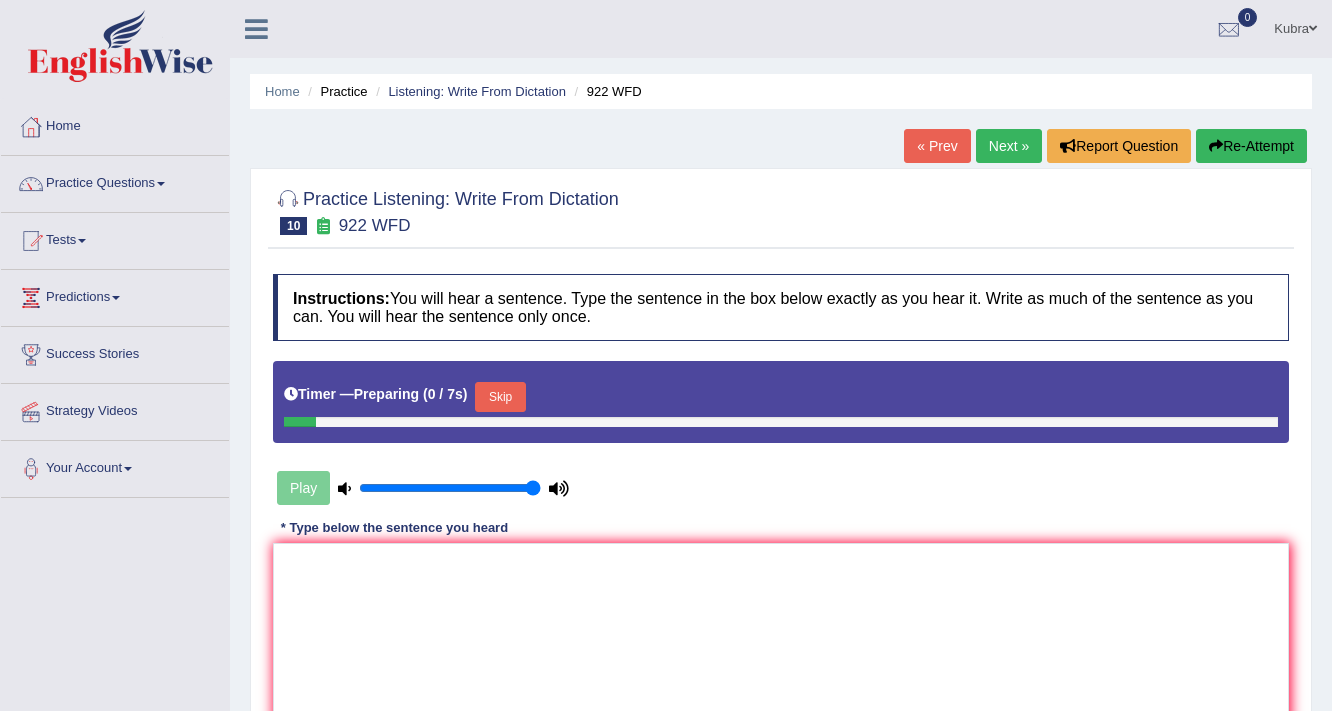 scroll, scrollTop: 0, scrollLeft: 0, axis: both 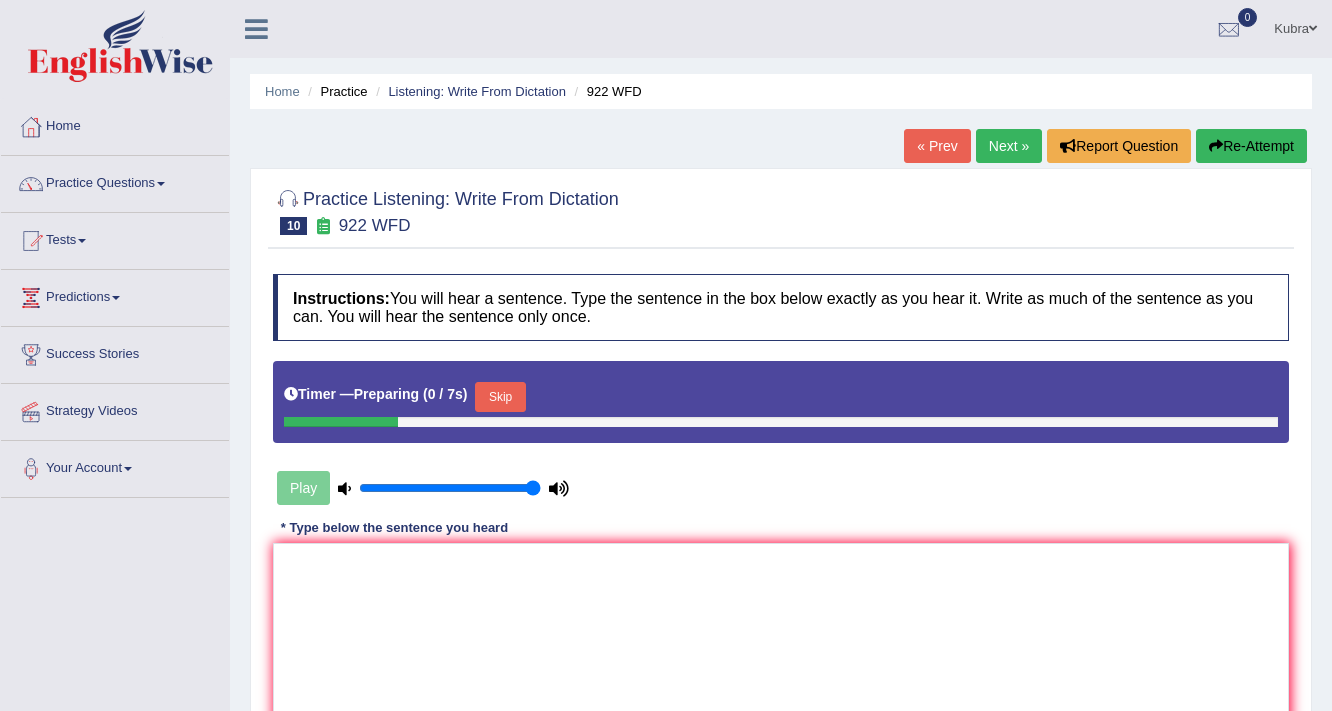 click on "Skip" at bounding box center [500, 397] 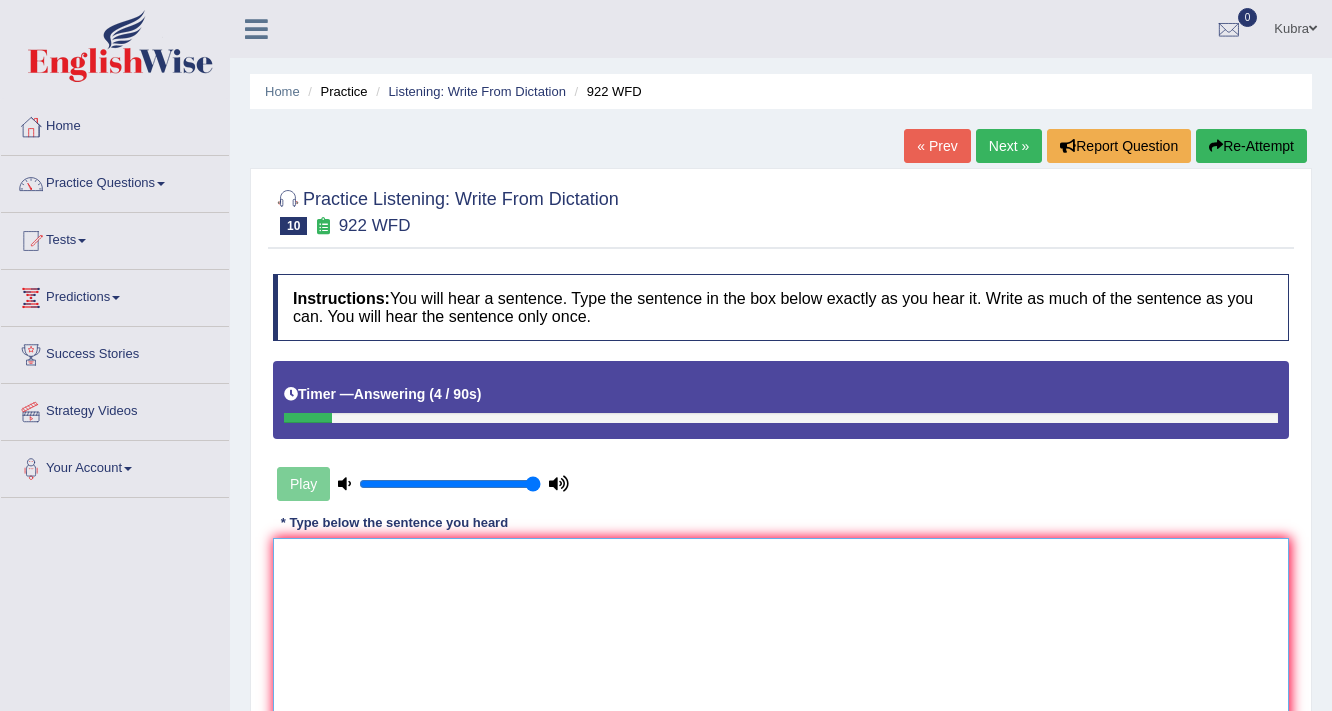 click at bounding box center (781, 635) 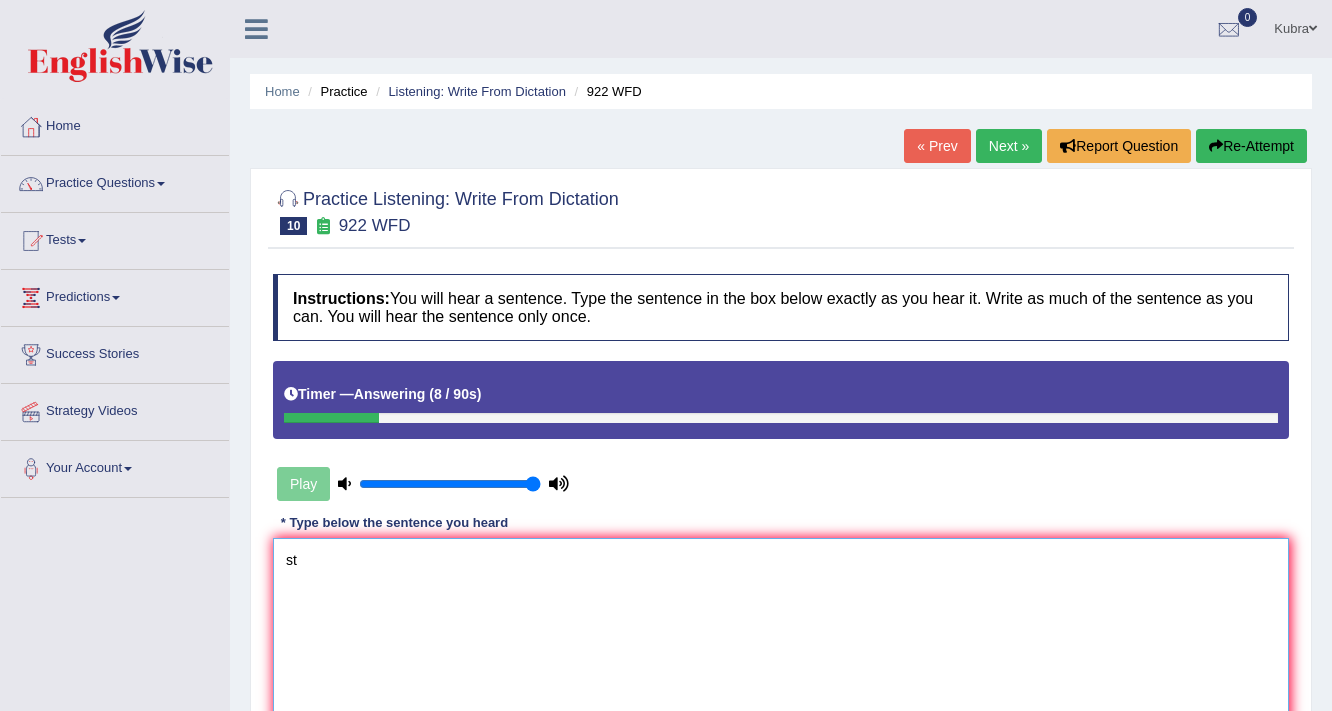 type on "s" 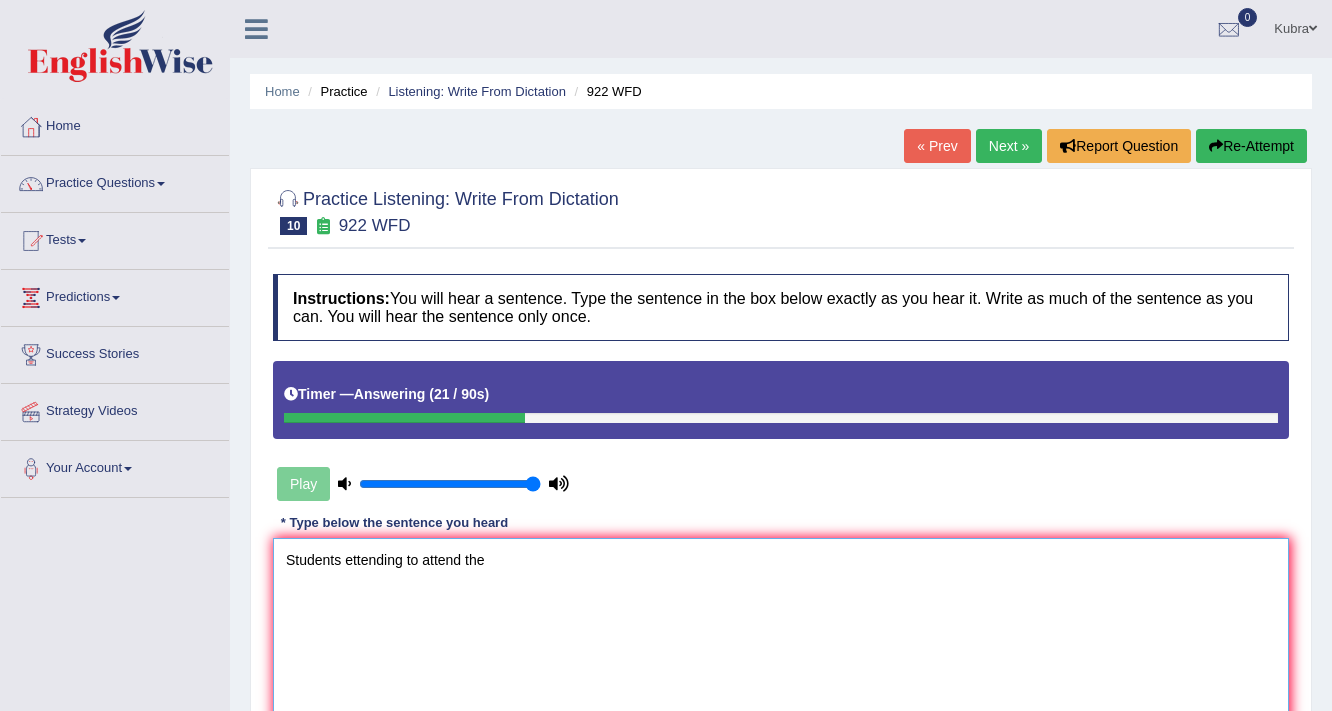 drag, startPoint x: 601, startPoint y: 556, endPoint x: 0, endPoint y: 546, distance: 601.0832 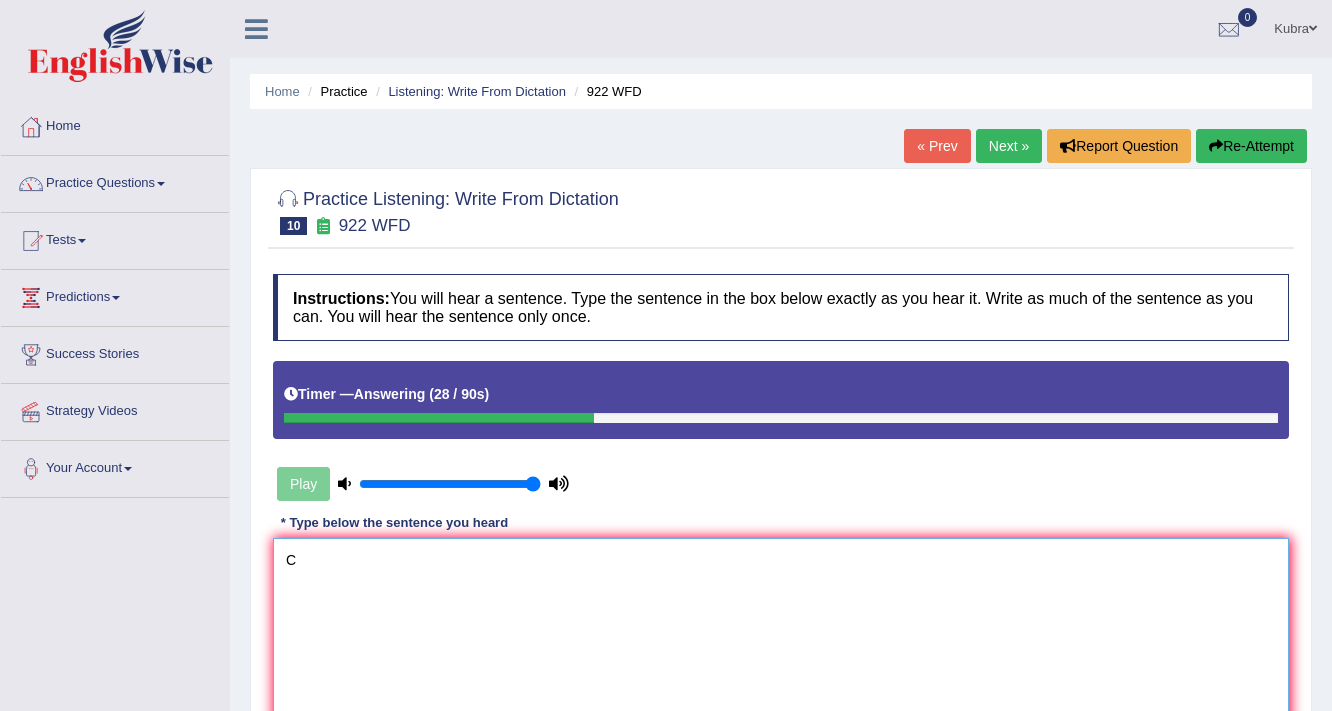 type on "C" 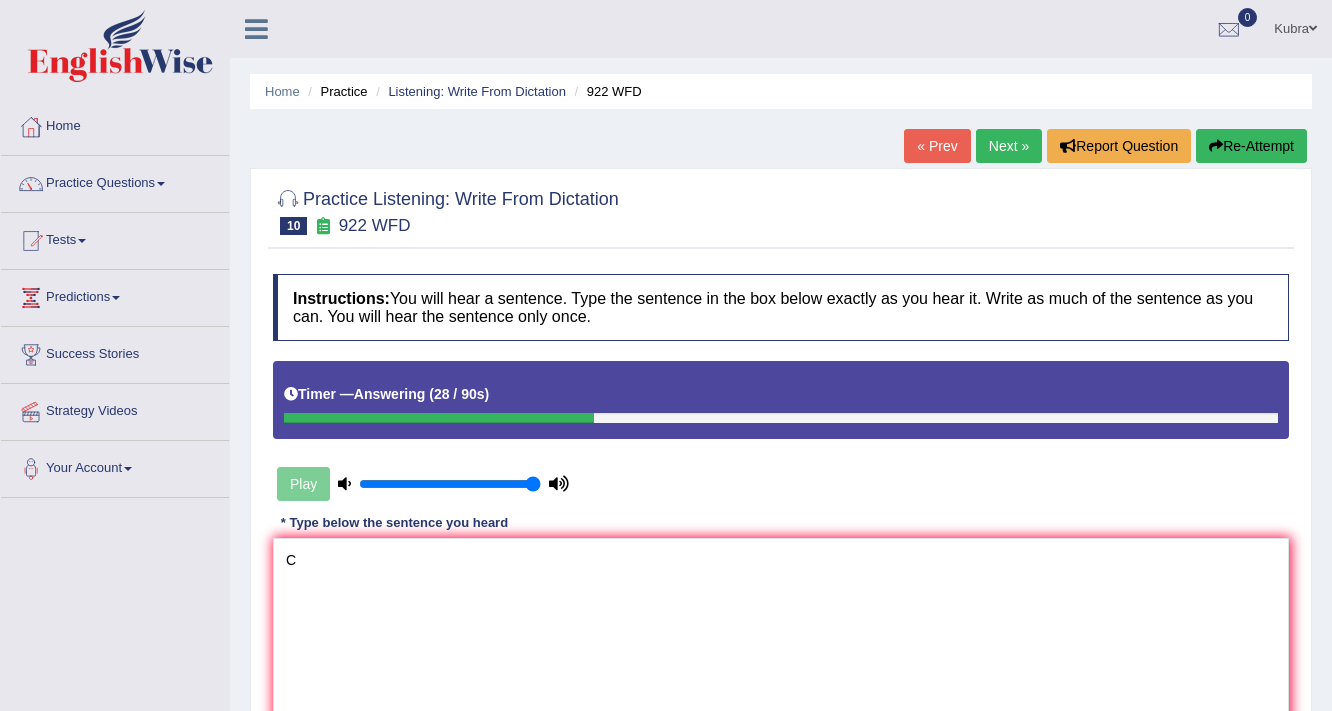 click on "Re-Attempt" at bounding box center [1251, 146] 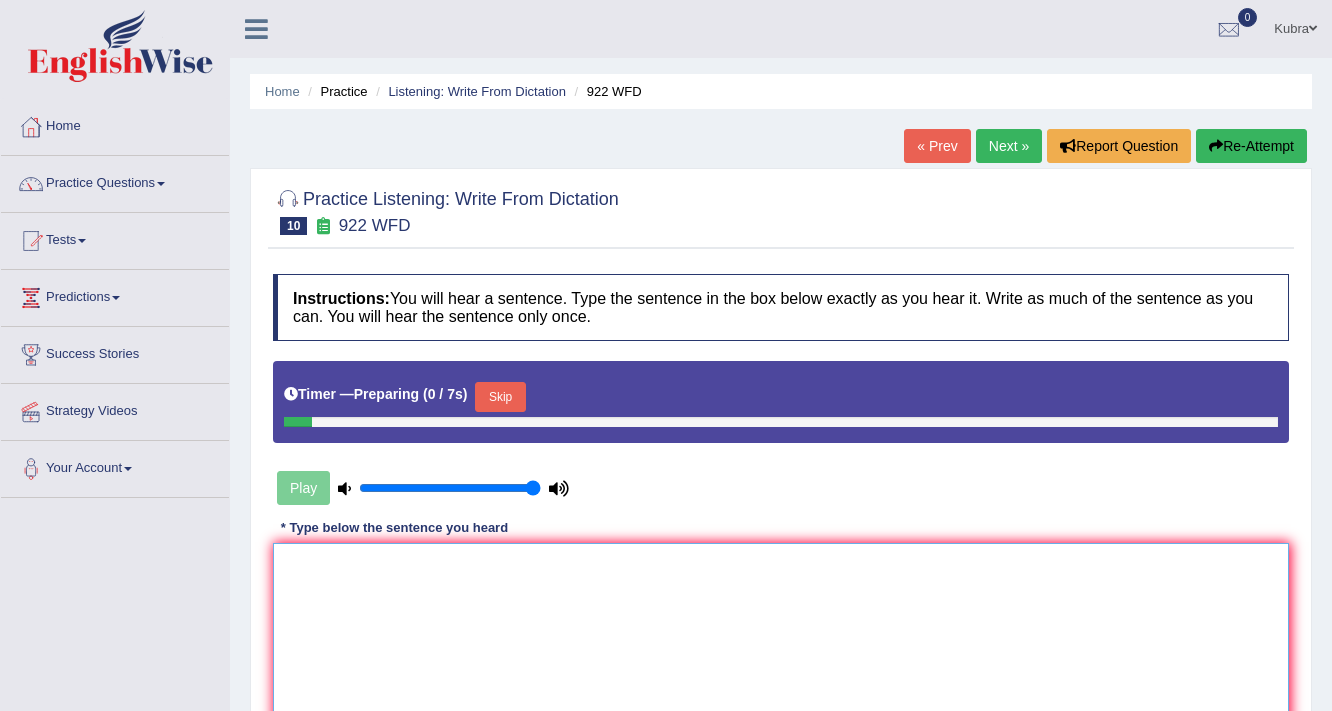 click at bounding box center [781, 640] 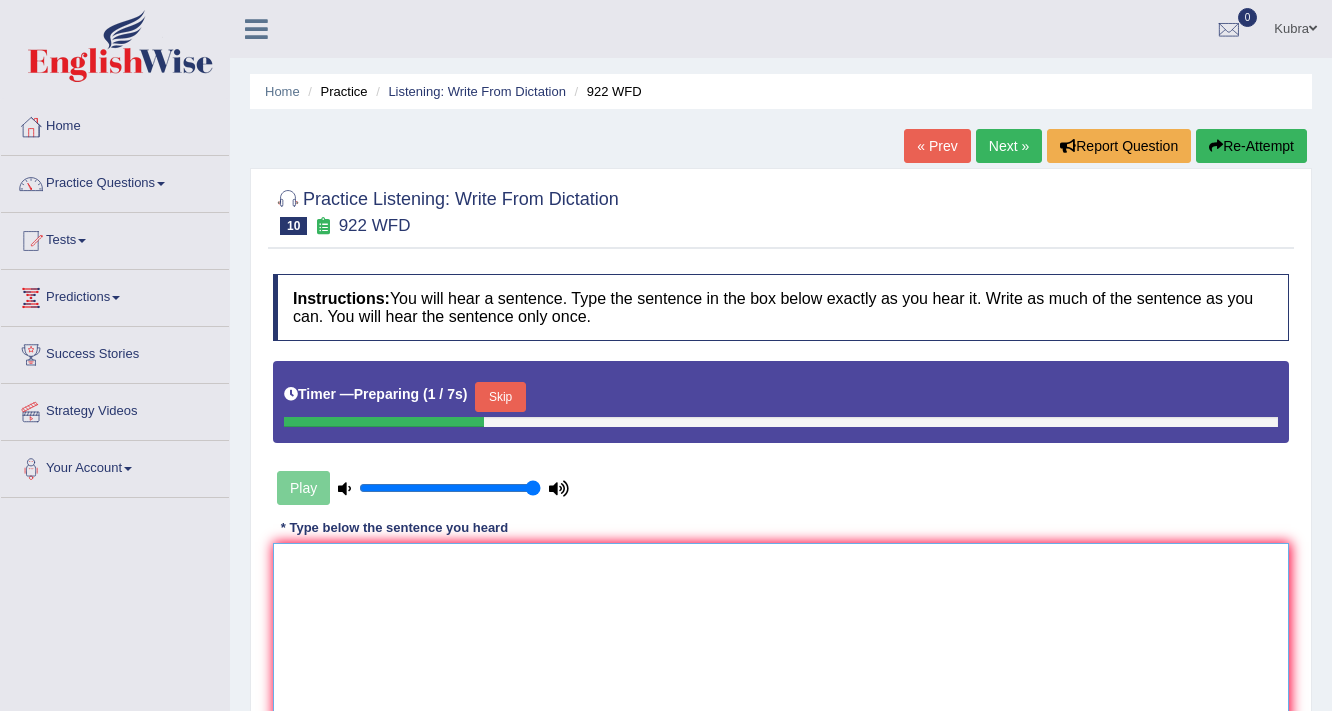 type on "s" 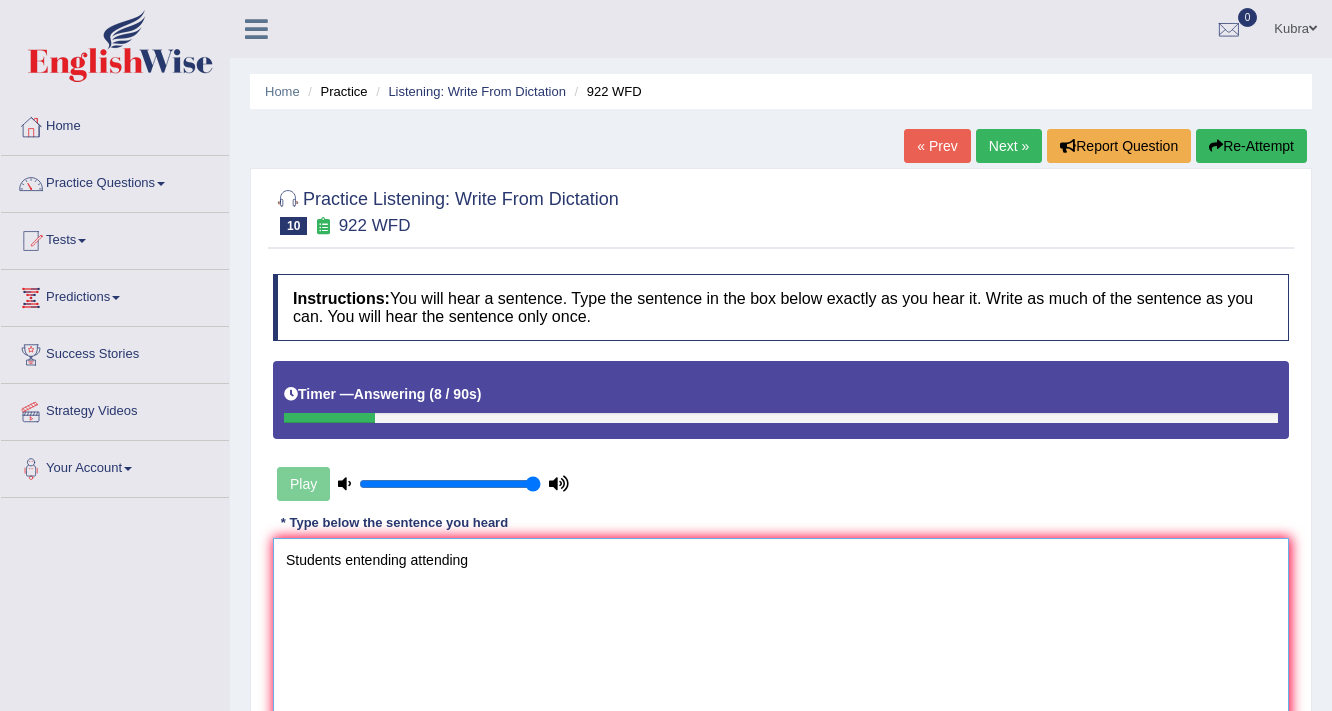 drag, startPoint x: 532, startPoint y: 552, endPoint x: 0, endPoint y: 552, distance: 532 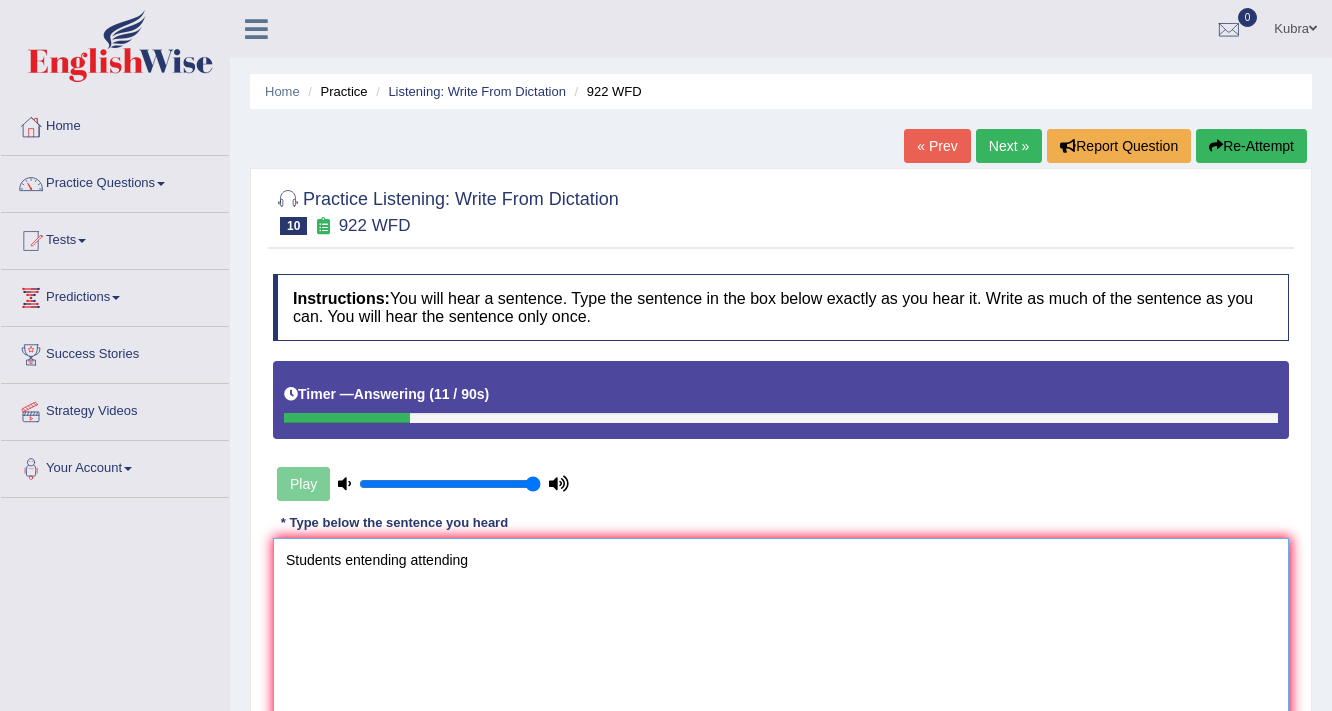 type on "Students entending attending" 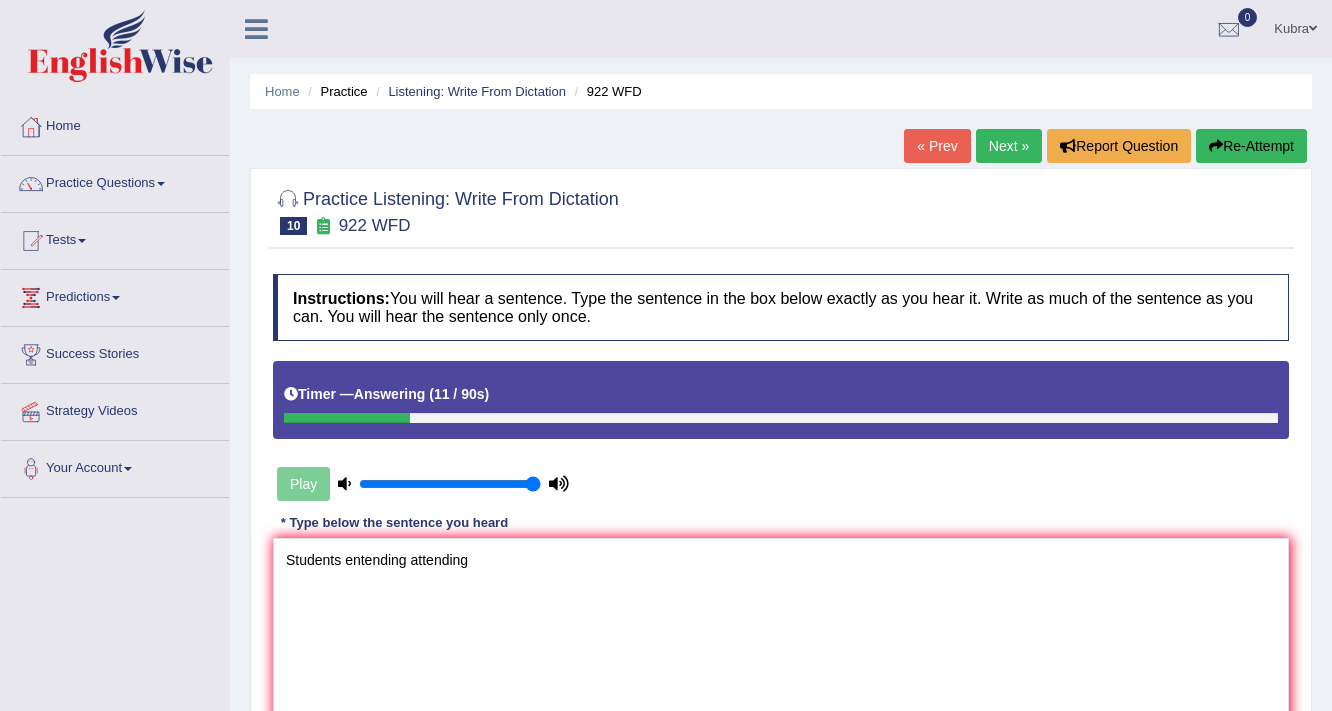 click on "Re-Attempt" at bounding box center [1251, 146] 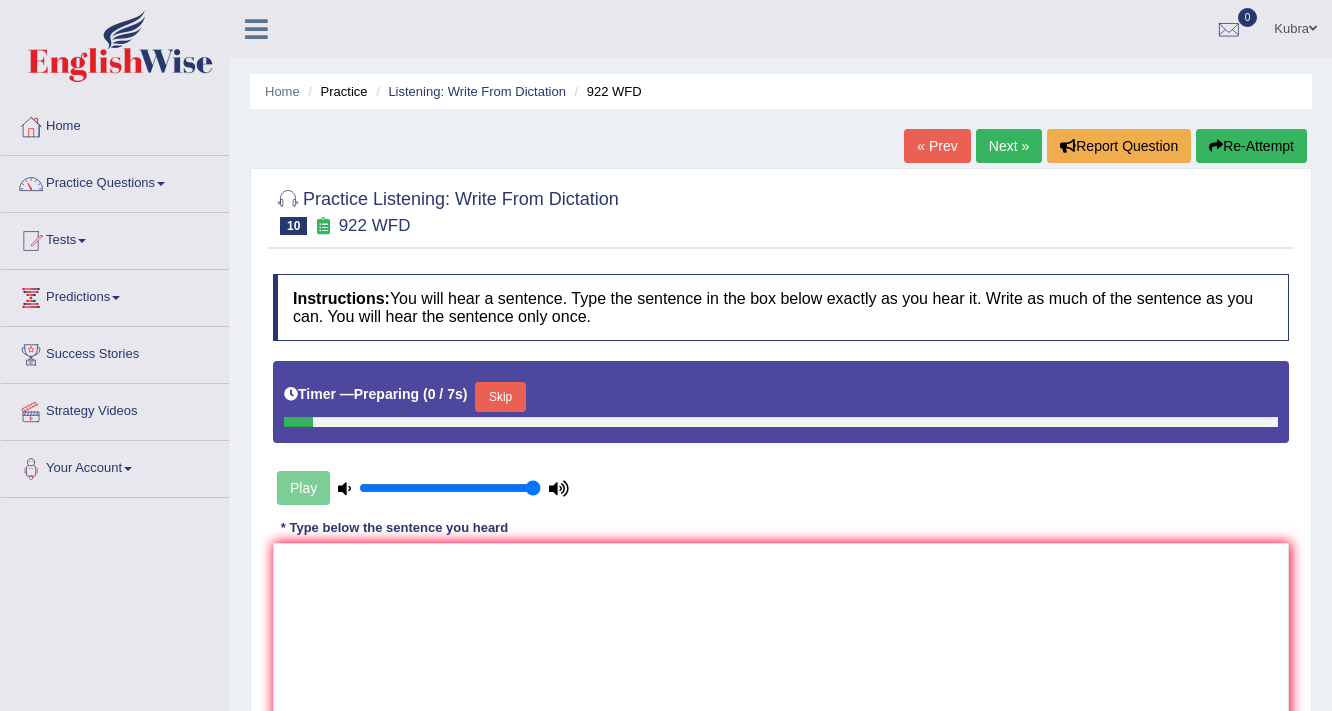 scroll, scrollTop: 0, scrollLeft: 0, axis: both 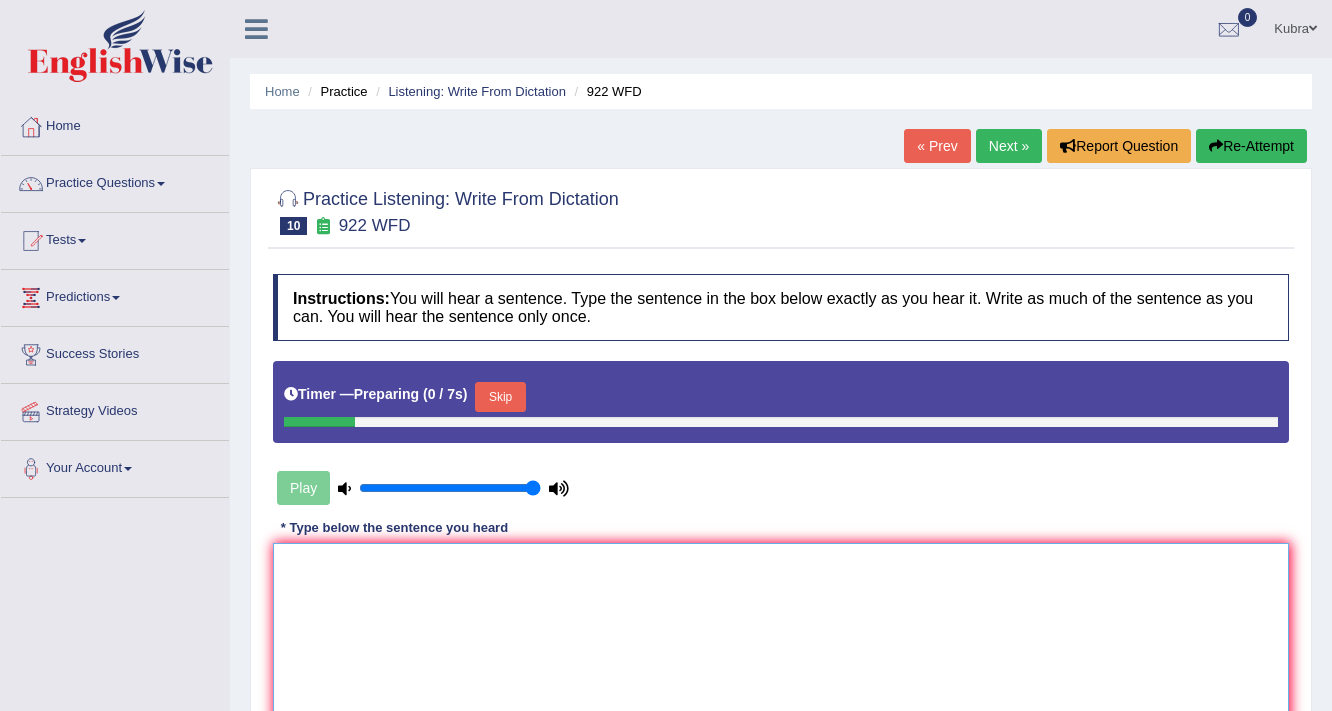 click at bounding box center (781, 640) 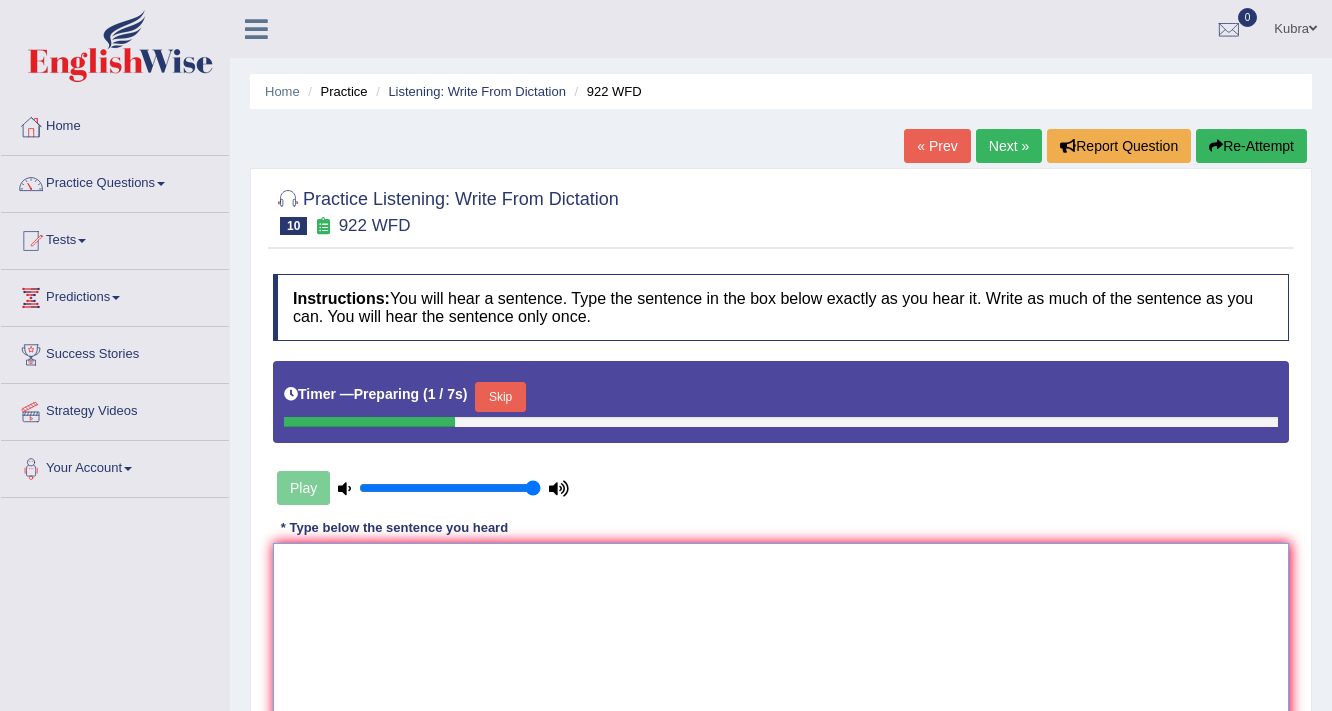paste on "Students entending attending" 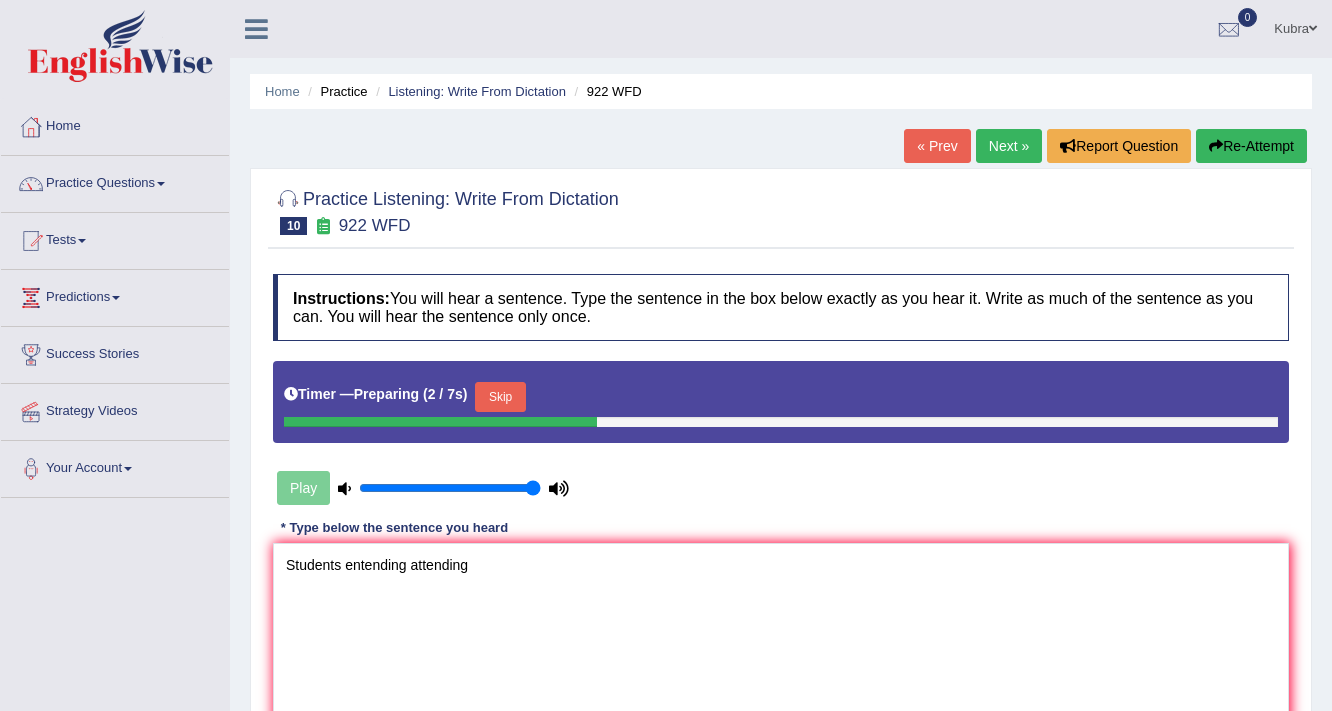 click on "Skip" at bounding box center [500, 397] 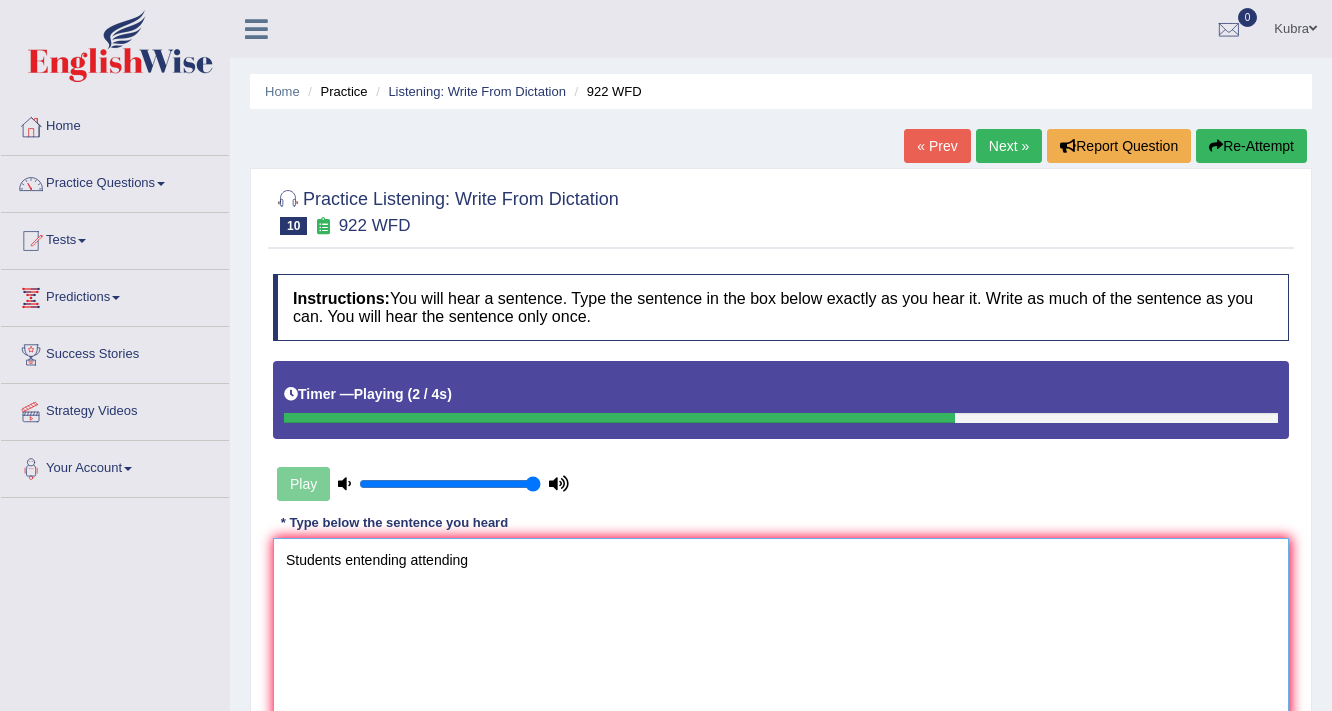 click on "Students entending attending" at bounding box center [781, 635] 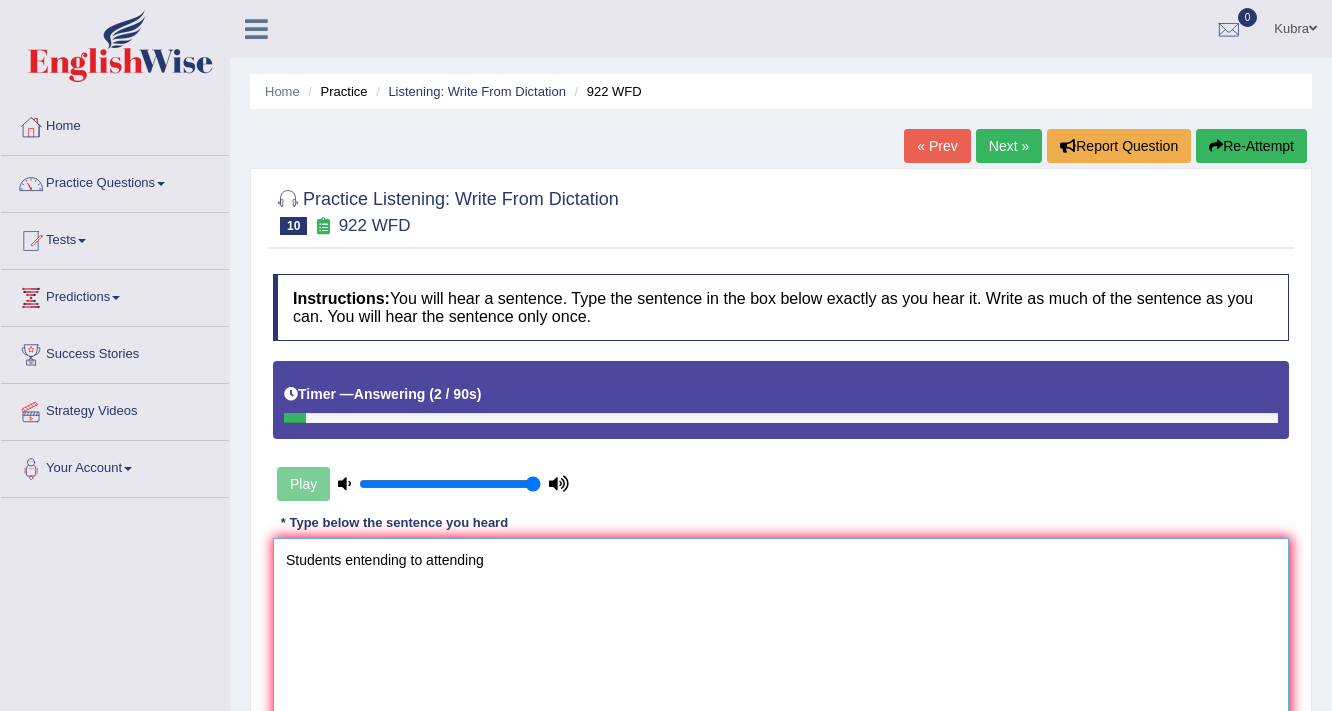 click on "Students entending to attending" at bounding box center (781, 635) 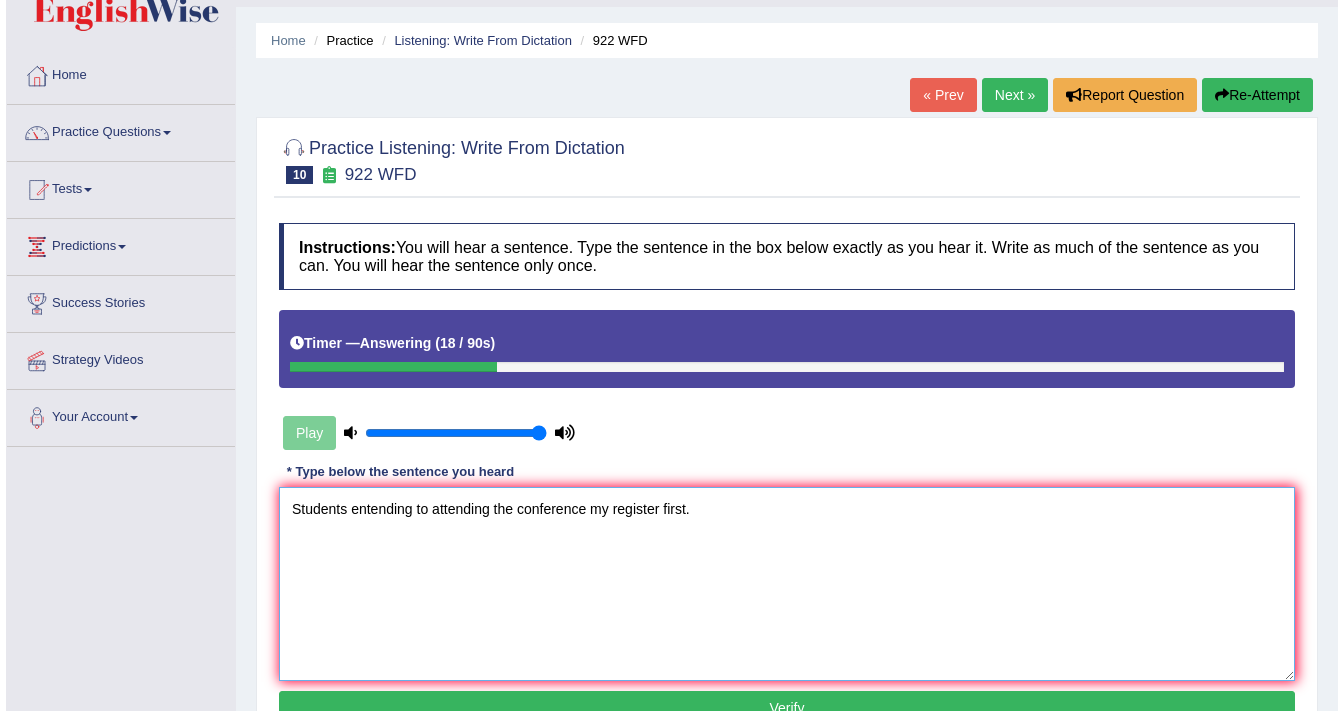 scroll, scrollTop: 80, scrollLeft: 0, axis: vertical 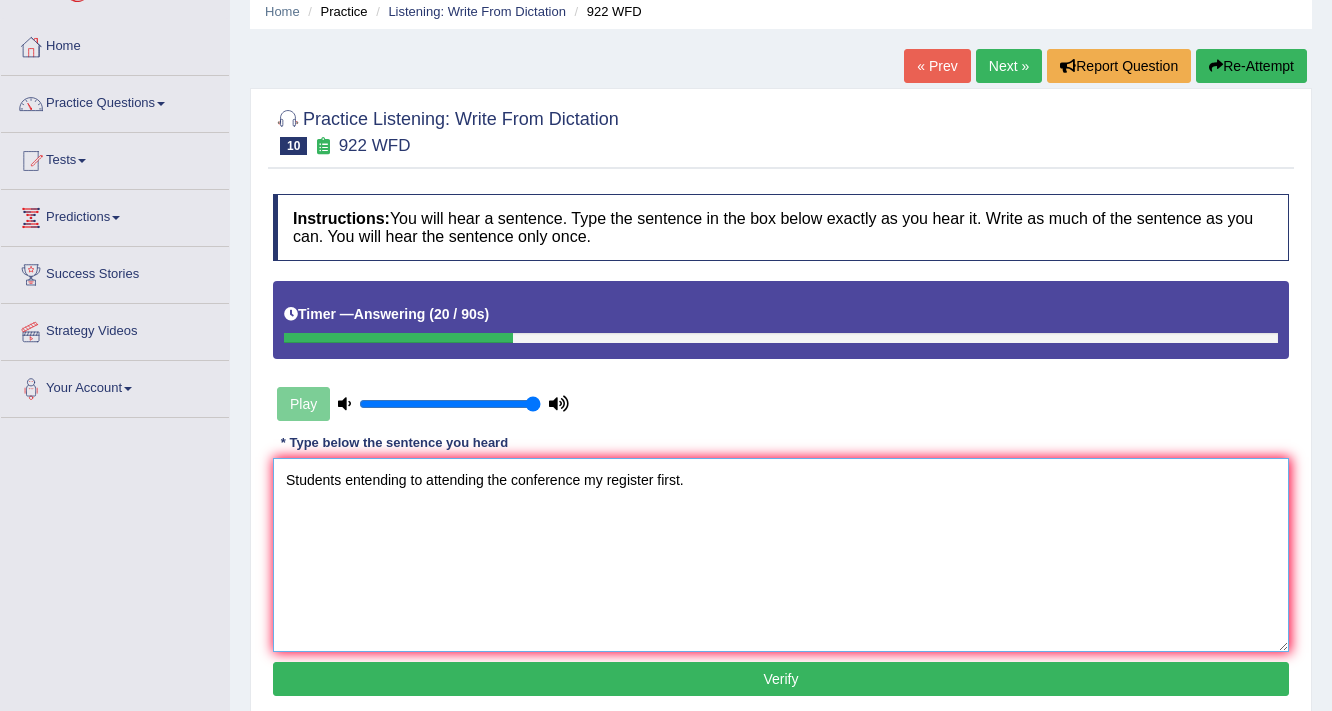 type on "Students entending to attending the conference my register first." 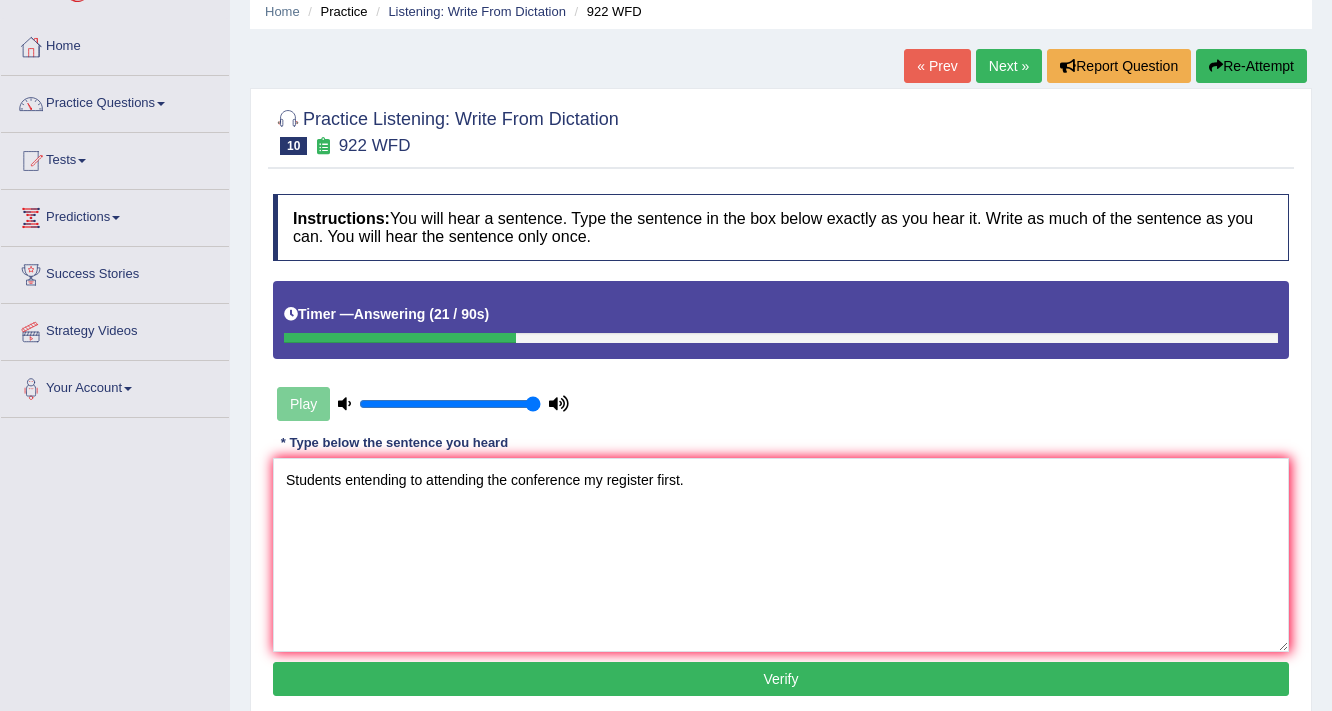 click on "Verify" at bounding box center [781, 679] 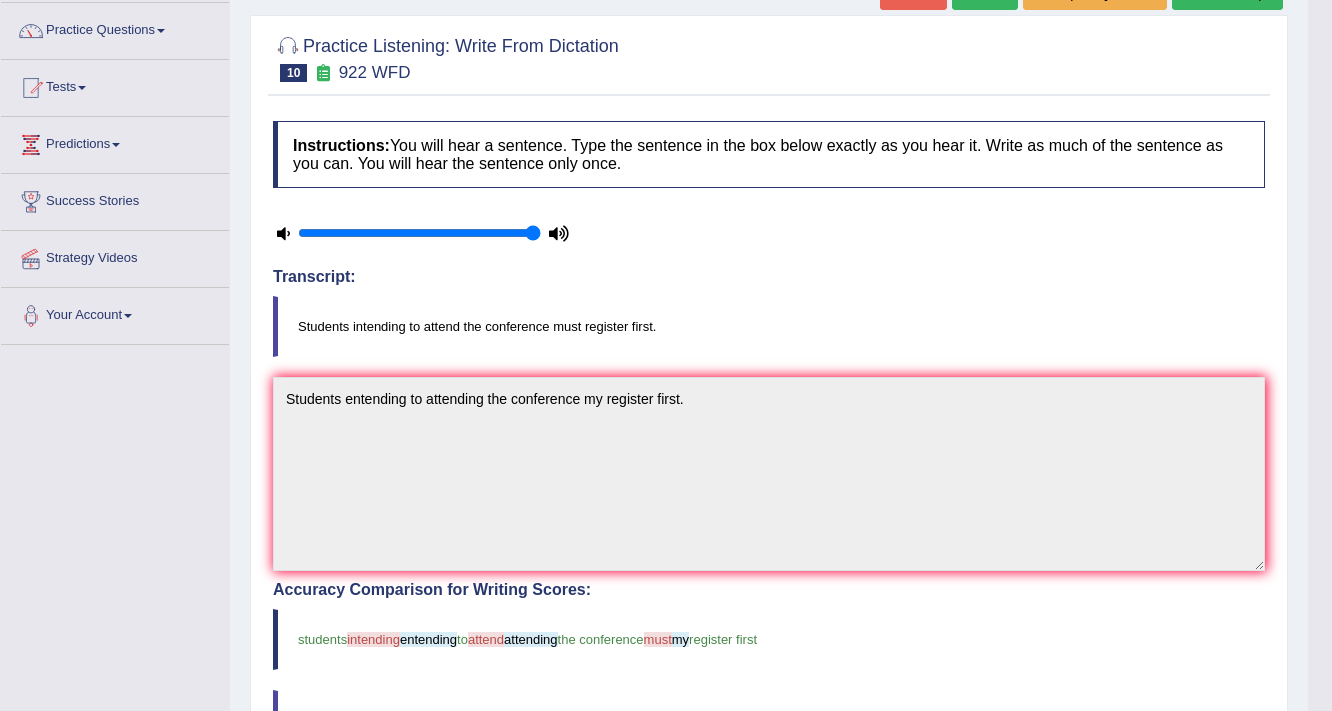 scroll, scrollTop: 0, scrollLeft: 0, axis: both 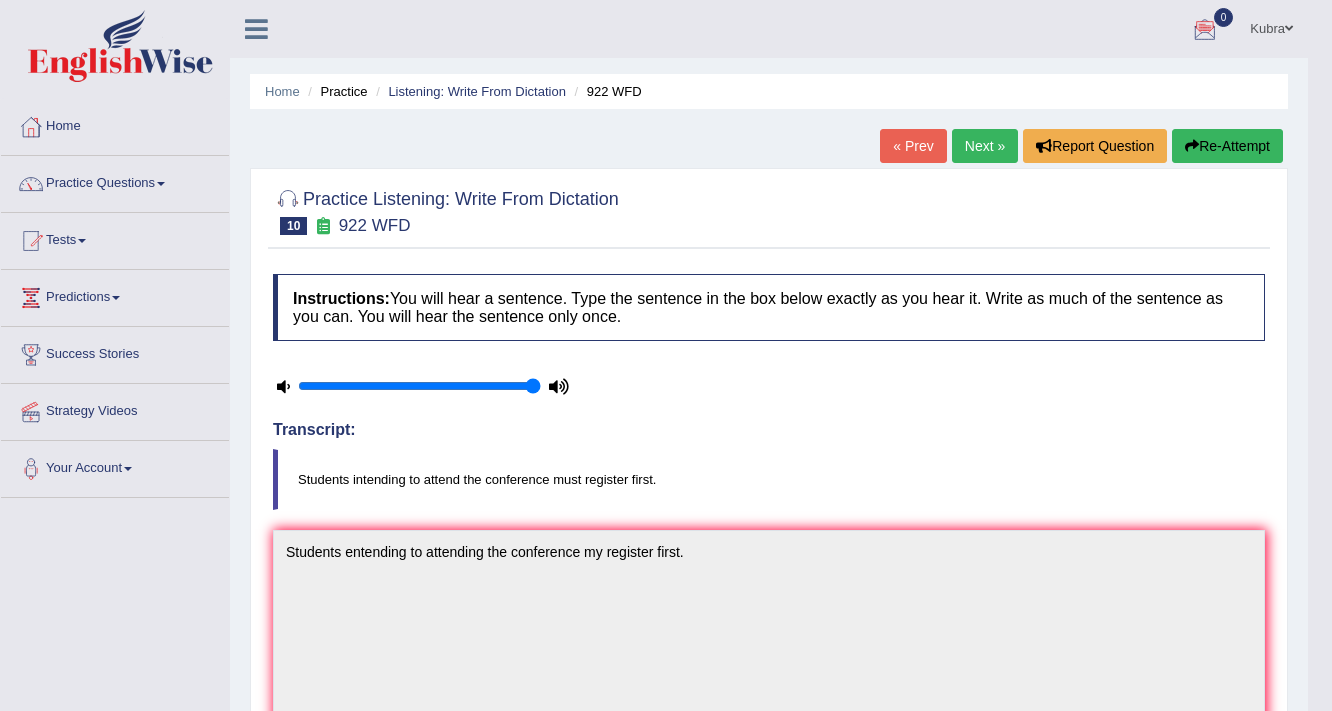 click on "Kubra" at bounding box center (1271, 26) 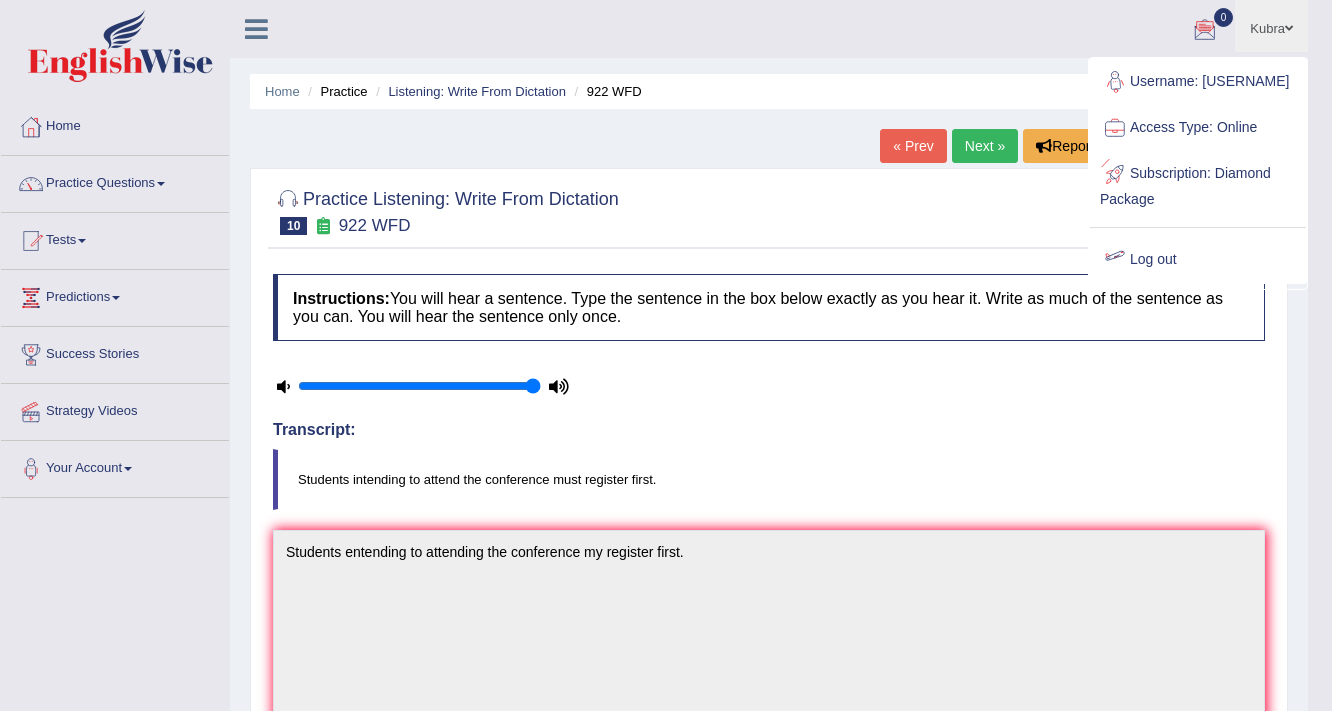 click on "Log out" at bounding box center [1198, 260] 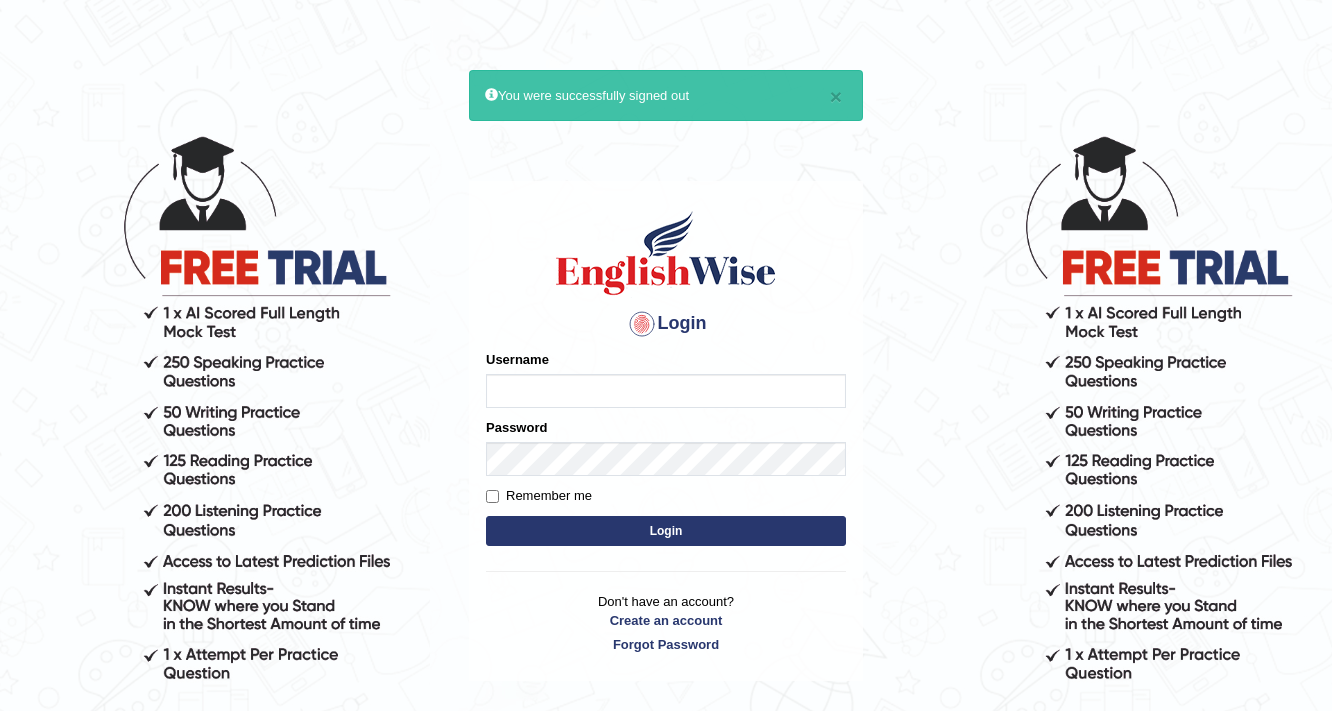 scroll, scrollTop: 0, scrollLeft: 0, axis: both 